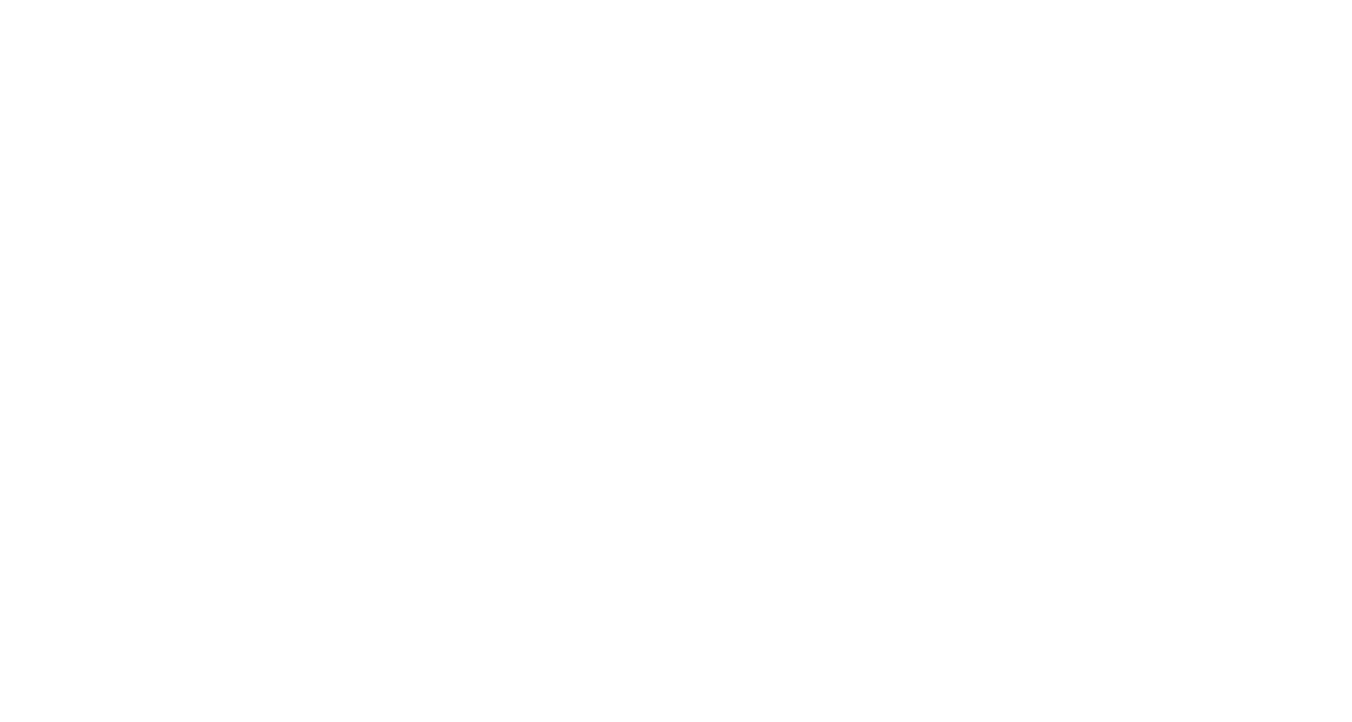 scroll, scrollTop: 0, scrollLeft: 0, axis: both 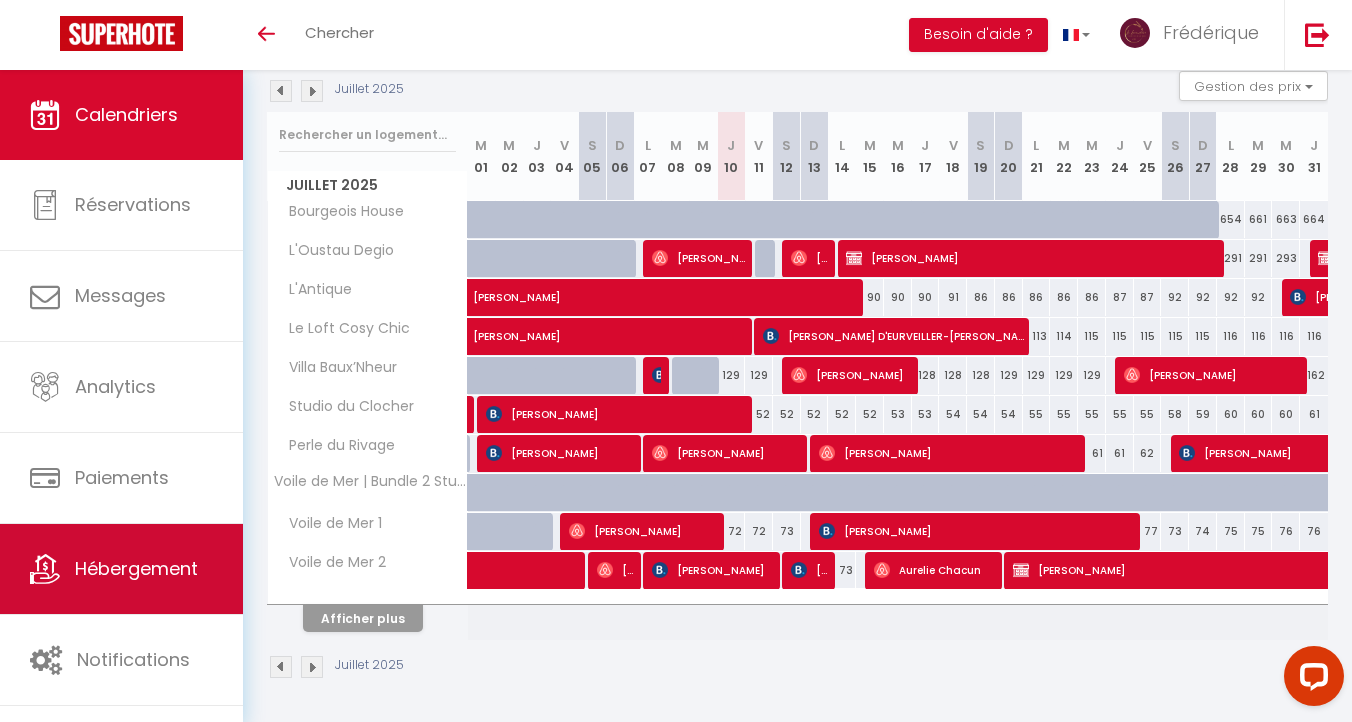 click on "Hébergement" at bounding box center [121, 569] 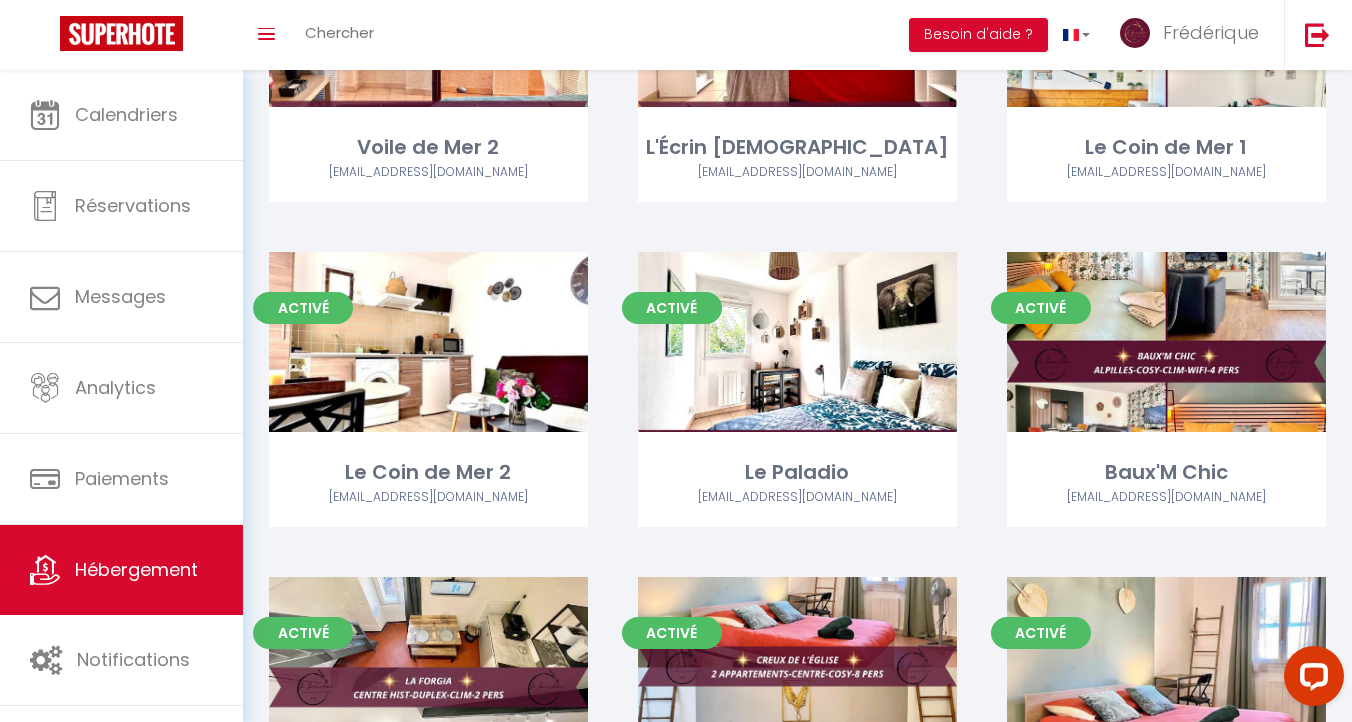 scroll, scrollTop: 1284, scrollLeft: 0, axis: vertical 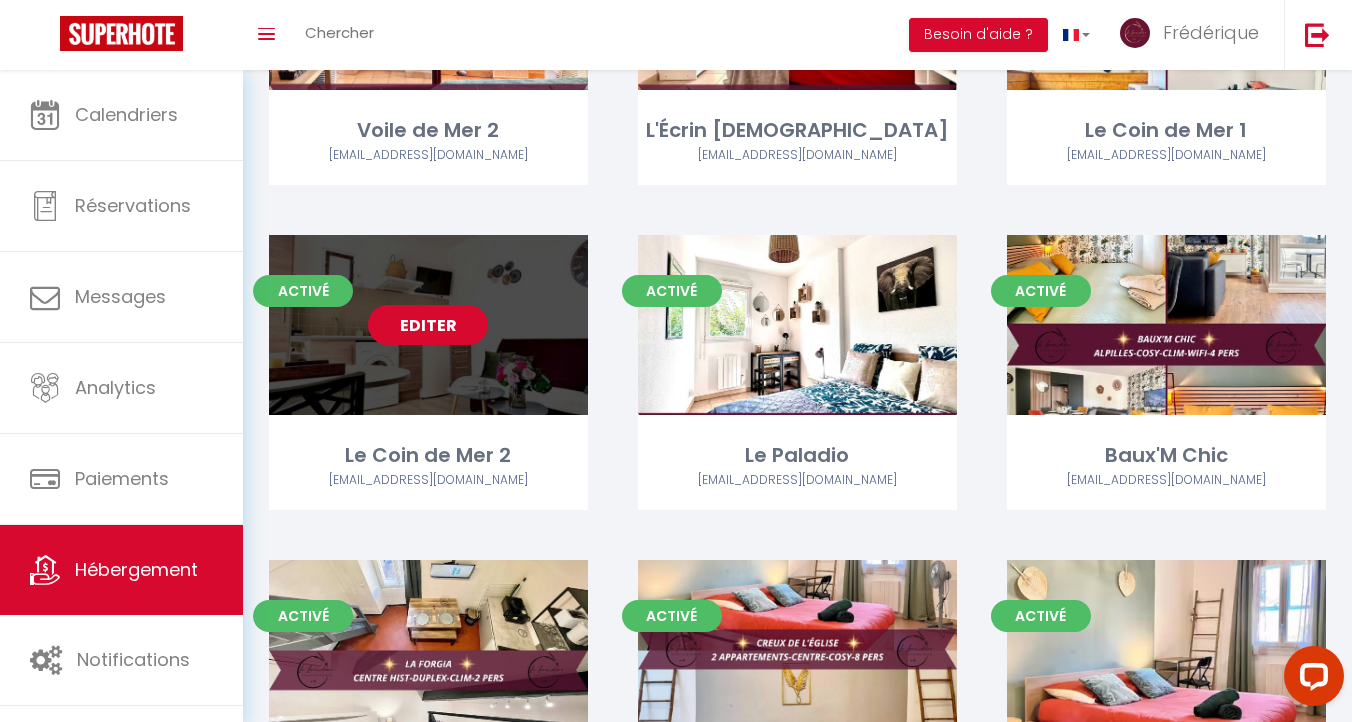 click on "Editer" at bounding box center (428, 325) 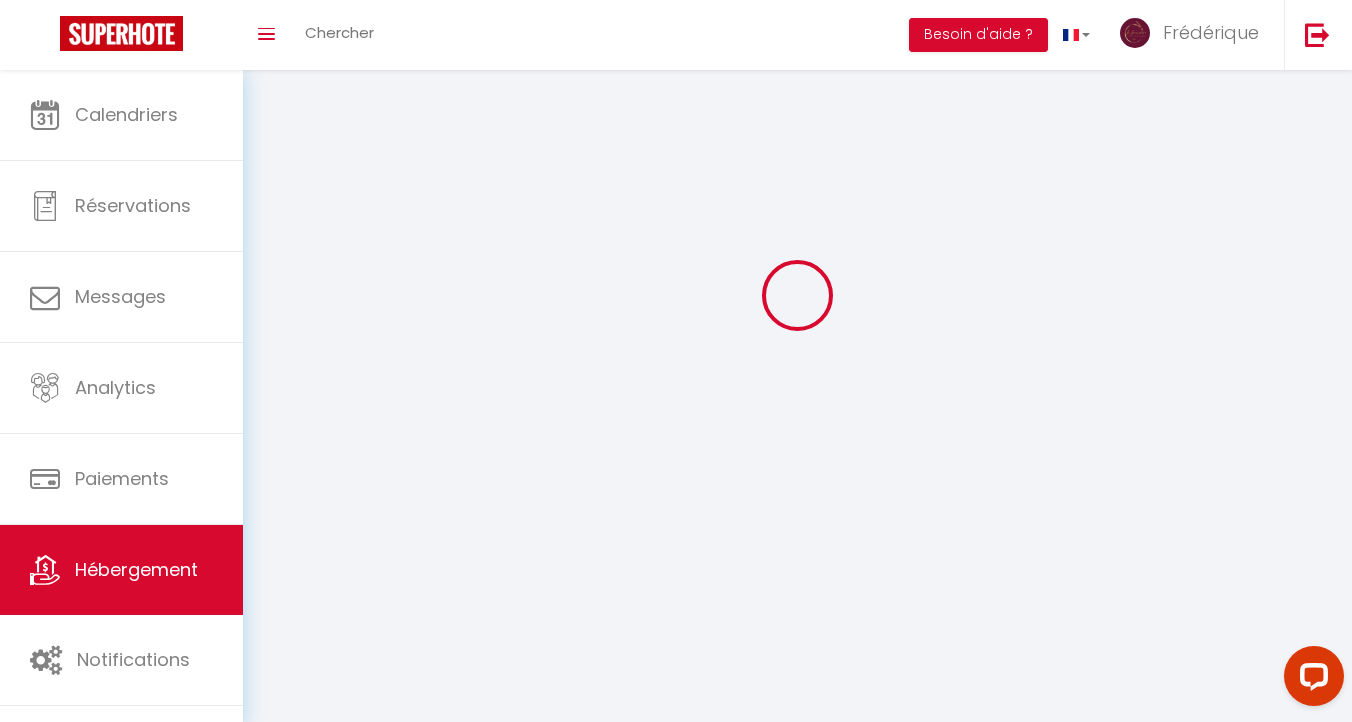 scroll, scrollTop: 0, scrollLeft: 0, axis: both 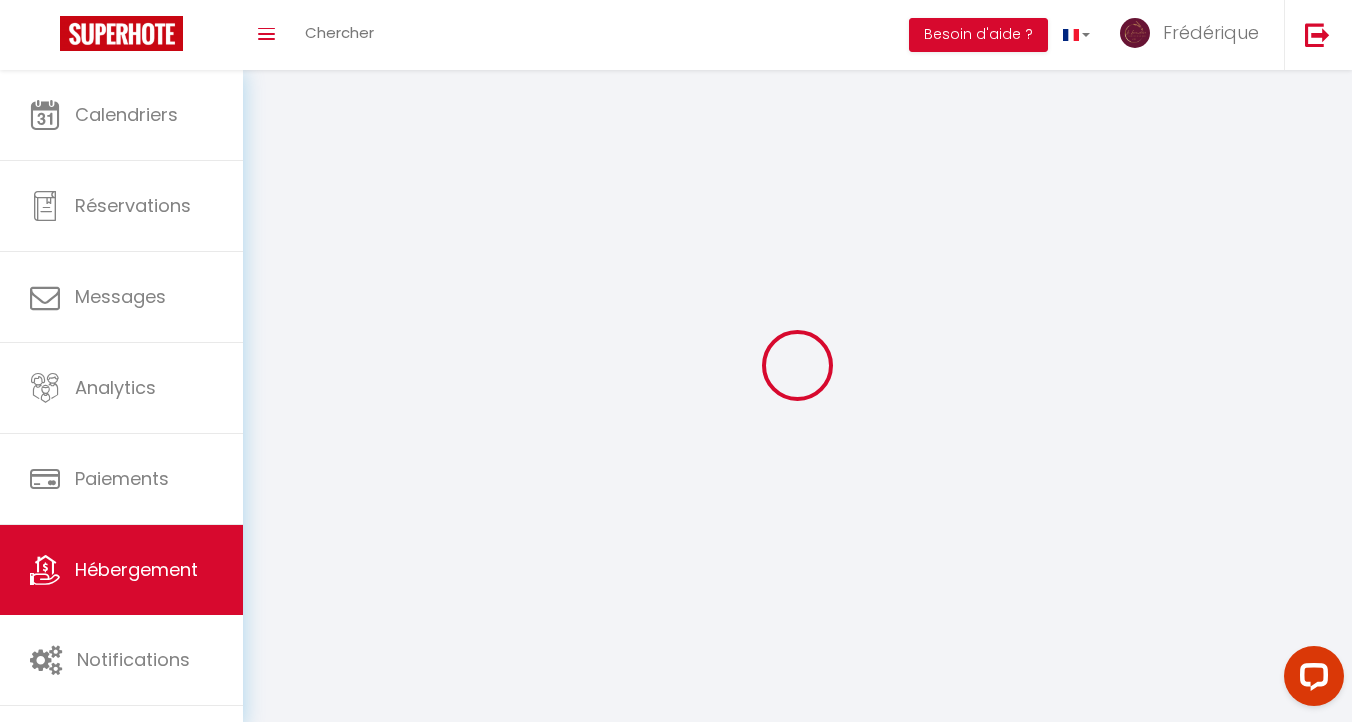 select on "1" 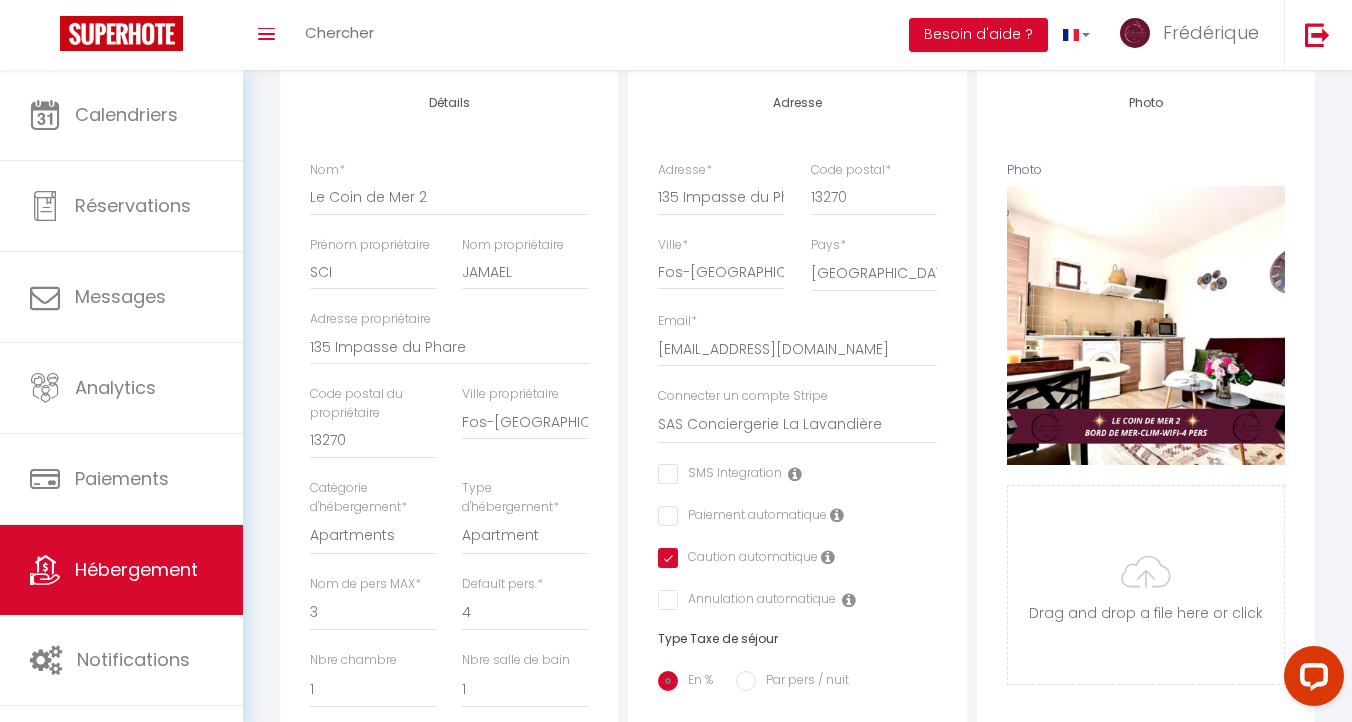 scroll, scrollTop: 0, scrollLeft: 0, axis: both 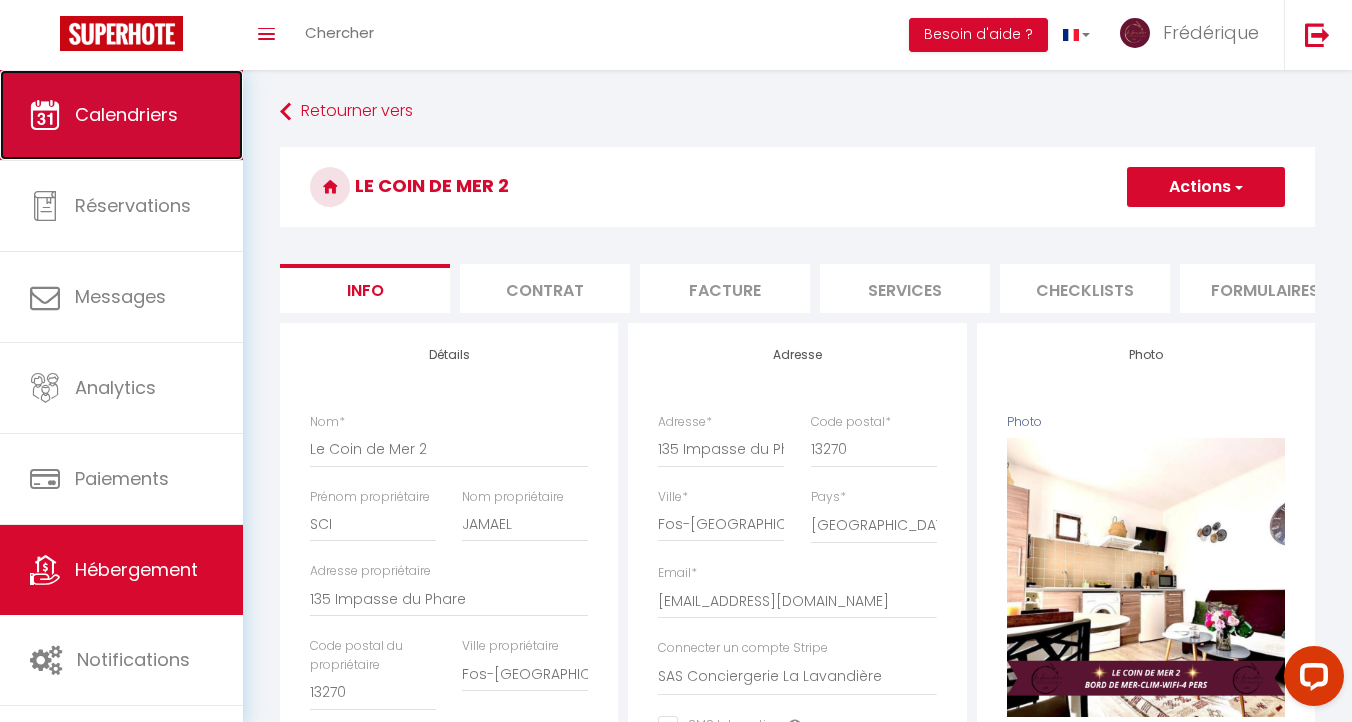 click on "Calendriers" at bounding box center [126, 114] 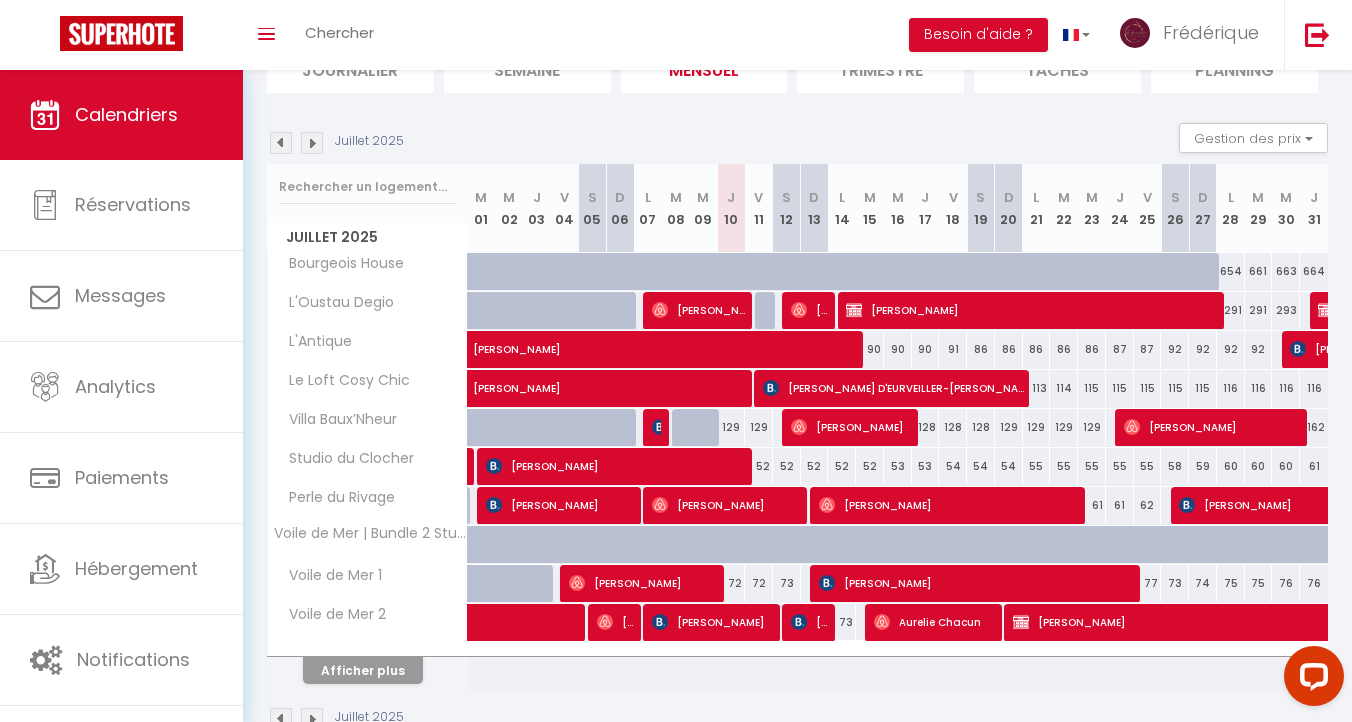 scroll, scrollTop: 173, scrollLeft: 0, axis: vertical 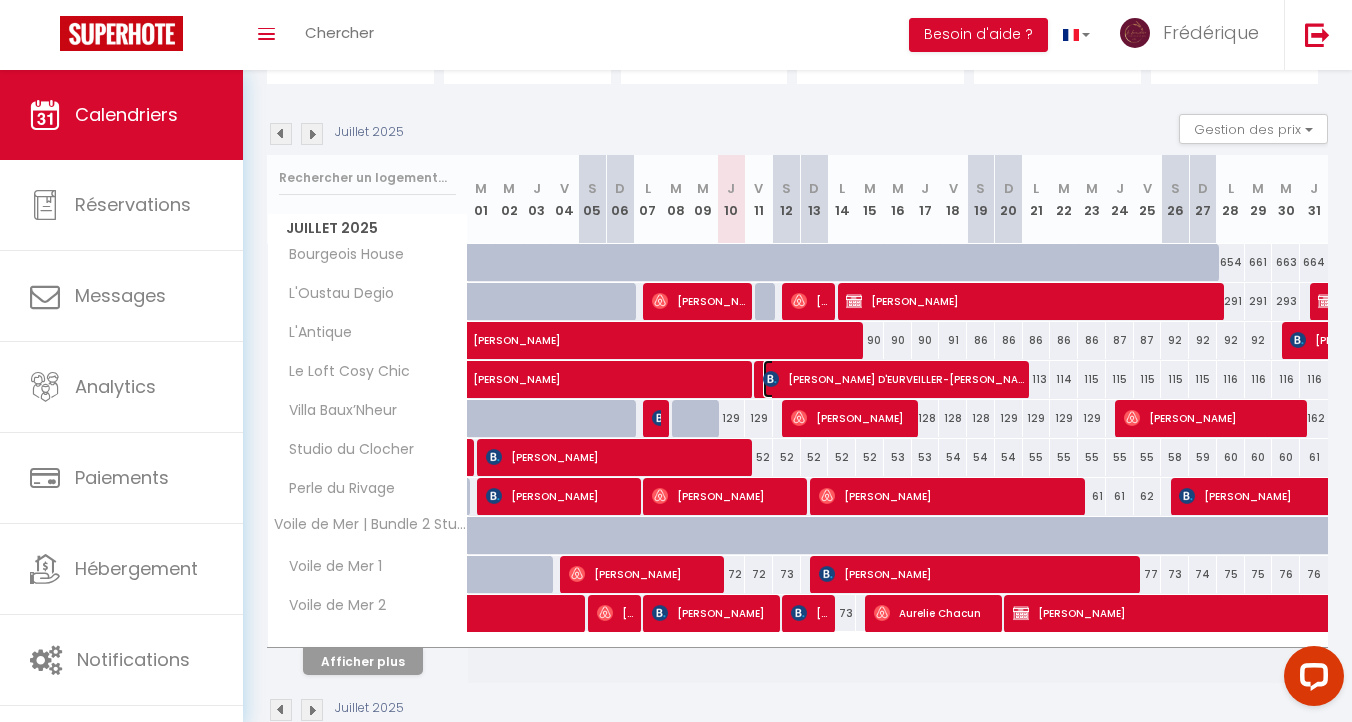 click on "[PERSON_NAME] D'EURVEILLER-[PERSON_NAME]" at bounding box center (893, 379) 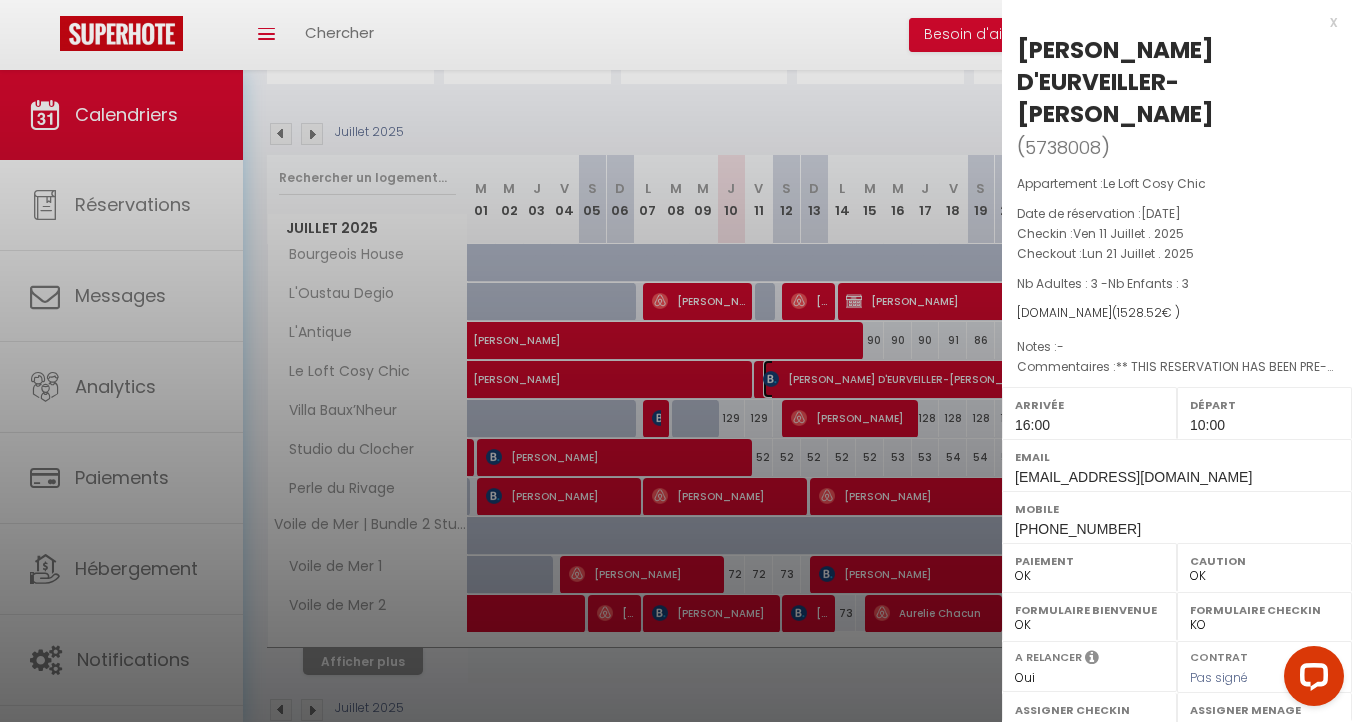 select on "43257" 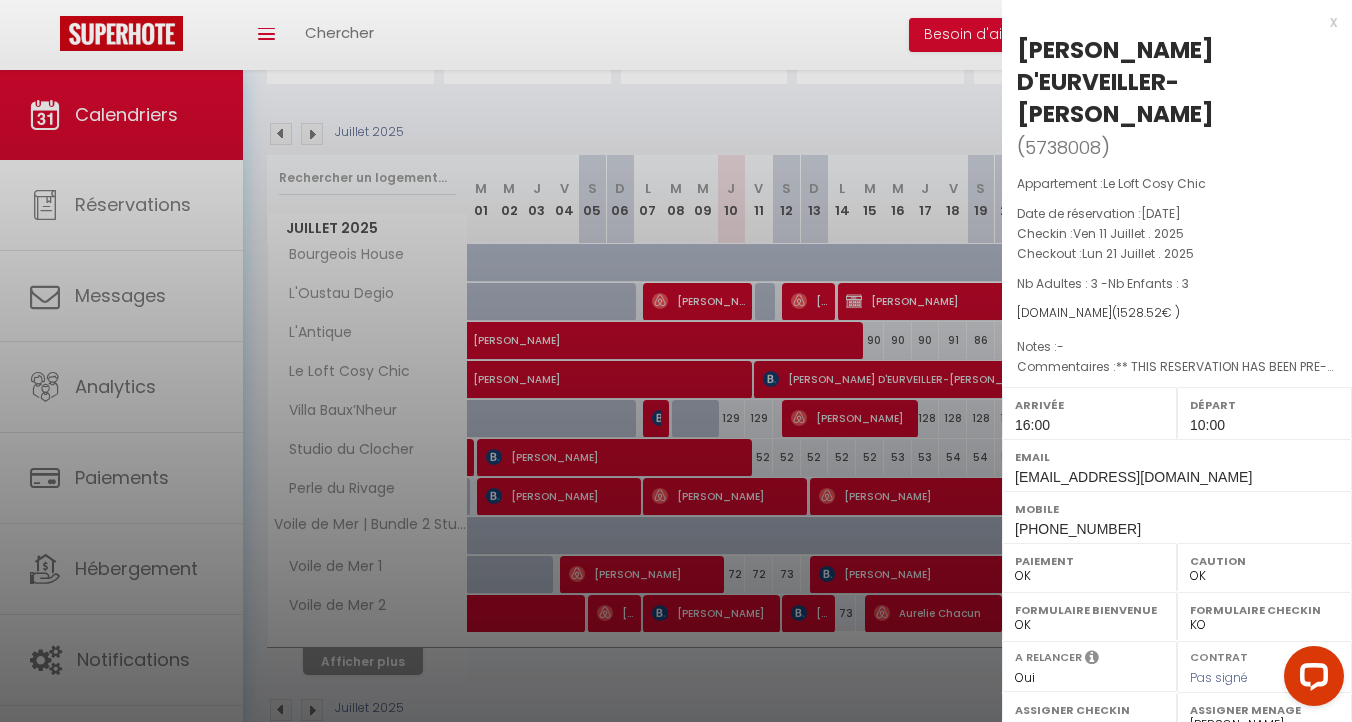 click on "x" at bounding box center [1169, 22] 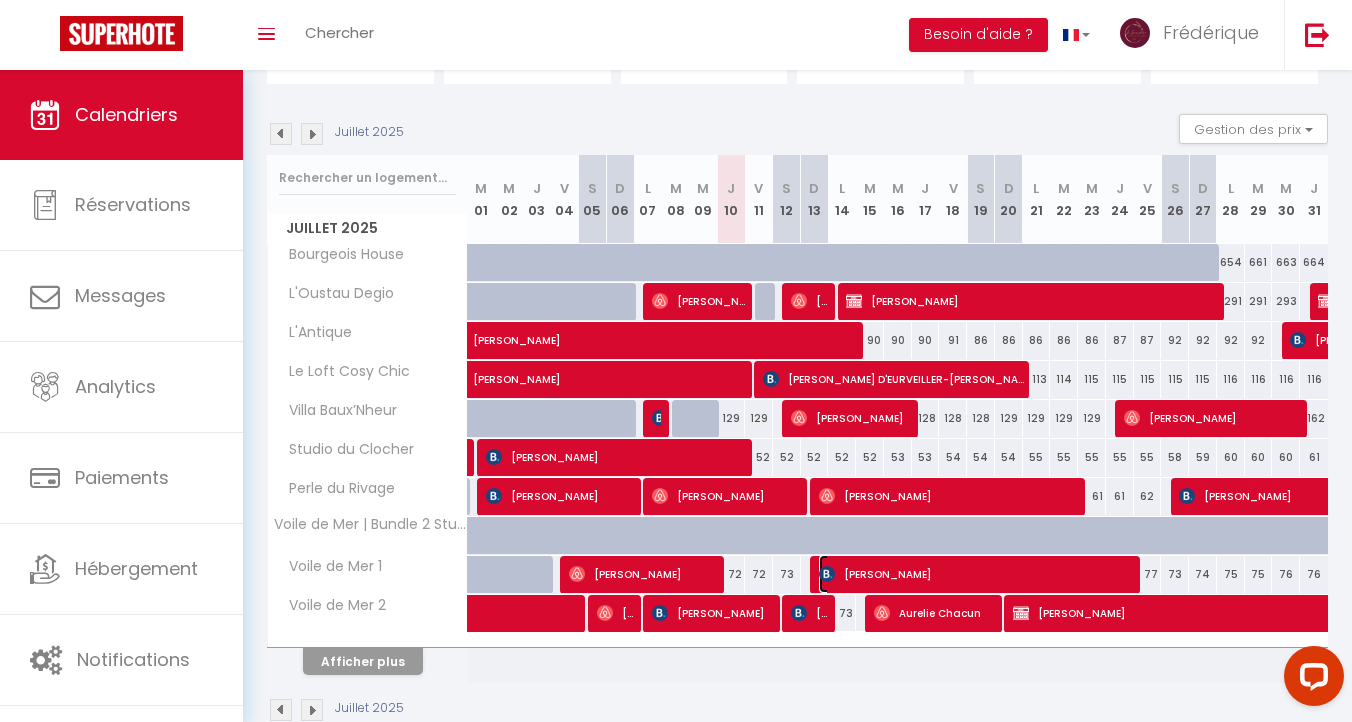 click on "[PERSON_NAME]" at bounding box center (977, 574) 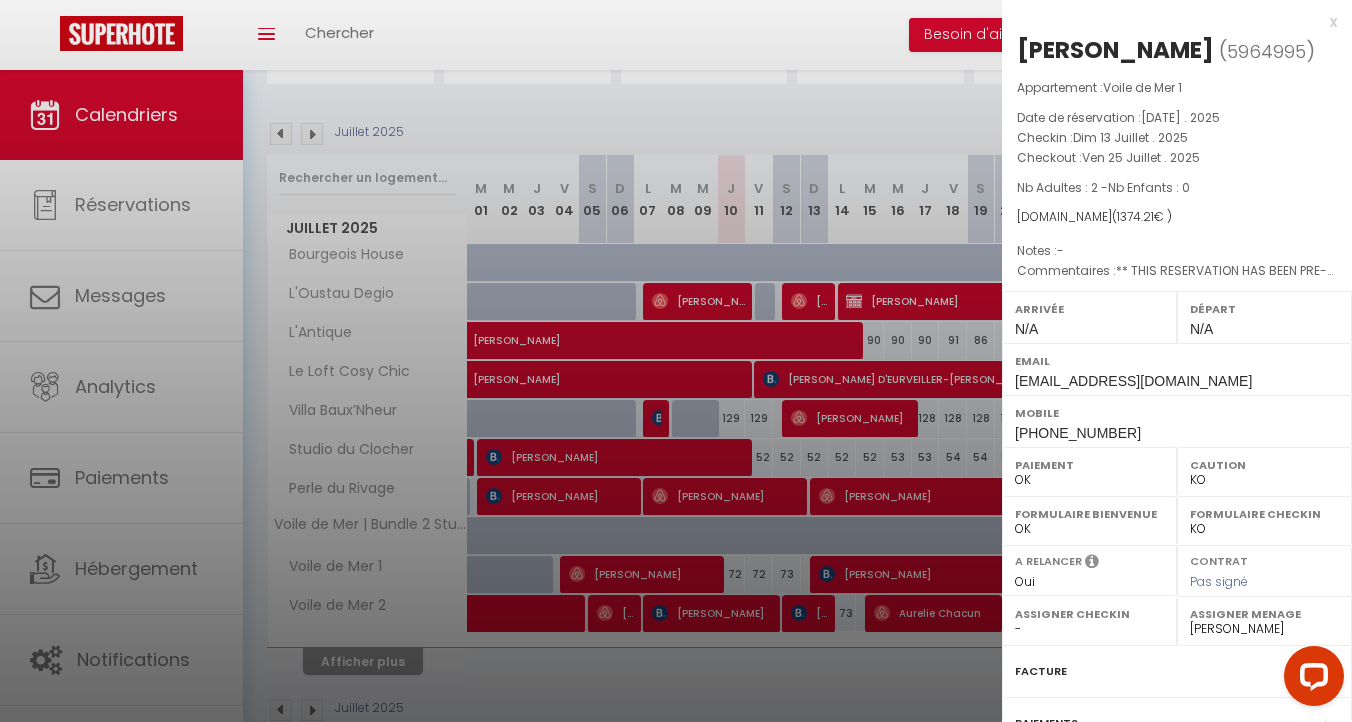 click on "x" at bounding box center (1169, 22) 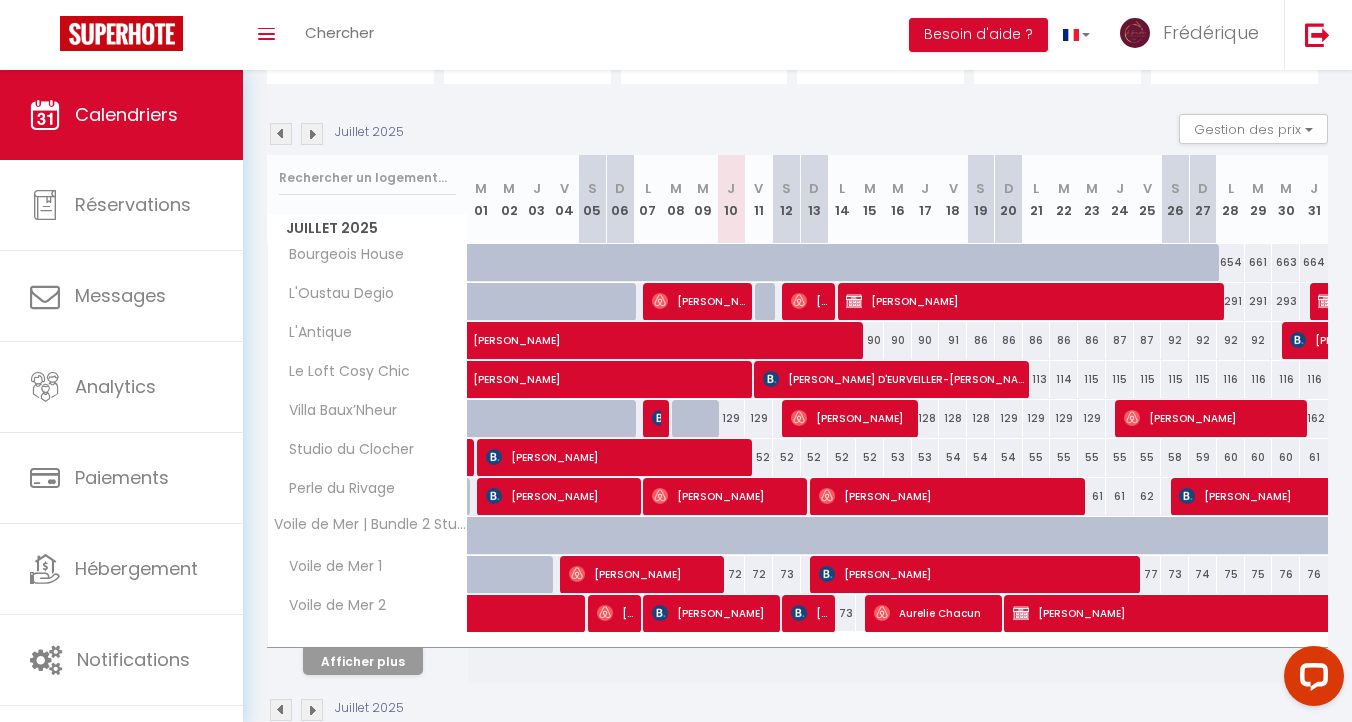 scroll, scrollTop: 216, scrollLeft: 0, axis: vertical 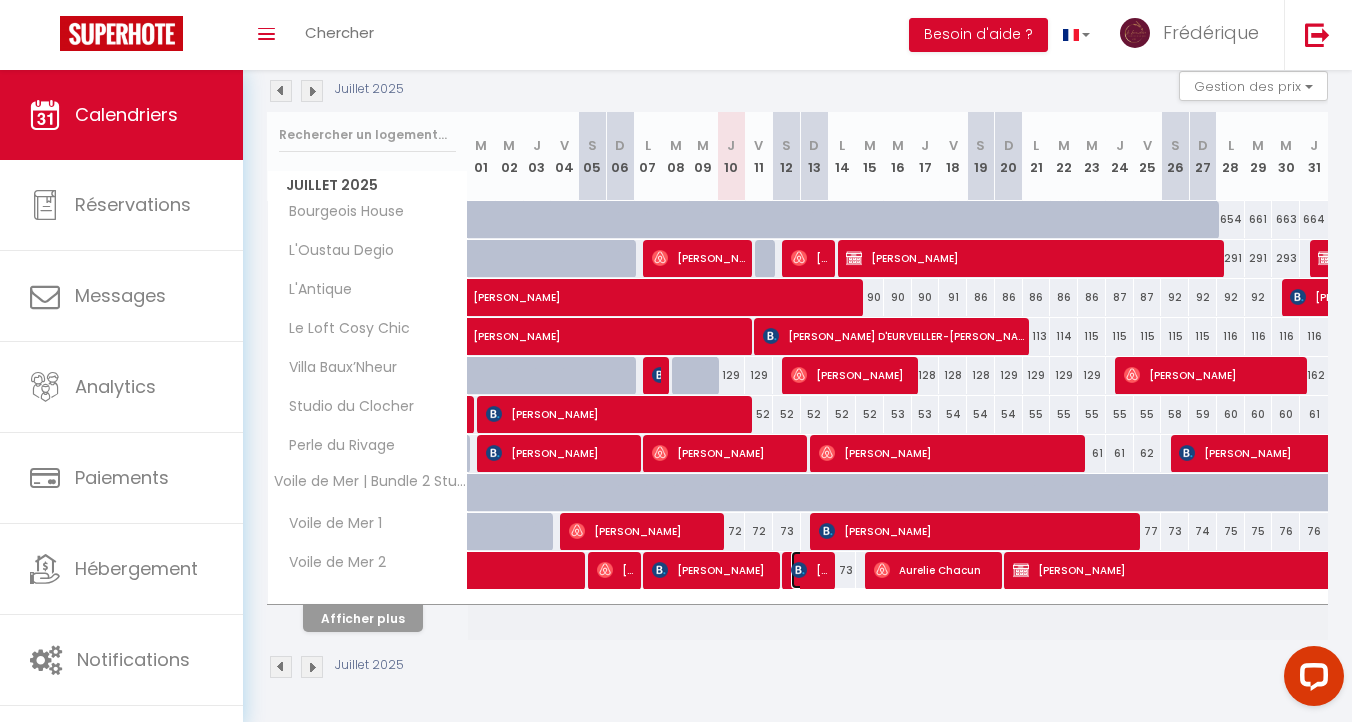 click on "[PERSON_NAME]" at bounding box center (809, 570) 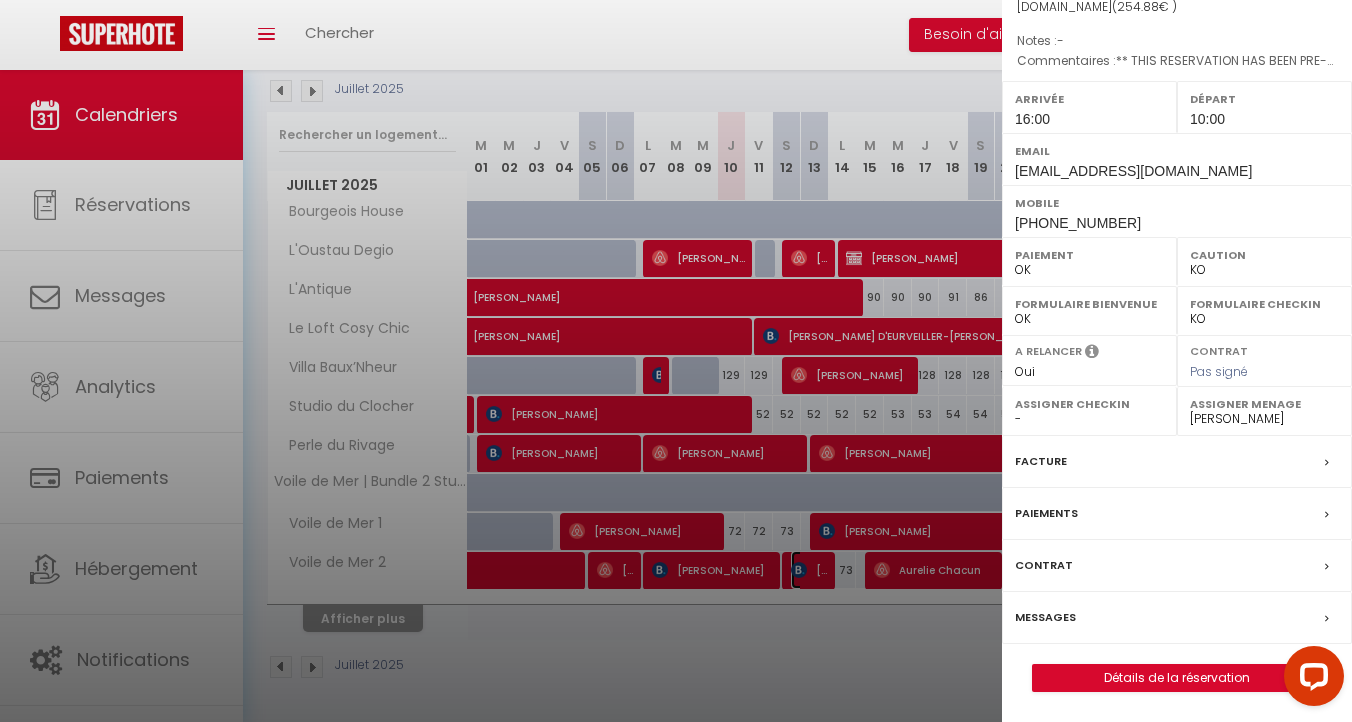 scroll, scrollTop: 0, scrollLeft: 0, axis: both 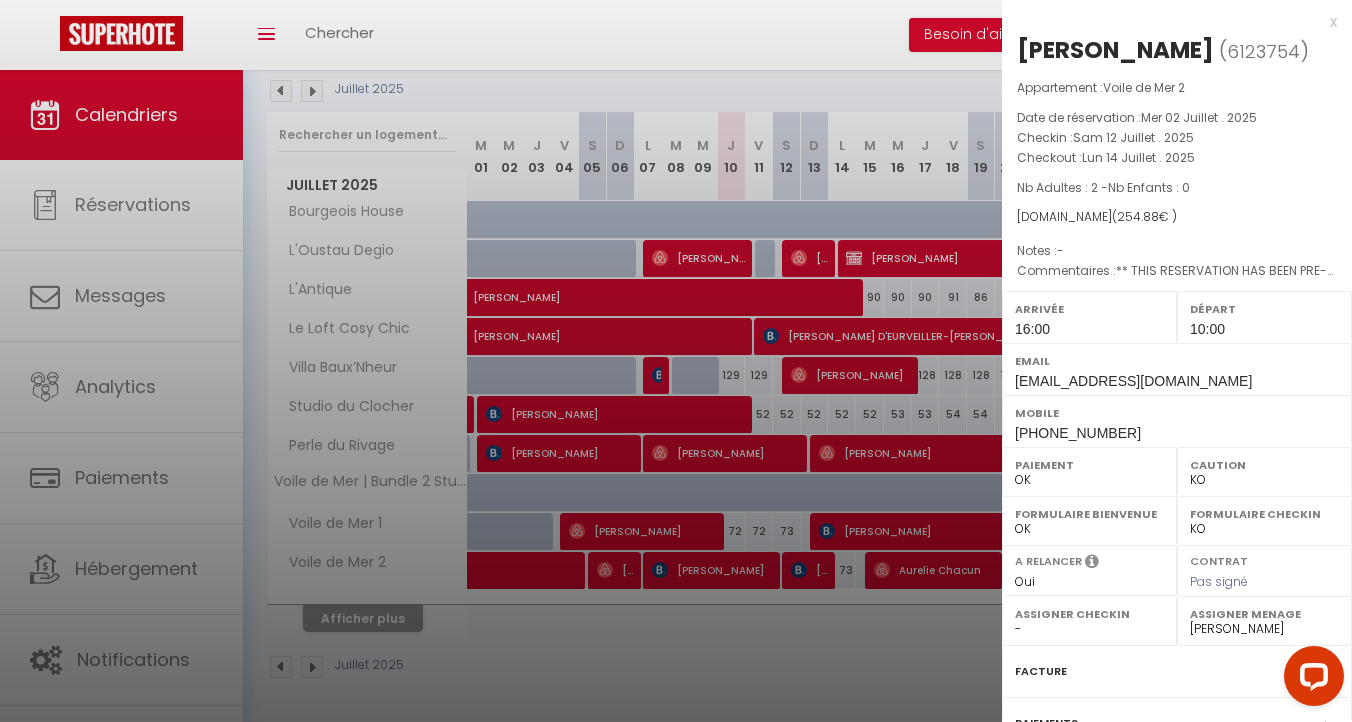 click on "x" at bounding box center (1169, 22) 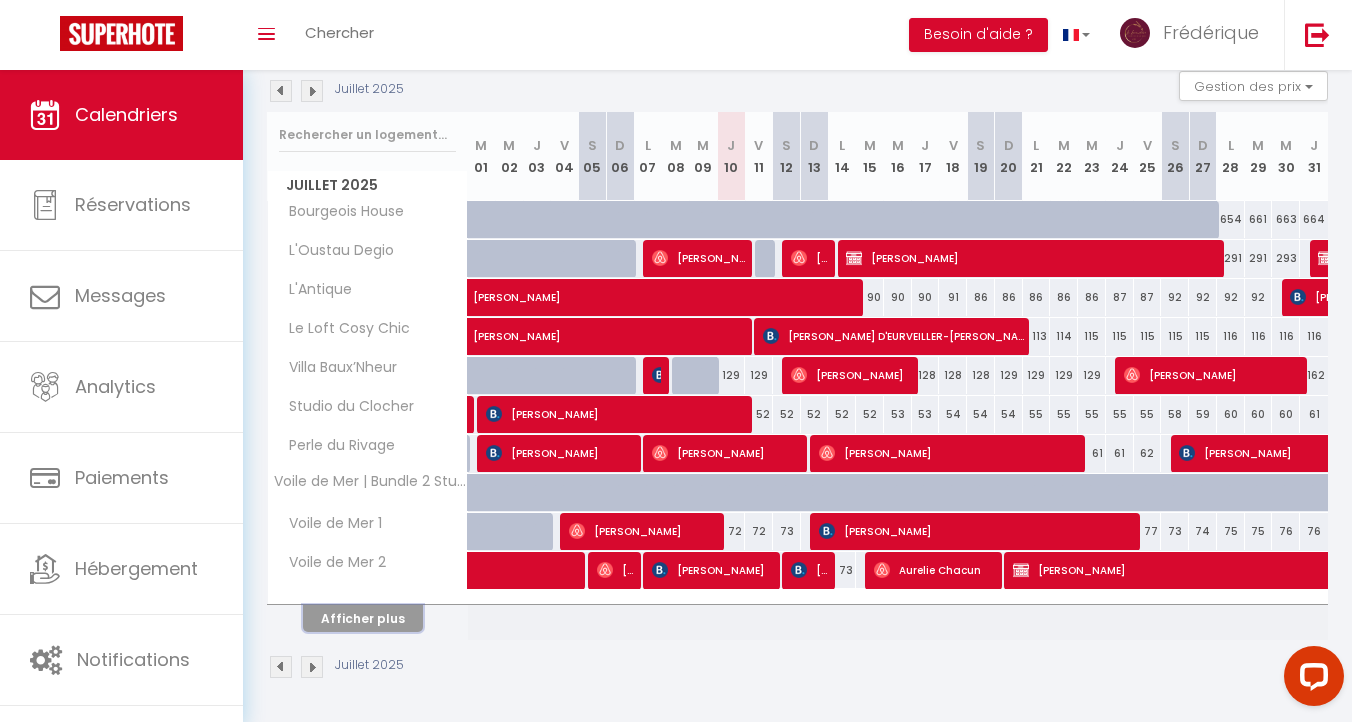 click on "Afficher plus" at bounding box center (363, 618) 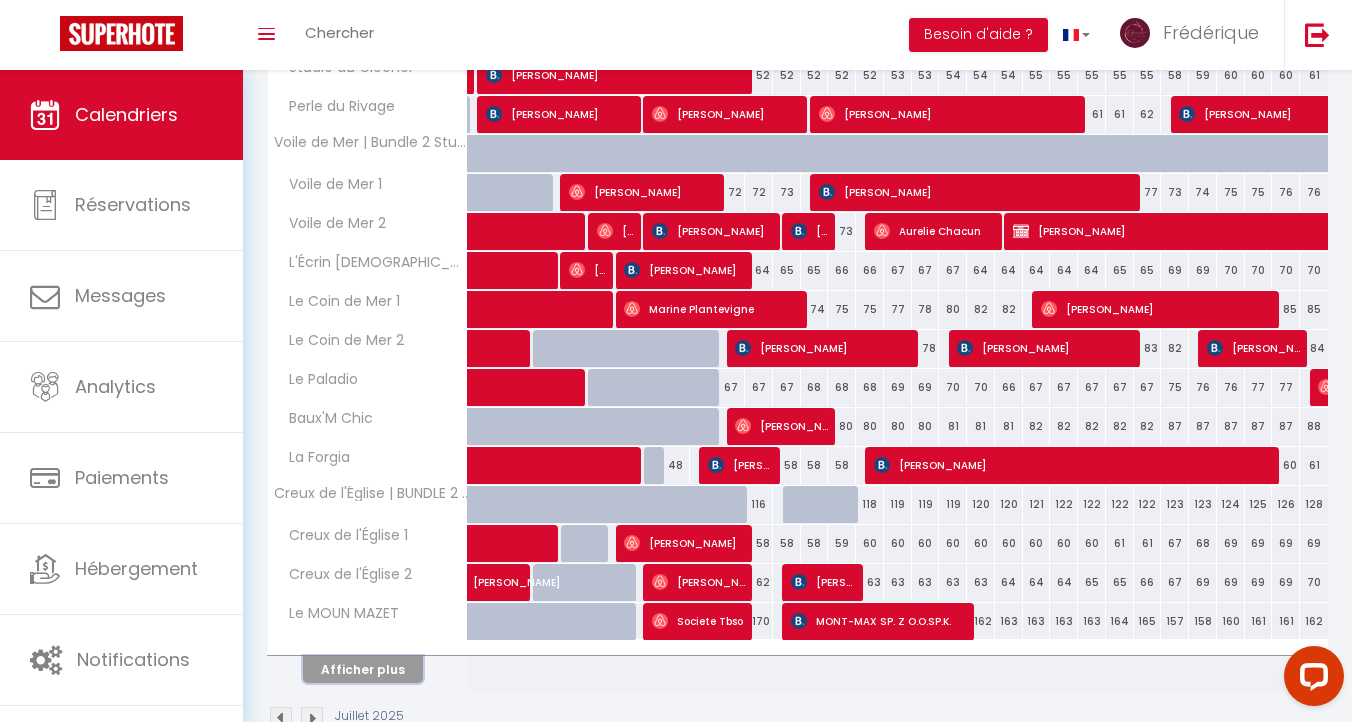 scroll, scrollTop: 557, scrollLeft: 0, axis: vertical 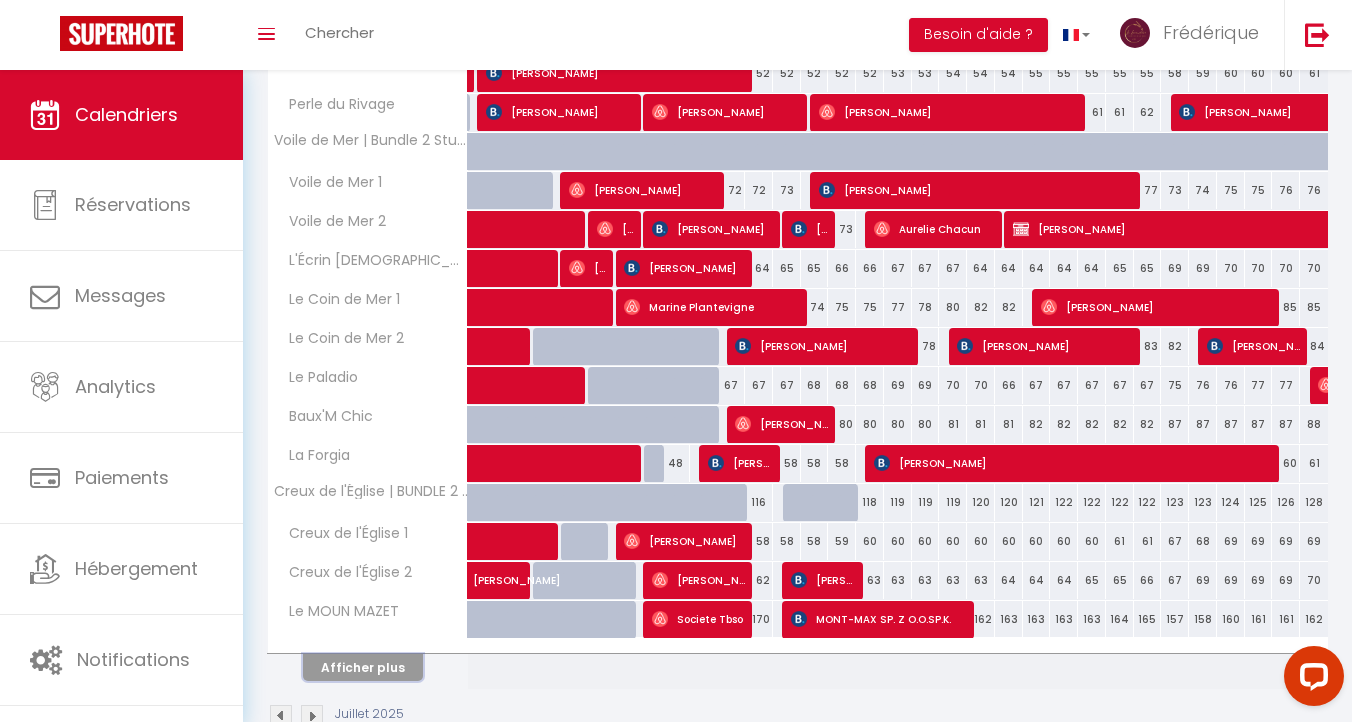 click on "Afficher plus" at bounding box center (363, 667) 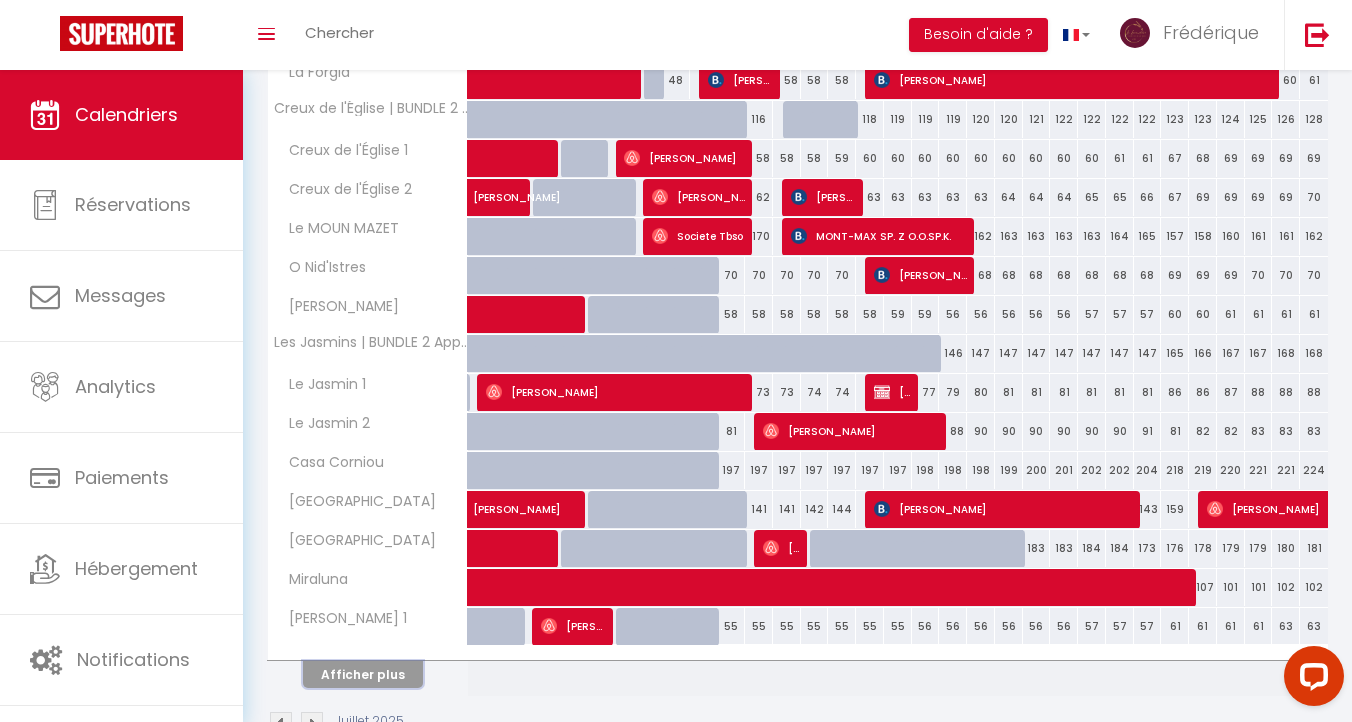 scroll, scrollTop: 970, scrollLeft: 0, axis: vertical 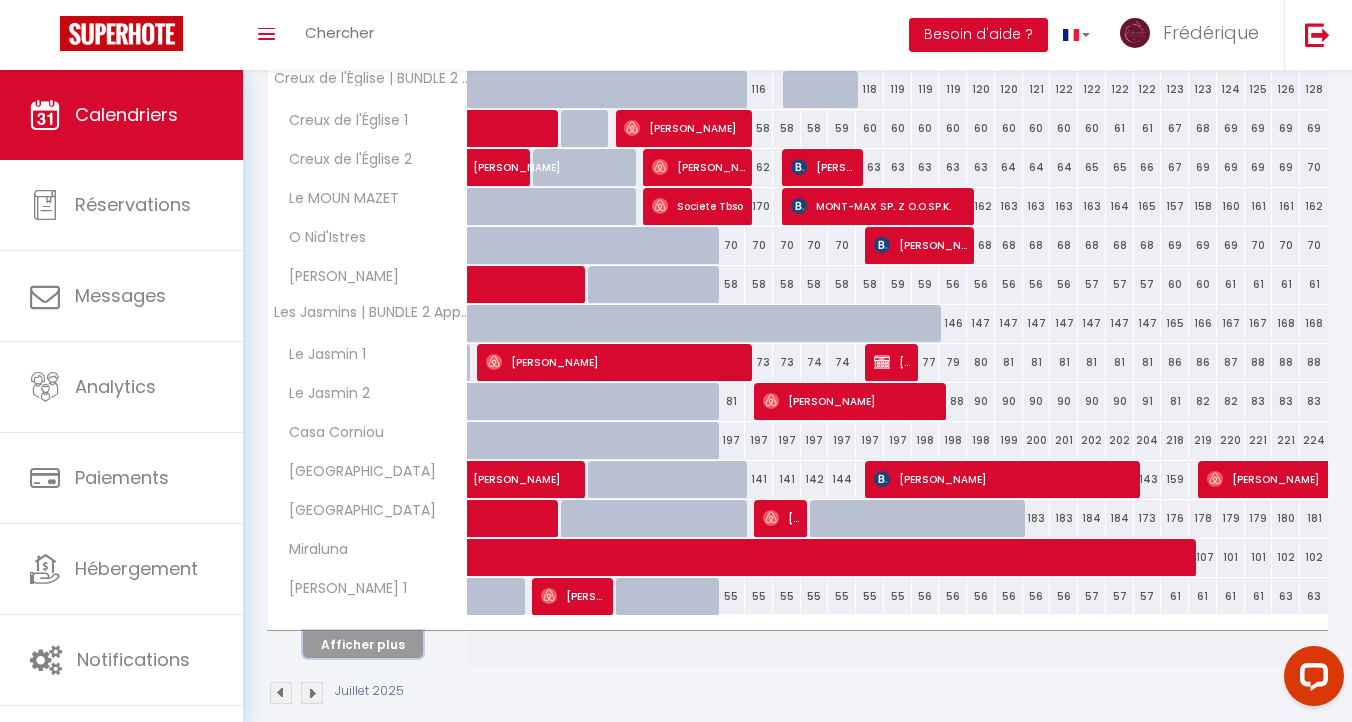 click on "Afficher plus" at bounding box center (363, 644) 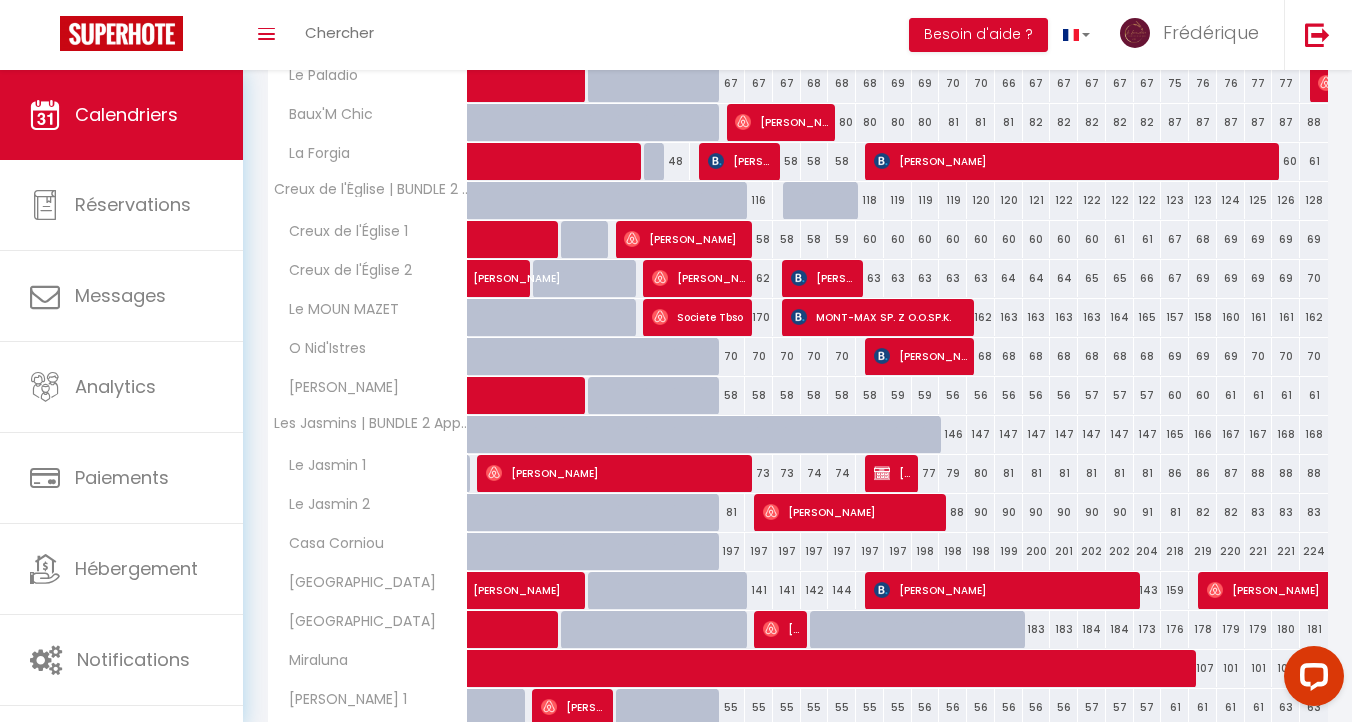 scroll, scrollTop: 840, scrollLeft: 0, axis: vertical 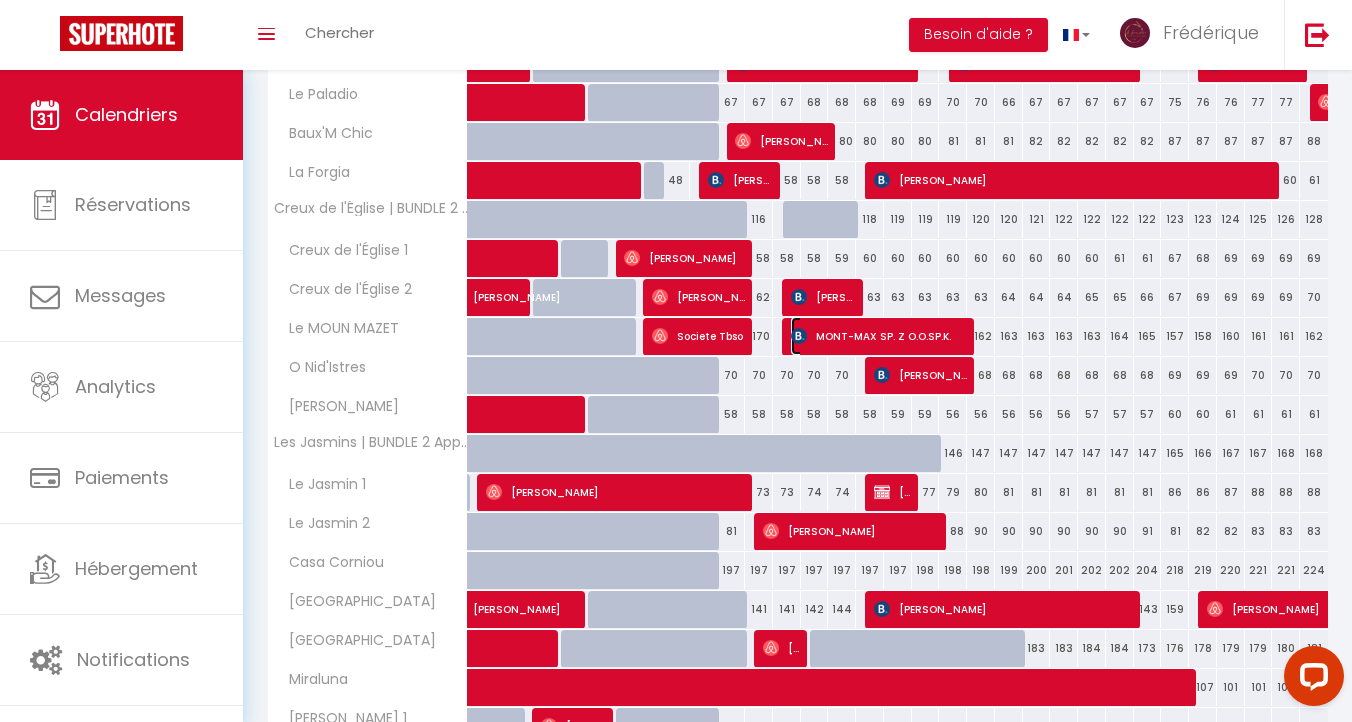 click on "MONT-MAX SP. Z O.O.SP.K." at bounding box center (879, 336) 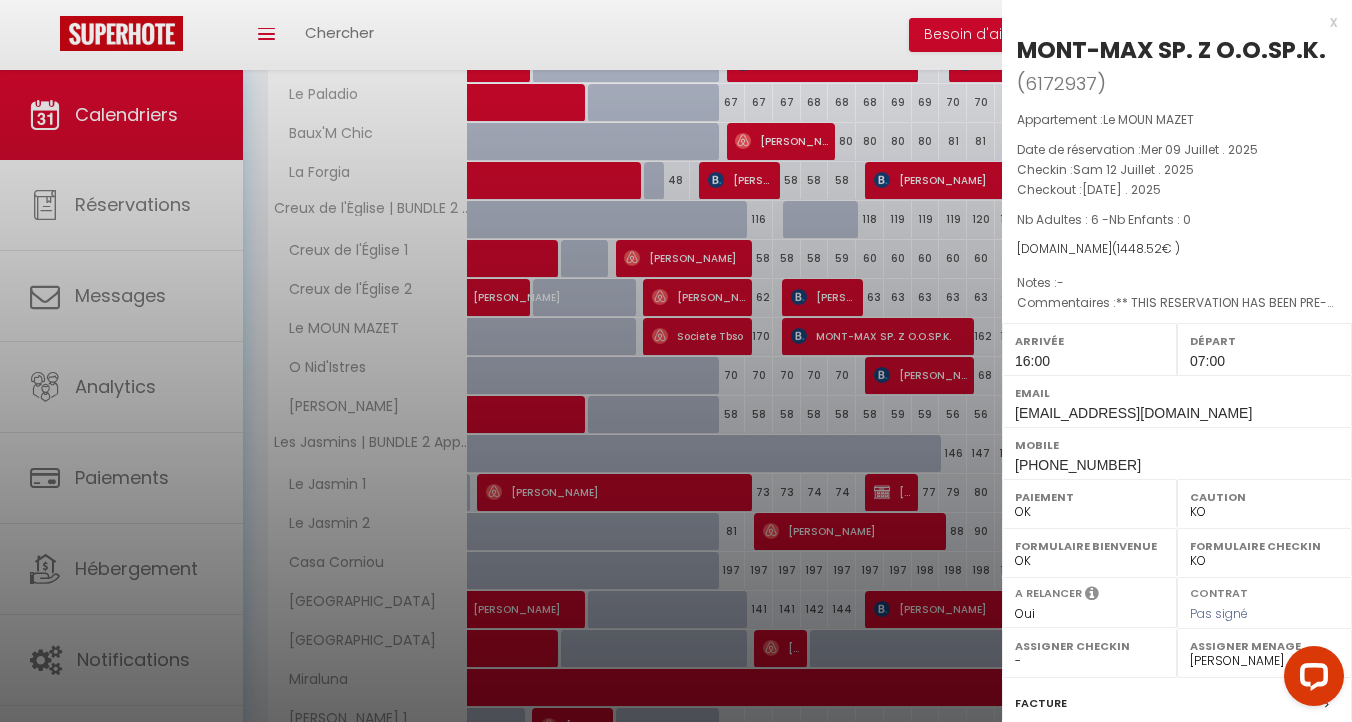 click at bounding box center (676, 361) 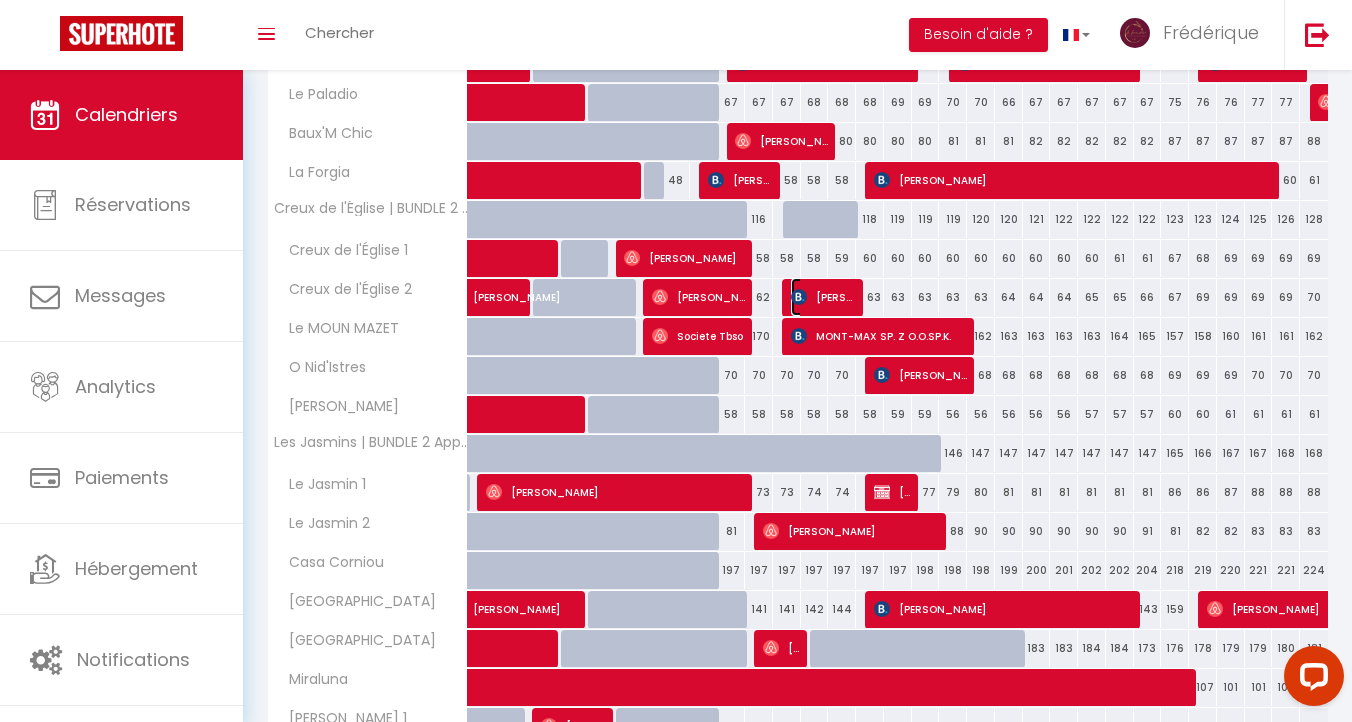 click on "[PERSON_NAME]" at bounding box center [823, 297] 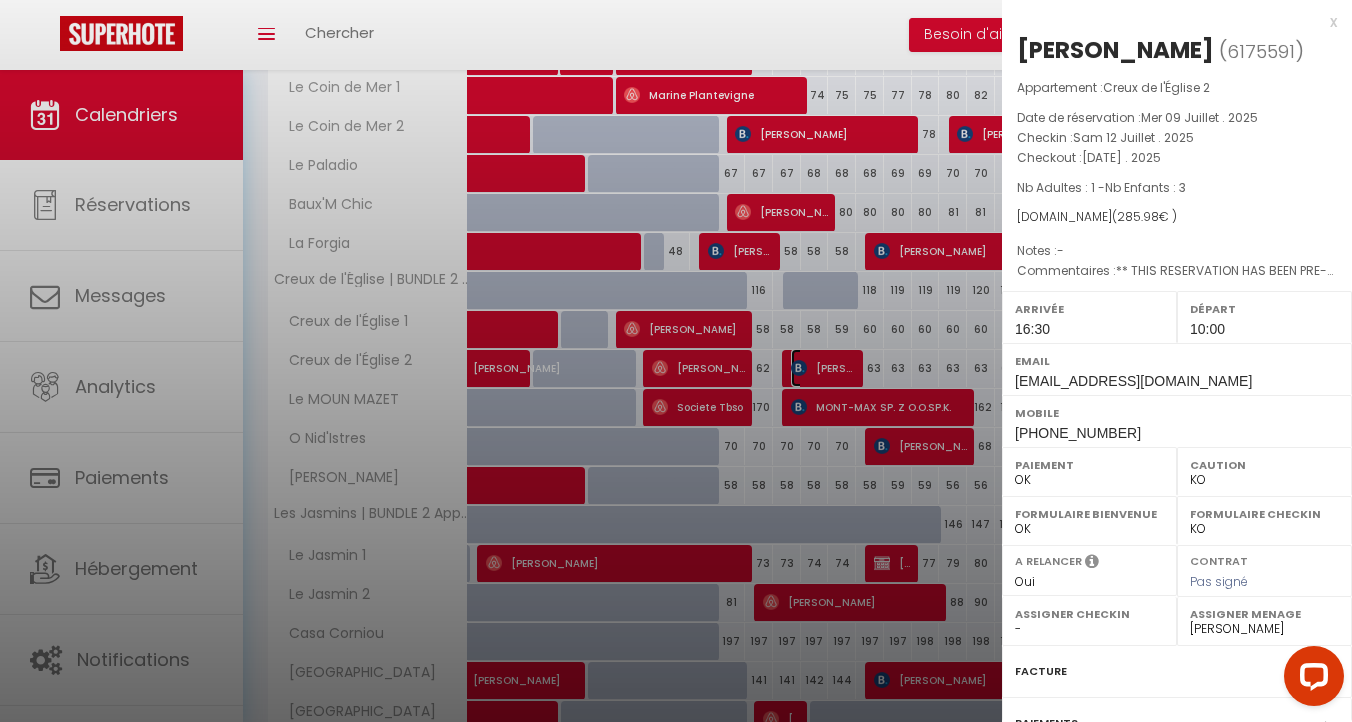 scroll, scrollTop: 750, scrollLeft: 0, axis: vertical 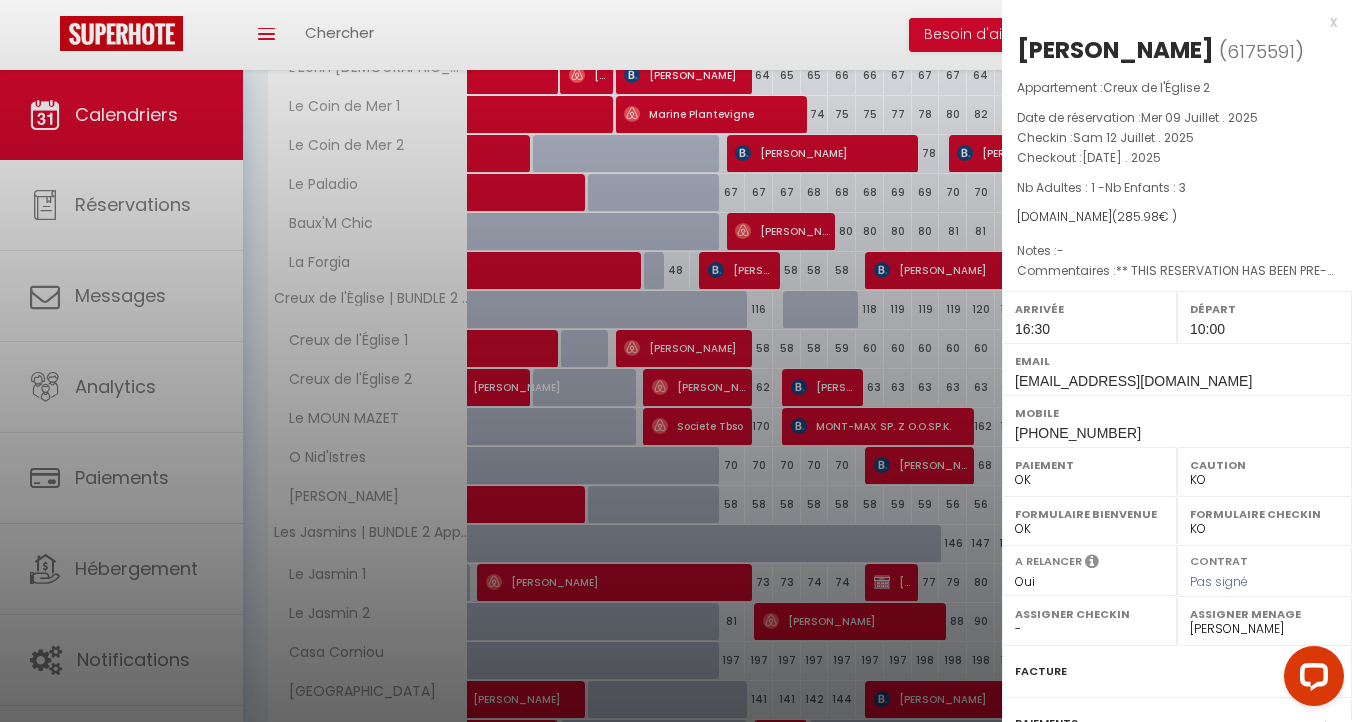 click at bounding box center (676, 361) 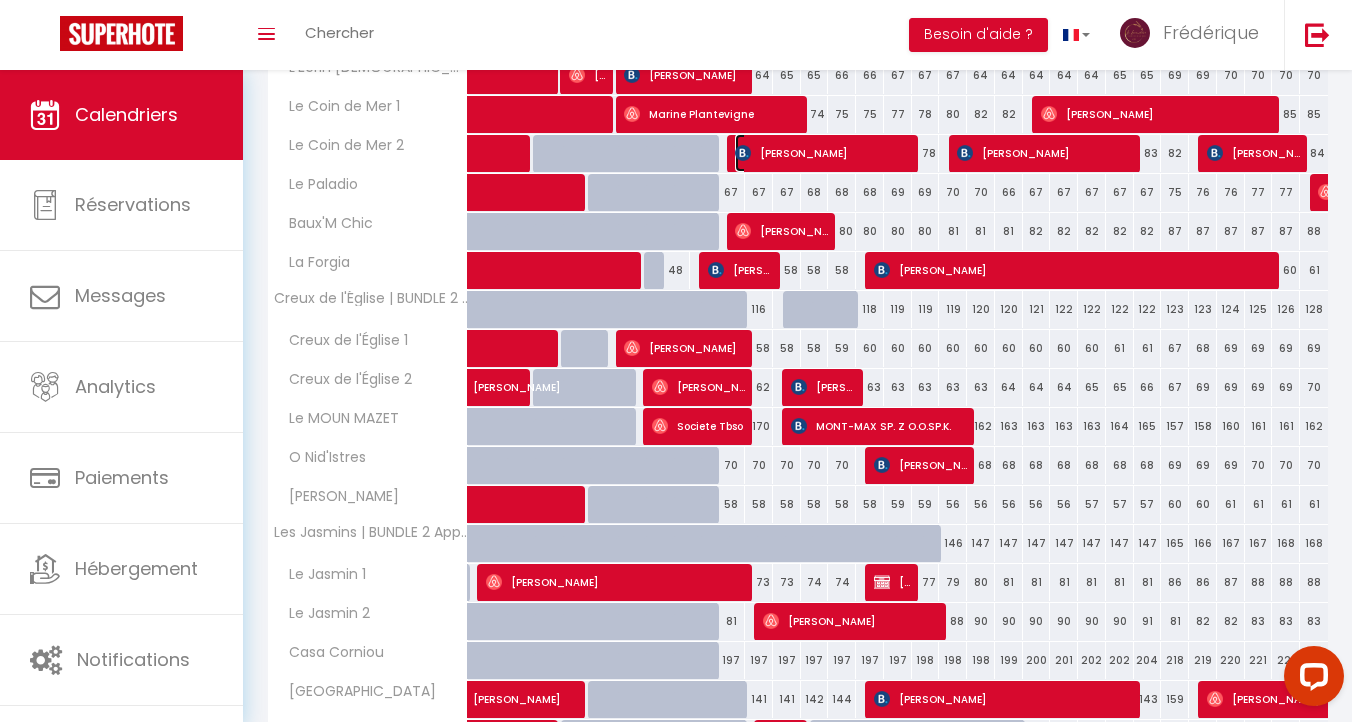 click on "[PERSON_NAME]" at bounding box center [823, 153] 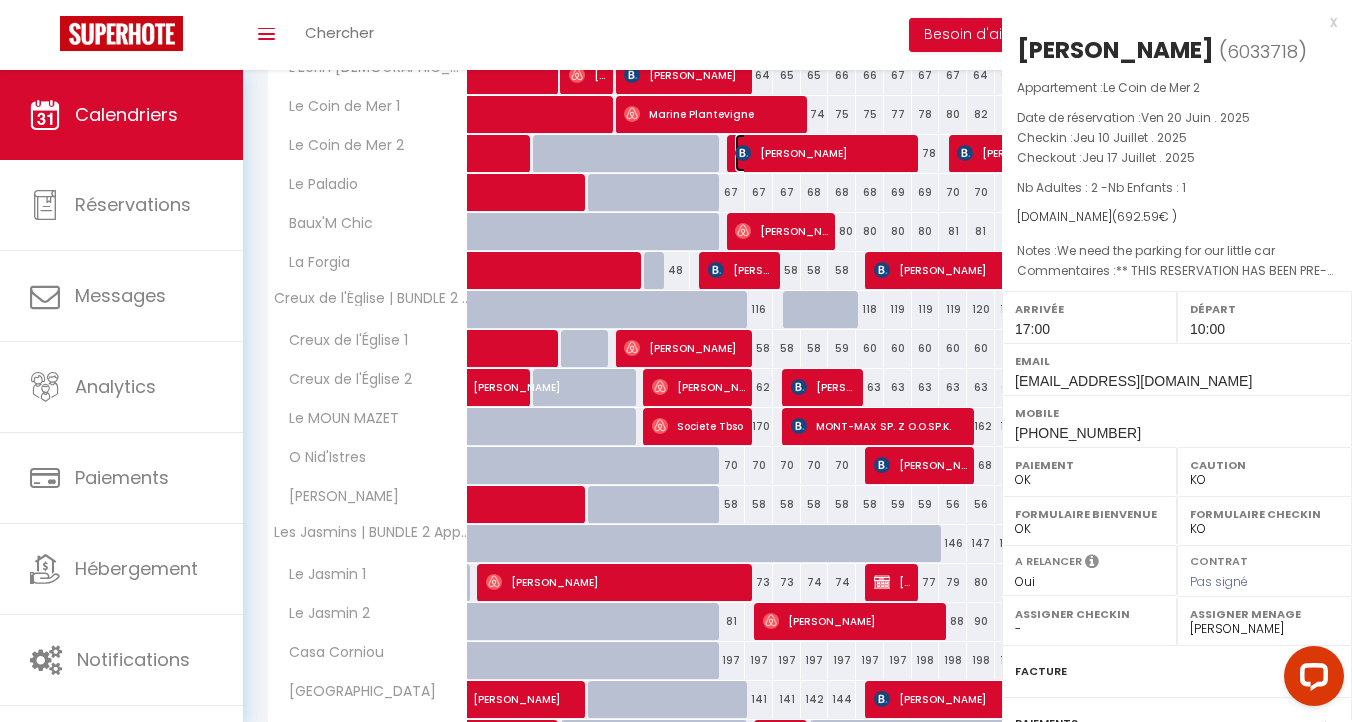 select on "32644" 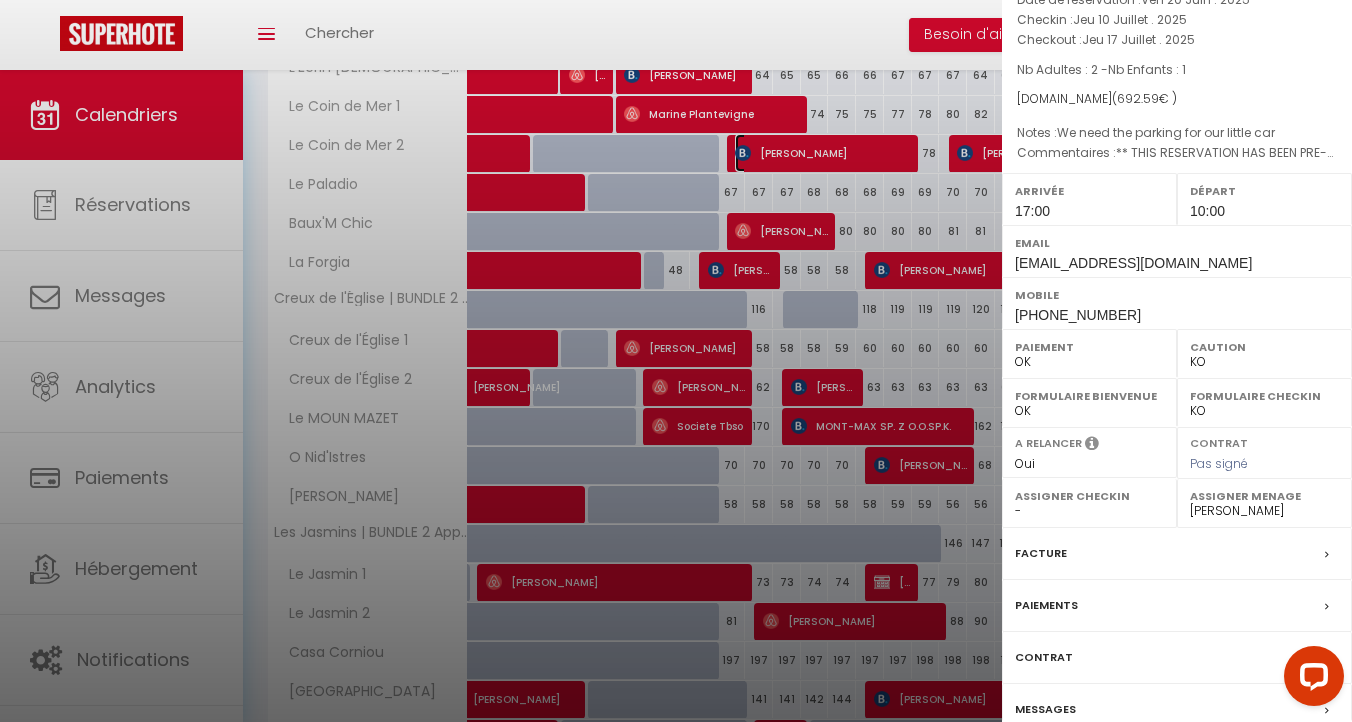 scroll, scrollTop: 210, scrollLeft: 0, axis: vertical 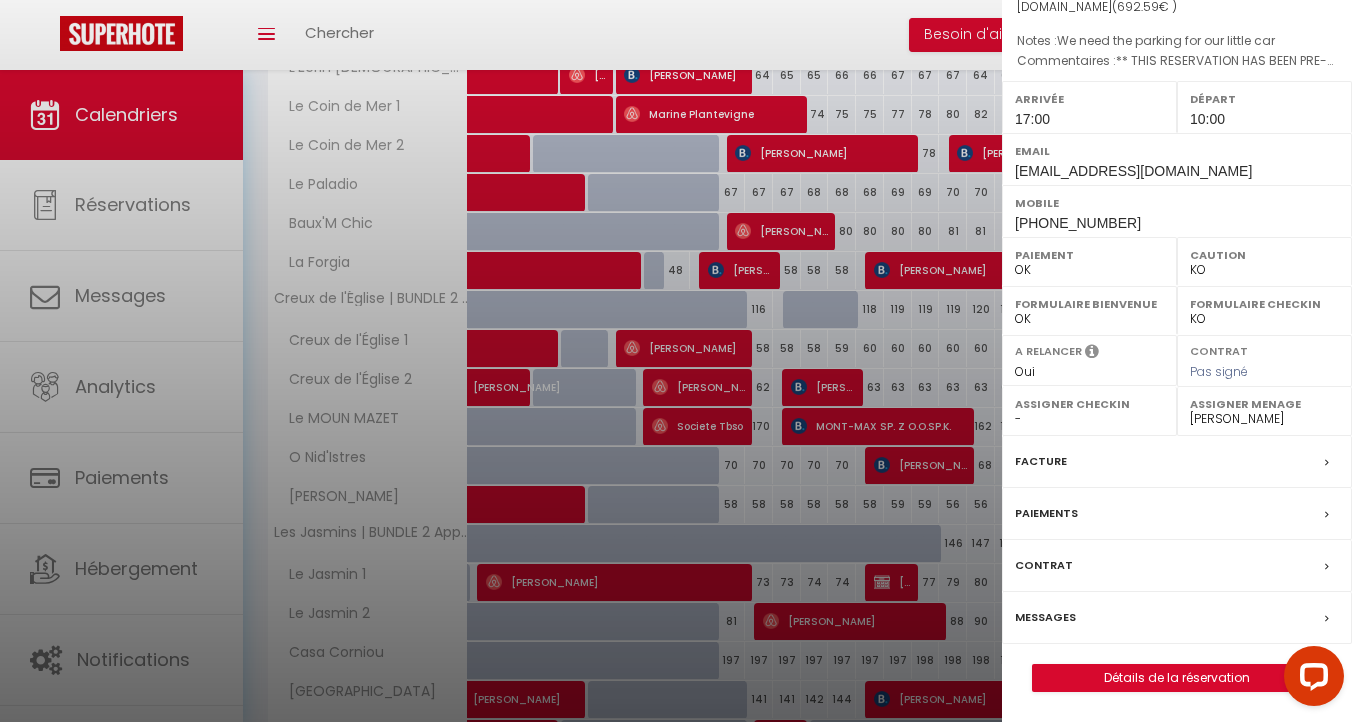 click on "Messages" at bounding box center [1045, 617] 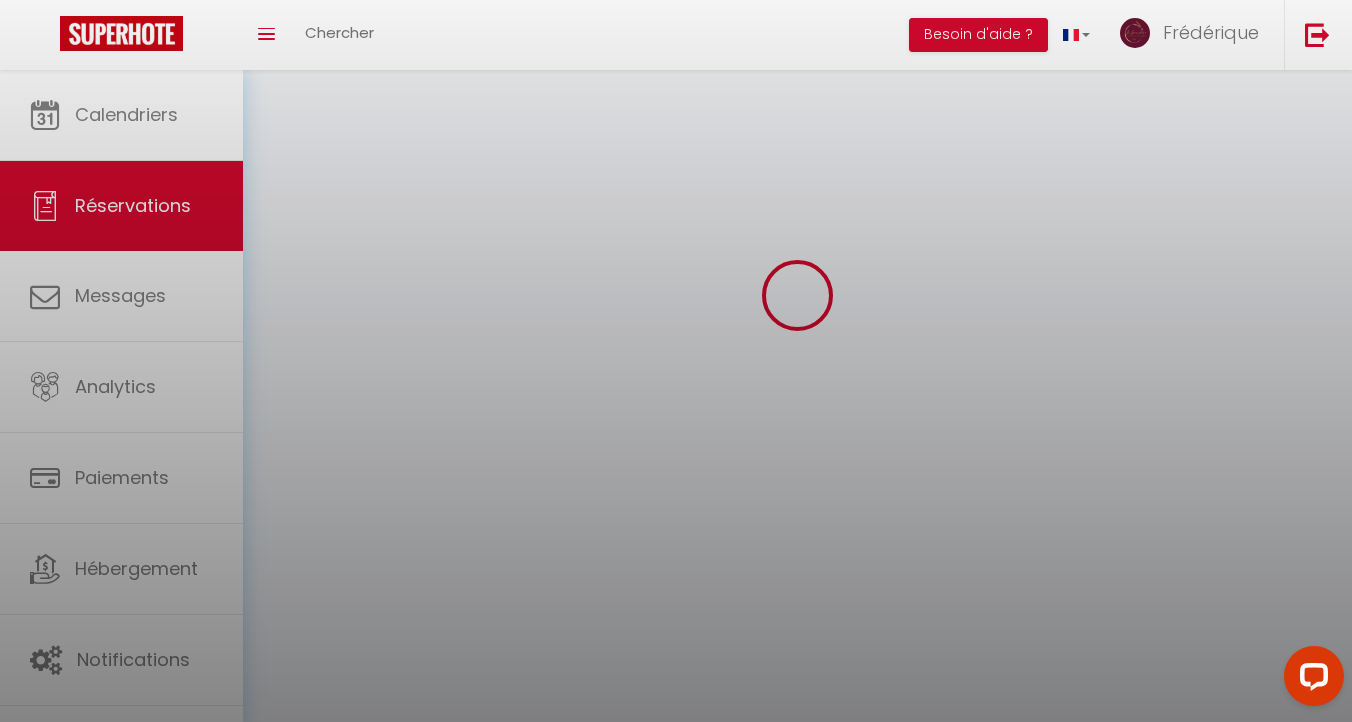 scroll, scrollTop: 0, scrollLeft: 0, axis: both 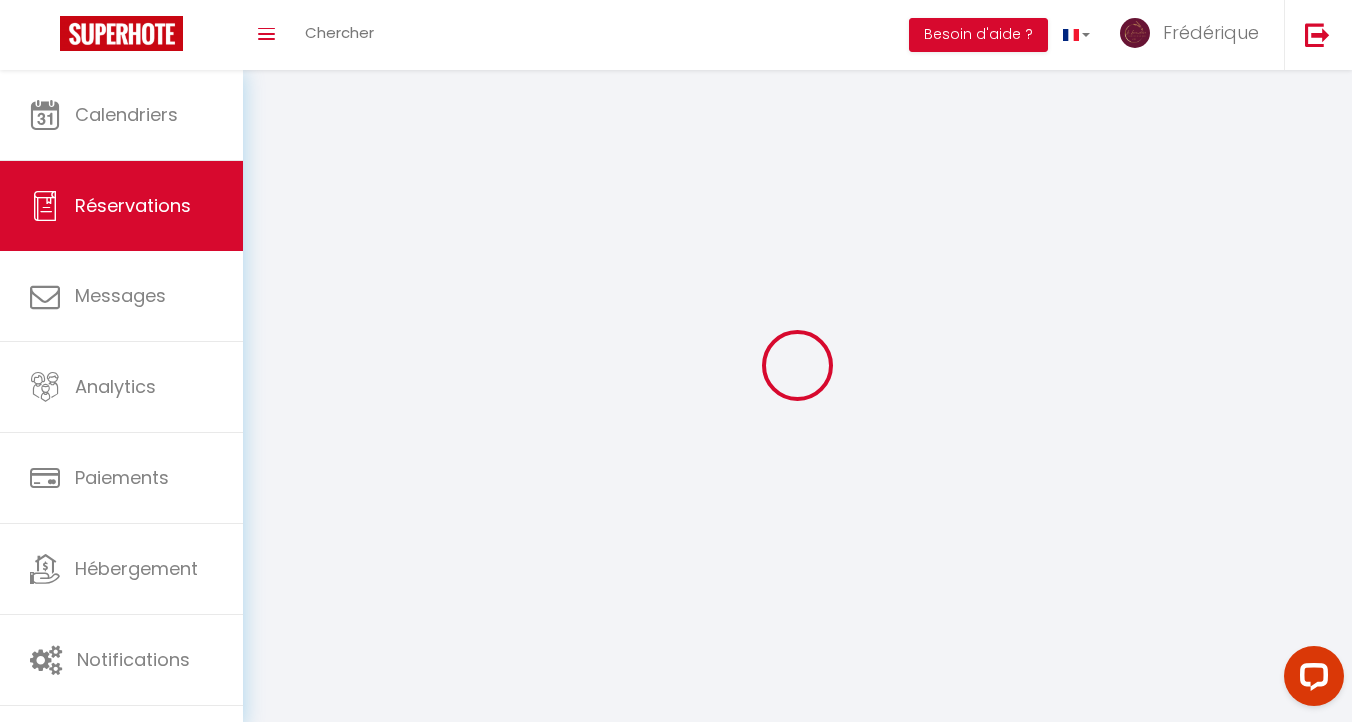 type on "Eva Lavinia" 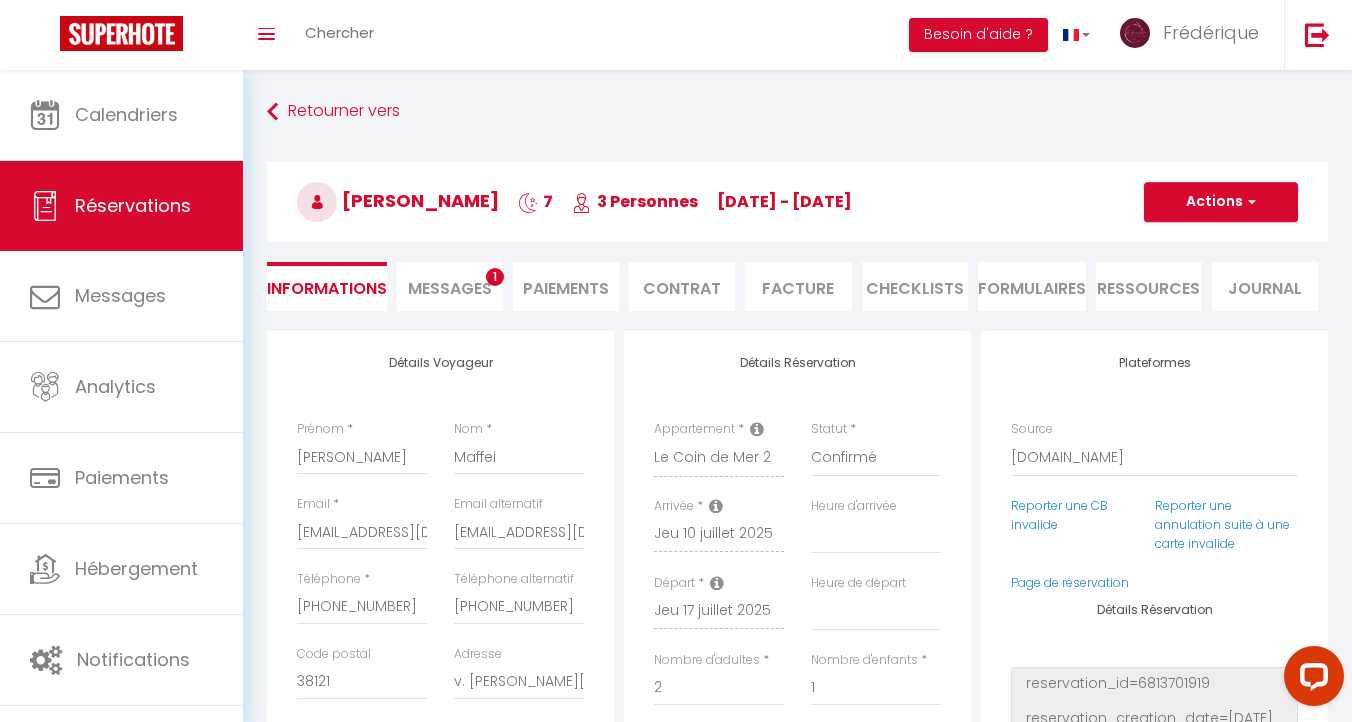 select 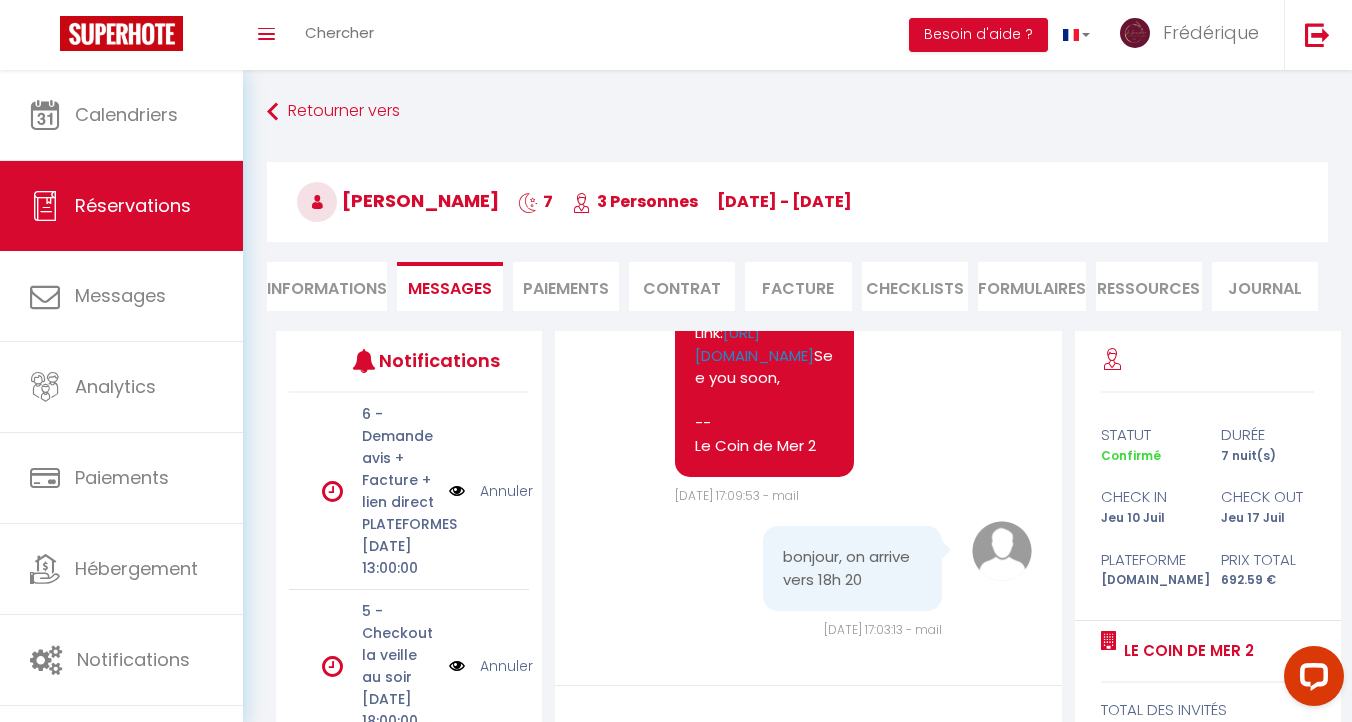 scroll, scrollTop: 5727, scrollLeft: 0, axis: vertical 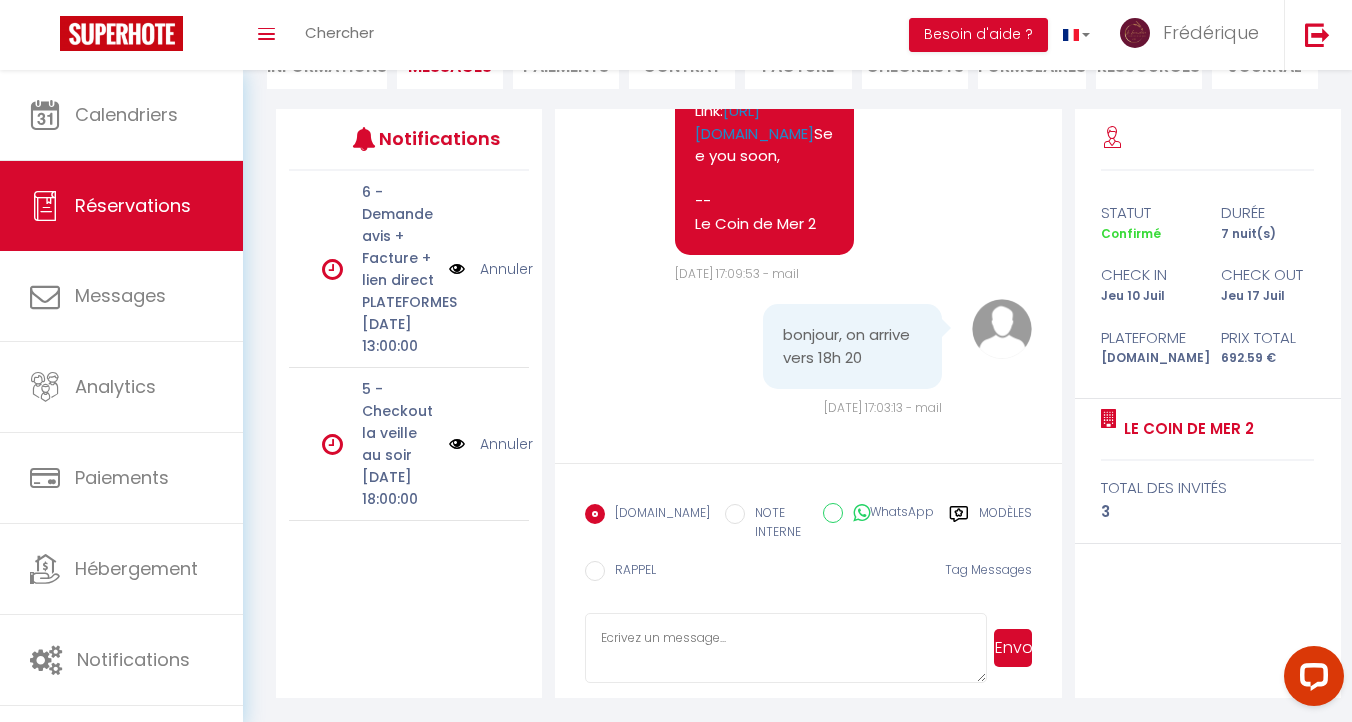 click at bounding box center [786, 648] 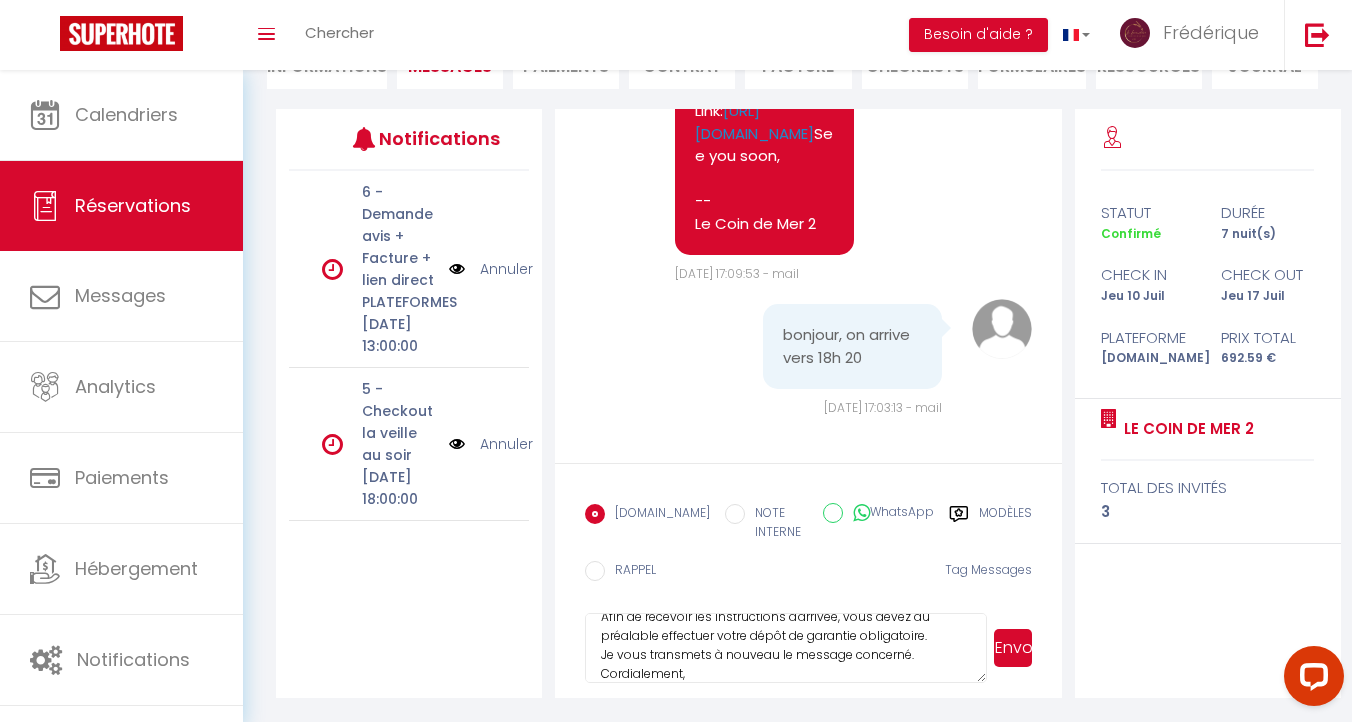 scroll, scrollTop: 59, scrollLeft: 0, axis: vertical 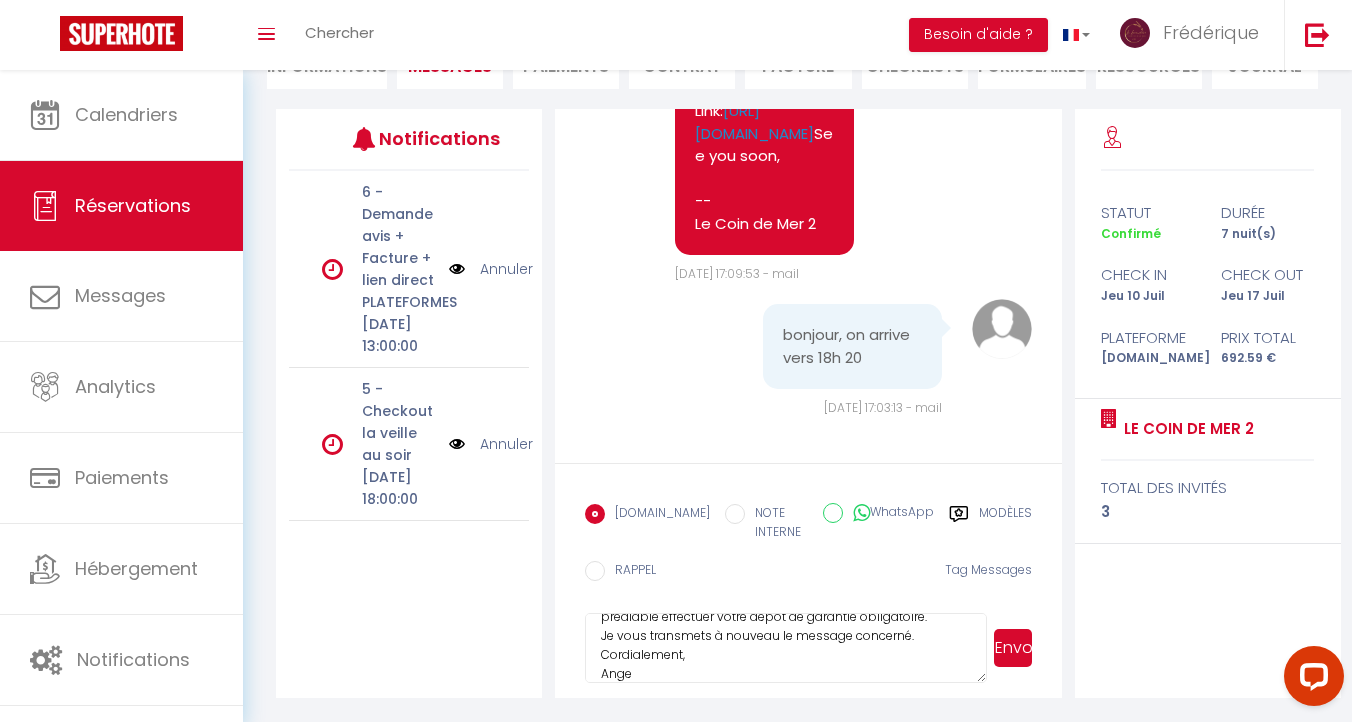 type on "Bonjour Eva,
Afin de recevoir les instructions d'arrivée, vous devez au préalable effectuer votre dépôt de garantie obligatoire.
Je vous transmets à nouveau le message concerné.
Cordialement,
Ange" 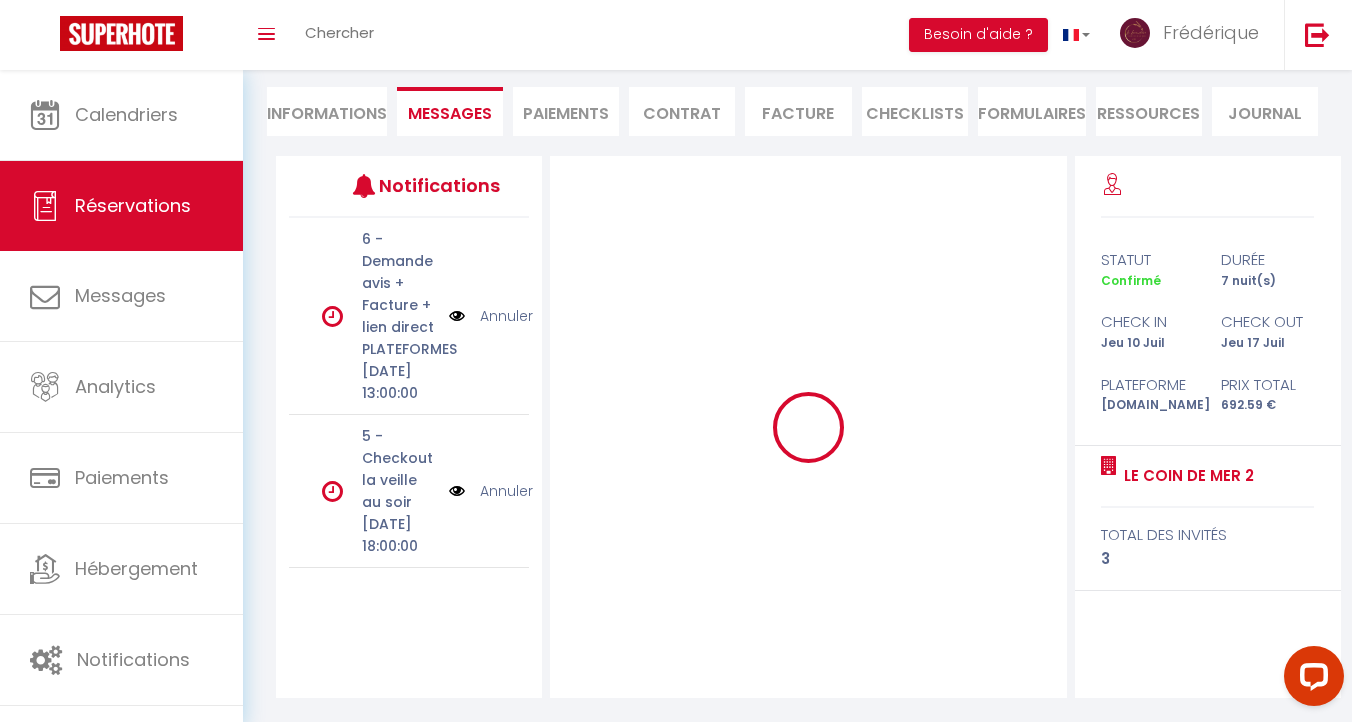 scroll, scrollTop: 0, scrollLeft: 0, axis: both 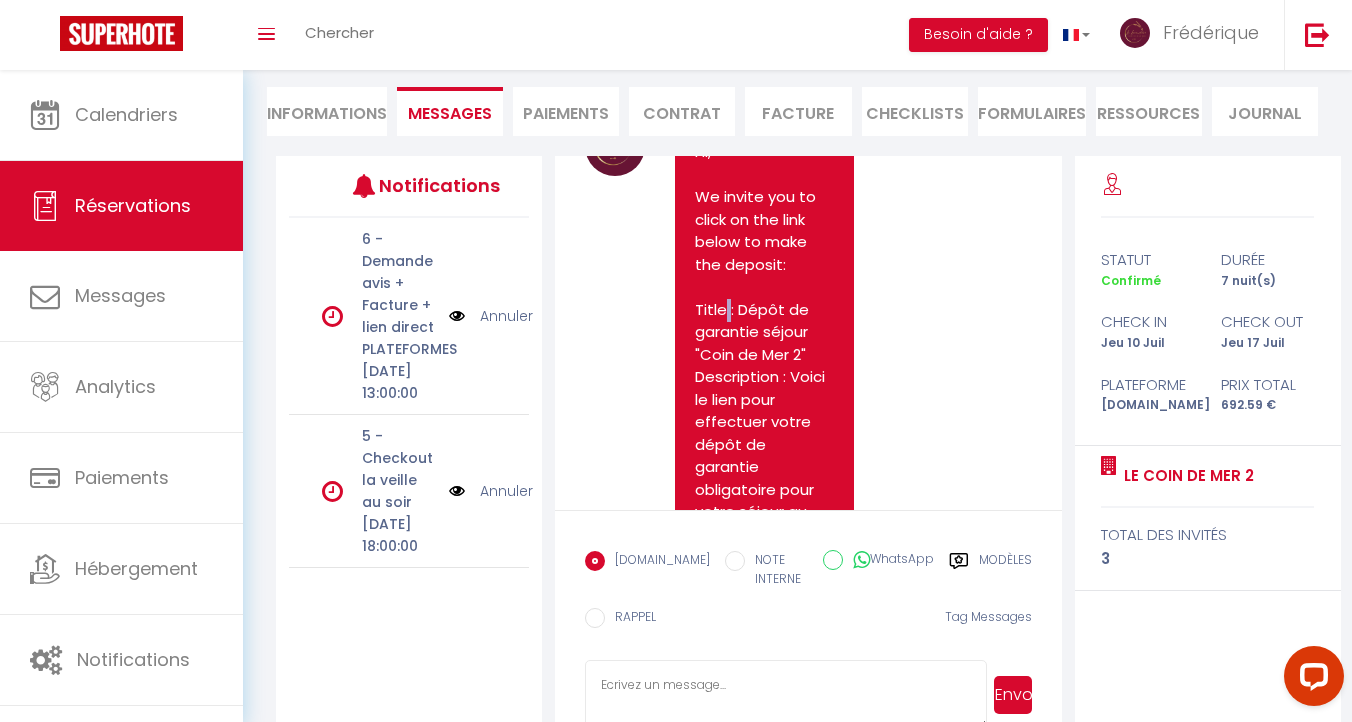 copy 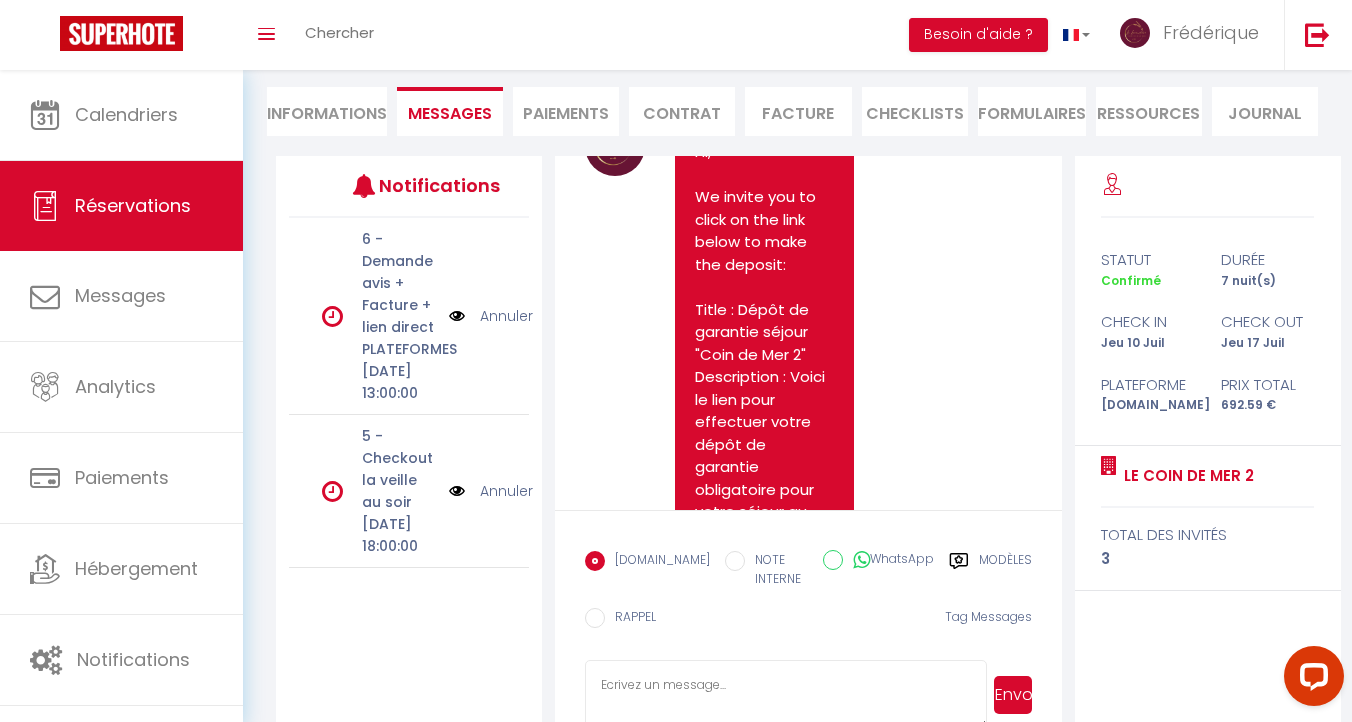 click at bounding box center [786, 695] 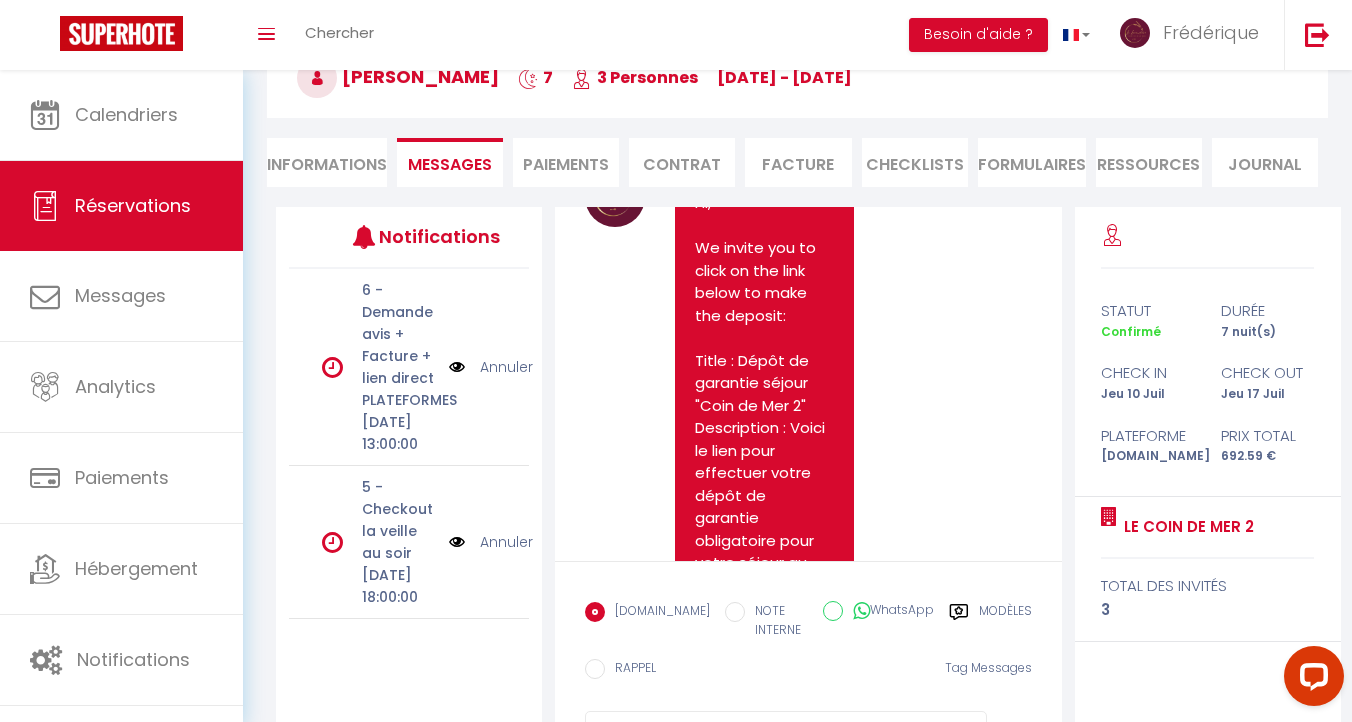 scroll, scrollTop: 106, scrollLeft: 0, axis: vertical 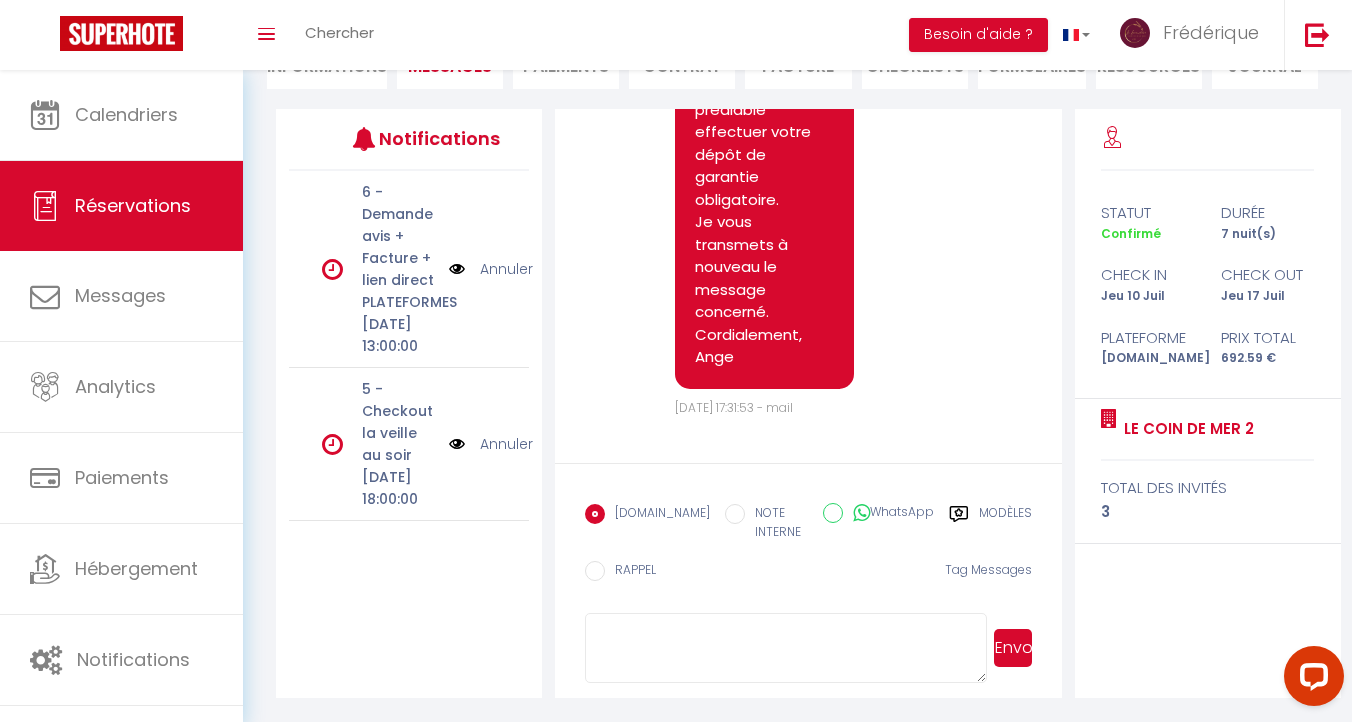 click at bounding box center [786, 648] 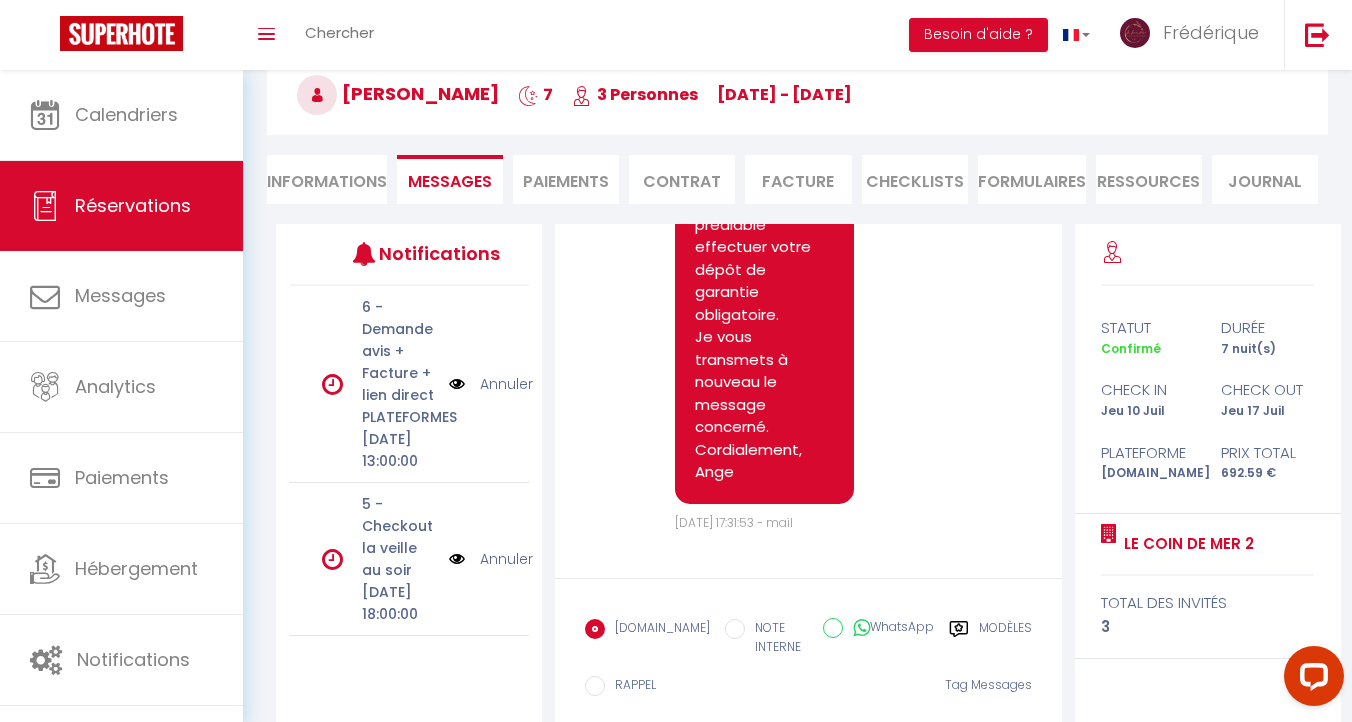 scroll, scrollTop: 0, scrollLeft: 0, axis: both 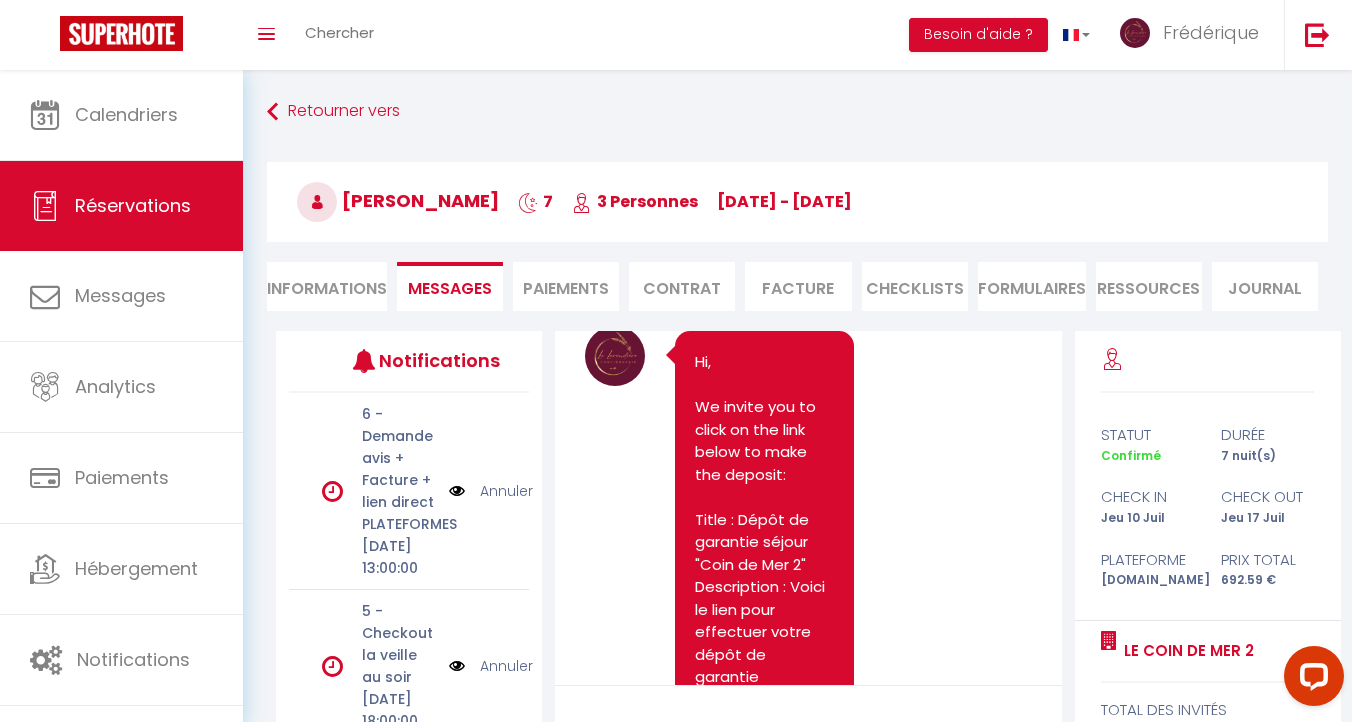 drag, startPoint x: 827, startPoint y: 543, endPoint x: 693, endPoint y: 383, distance: 208.70074 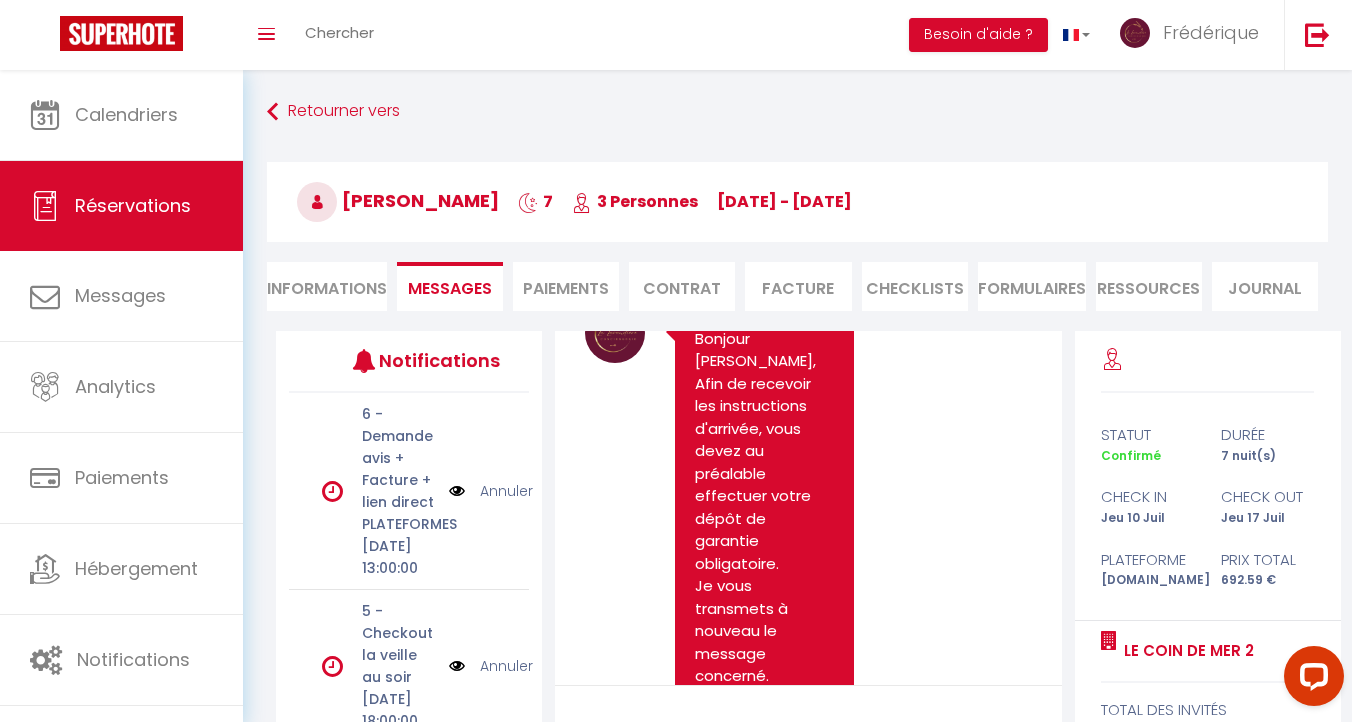 scroll, scrollTop: 6154, scrollLeft: 0, axis: vertical 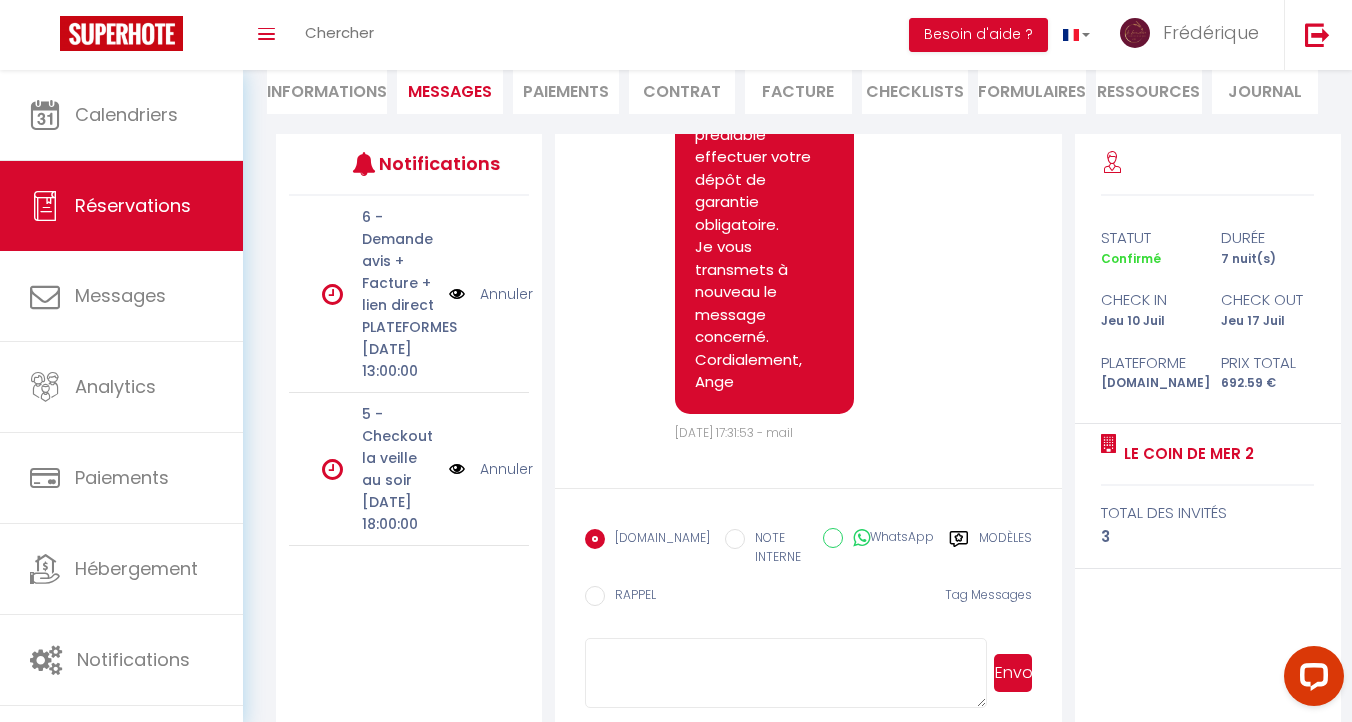 click at bounding box center [786, 673] 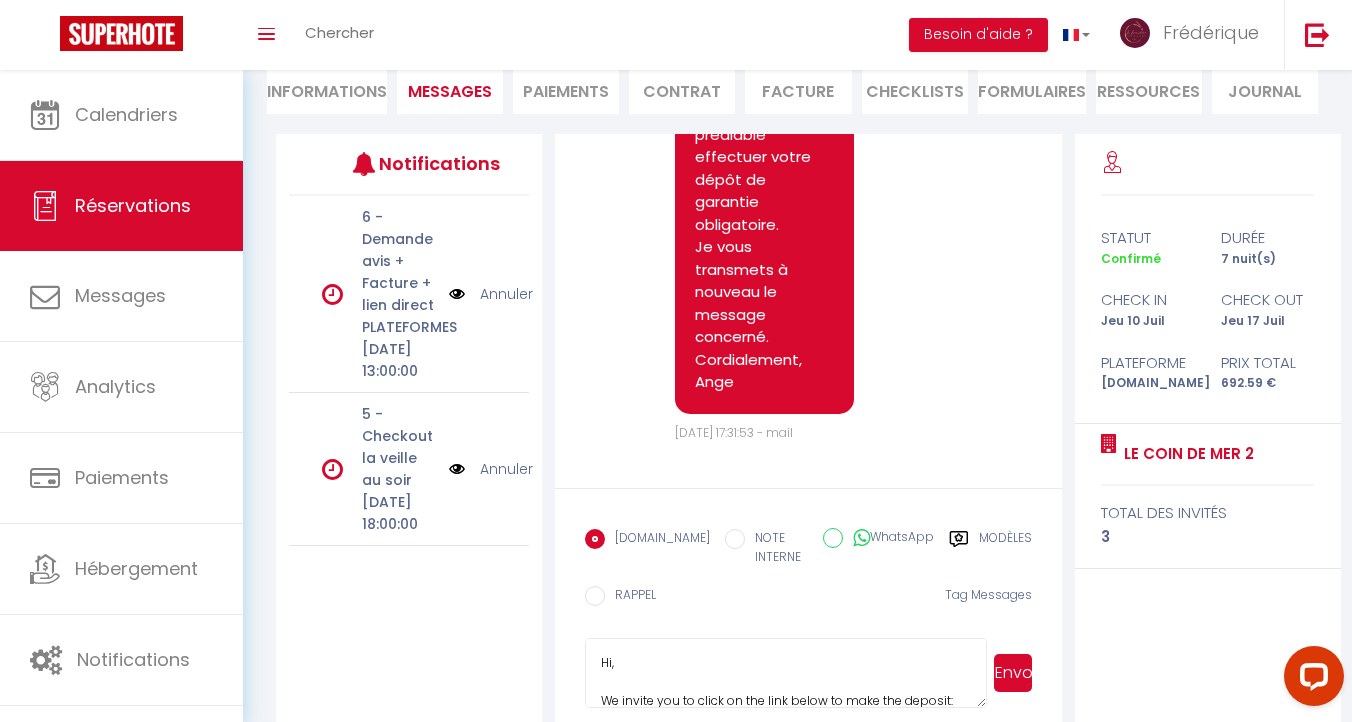 scroll, scrollTop: 229, scrollLeft: 0, axis: vertical 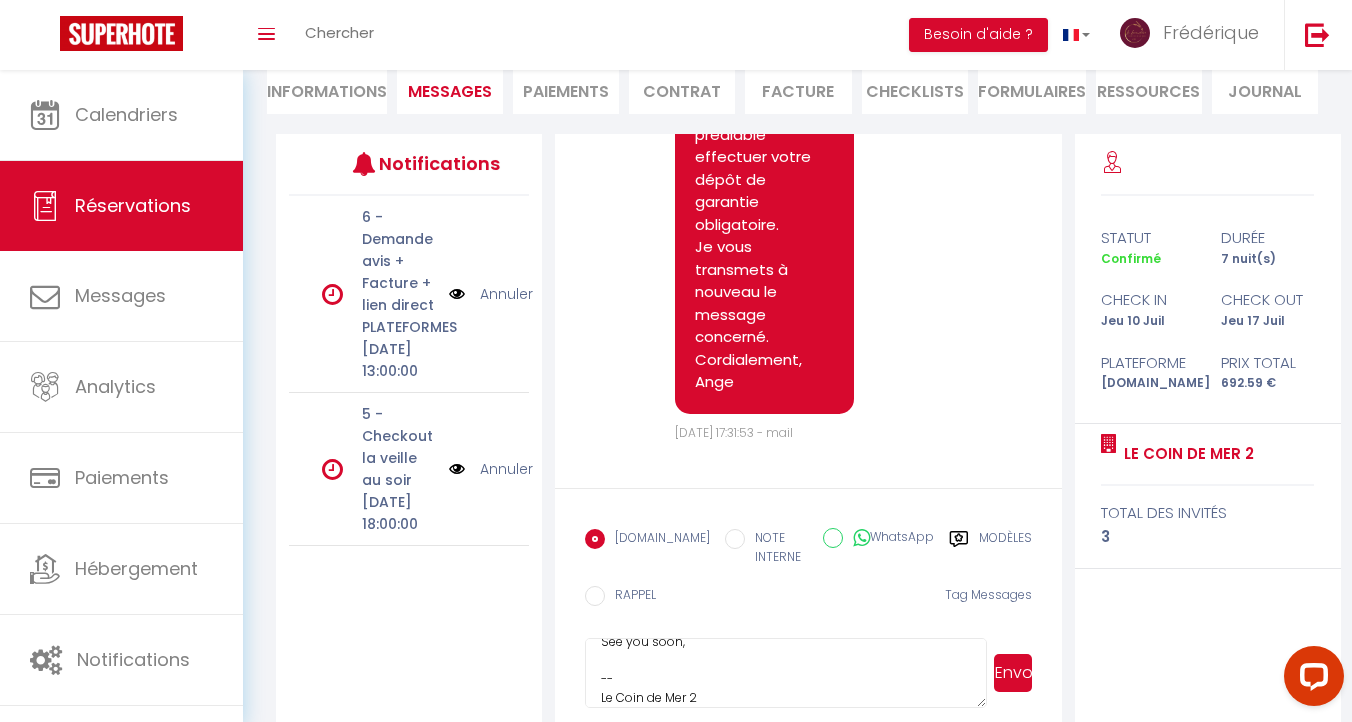 type on "Hi,
We invite you to click on the link below to make the deposit:
Title : Dépôt de garantie séjour "Coin de Mer 2"
Description : Voici le lien pour effectuer votre dépôt de garantie obligatoire pour votre séjour au Coin de Mer 2. Une fois celui-ci effectué, vous recevrez toutes les informations nécessaires à votre arrivée.
Link: https://superhote.com/applink/p/S6B2LCOp
See you soon,
--
Le Coin de Mer 2" 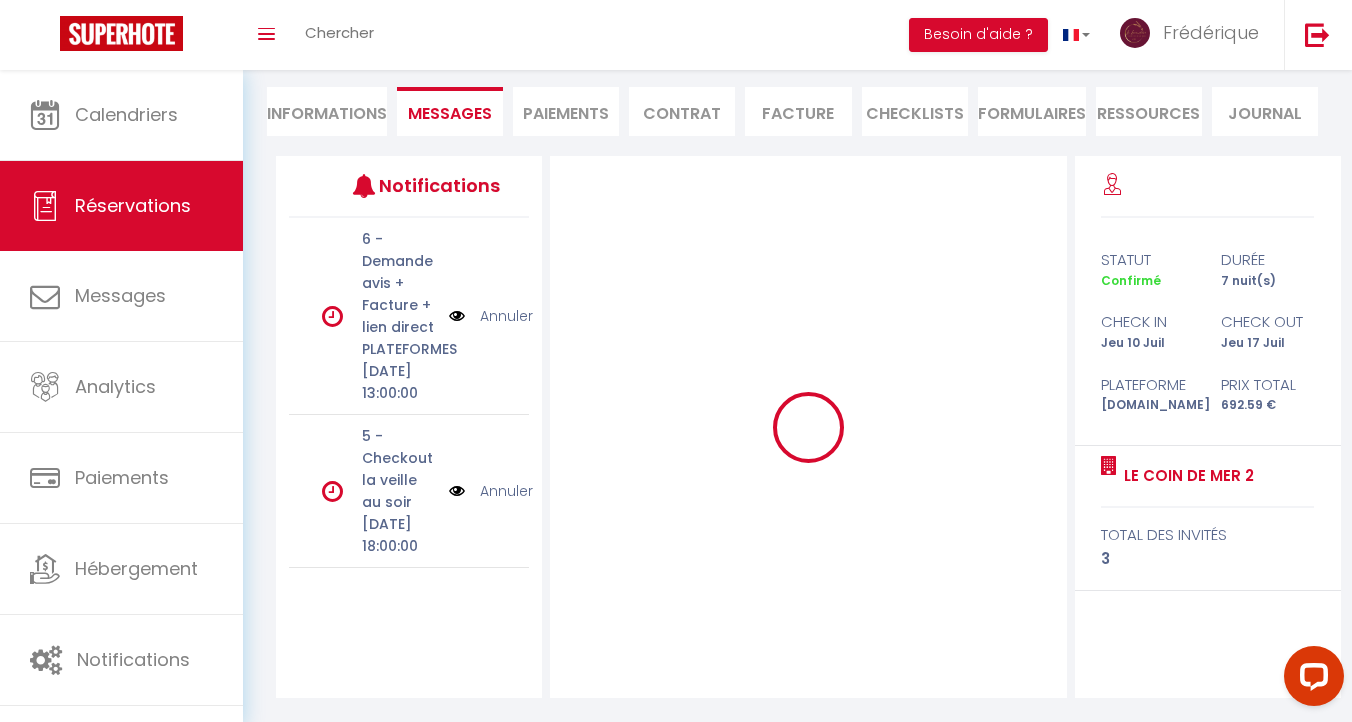 type 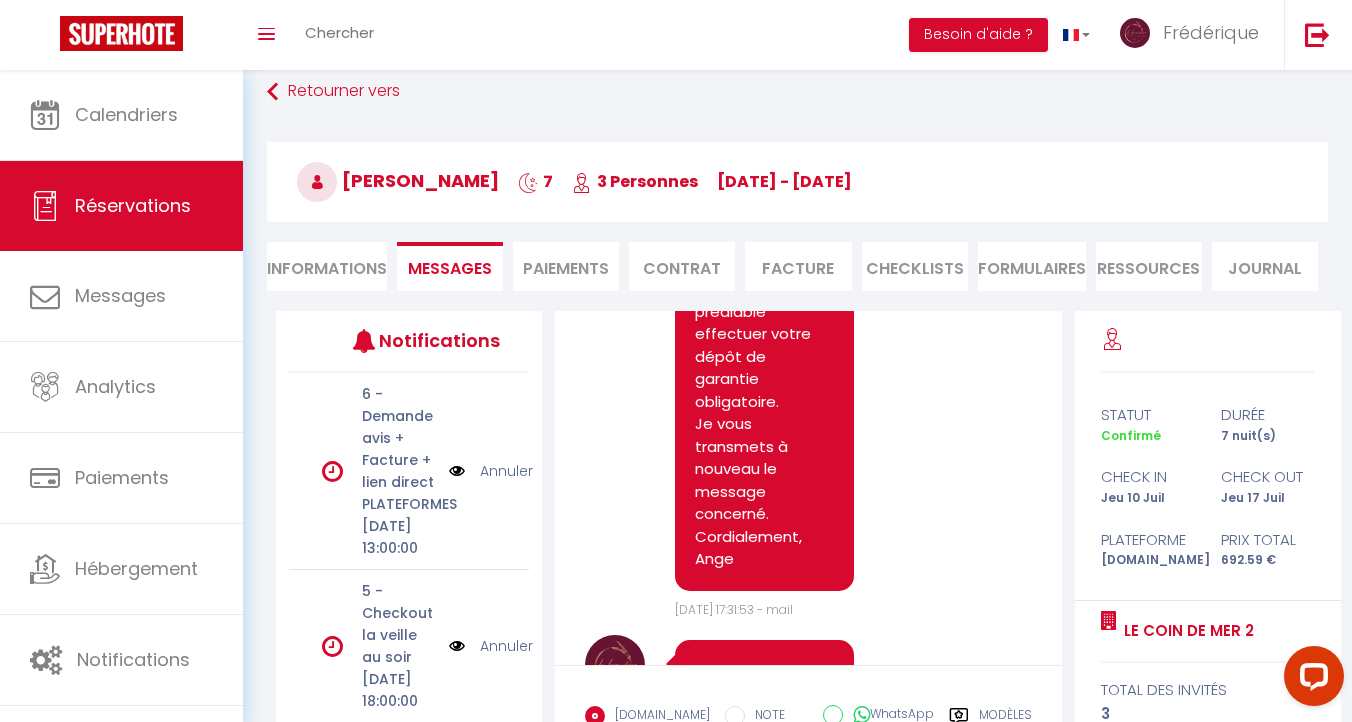 scroll, scrollTop: 0, scrollLeft: 0, axis: both 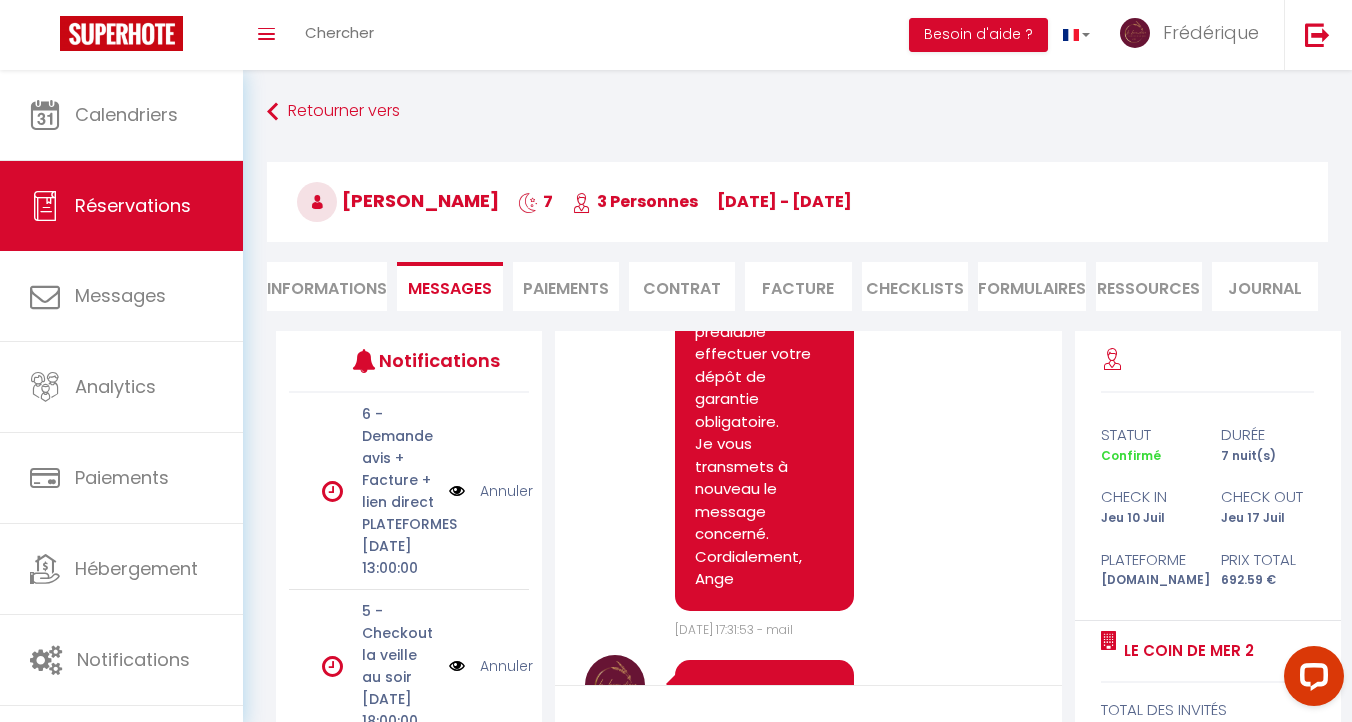click on "Informations" at bounding box center [327, 286] 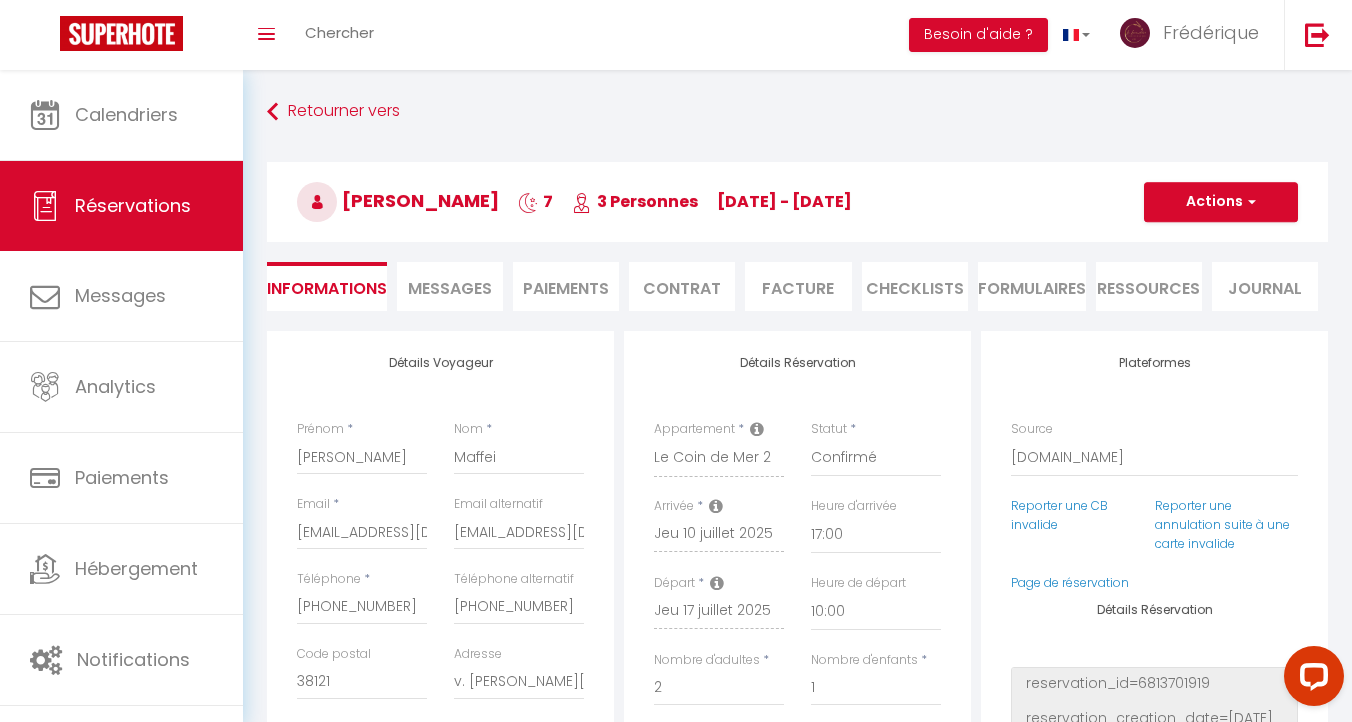 checkbox on "false" 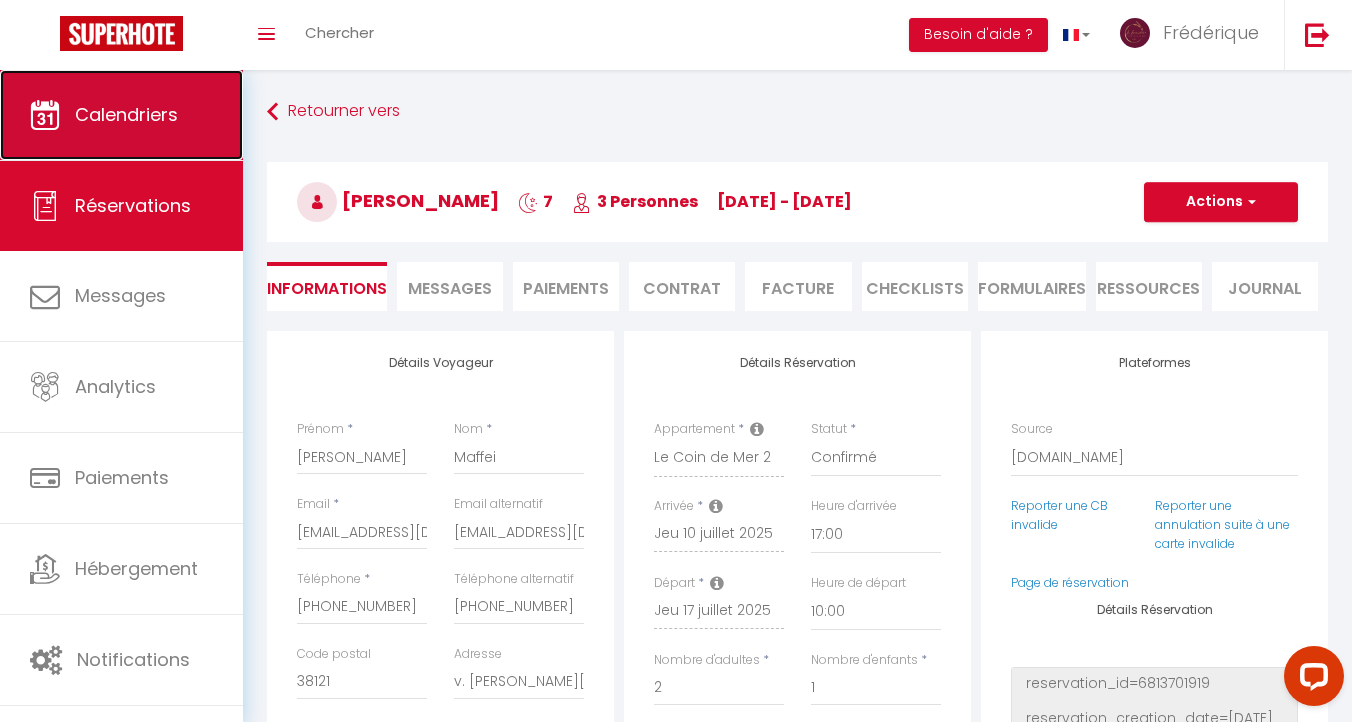 click on "Calendriers" at bounding box center (126, 114) 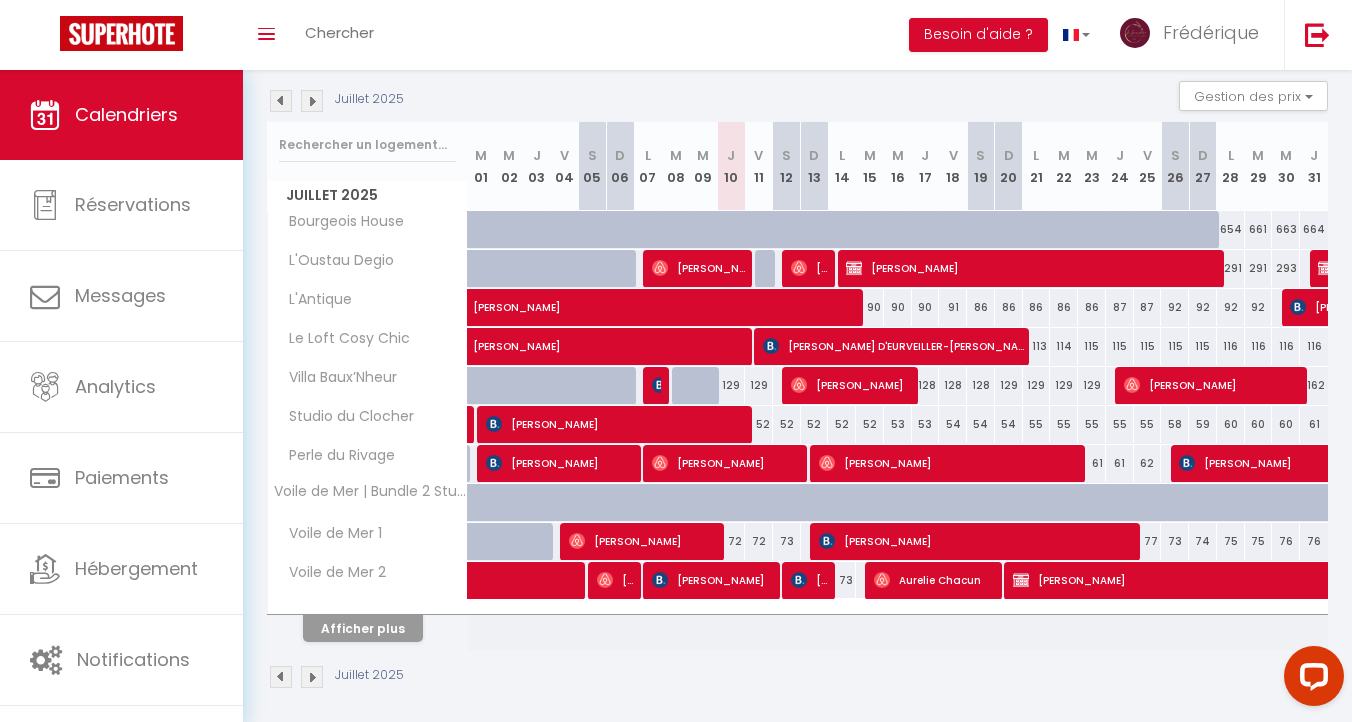 scroll, scrollTop: 207, scrollLeft: 0, axis: vertical 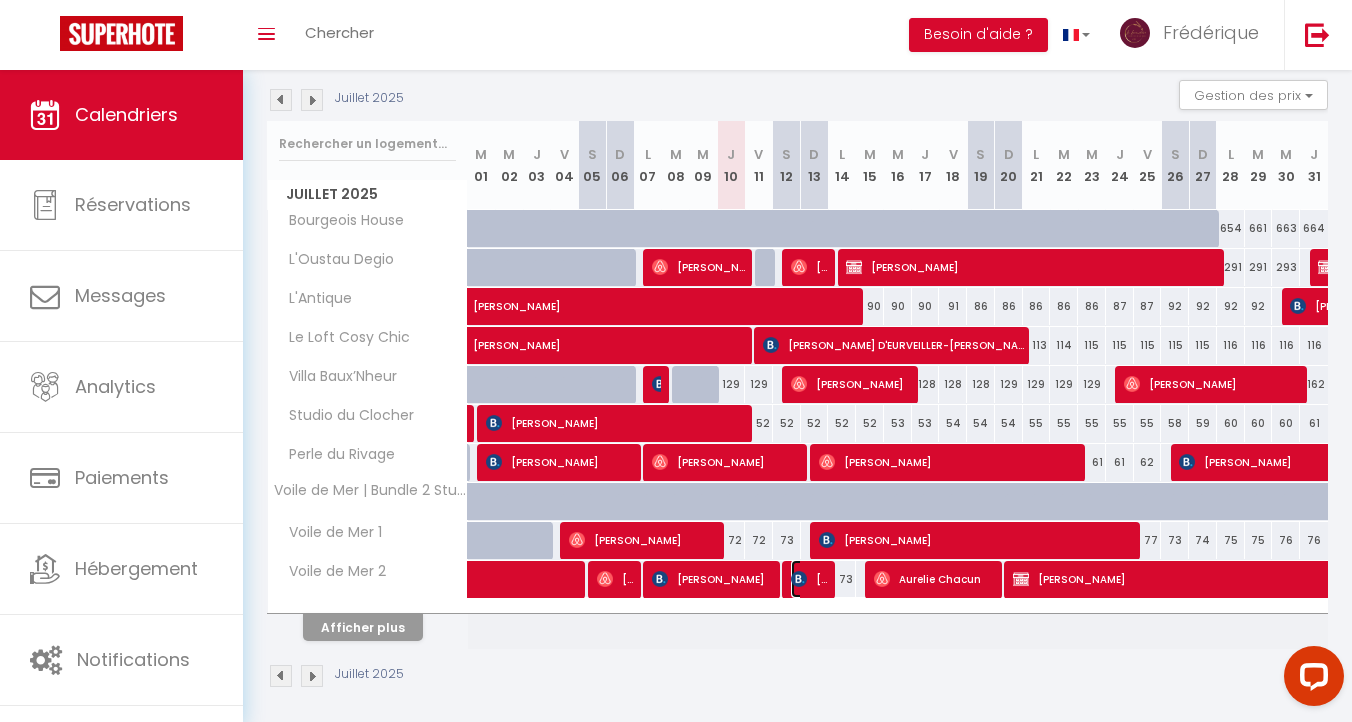 click on "[PERSON_NAME]" at bounding box center (809, 579) 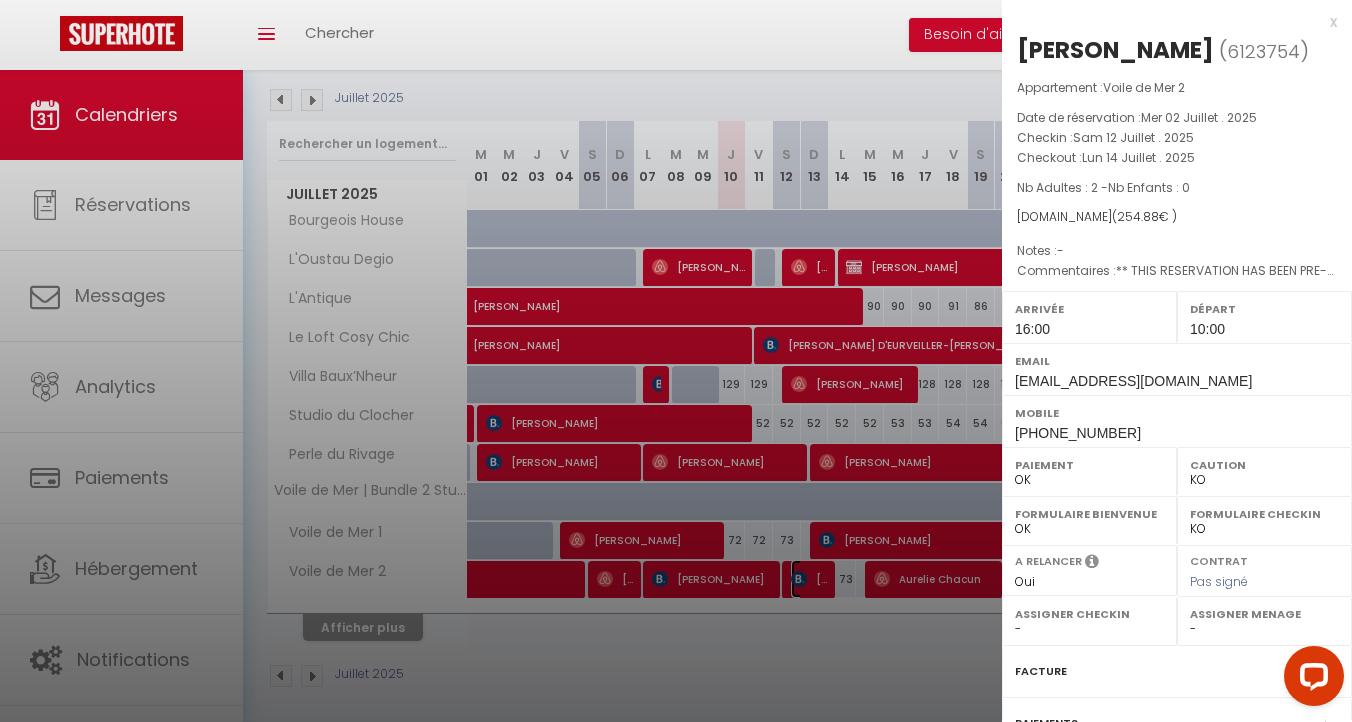select on "32644" 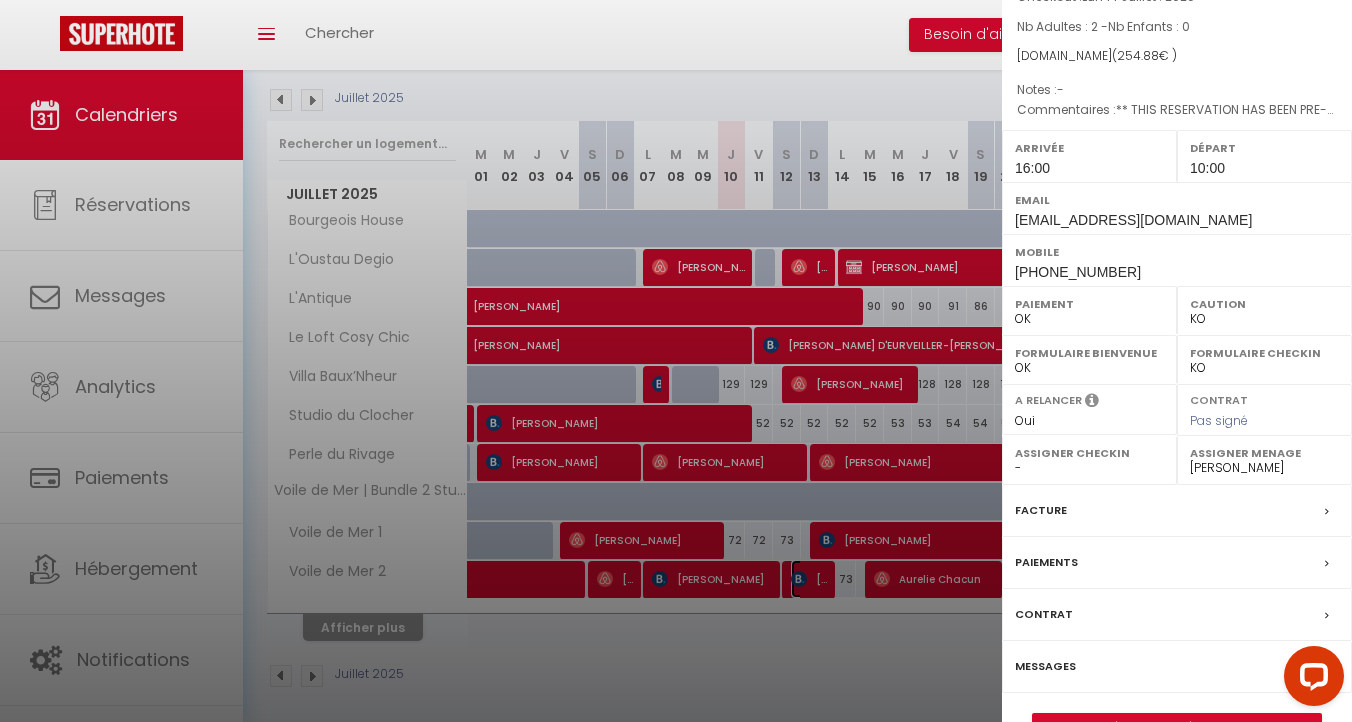 scroll, scrollTop: 210, scrollLeft: 0, axis: vertical 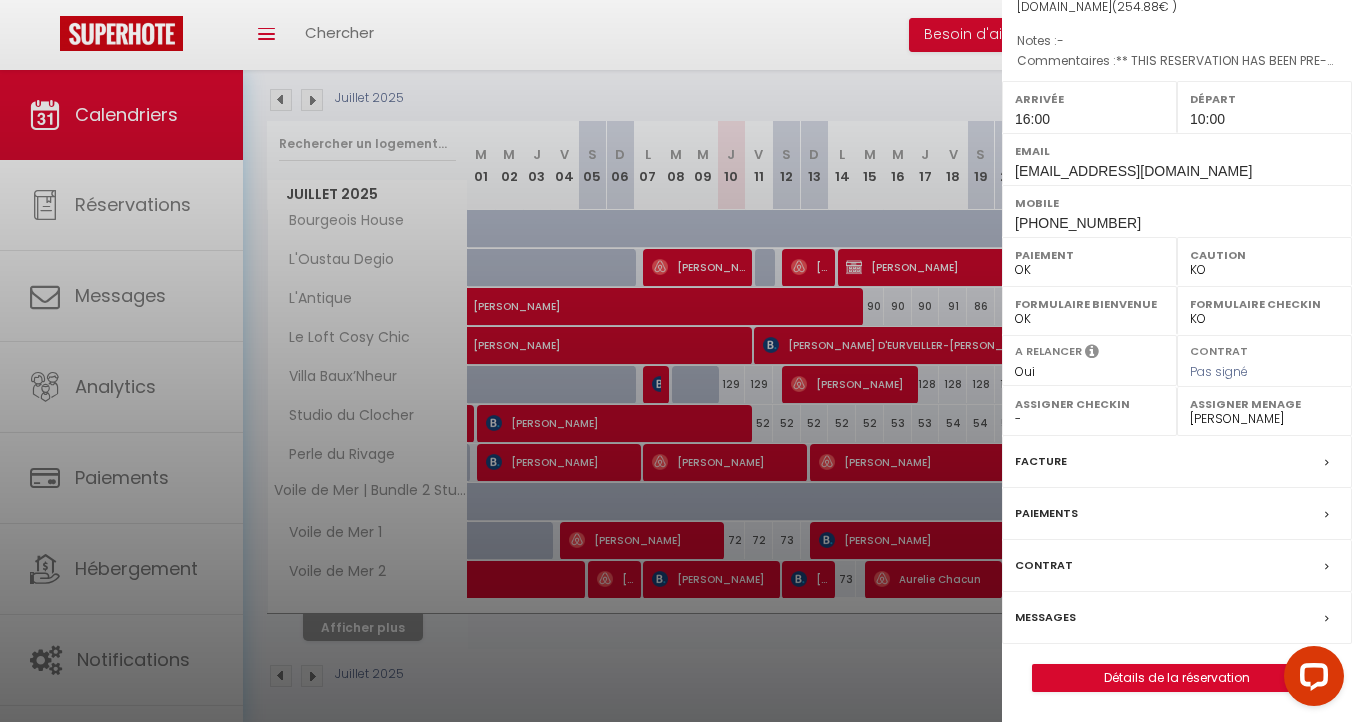 click on "Messages" at bounding box center (1045, 617) 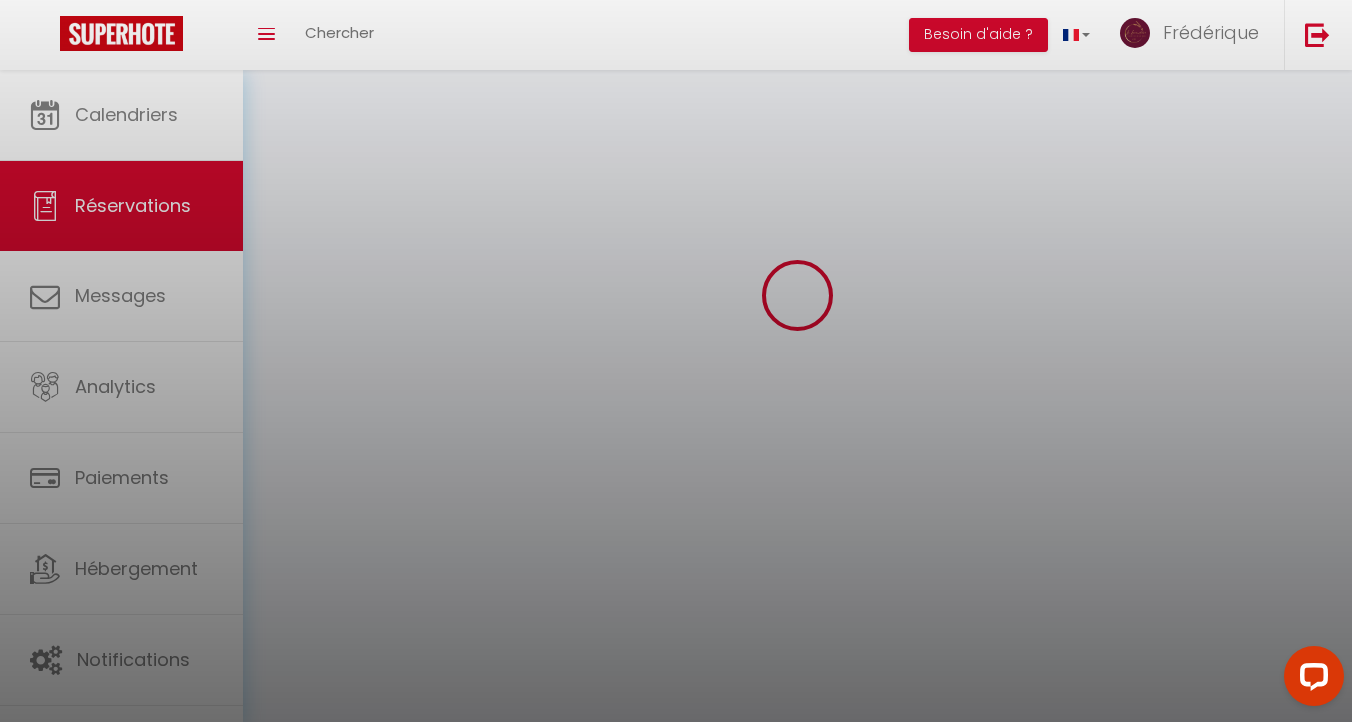 scroll, scrollTop: 0, scrollLeft: 0, axis: both 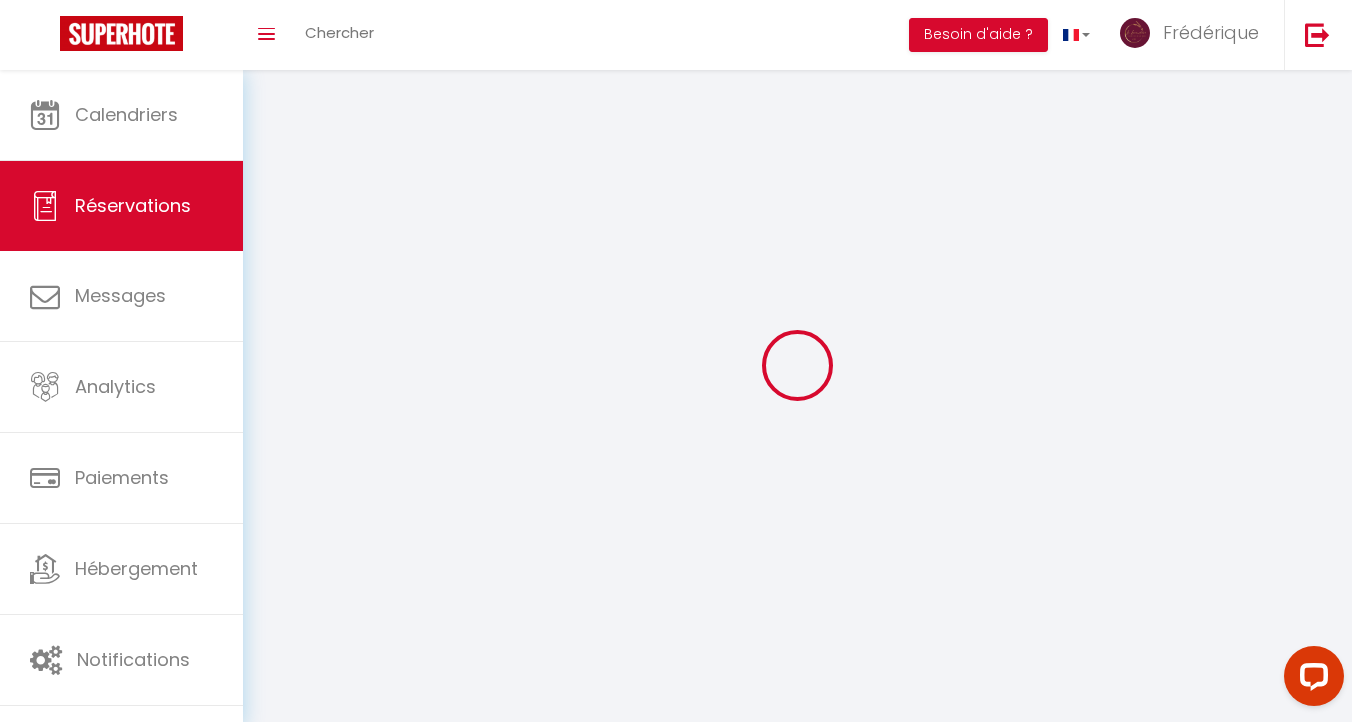 select 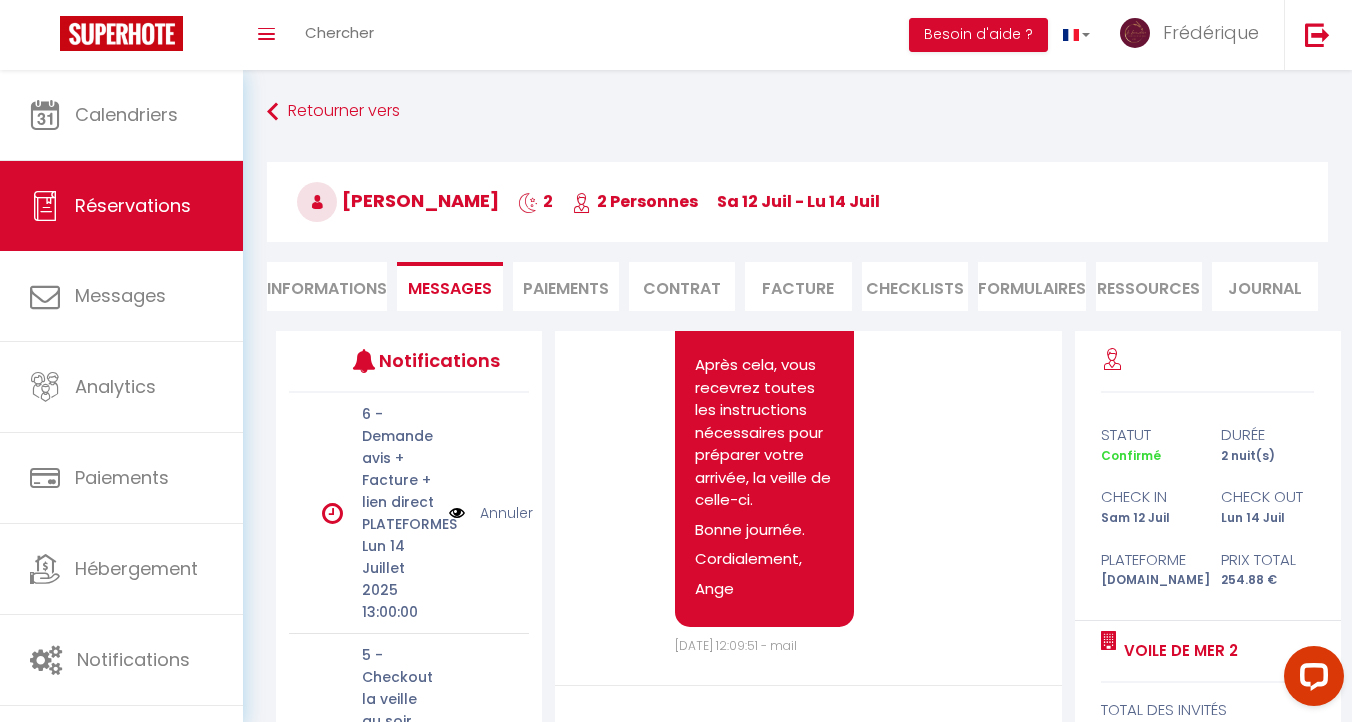 scroll, scrollTop: 3027, scrollLeft: 0, axis: vertical 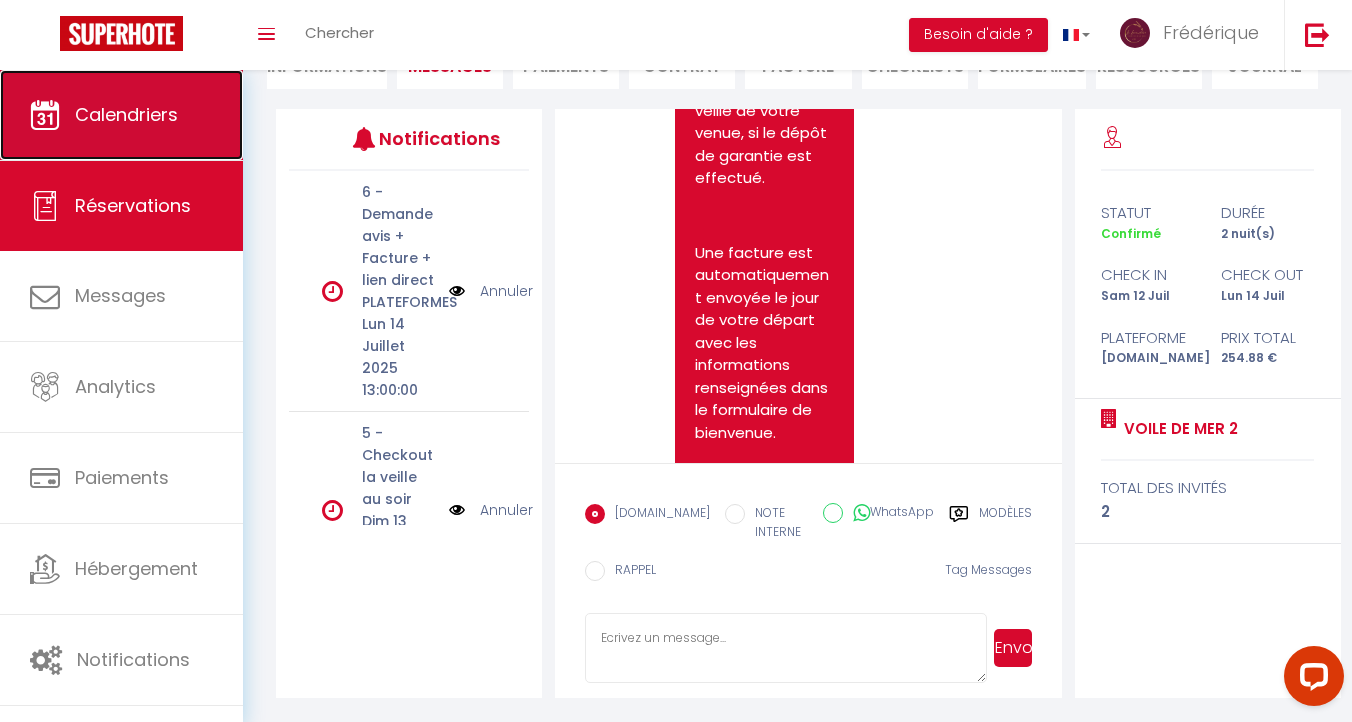 click on "Calendriers" at bounding box center [126, 114] 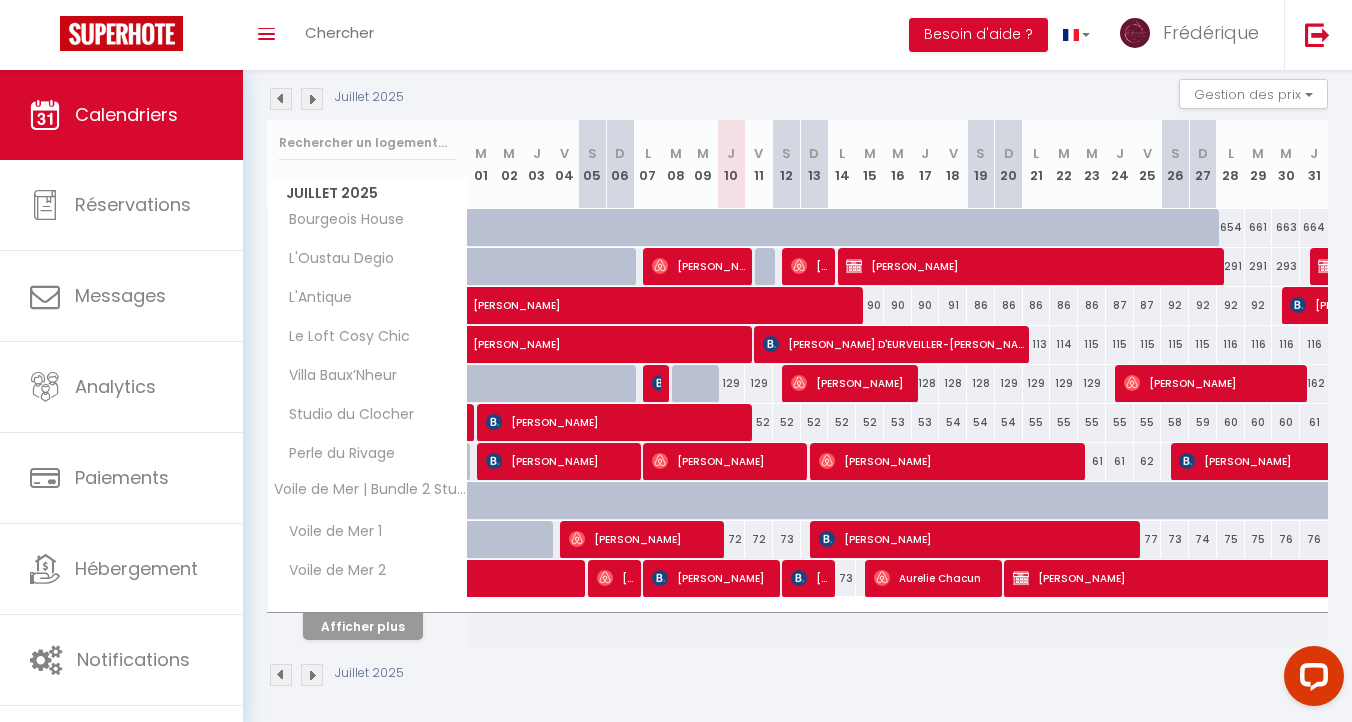 scroll, scrollTop: 216, scrollLeft: 0, axis: vertical 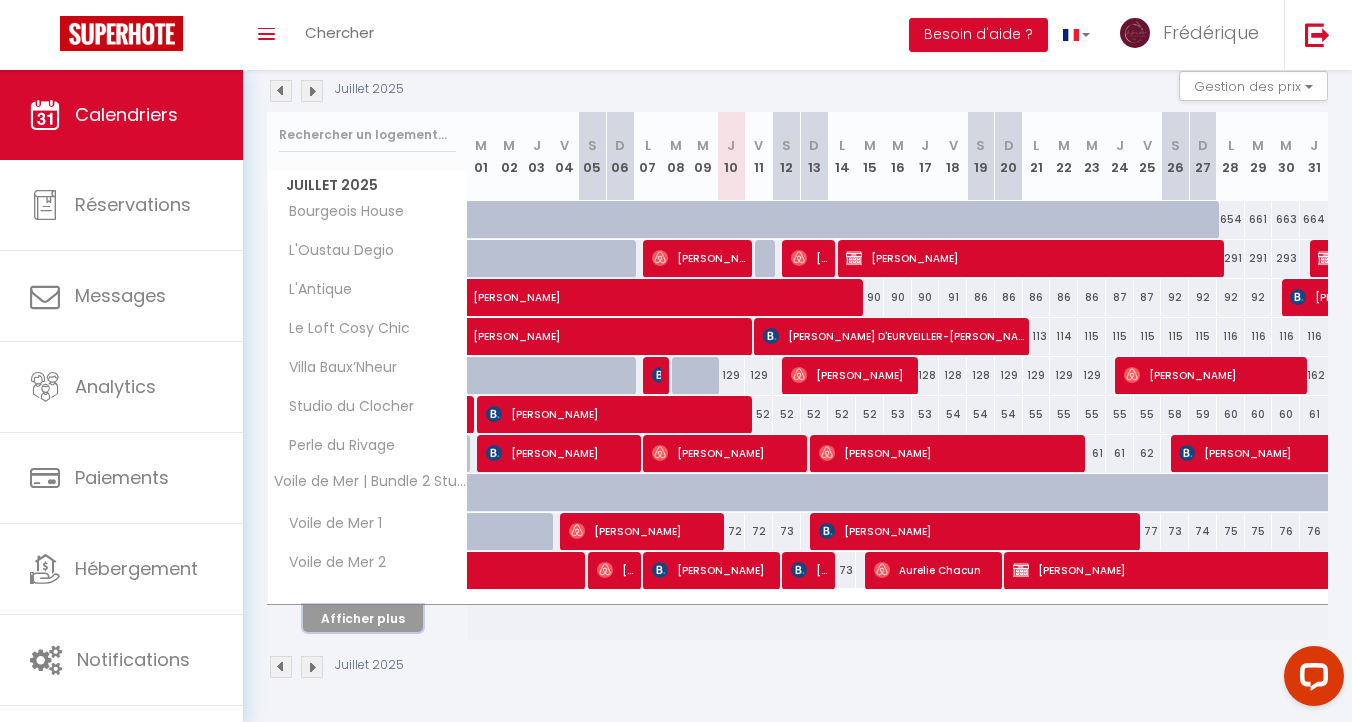 click on "Afficher plus" at bounding box center (363, 618) 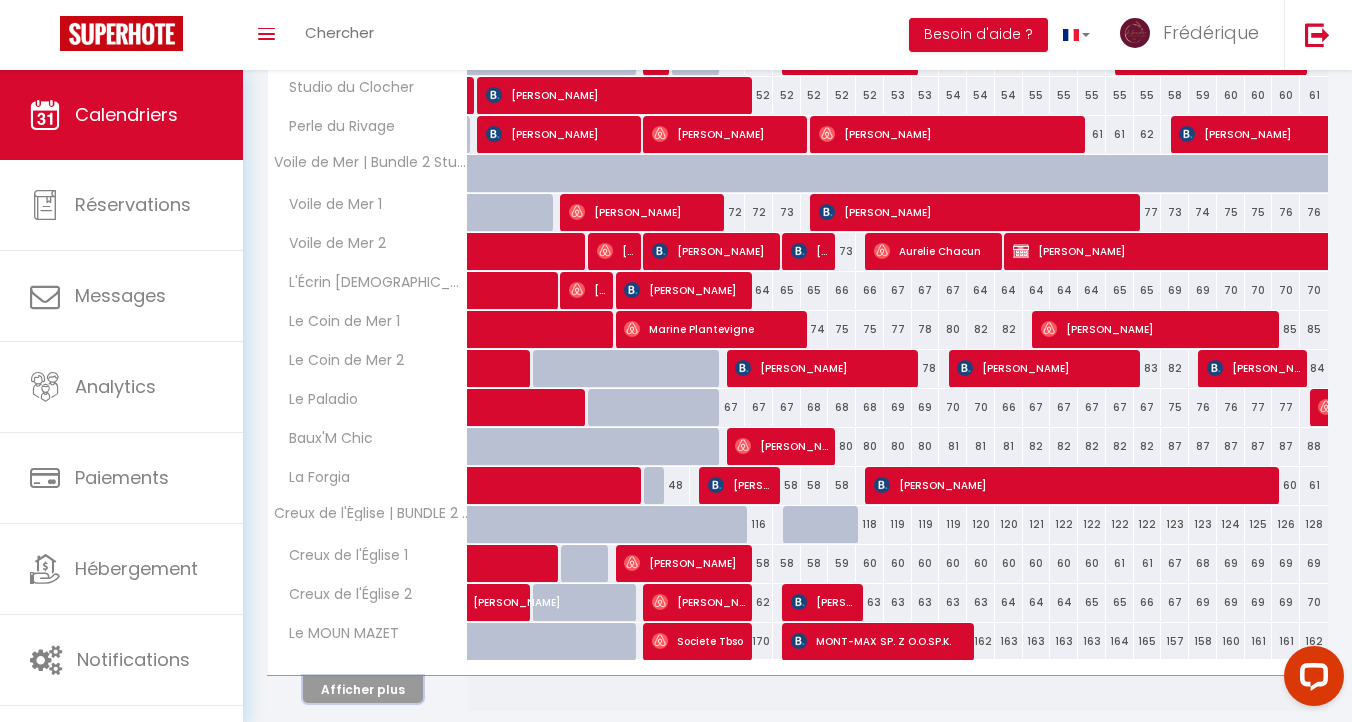 scroll, scrollTop: 556, scrollLeft: 0, axis: vertical 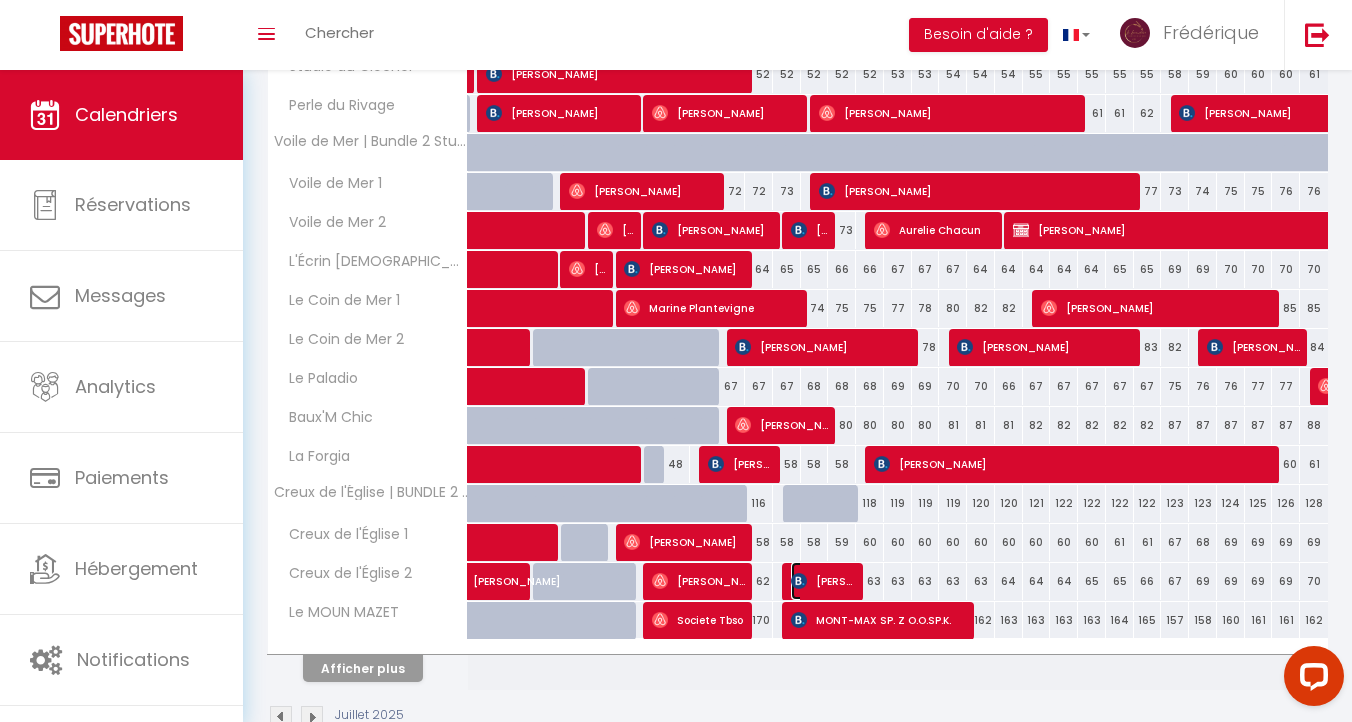 click on "[PERSON_NAME]" at bounding box center [823, 581] 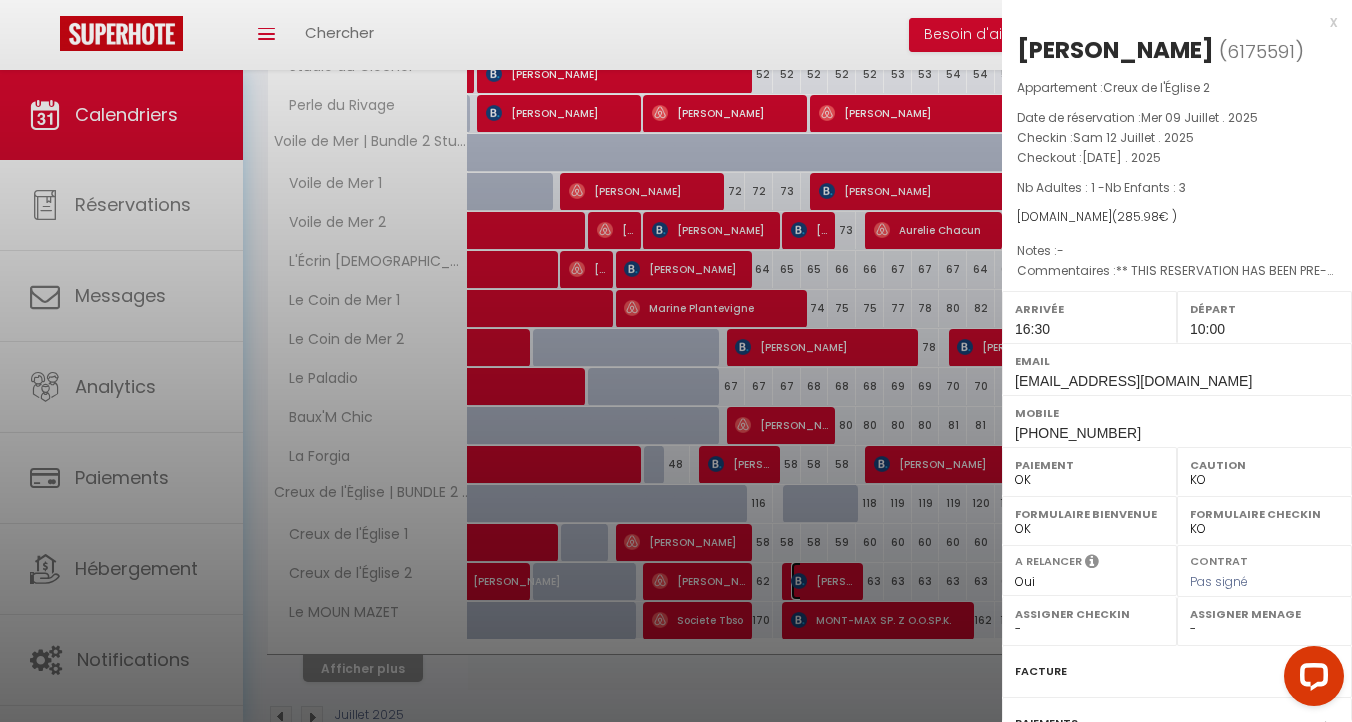 select on "34061" 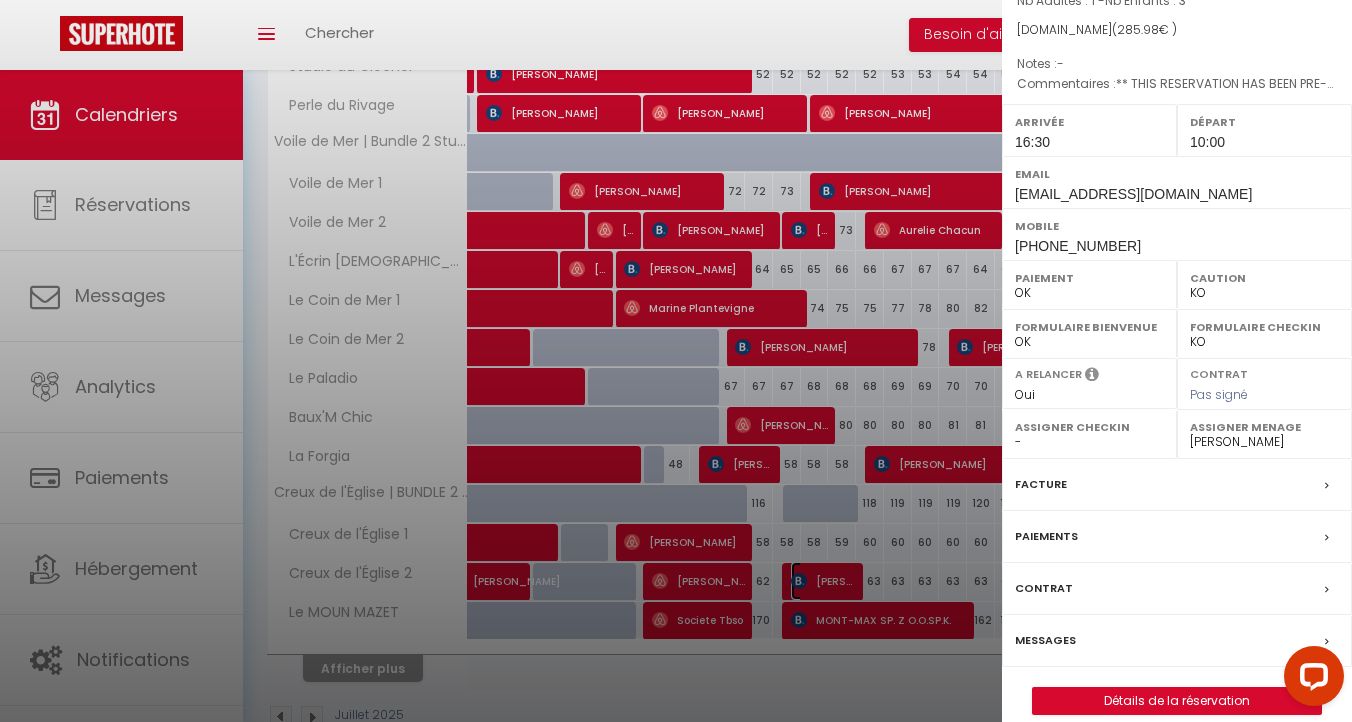 scroll, scrollTop: 210, scrollLeft: 0, axis: vertical 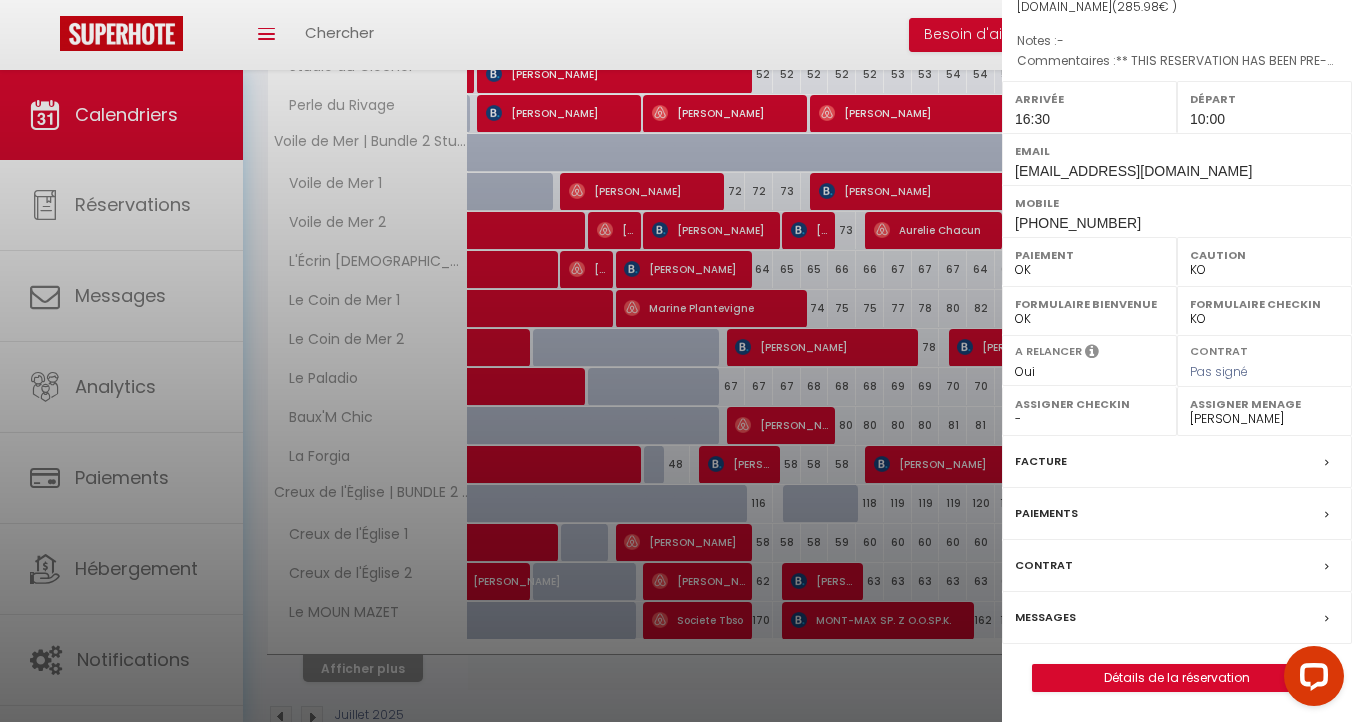 click on "Messages" at bounding box center [1045, 617] 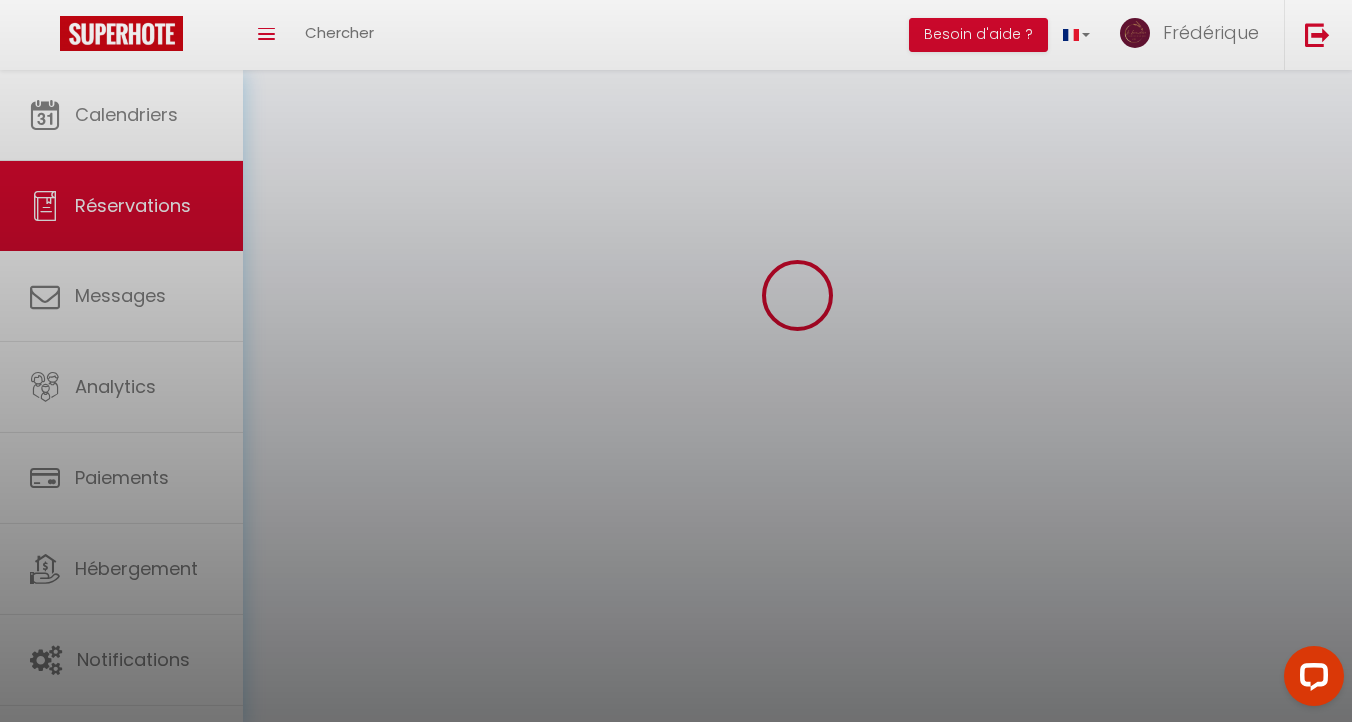 scroll, scrollTop: 0, scrollLeft: 0, axis: both 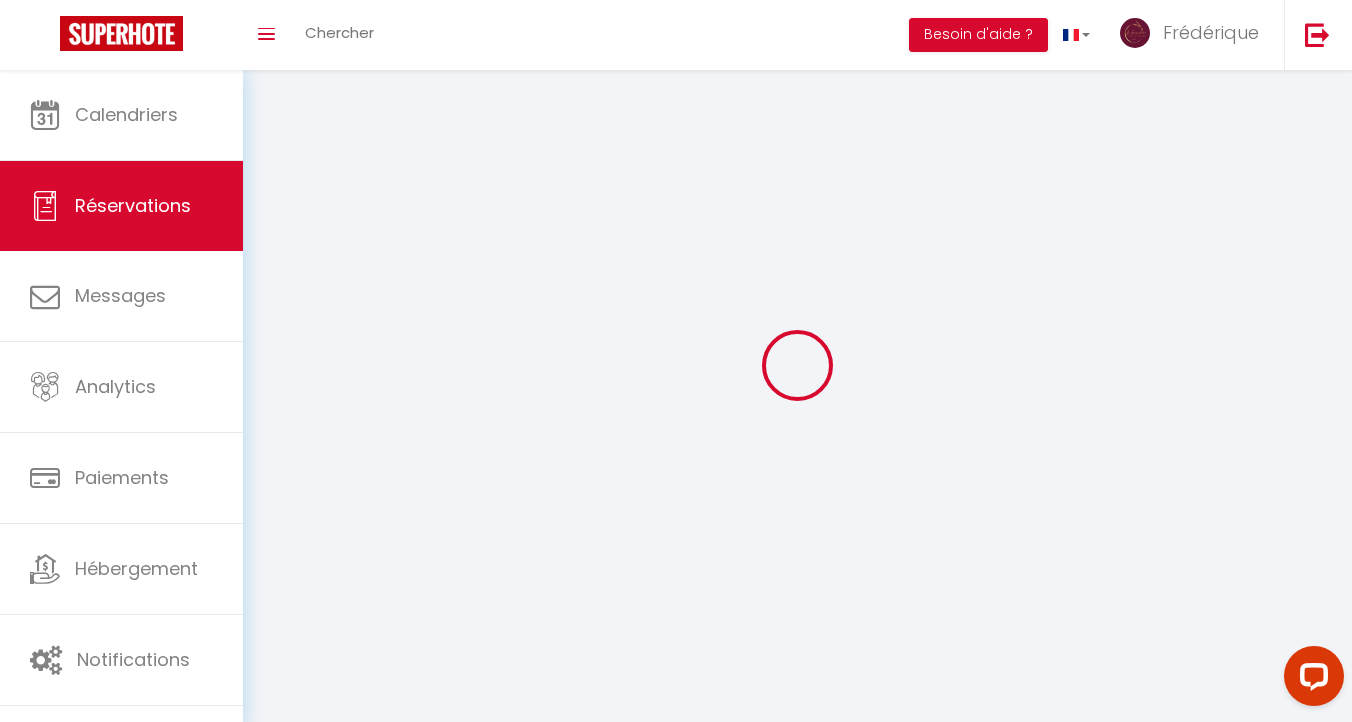 type on "[PERSON_NAME]" 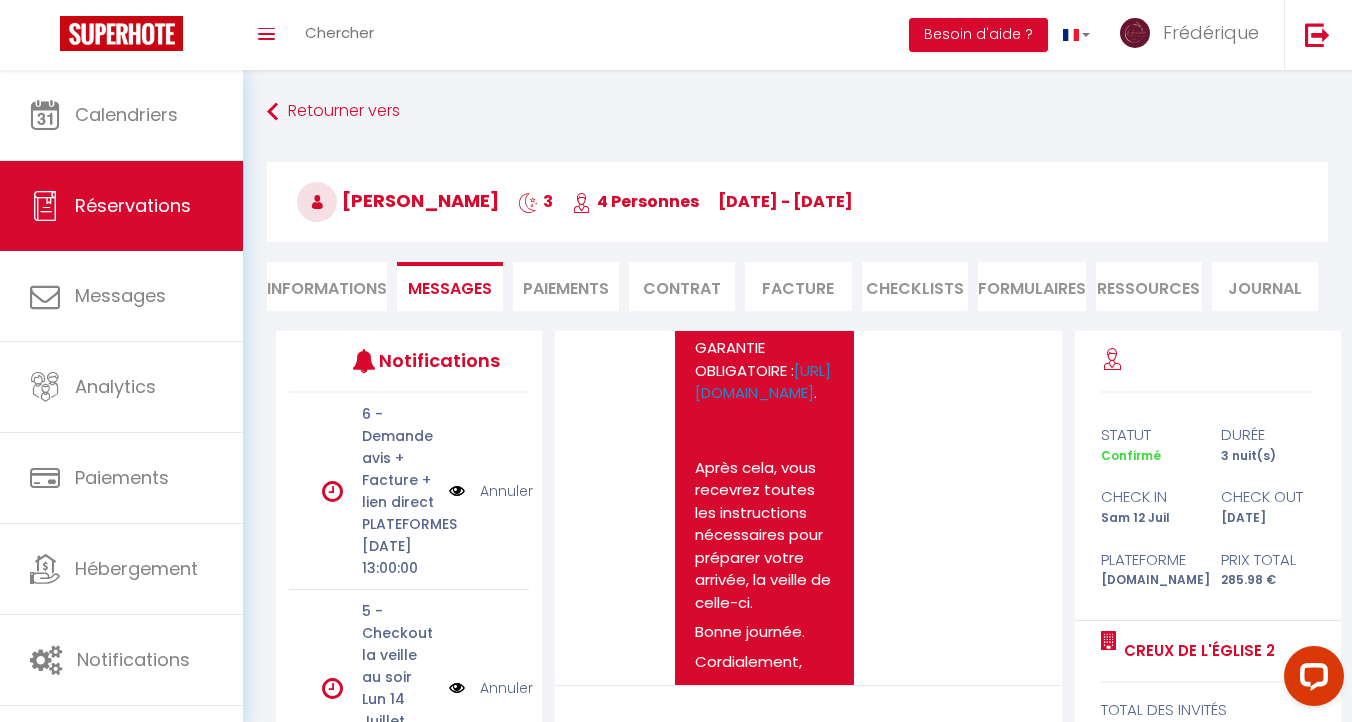 scroll, scrollTop: 2947, scrollLeft: 0, axis: vertical 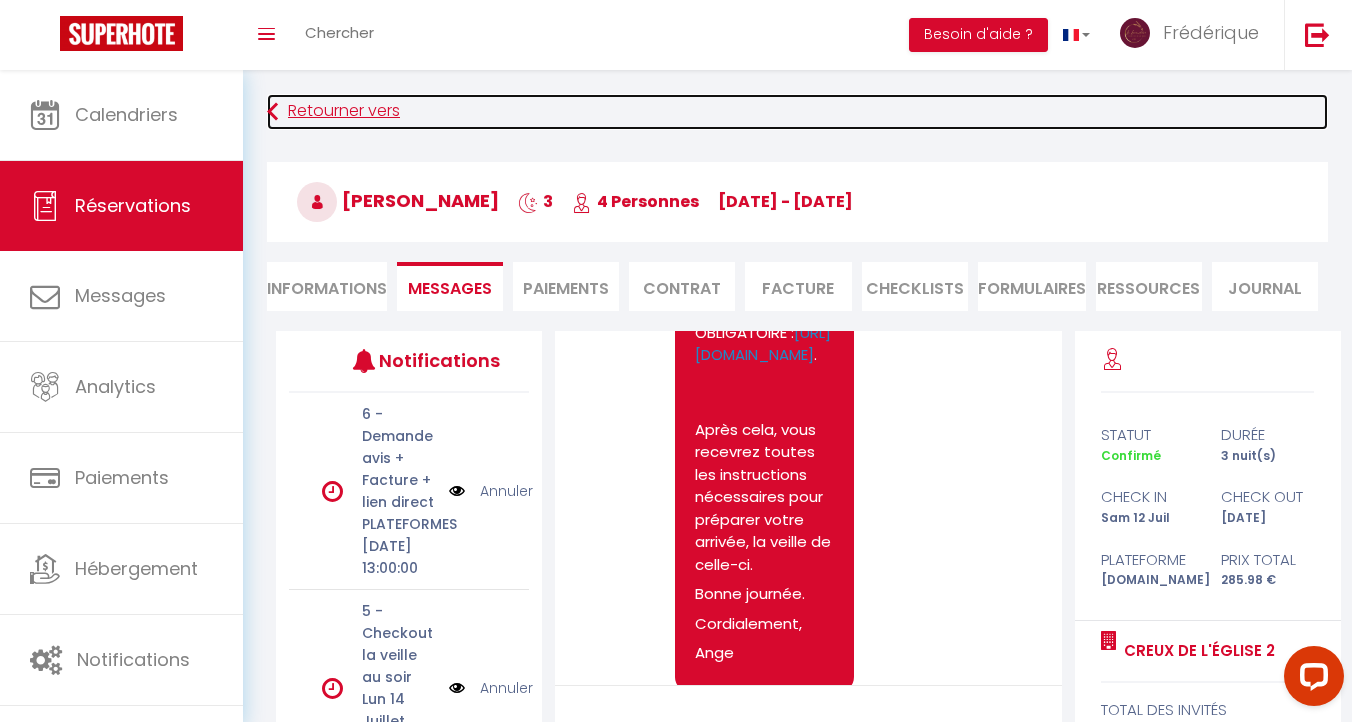 click at bounding box center [272, 112] 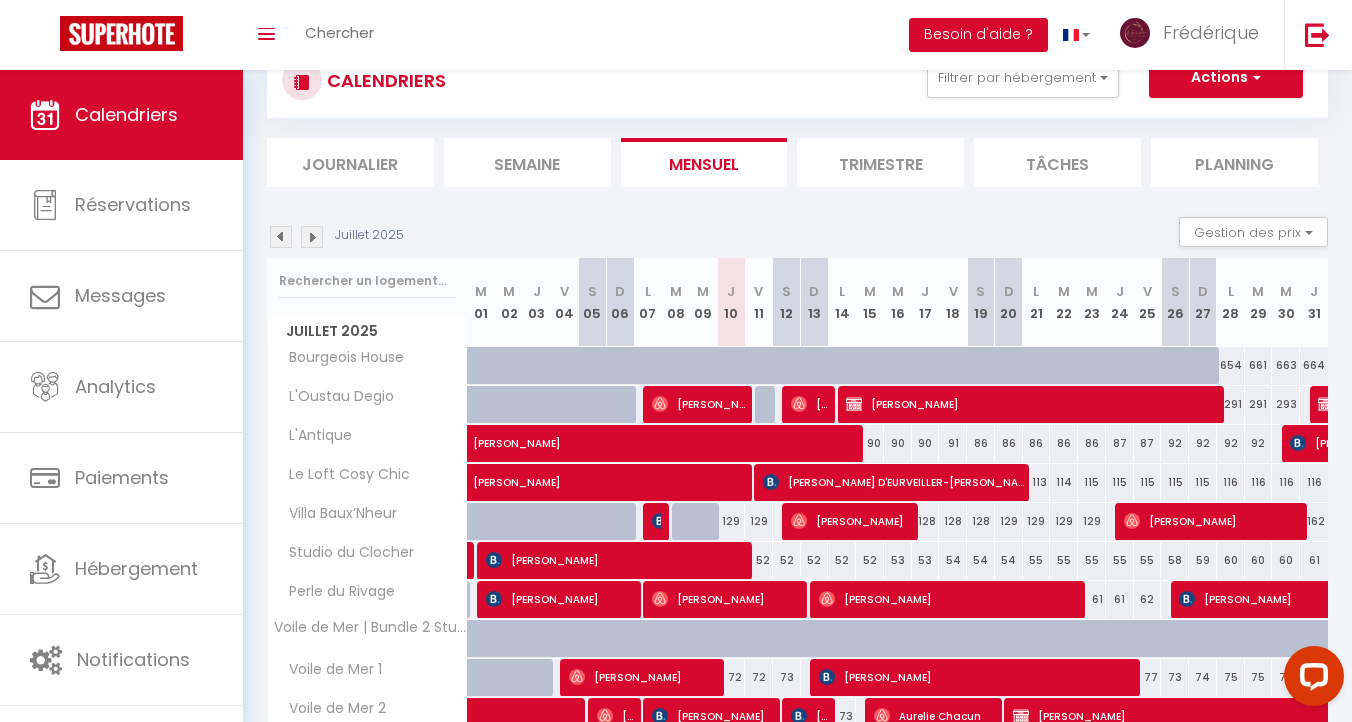 scroll, scrollTop: 216, scrollLeft: 0, axis: vertical 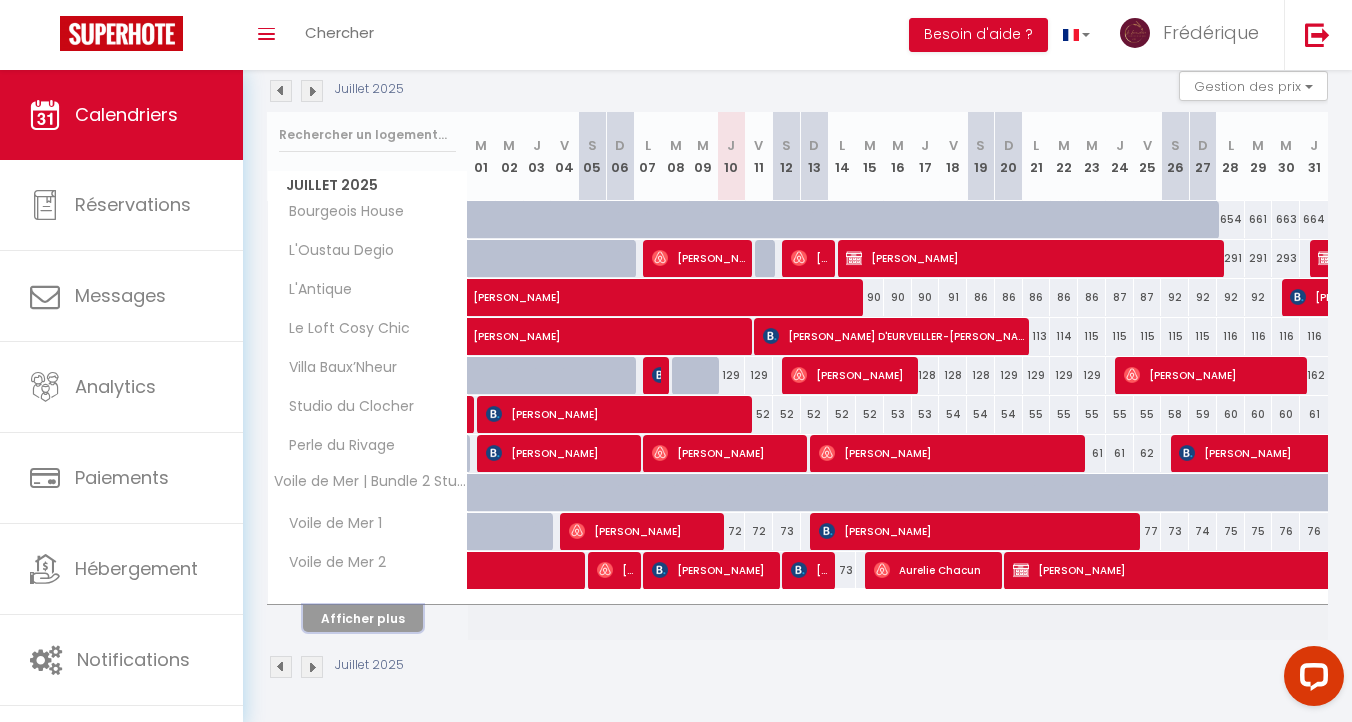 click on "Afficher plus" at bounding box center (363, 618) 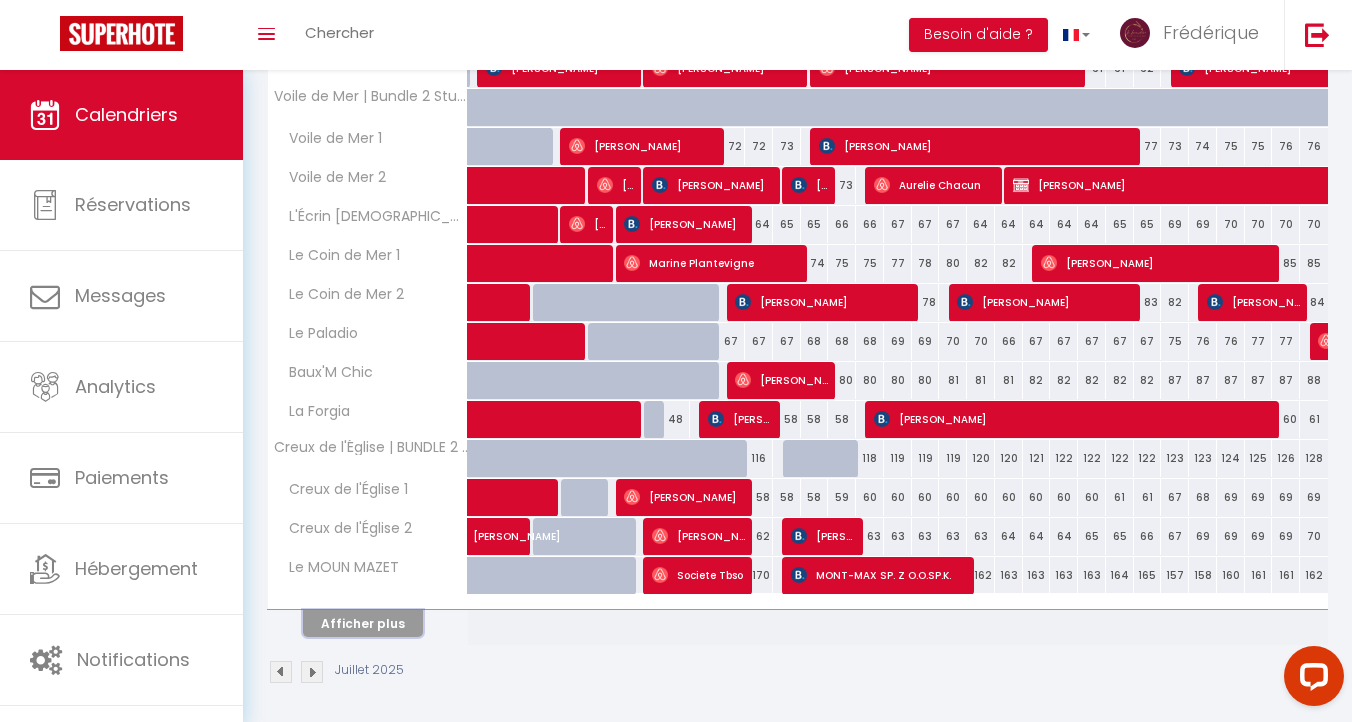 scroll, scrollTop: 606, scrollLeft: 0, axis: vertical 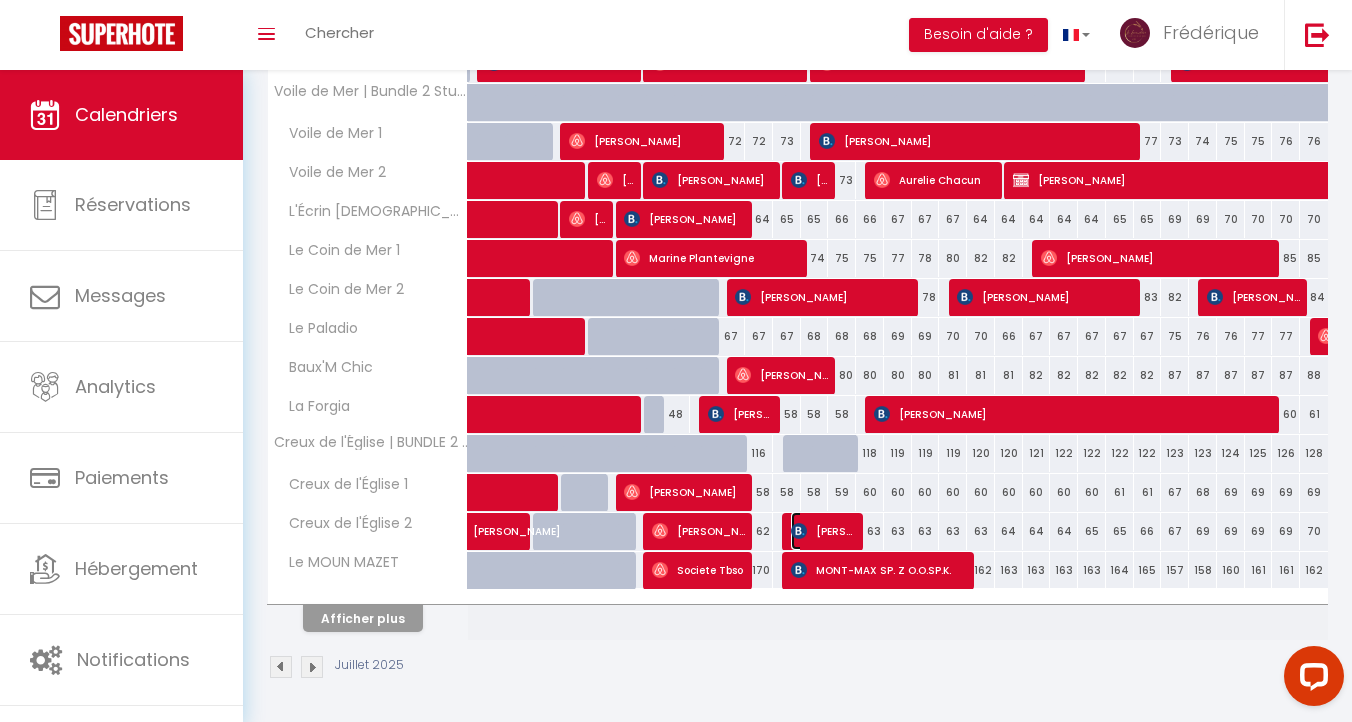 click on "[PERSON_NAME]" at bounding box center (823, 531) 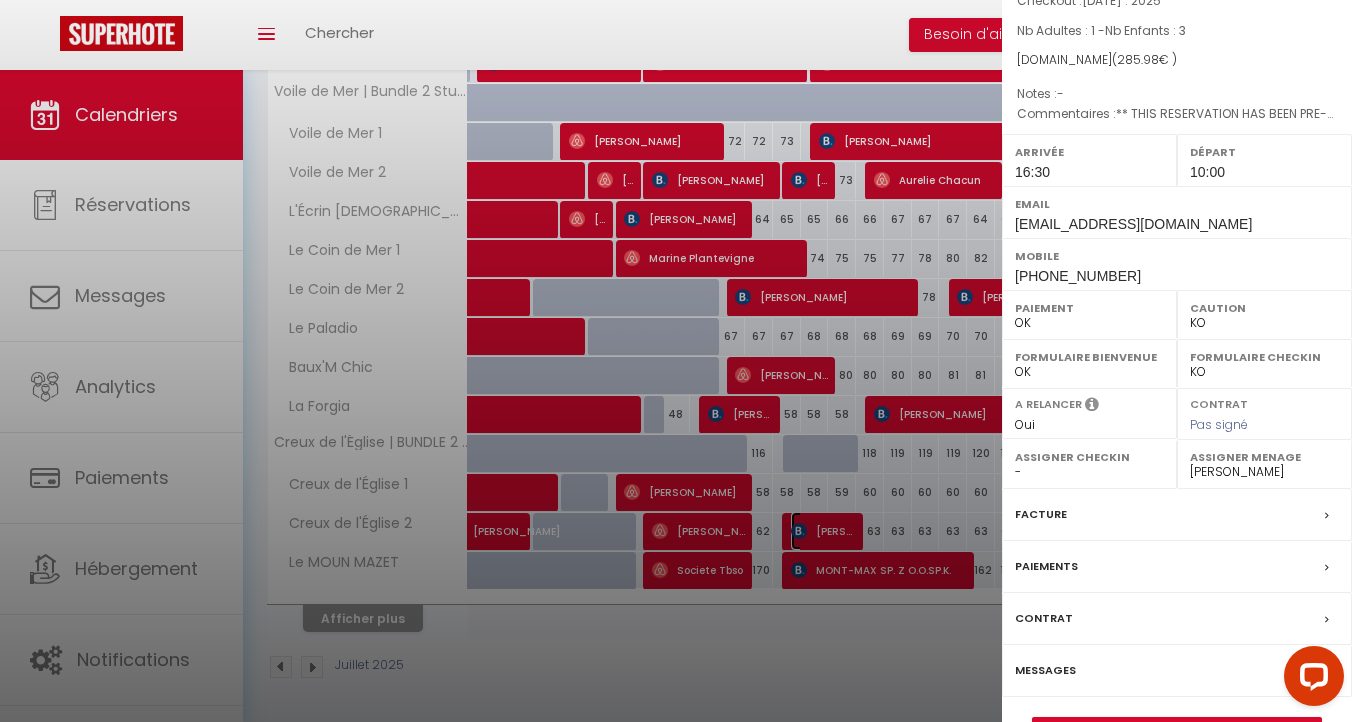 scroll, scrollTop: 210, scrollLeft: 0, axis: vertical 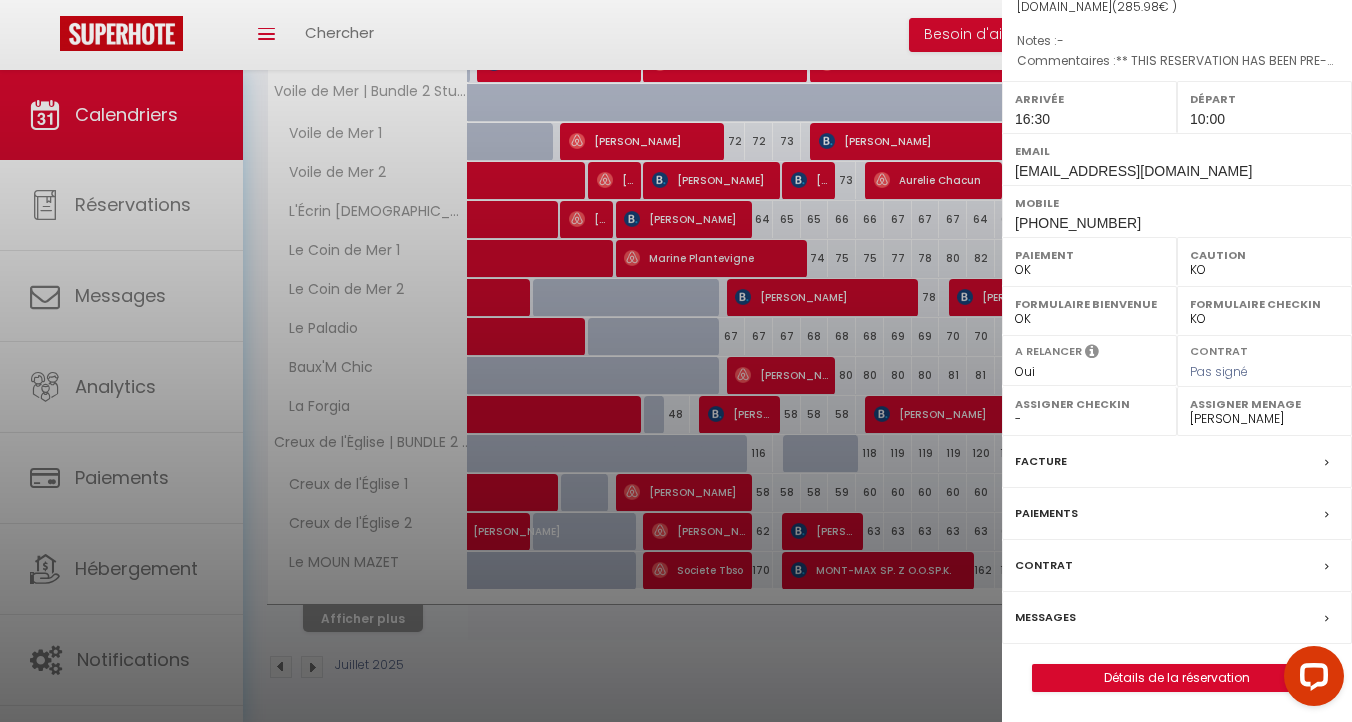 click on "Messages" at bounding box center (1045, 617) 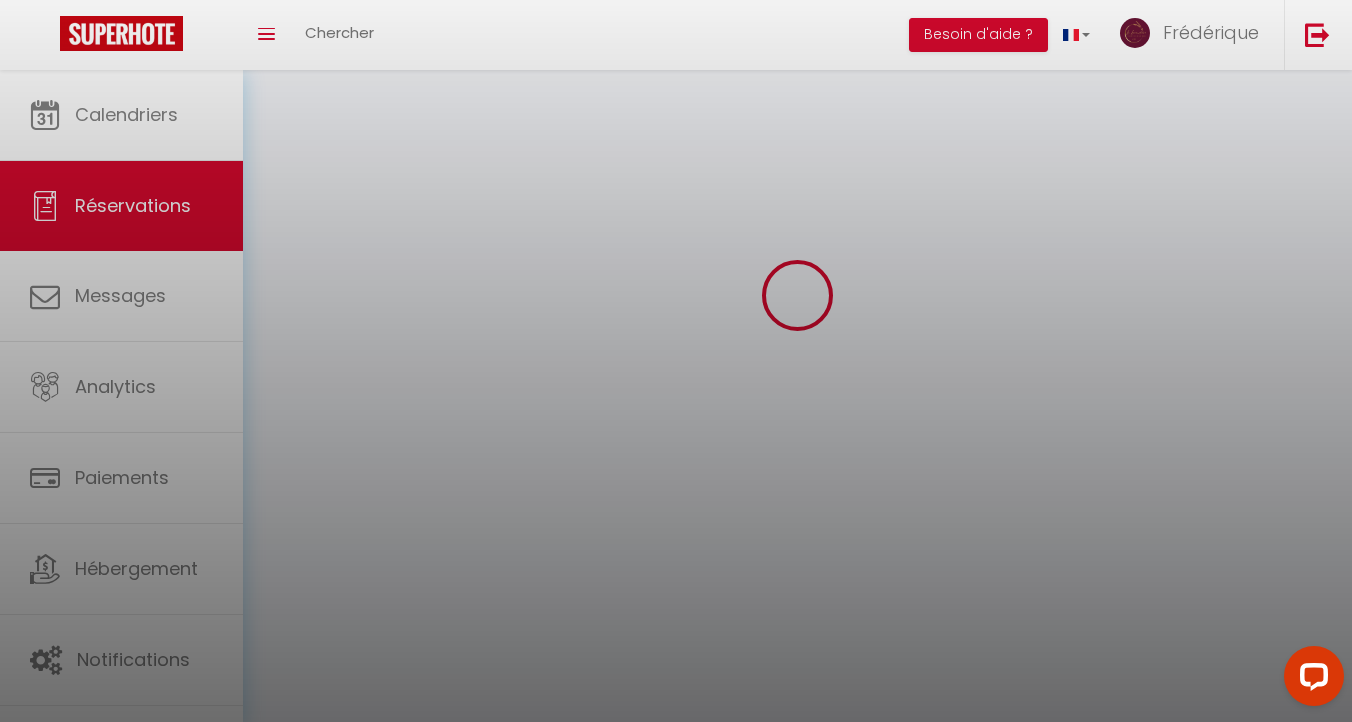 scroll, scrollTop: 0, scrollLeft: 0, axis: both 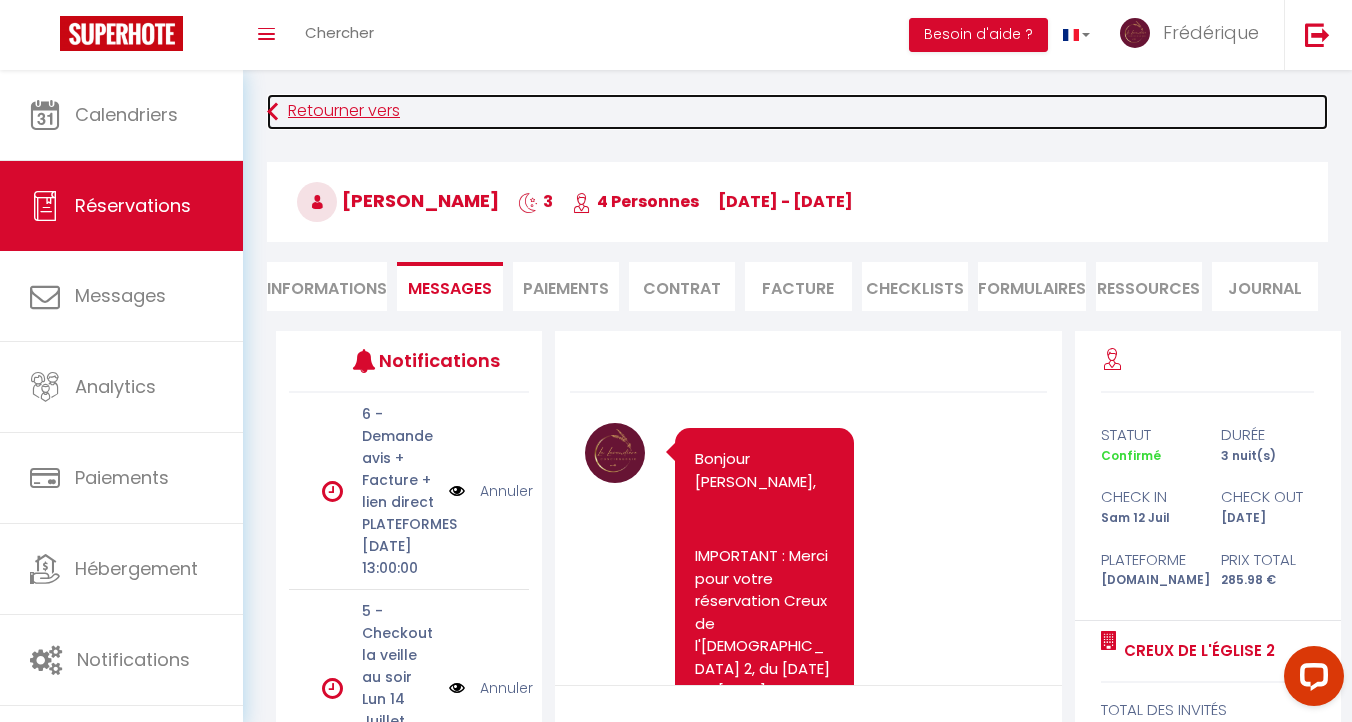 click at bounding box center (272, 112) 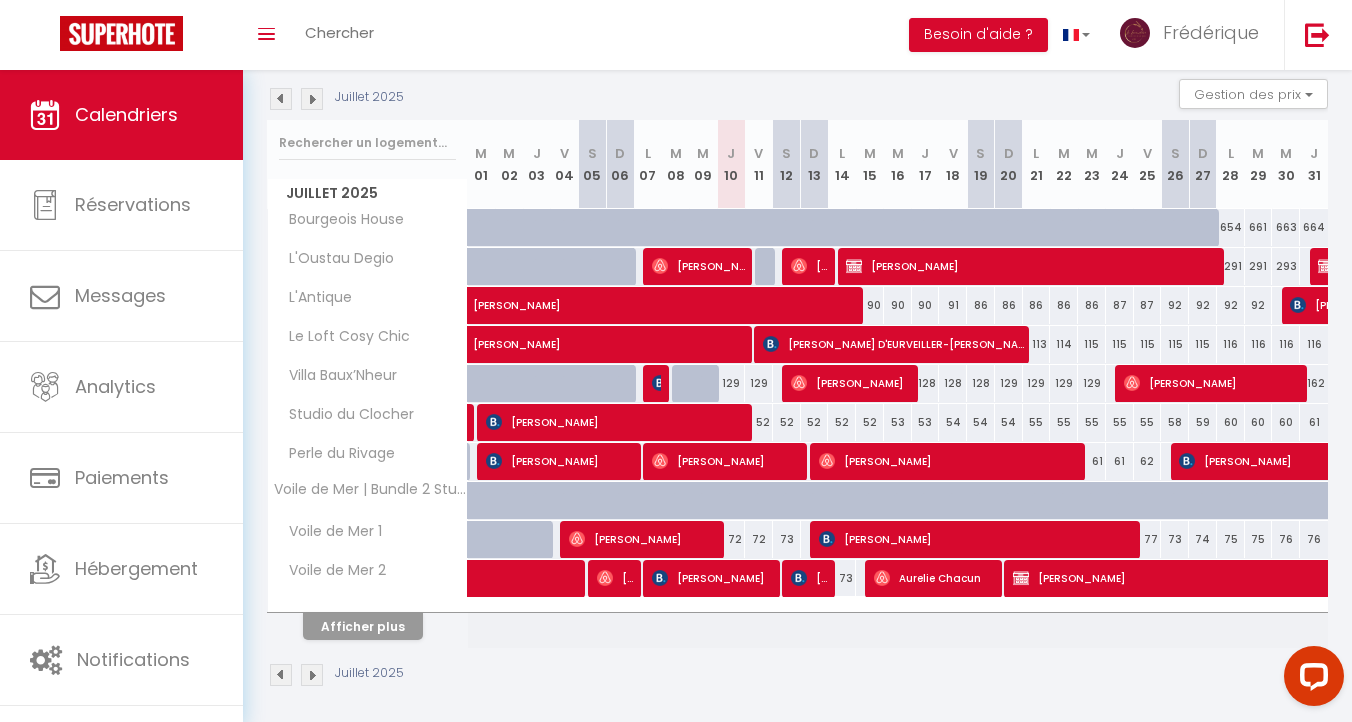 scroll, scrollTop: 216, scrollLeft: 0, axis: vertical 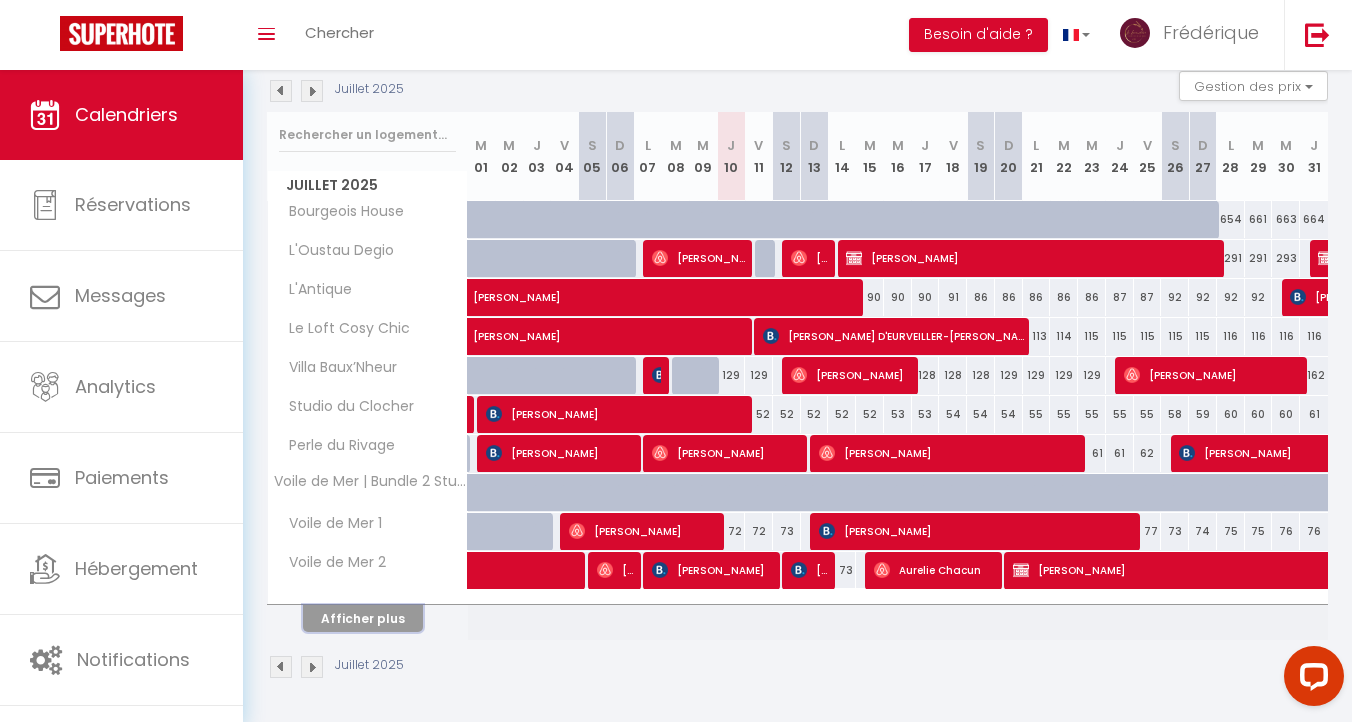 click on "Afficher plus" at bounding box center [363, 618] 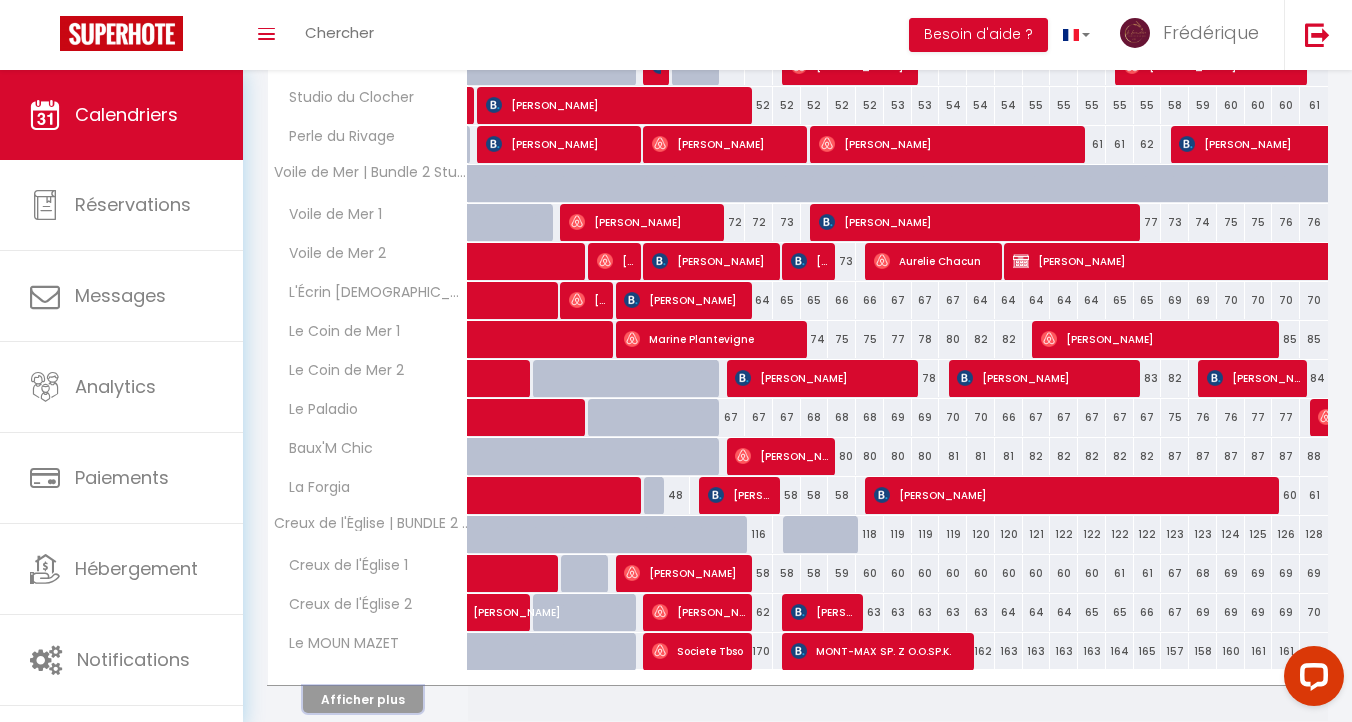 scroll, scrollTop: 541, scrollLeft: 0, axis: vertical 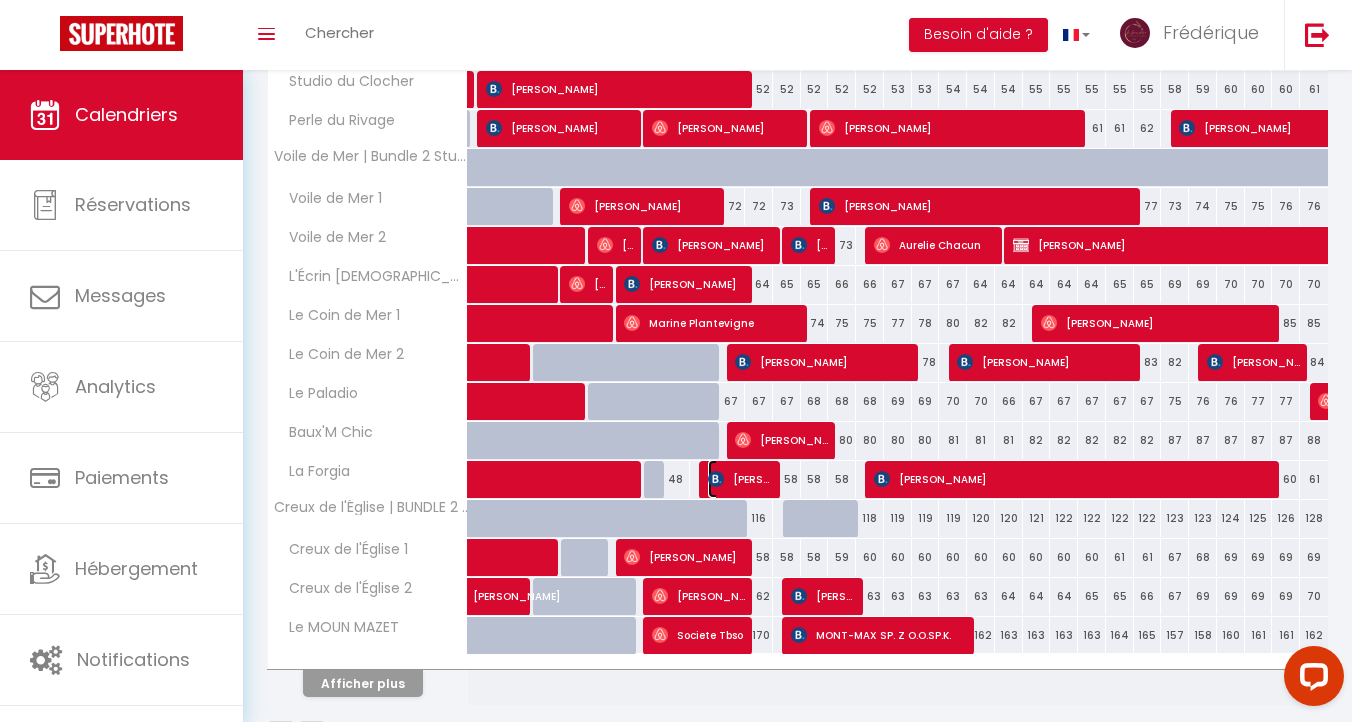 click on "[PERSON_NAME]" at bounding box center [740, 479] 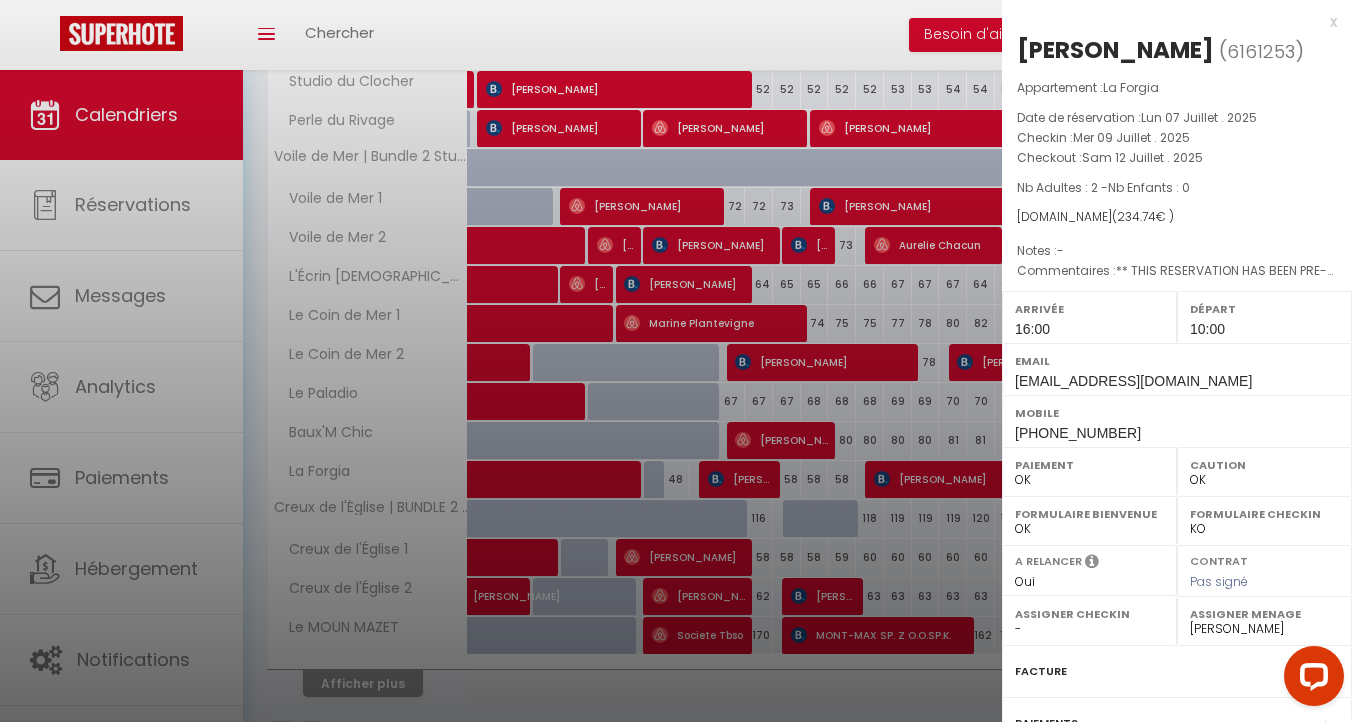 click at bounding box center (676, 361) 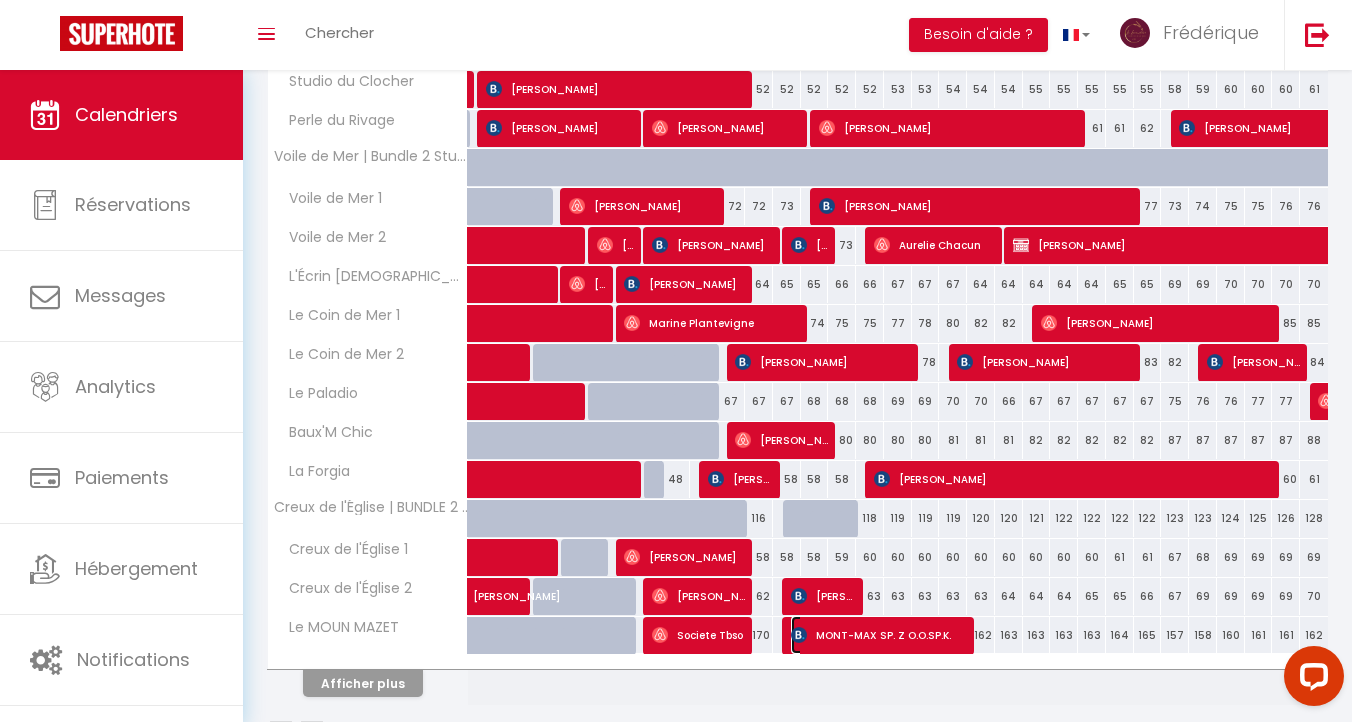 click on "MONT-MAX SP. Z O.O.SP.K." at bounding box center [879, 635] 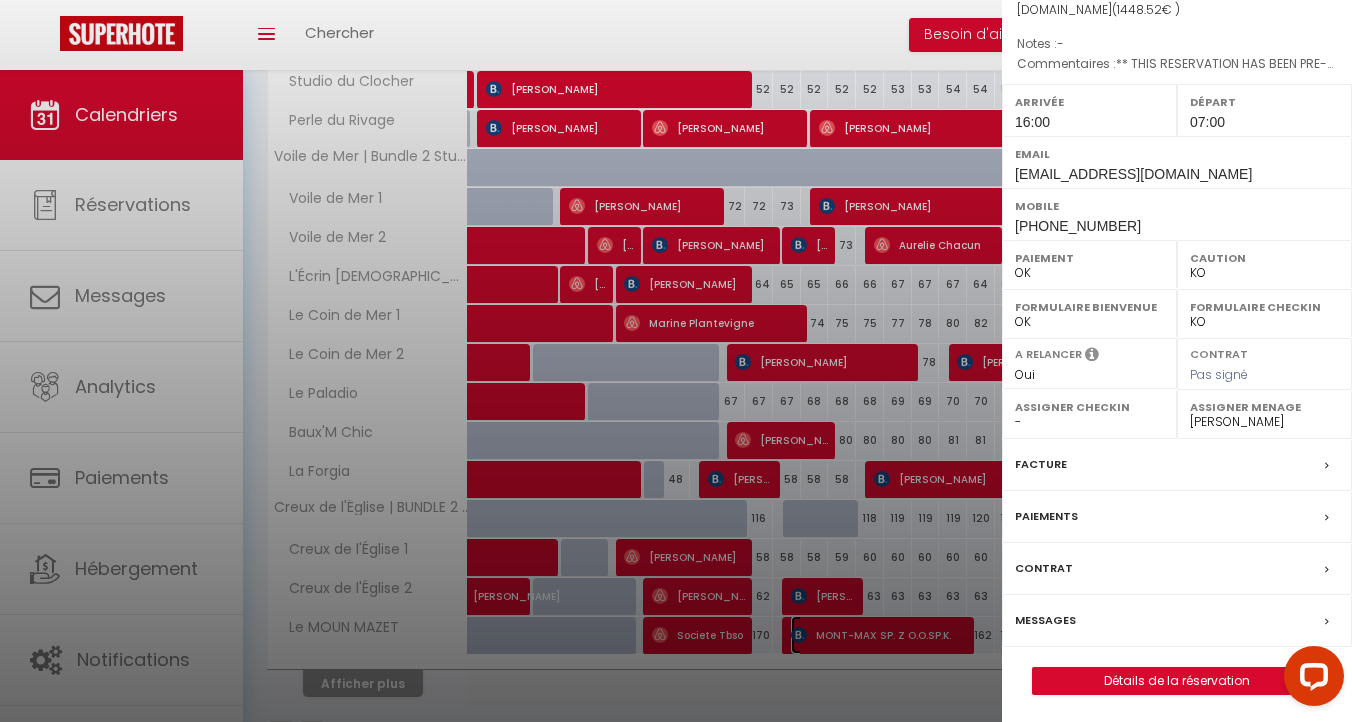 scroll, scrollTop: 242, scrollLeft: 0, axis: vertical 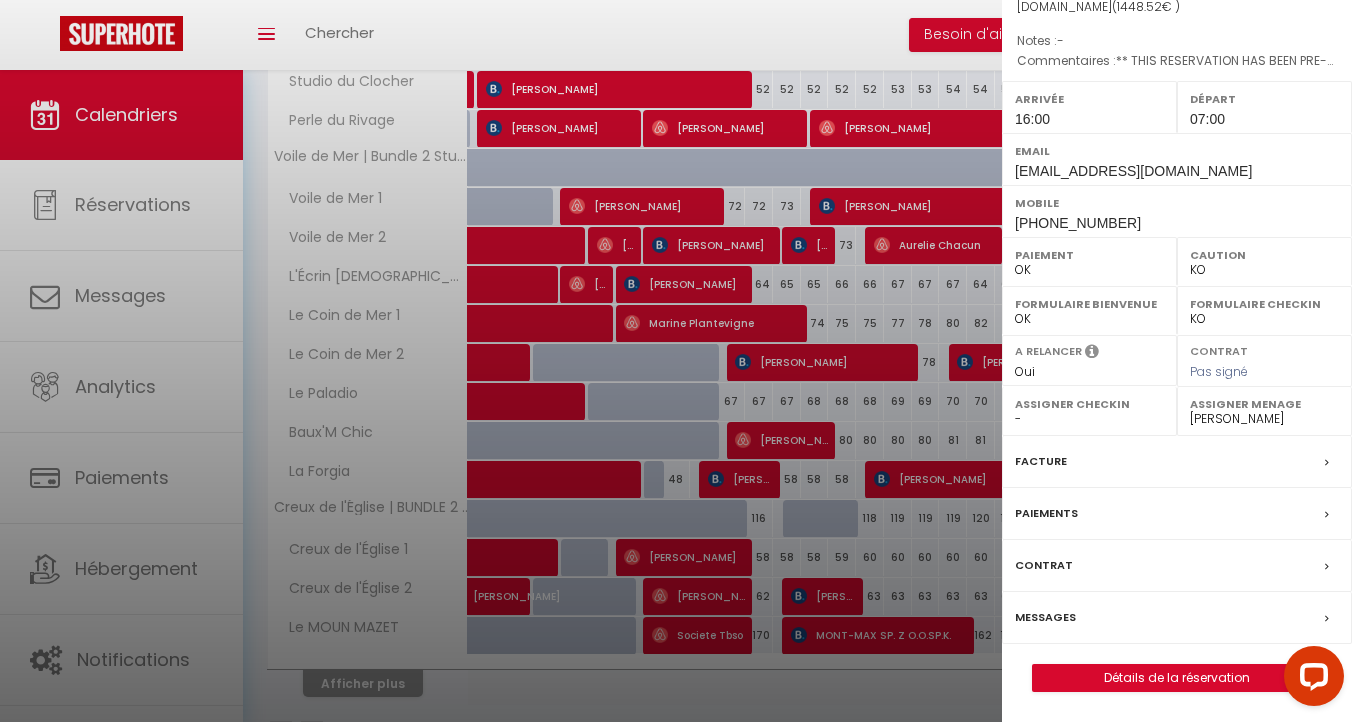 click on "Messages" at bounding box center [1045, 617] 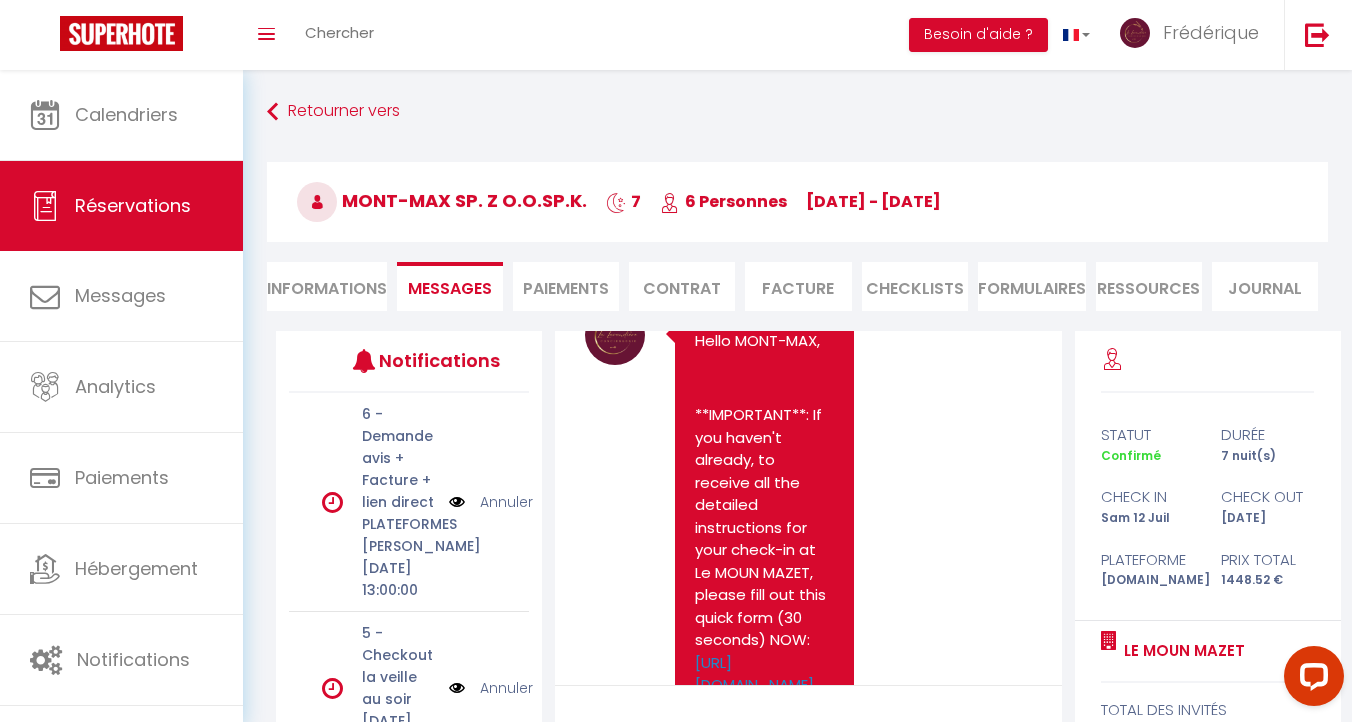 scroll, scrollTop: 1409, scrollLeft: 0, axis: vertical 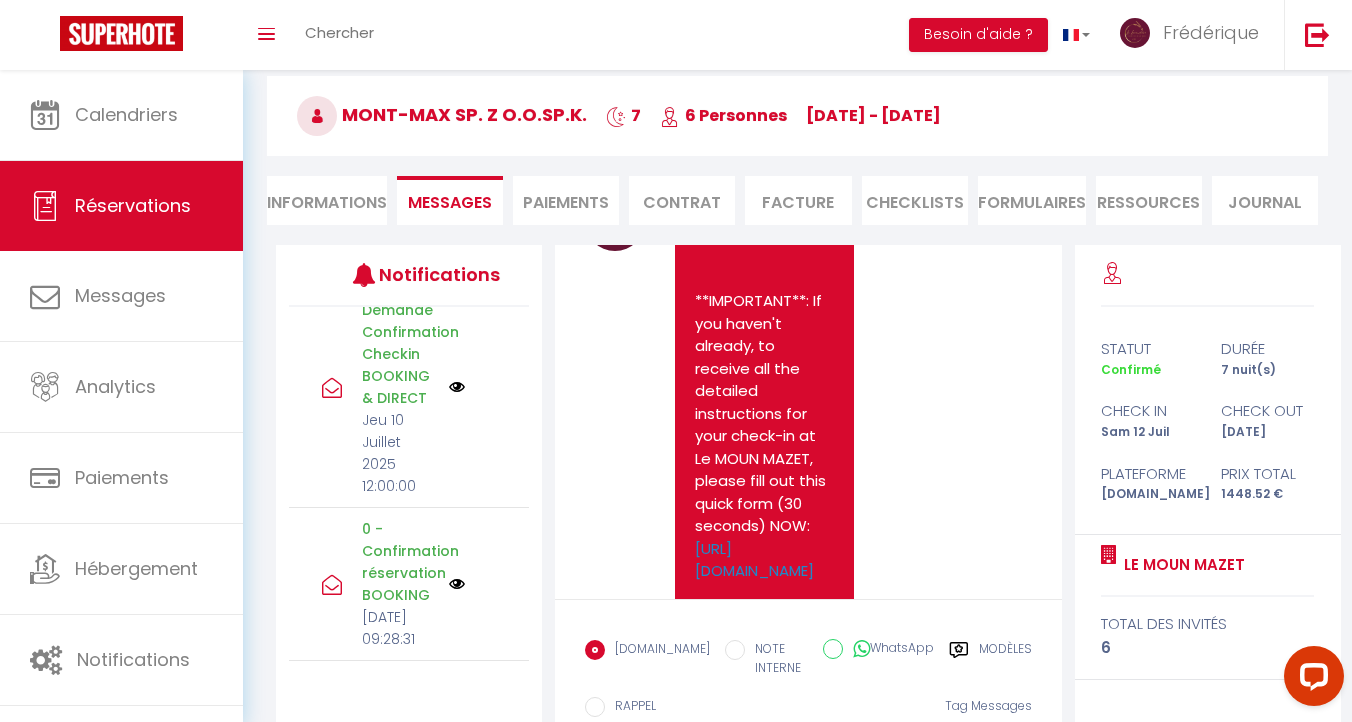 click at bounding box center [457, 387] 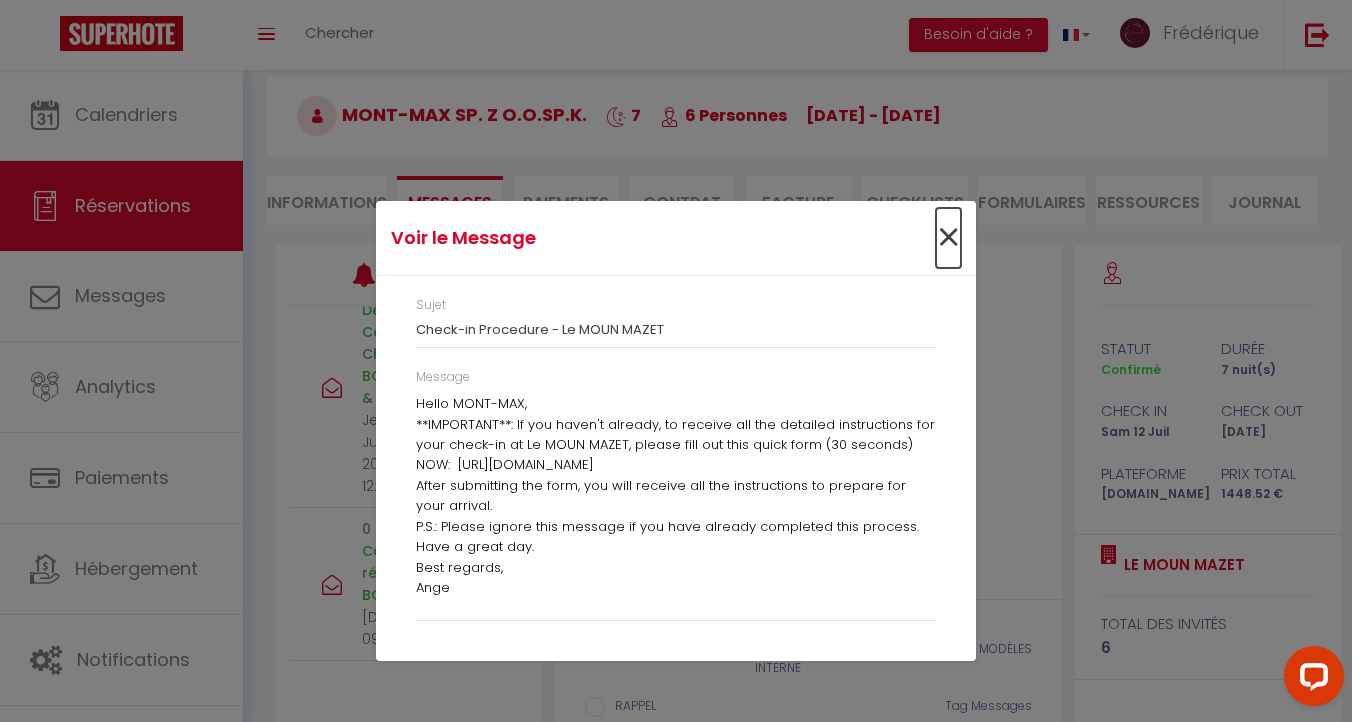 click on "×" at bounding box center (948, 238) 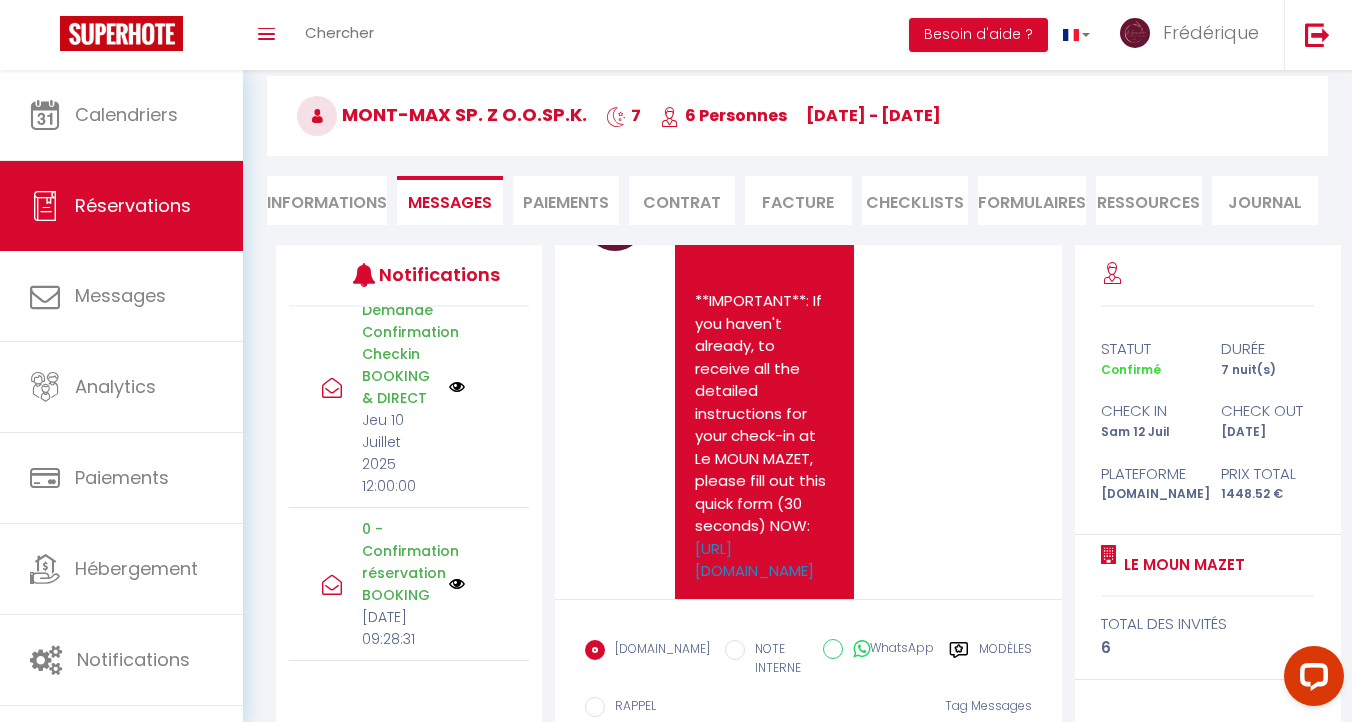click on "Informations" at bounding box center [327, 200] 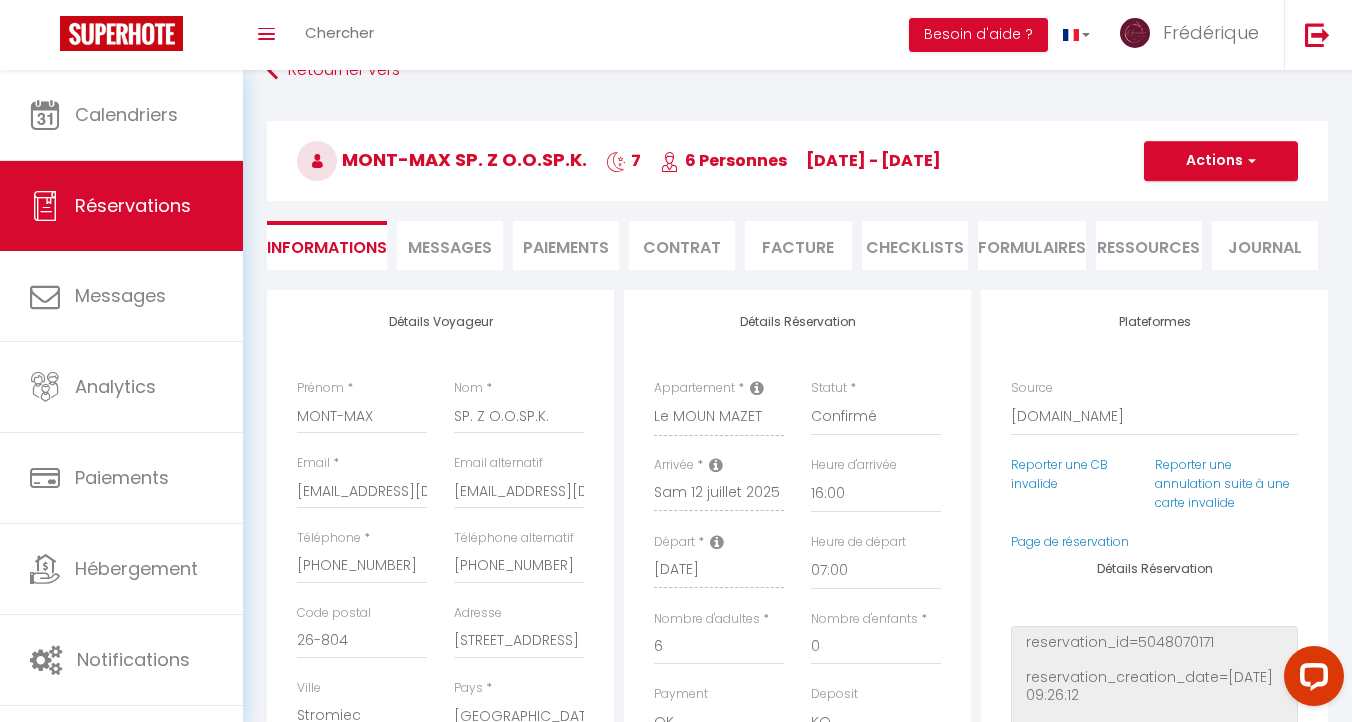 scroll, scrollTop: 0, scrollLeft: 0, axis: both 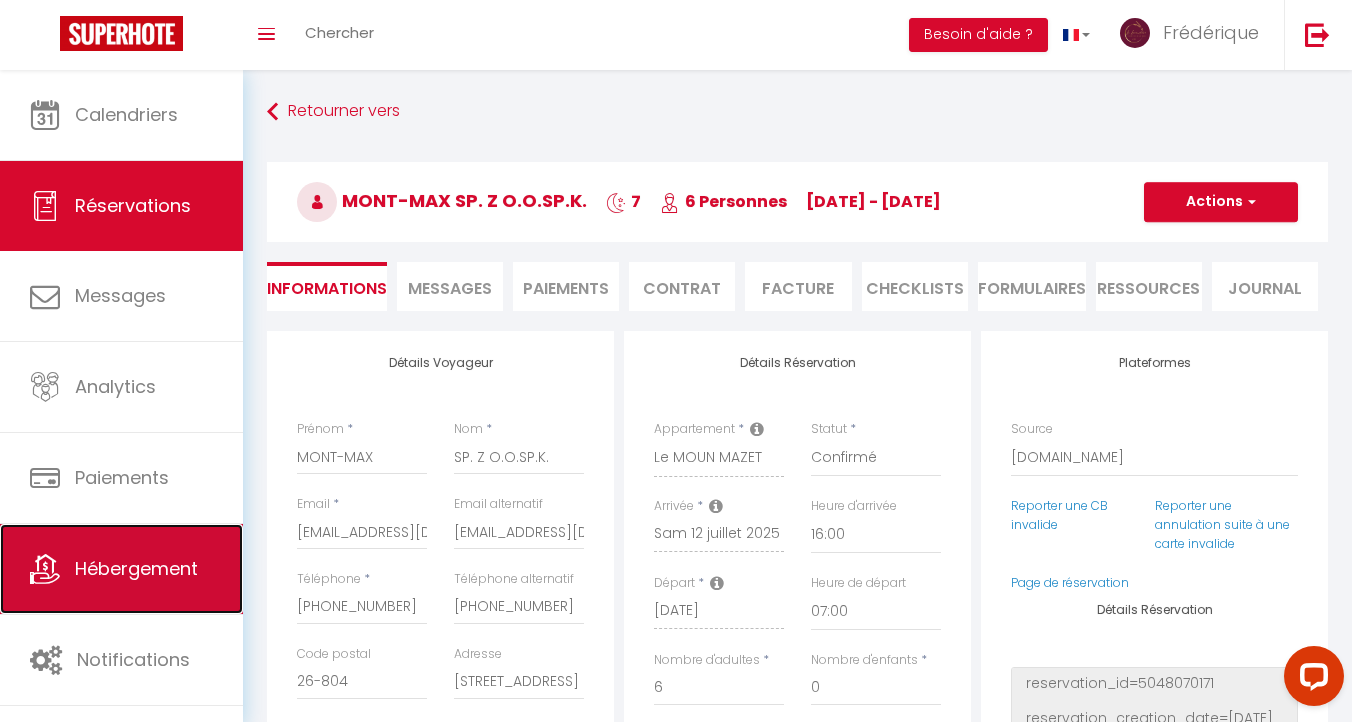 click on "Hébergement" at bounding box center [136, 568] 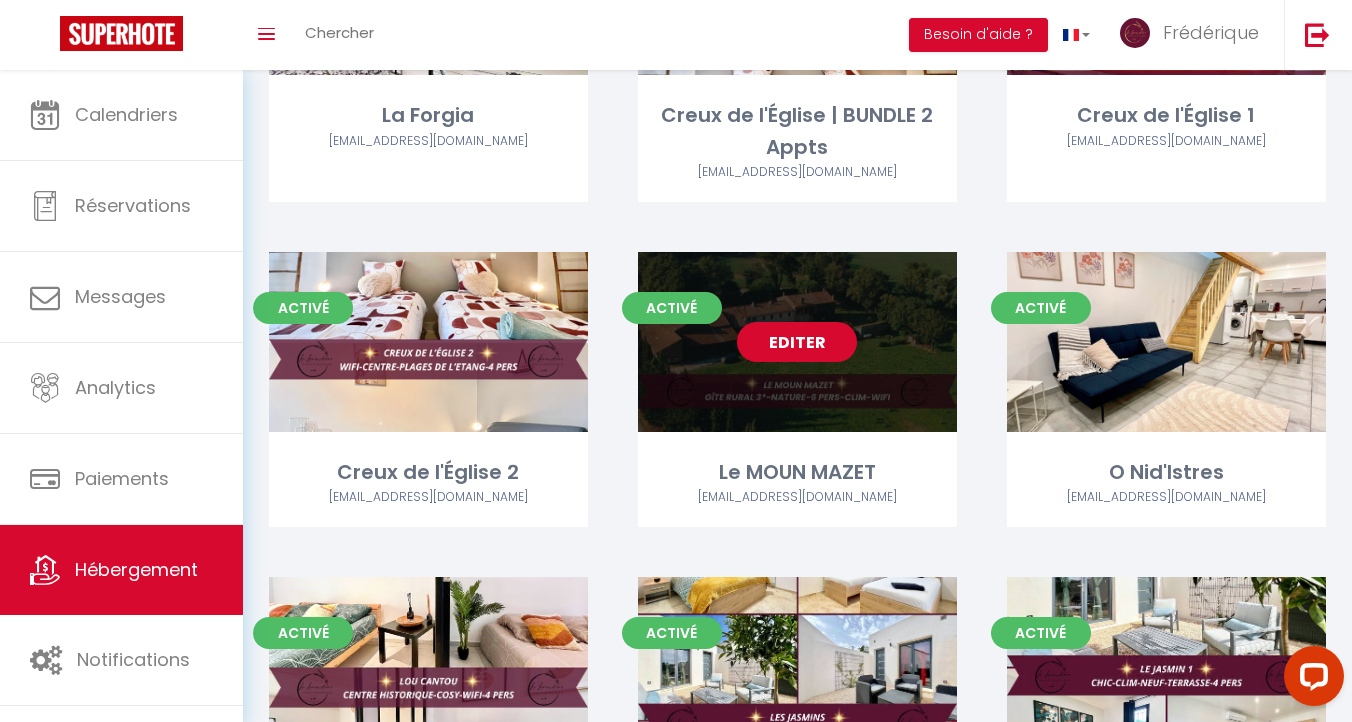 scroll, scrollTop: 1947, scrollLeft: 0, axis: vertical 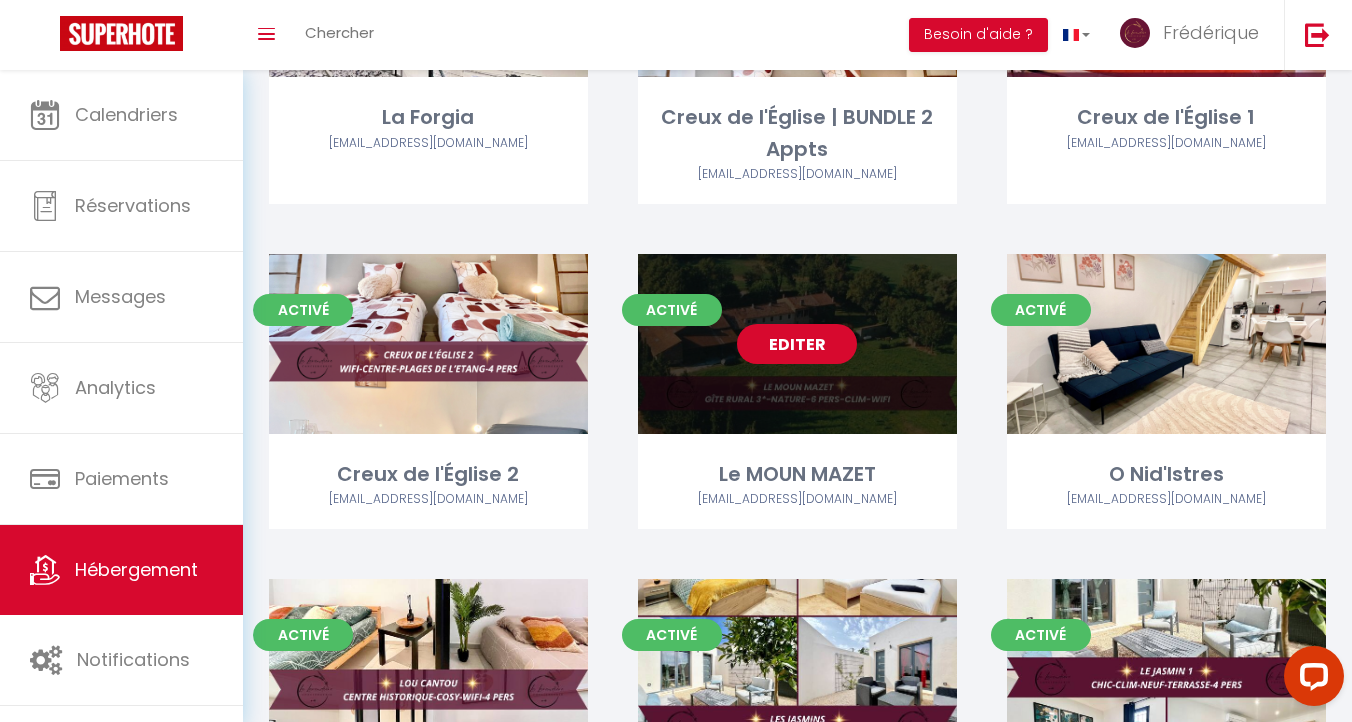 click on "Editer" at bounding box center [797, 344] 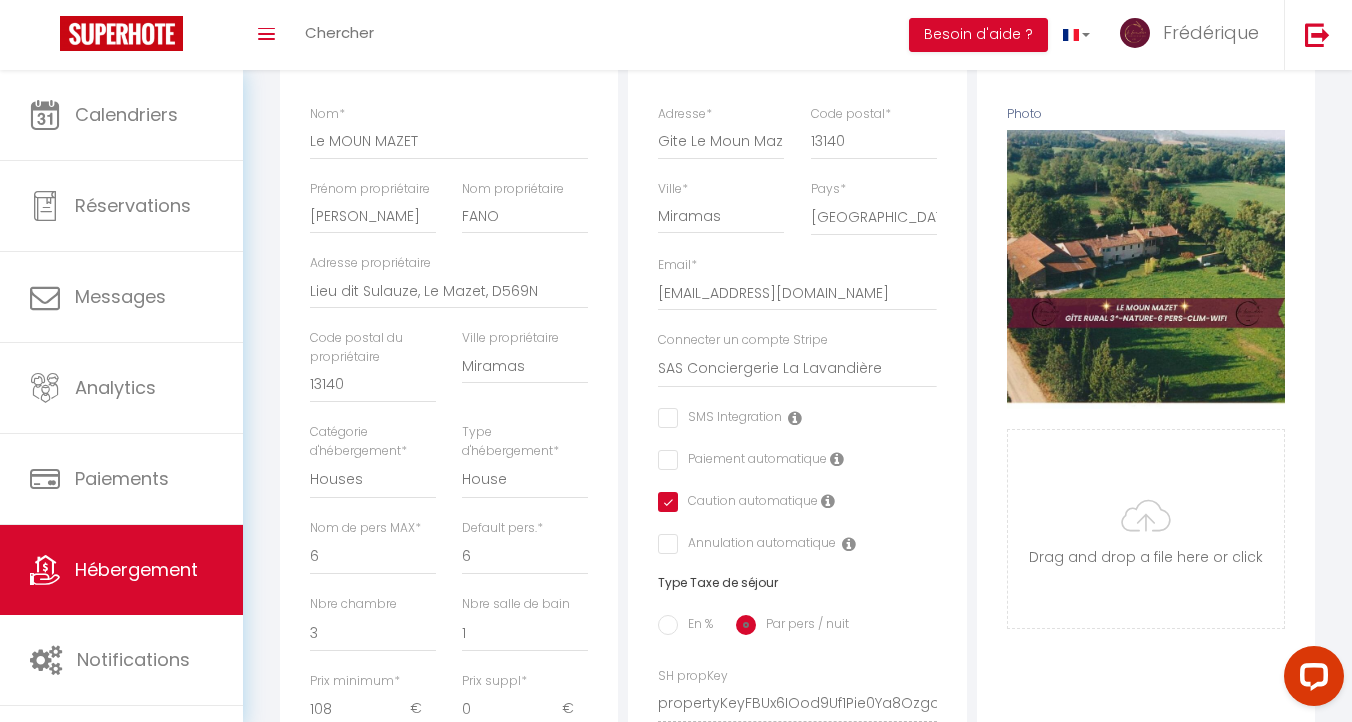 scroll, scrollTop: 0, scrollLeft: 0, axis: both 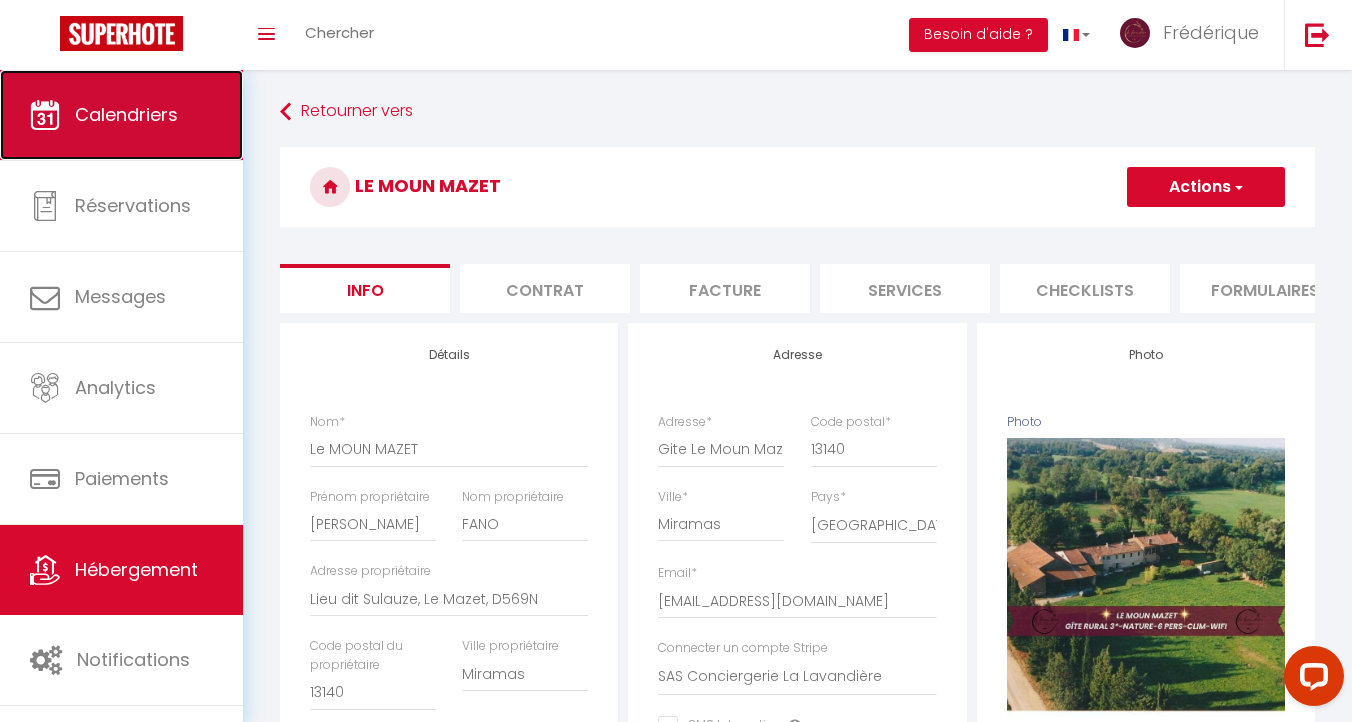click on "Calendriers" at bounding box center [126, 114] 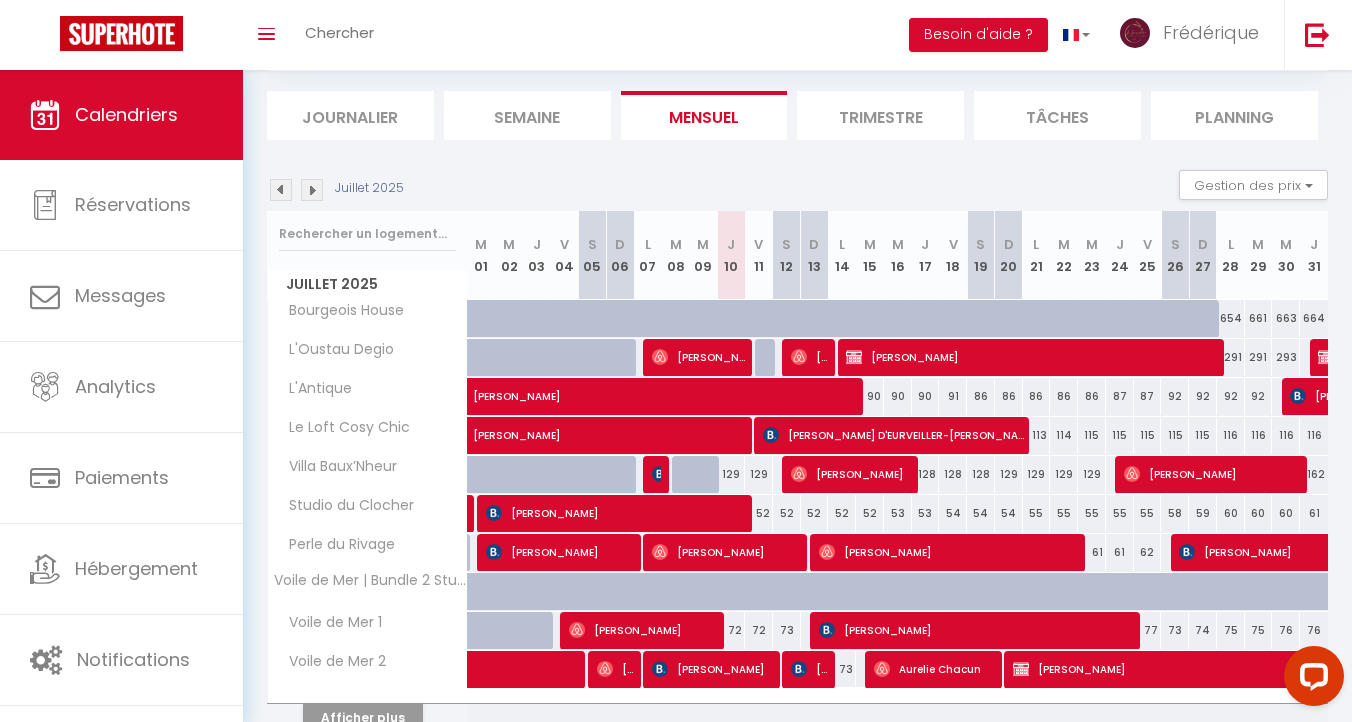 scroll, scrollTop: 216, scrollLeft: 0, axis: vertical 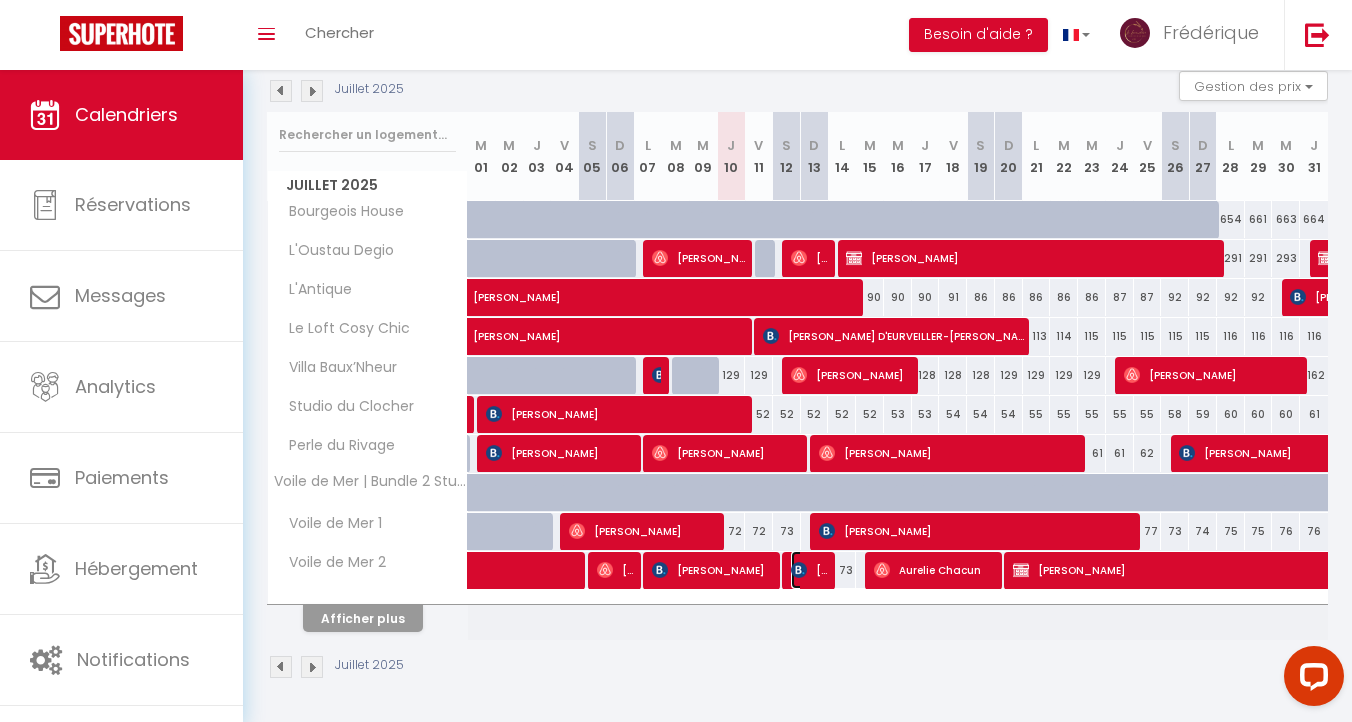 click on "[PERSON_NAME]" at bounding box center [809, 570] 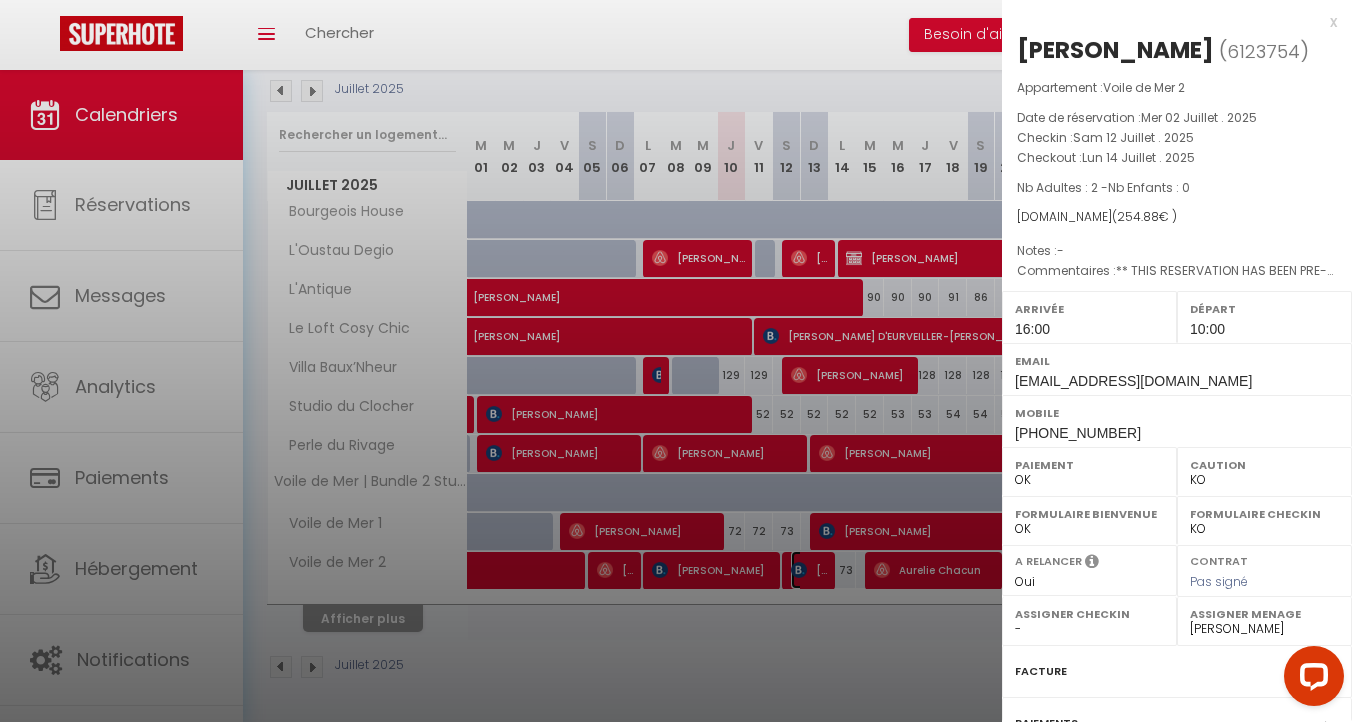 scroll, scrollTop: 210, scrollLeft: 0, axis: vertical 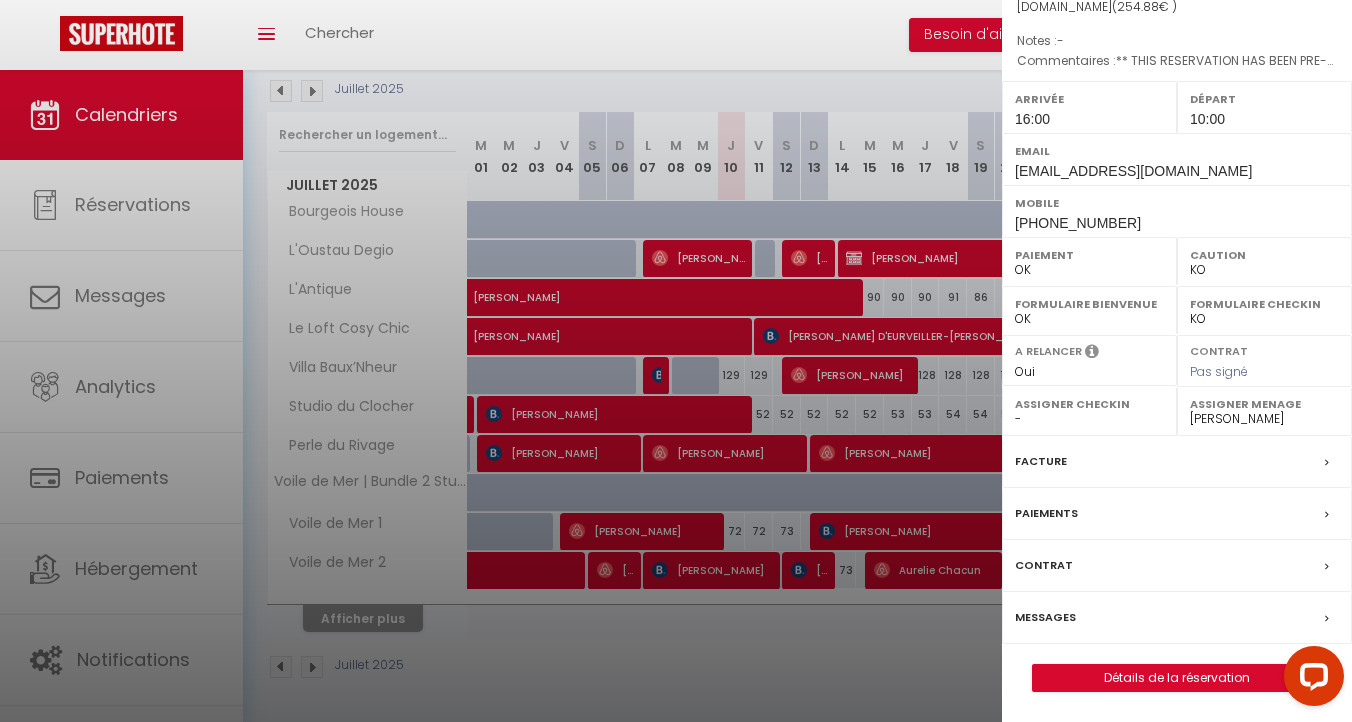 click on "Messages" at bounding box center (1045, 617) 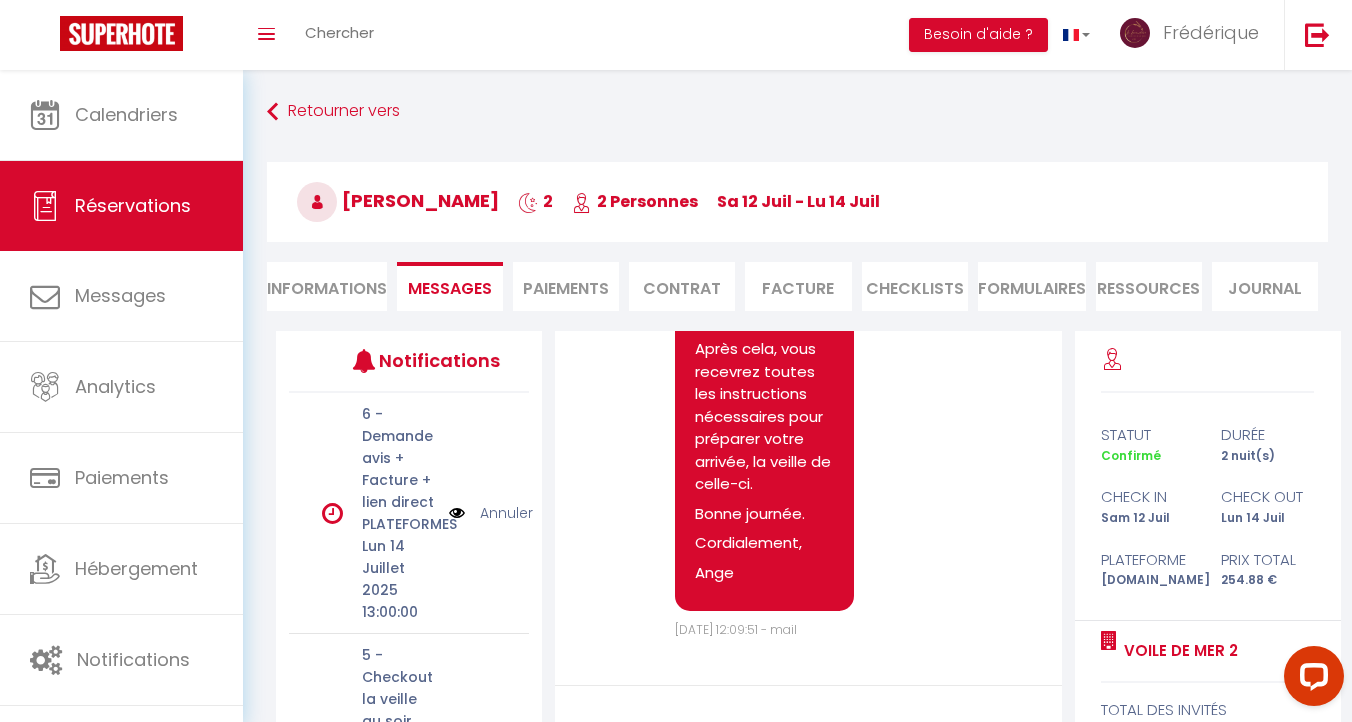 scroll, scrollTop: 3012, scrollLeft: 0, axis: vertical 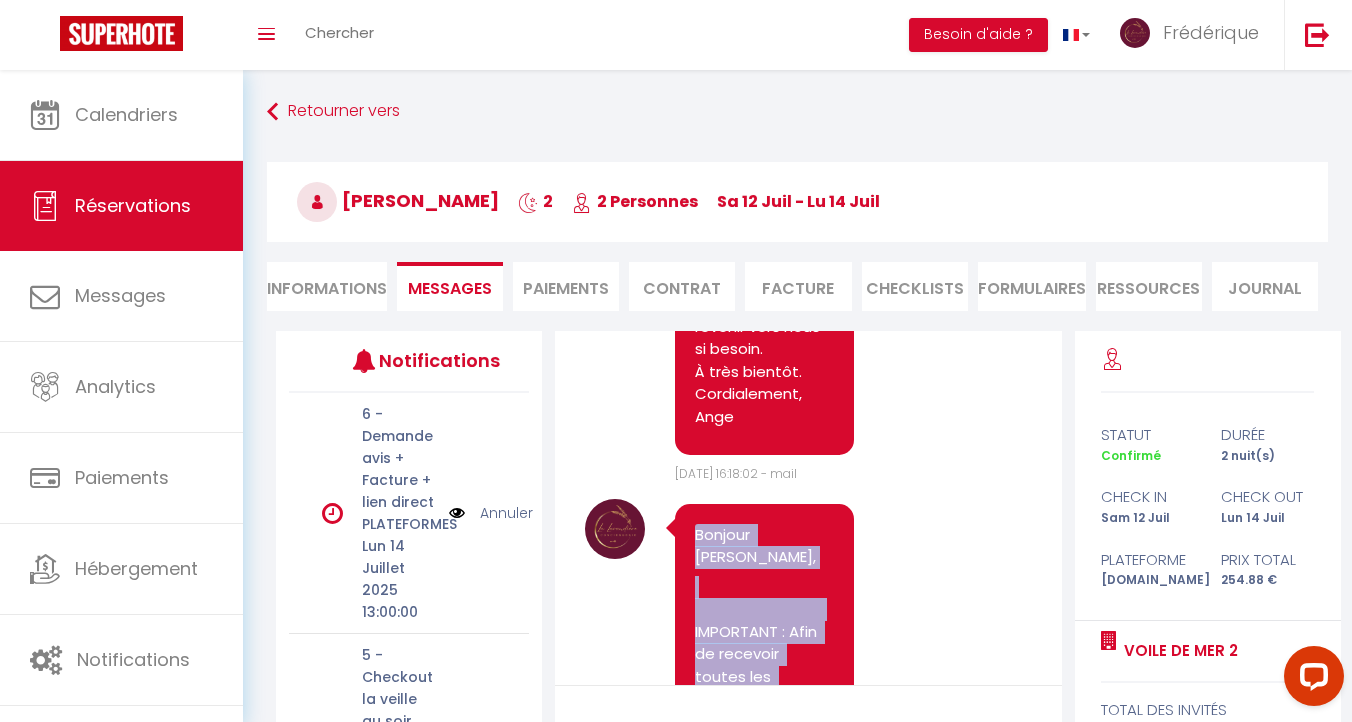 drag, startPoint x: 741, startPoint y: 588, endPoint x: 697, endPoint y: 549, distance: 58.796257 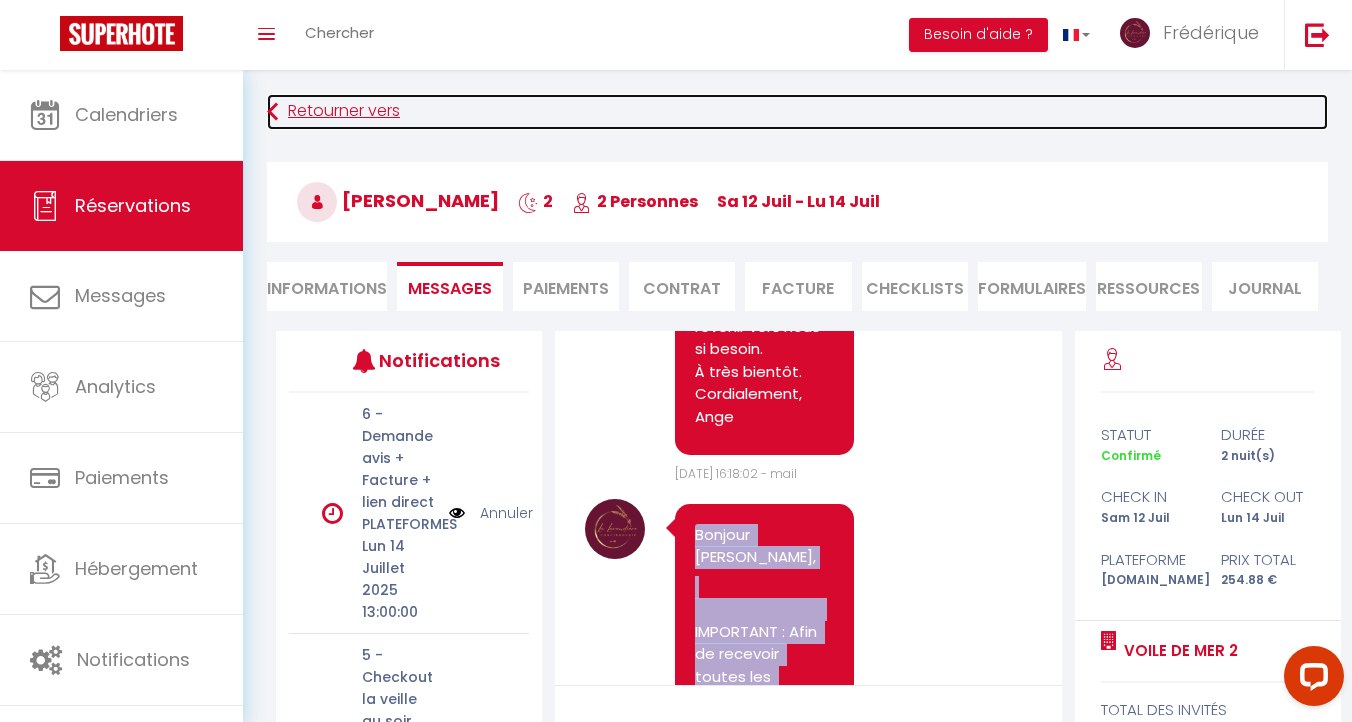 click at bounding box center [272, 112] 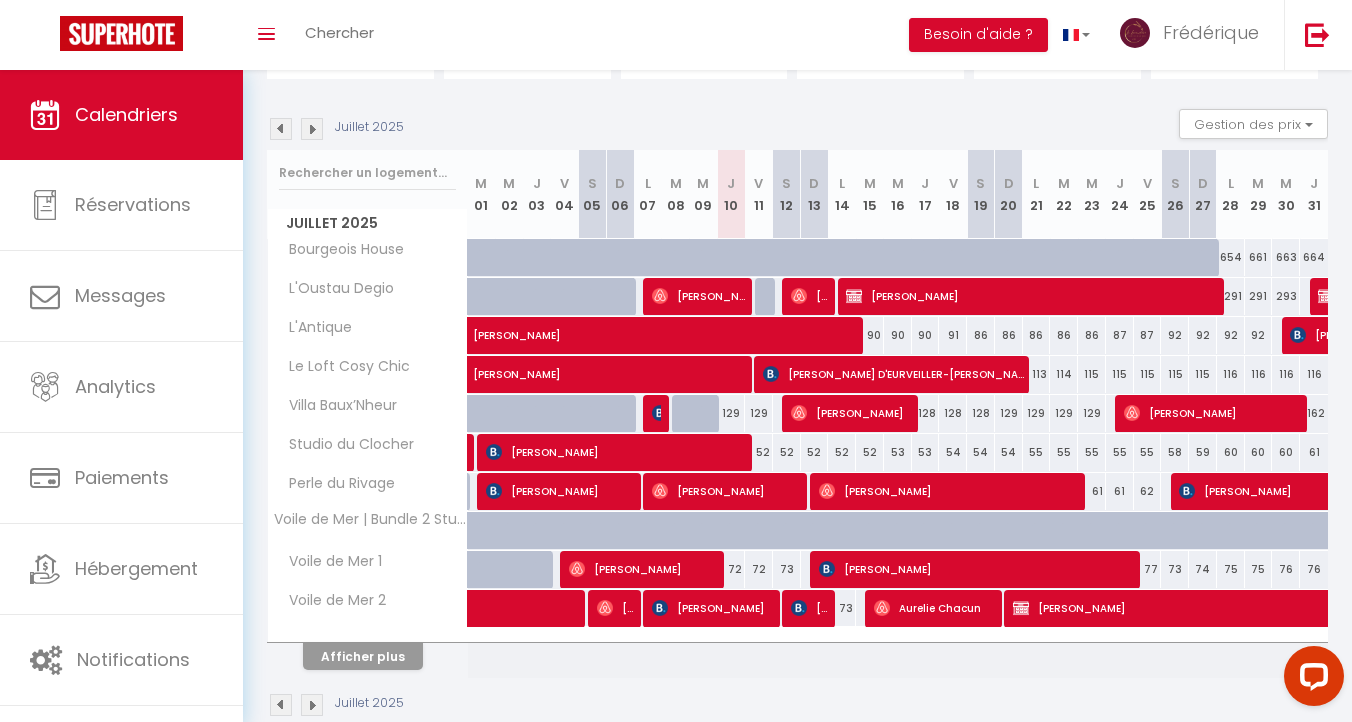 scroll, scrollTop: 216, scrollLeft: 0, axis: vertical 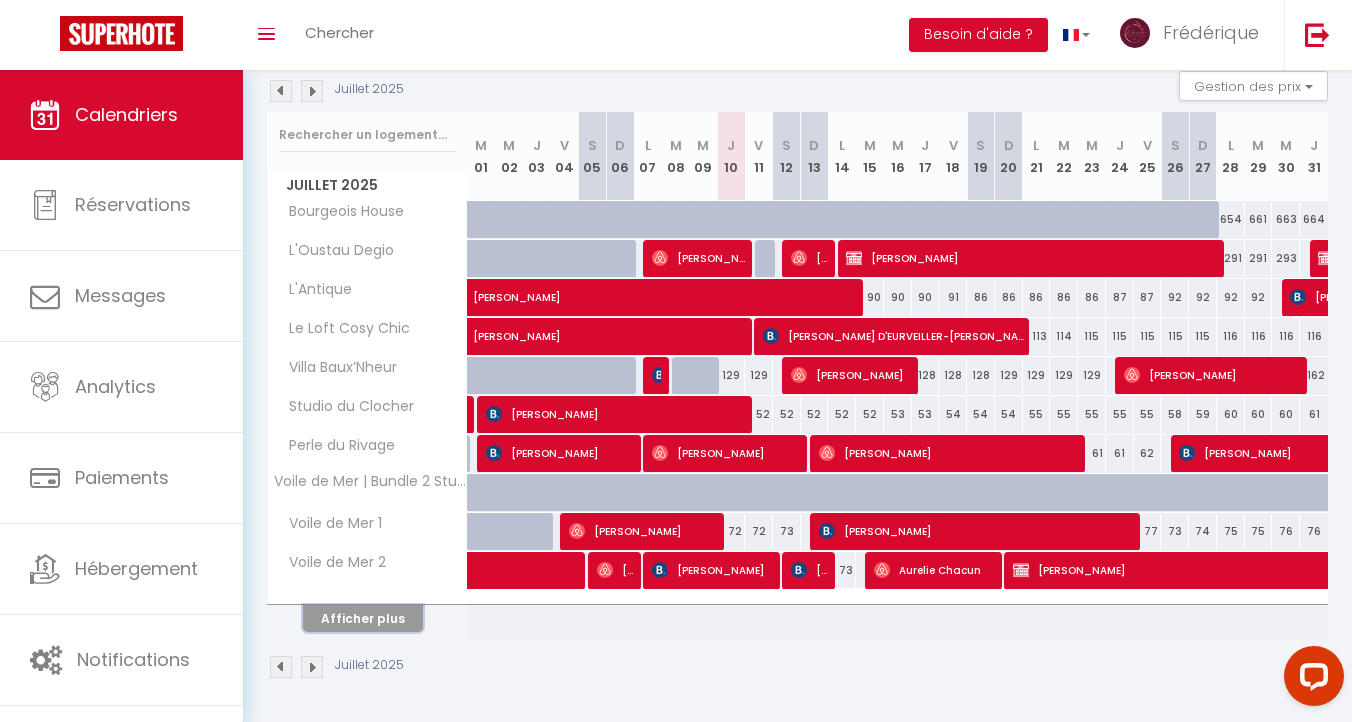 click on "Afficher plus" at bounding box center [363, 618] 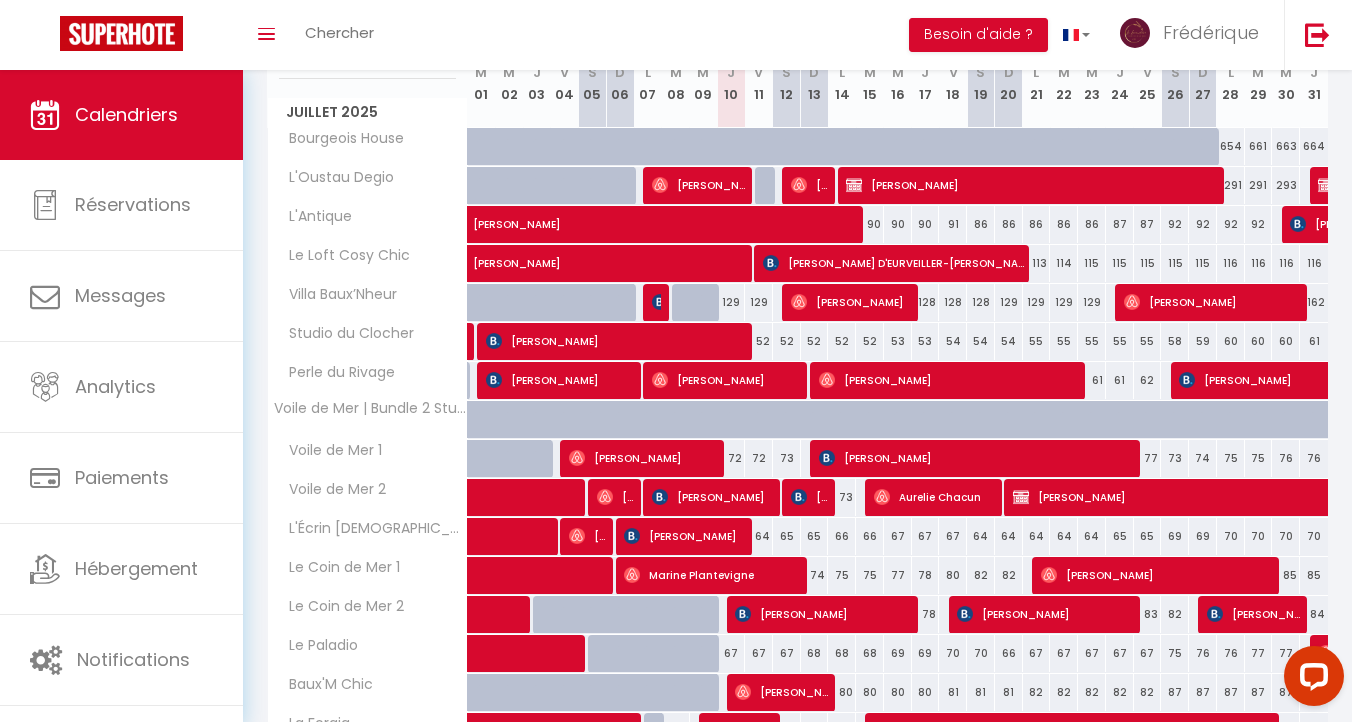 scroll, scrollTop: 288, scrollLeft: 0, axis: vertical 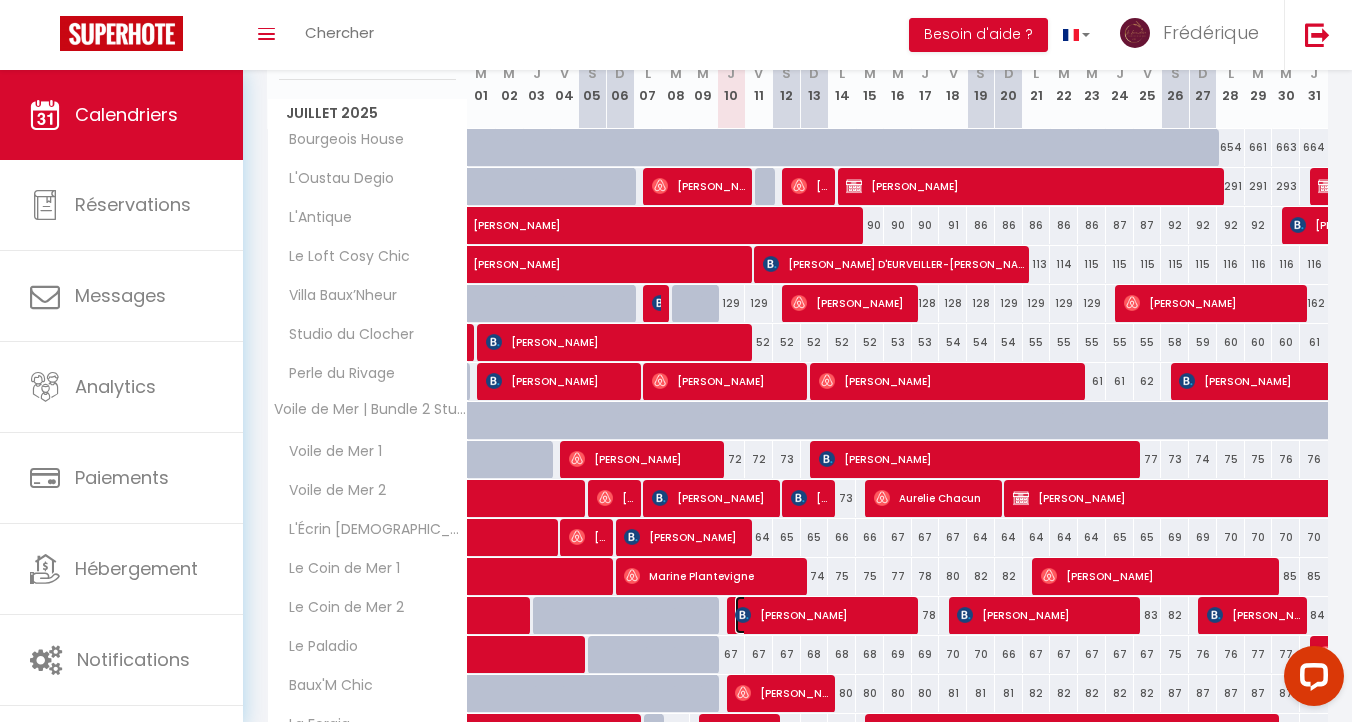 click on "[PERSON_NAME]" at bounding box center (823, 615) 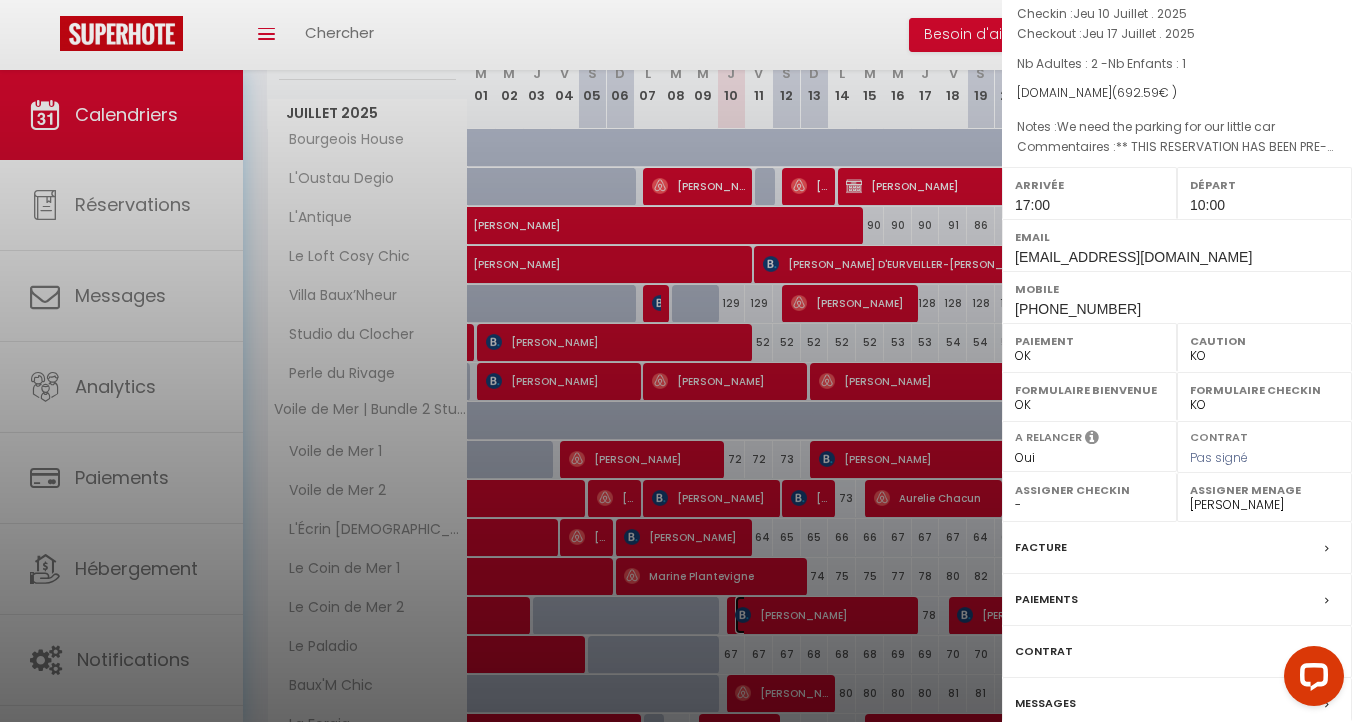 scroll, scrollTop: 210, scrollLeft: 0, axis: vertical 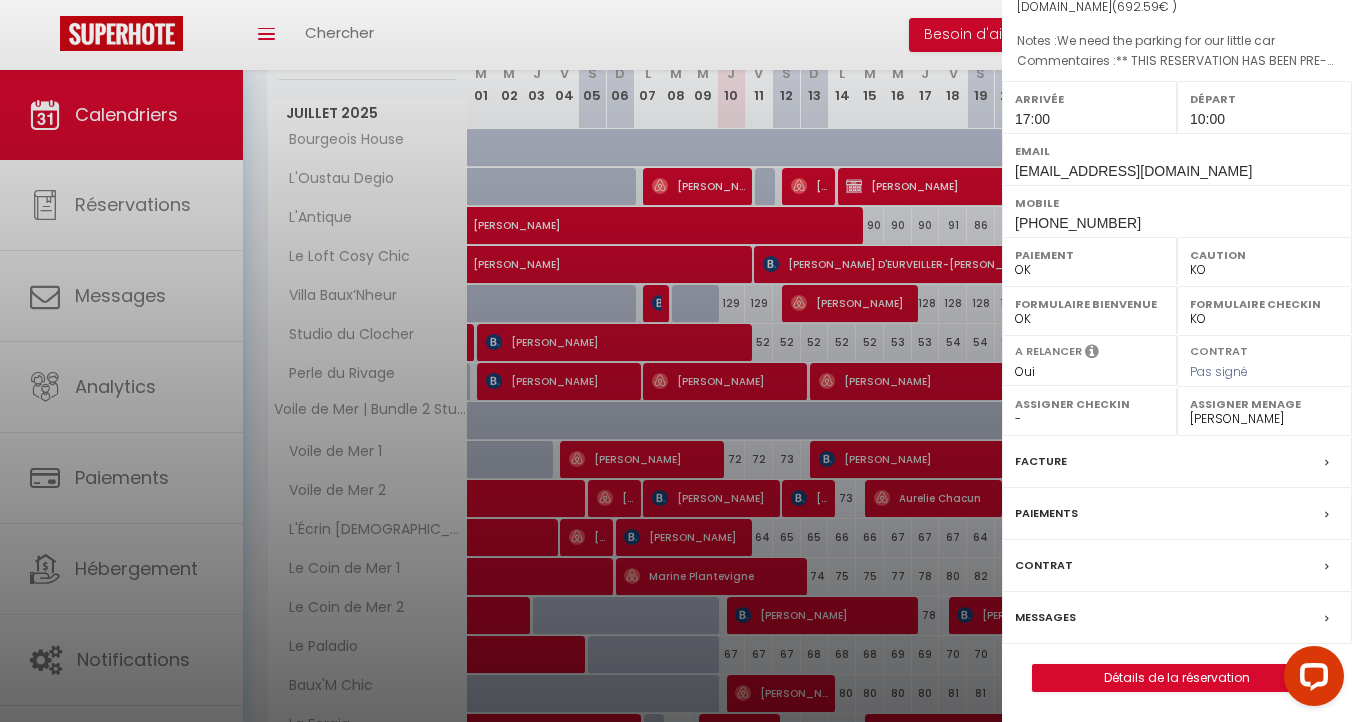 click on "Messages" at bounding box center (1045, 617) 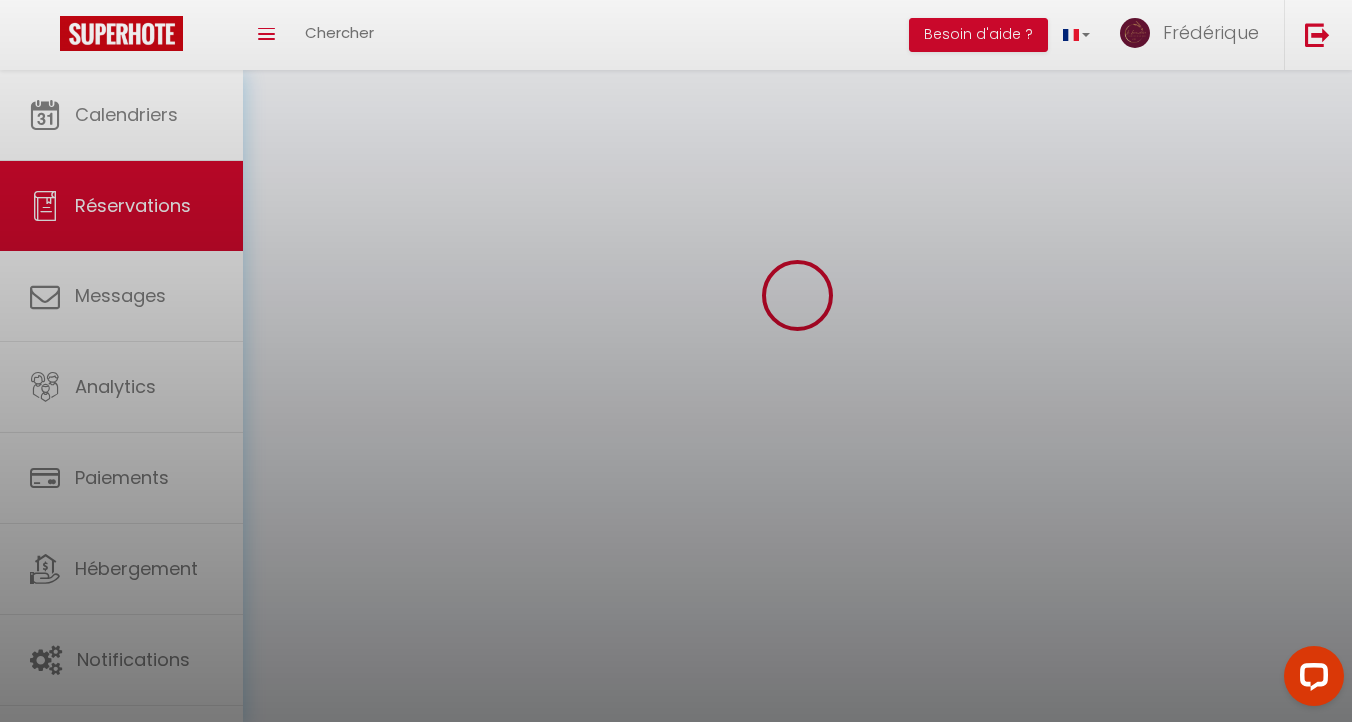 scroll, scrollTop: 0, scrollLeft: 0, axis: both 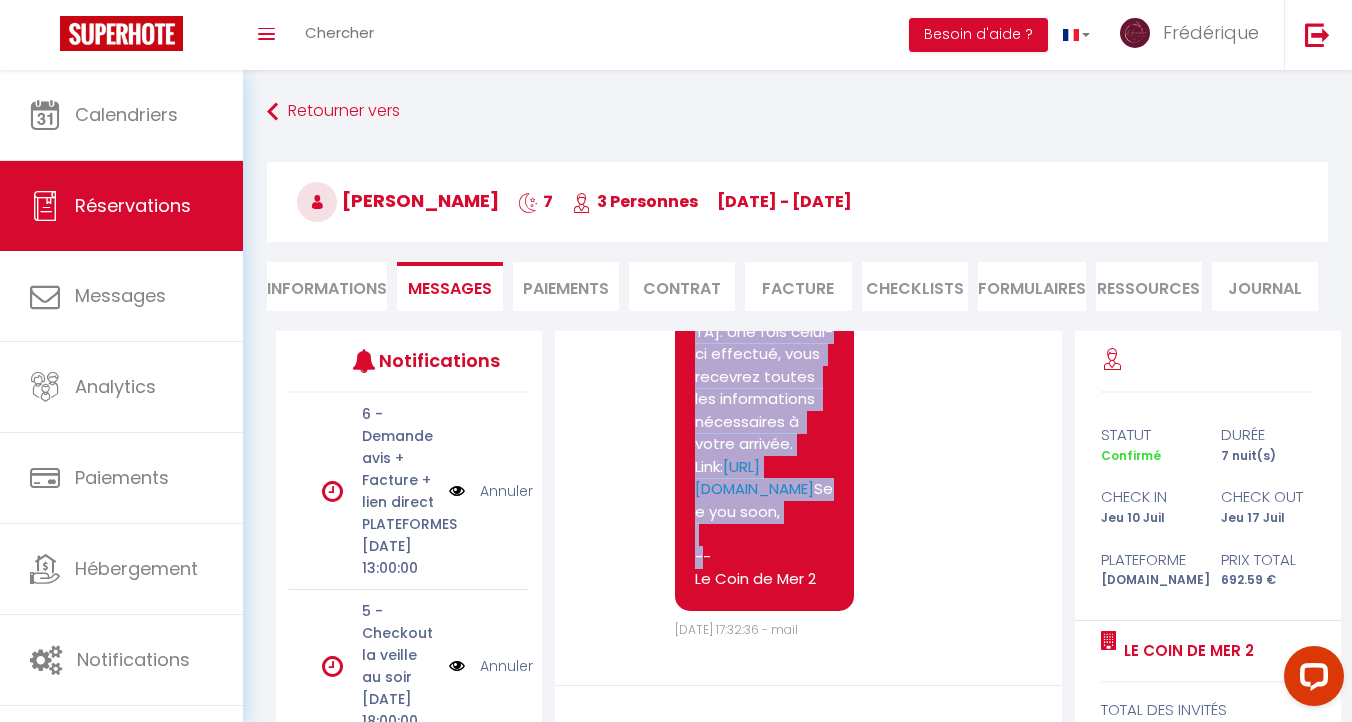 drag, startPoint x: 694, startPoint y: 371, endPoint x: 835, endPoint y: 517, distance: 202.97044 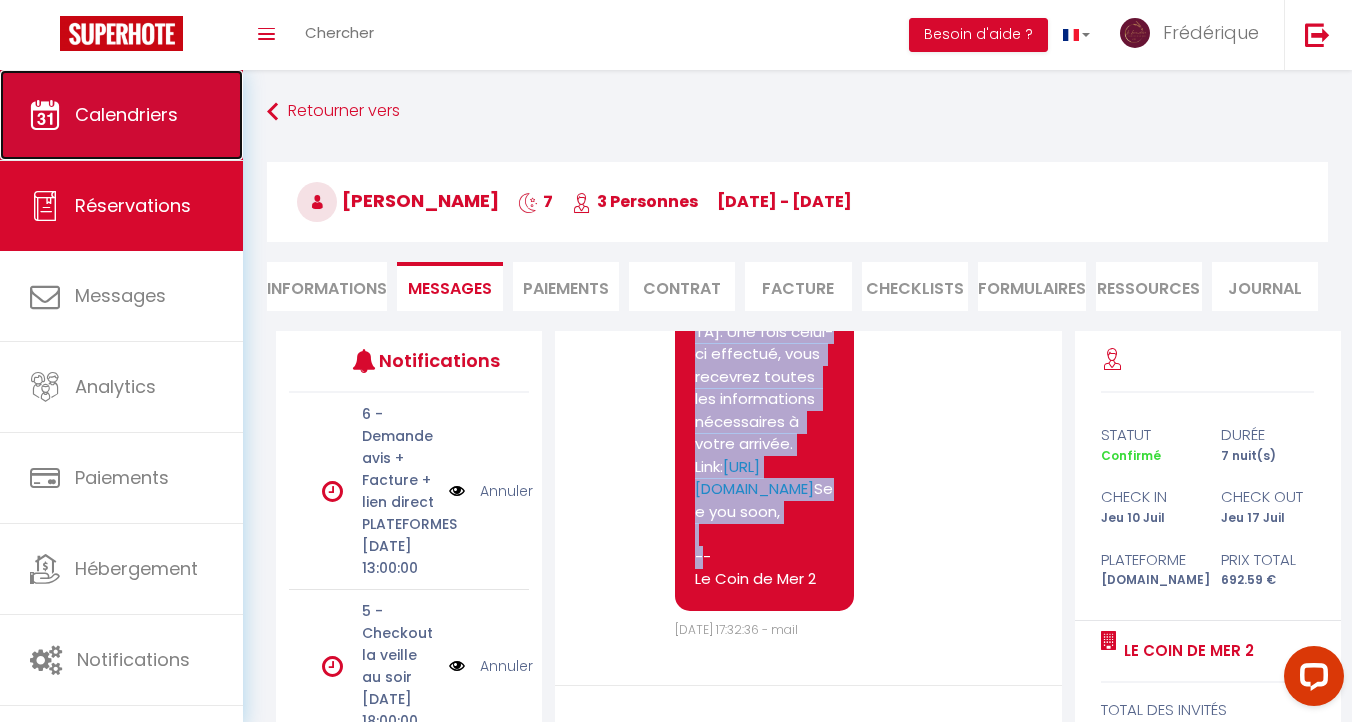 click on "Calendriers" at bounding box center (121, 115) 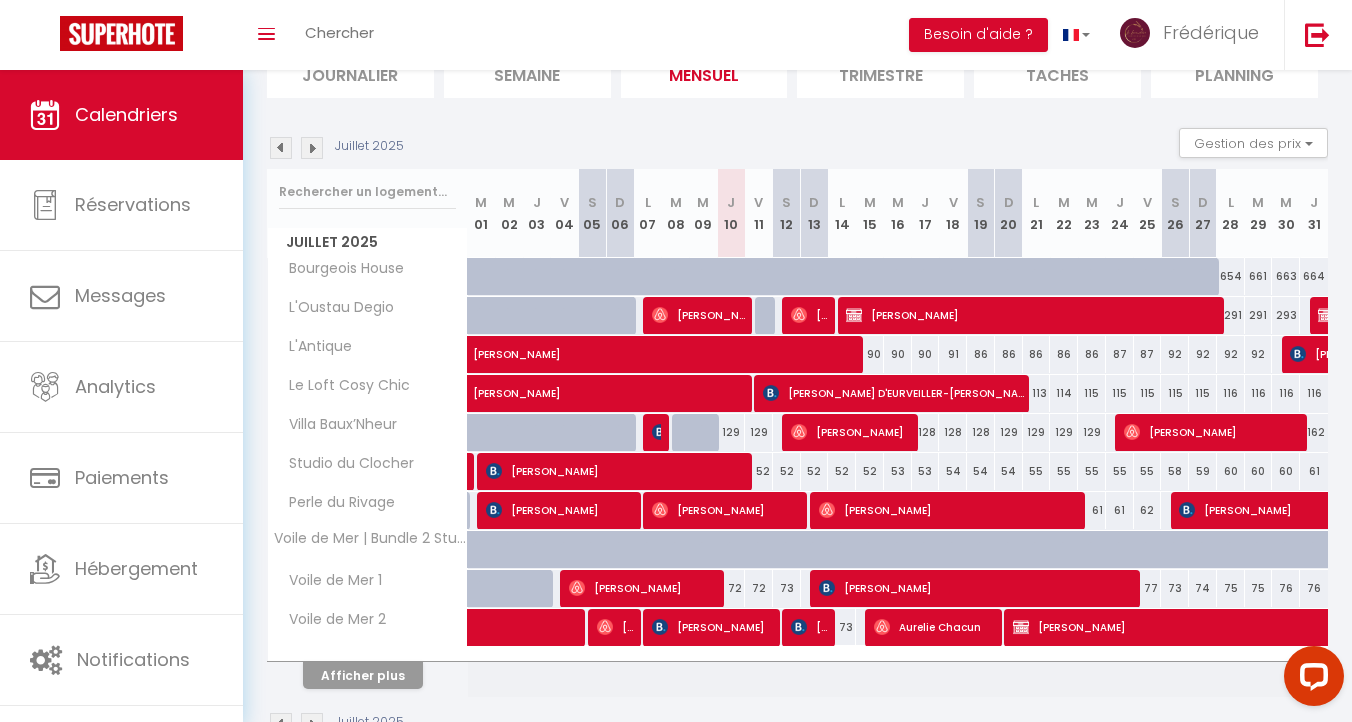 scroll, scrollTop: 216, scrollLeft: 0, axis: vertical 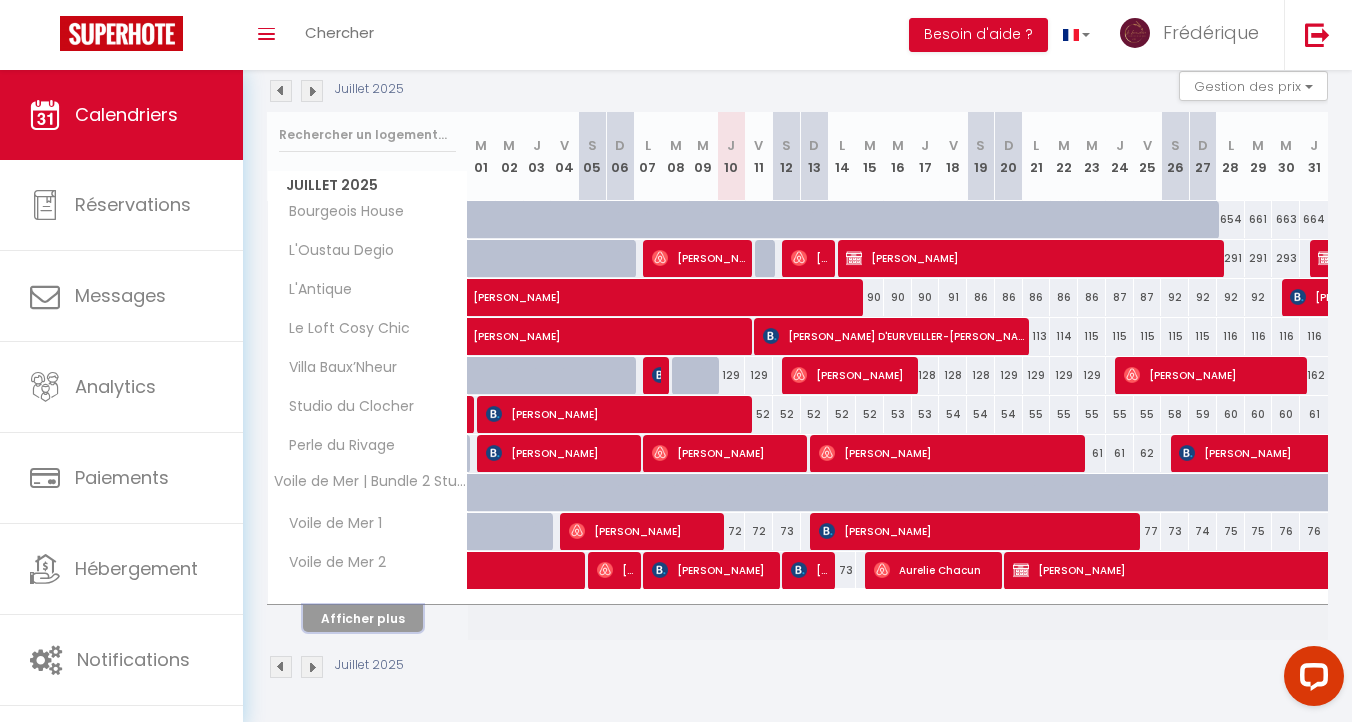 click on "Afficher plus" at bounding box center [363, 618] 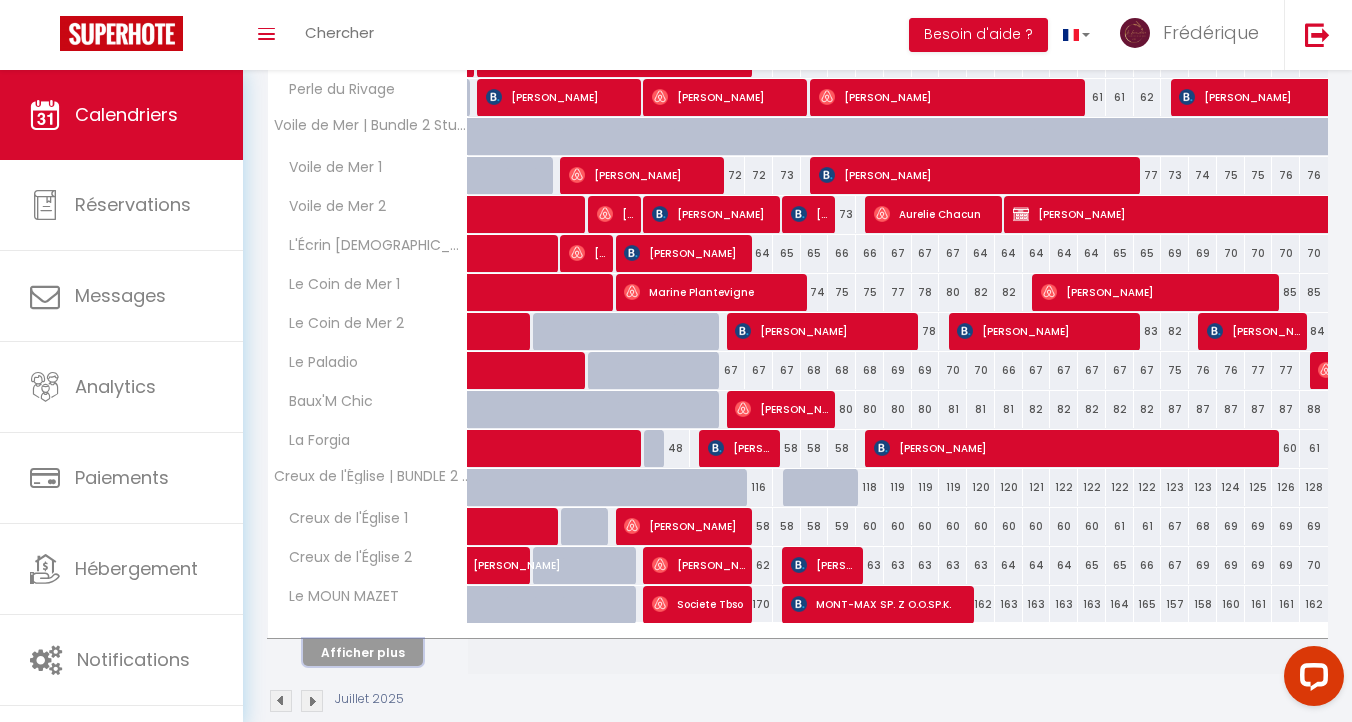 scroll, scrollTop: 597, scrollLeft: 0, axis: vertical 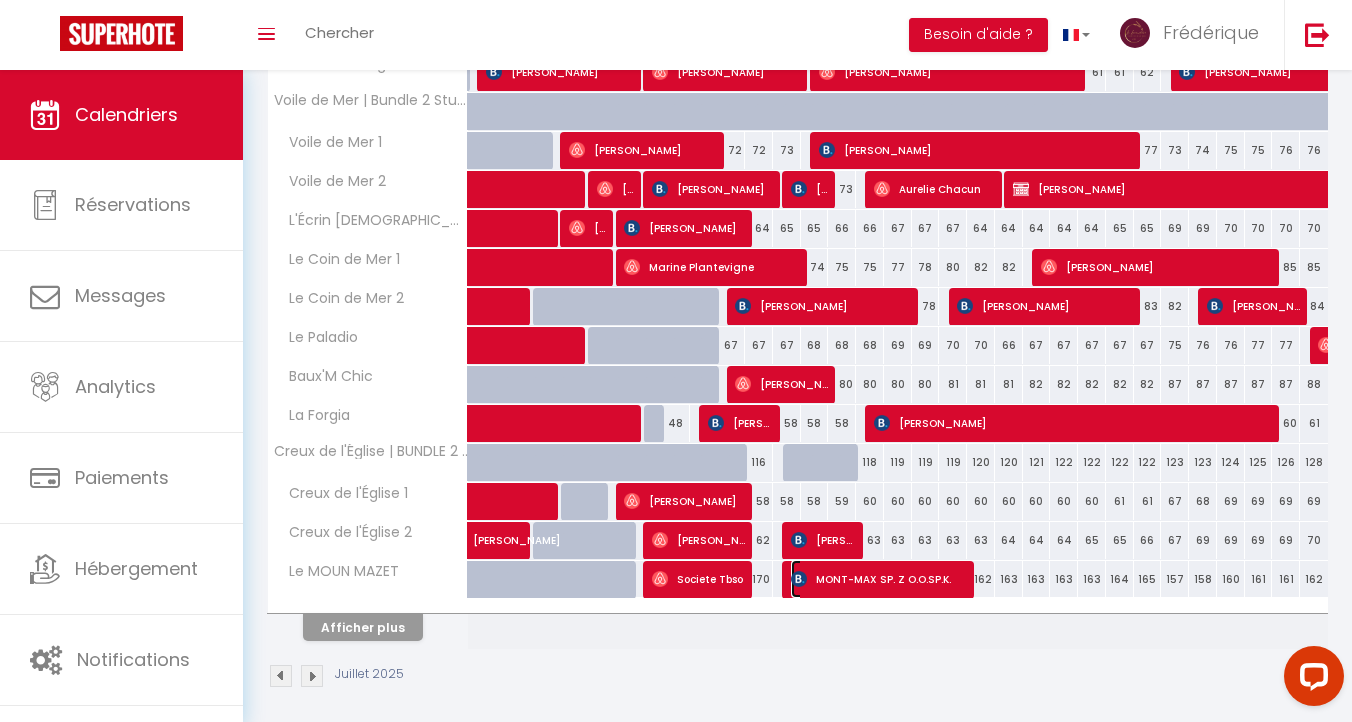 click on "MONT-MAX SP. Z O.O.SP.K." at bounding box center (879, 579) 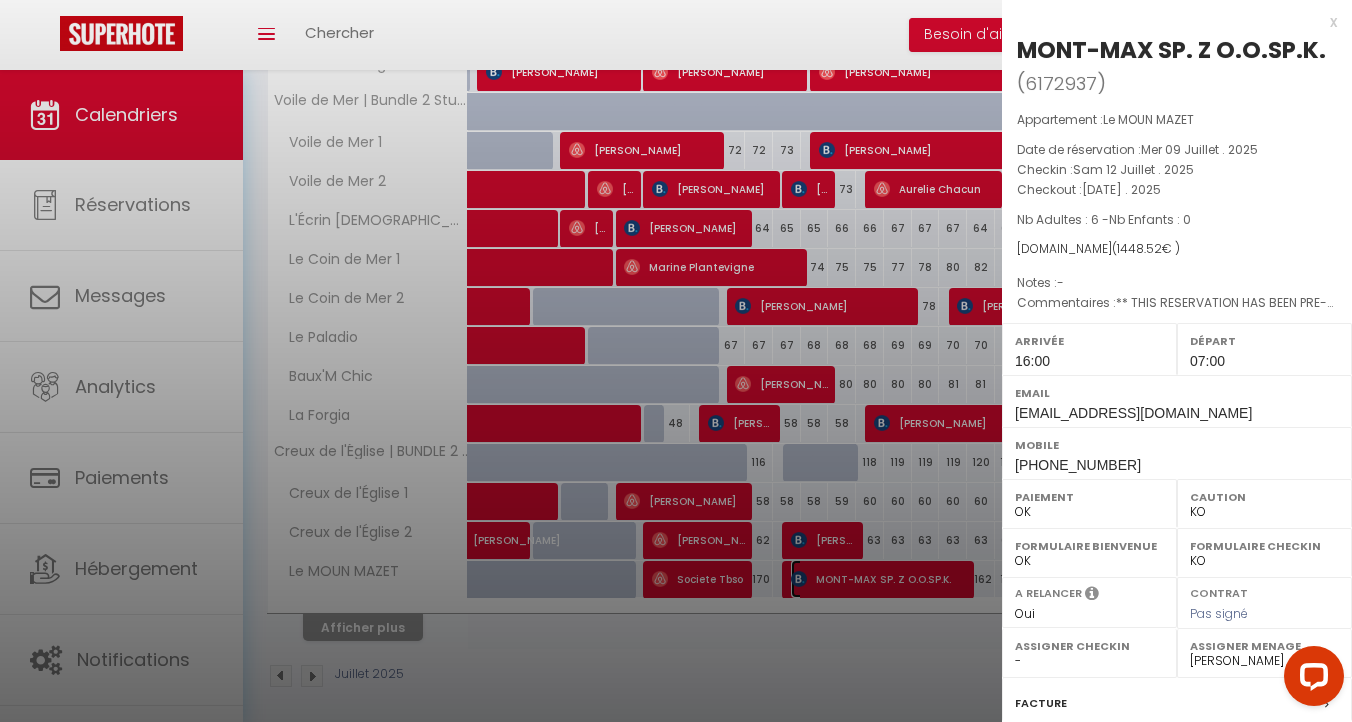 scroll, scrollTop: 242, scrollLeft: 0, axis: vertical 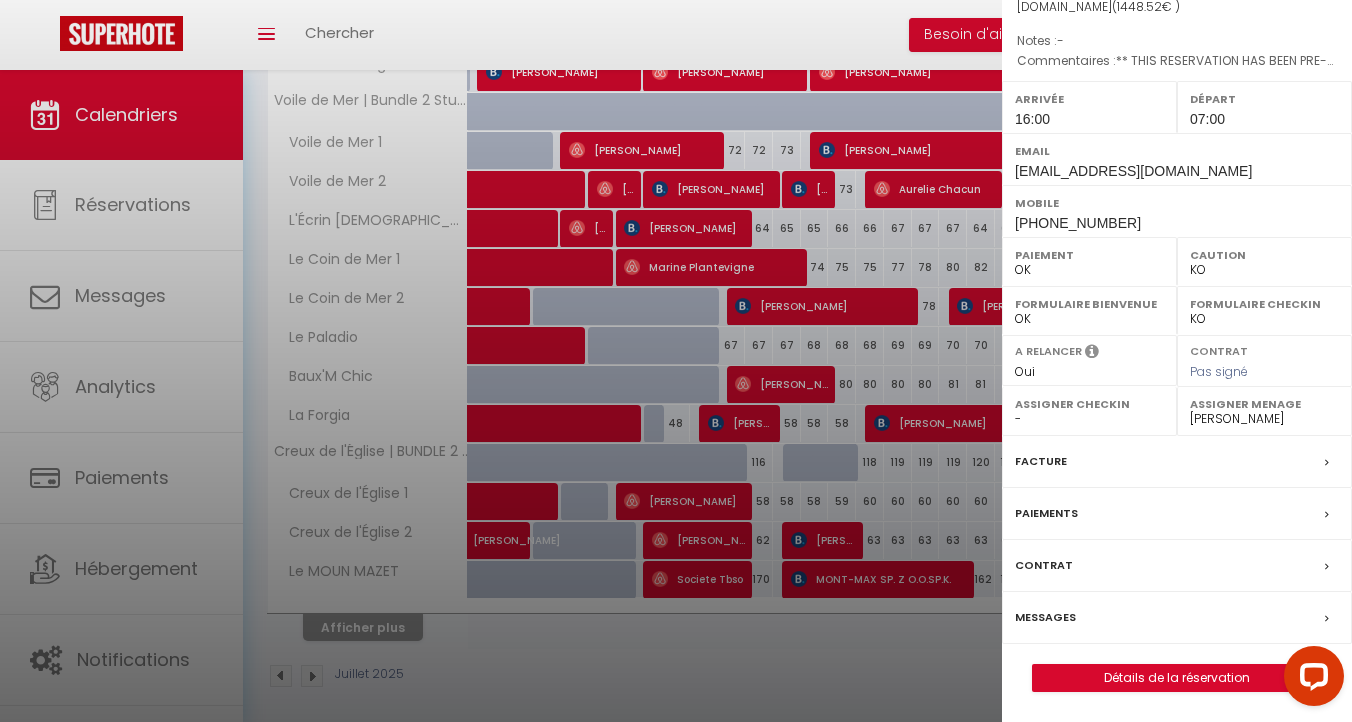 click on "Paiements" at bounding box center (1046, 513) 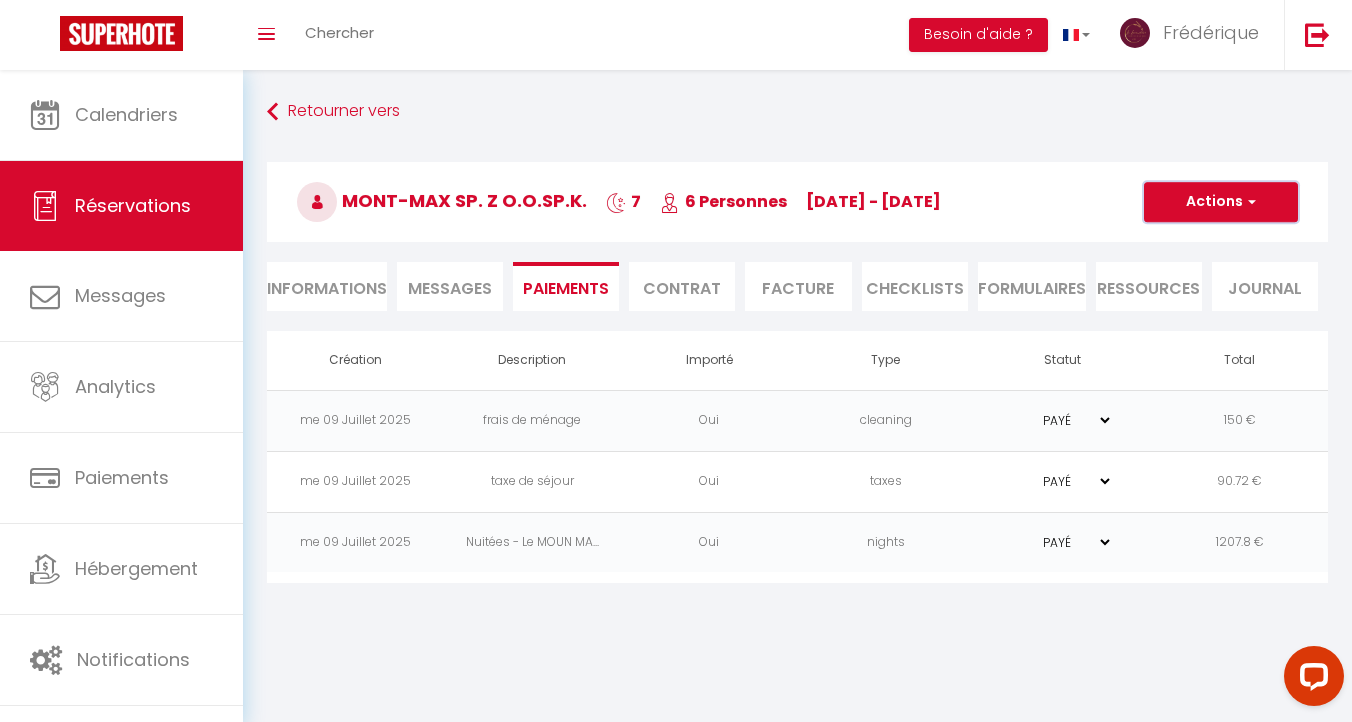 click on "Actions" at bounding box center [1221, 202] 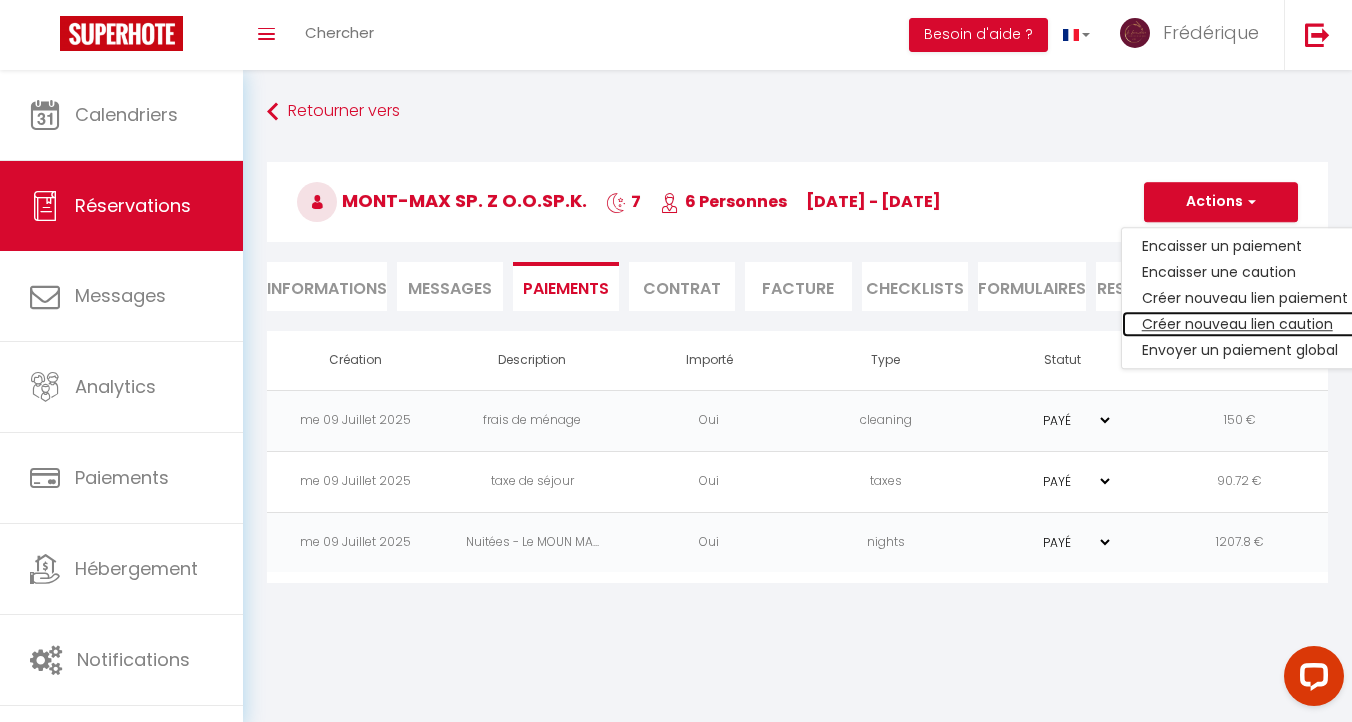 click on "Créer nouveau lien caution" at bounding box center (1245, 324) 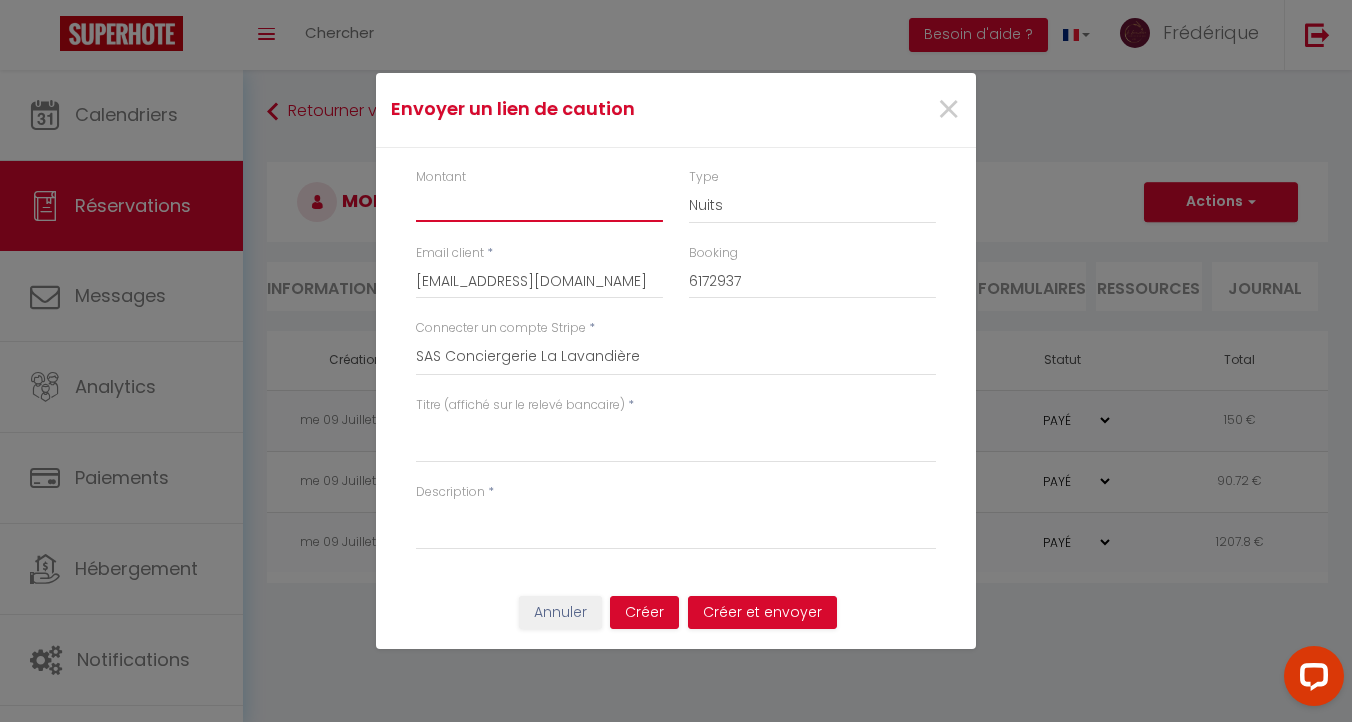 click on "Montant" at bounding box center (539, 204) 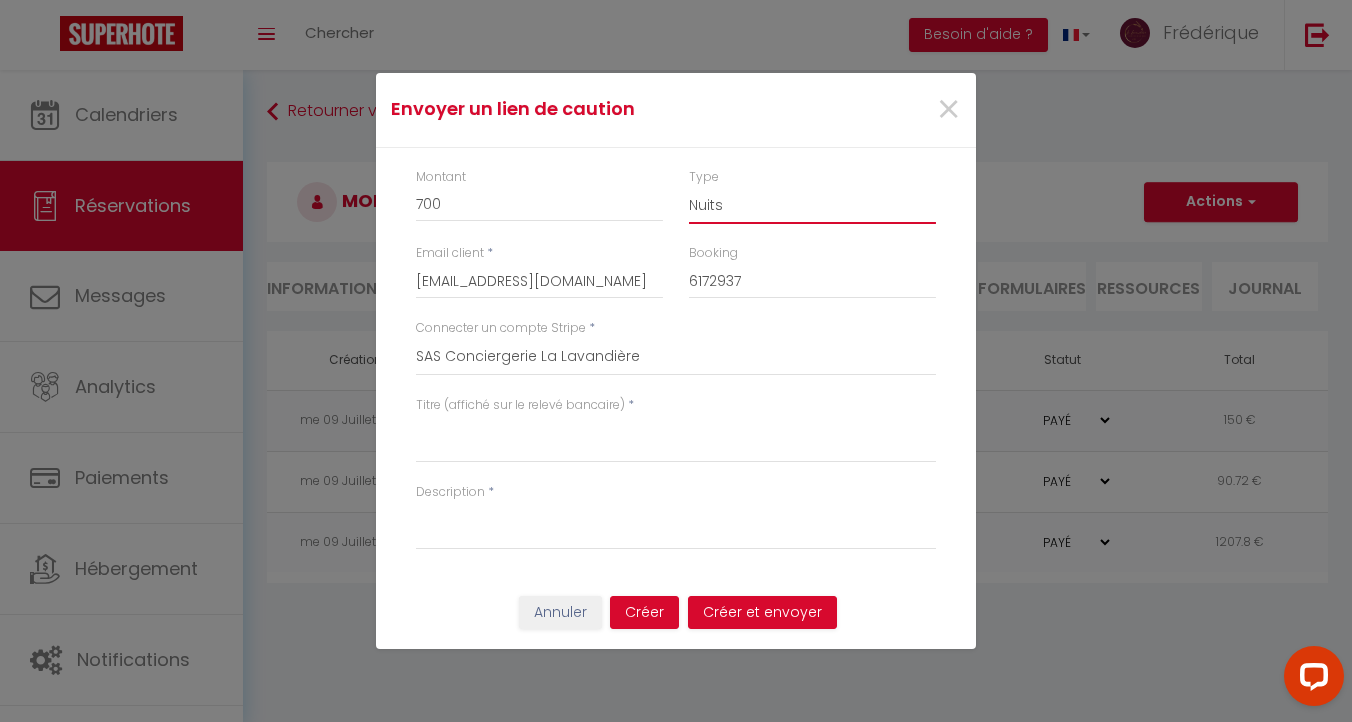 click on "Nuits   Frais de ménage   Taxe de séjour   Autre" at bounding box center (812, 205) 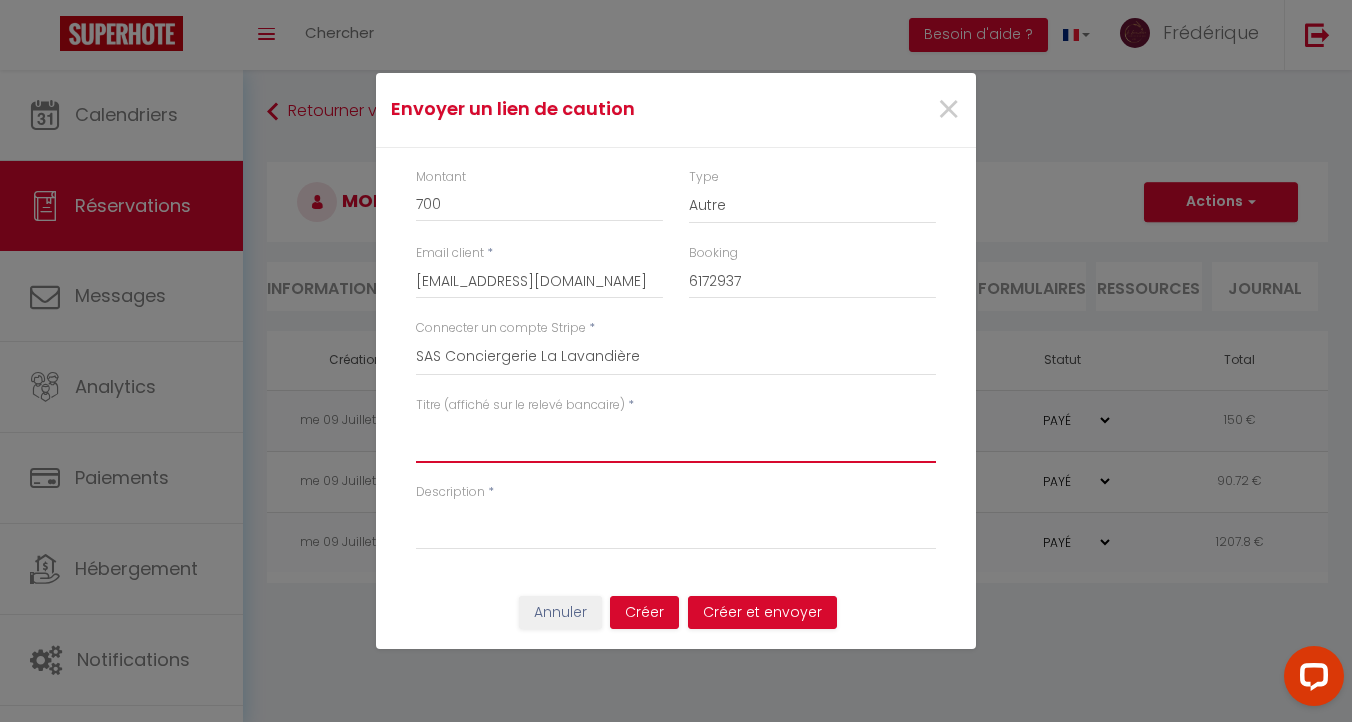 click on "Titre (affiché sur le relevé bancaire)" at bounding box center [676, 439] 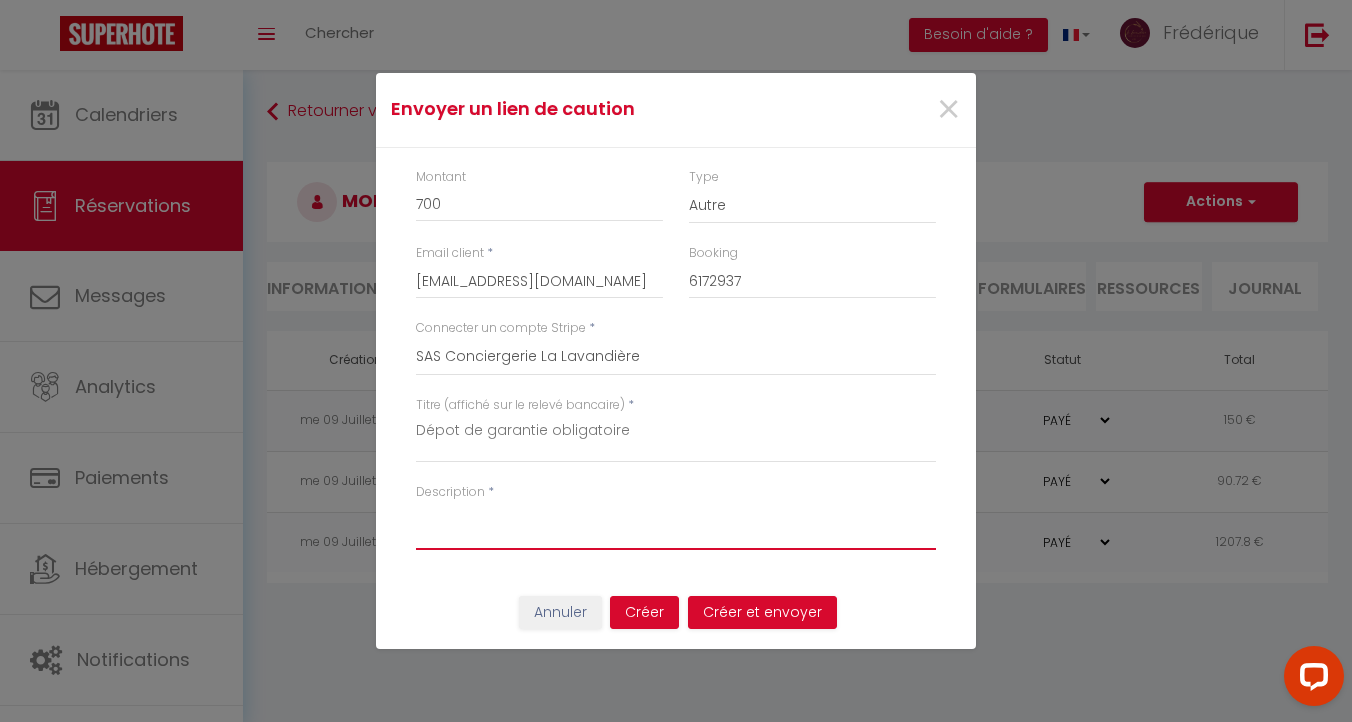 click on "Description" at bounding box center [676, 526] 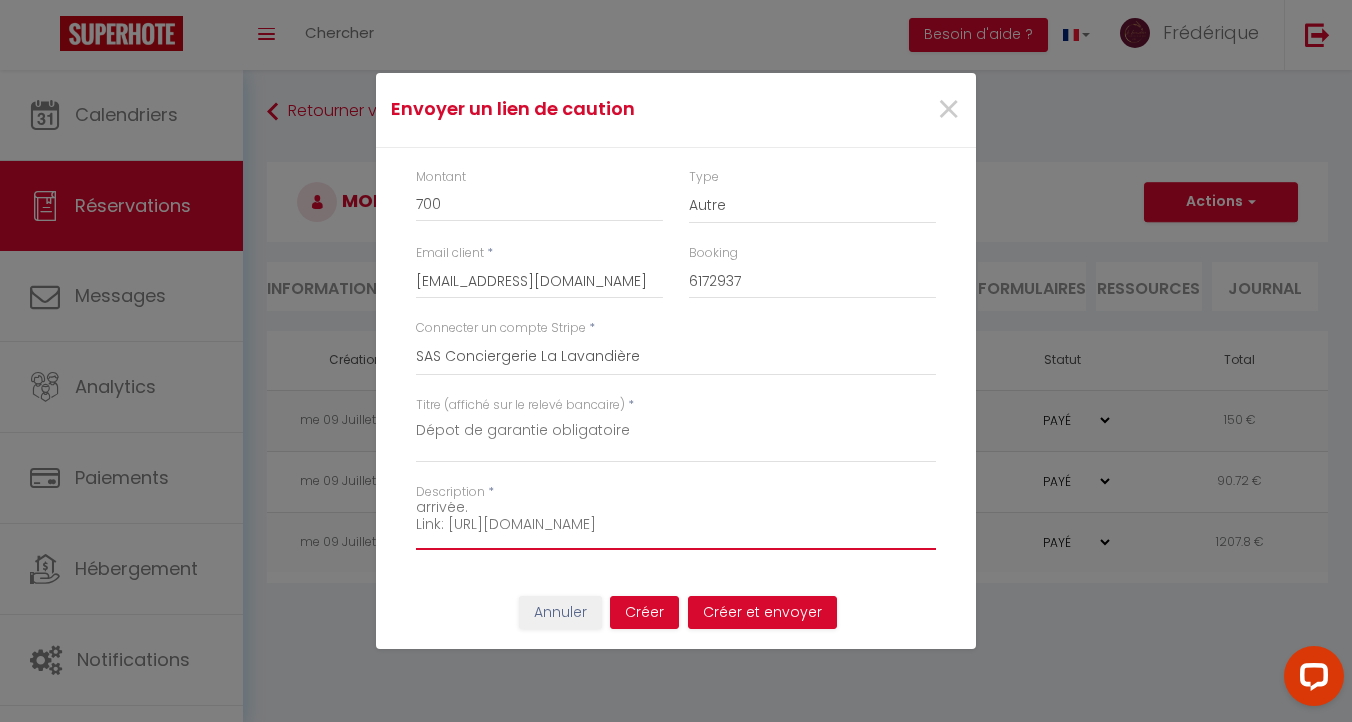 scroll, scrollTop: 131, scrollLeft: 0, axis: vertical 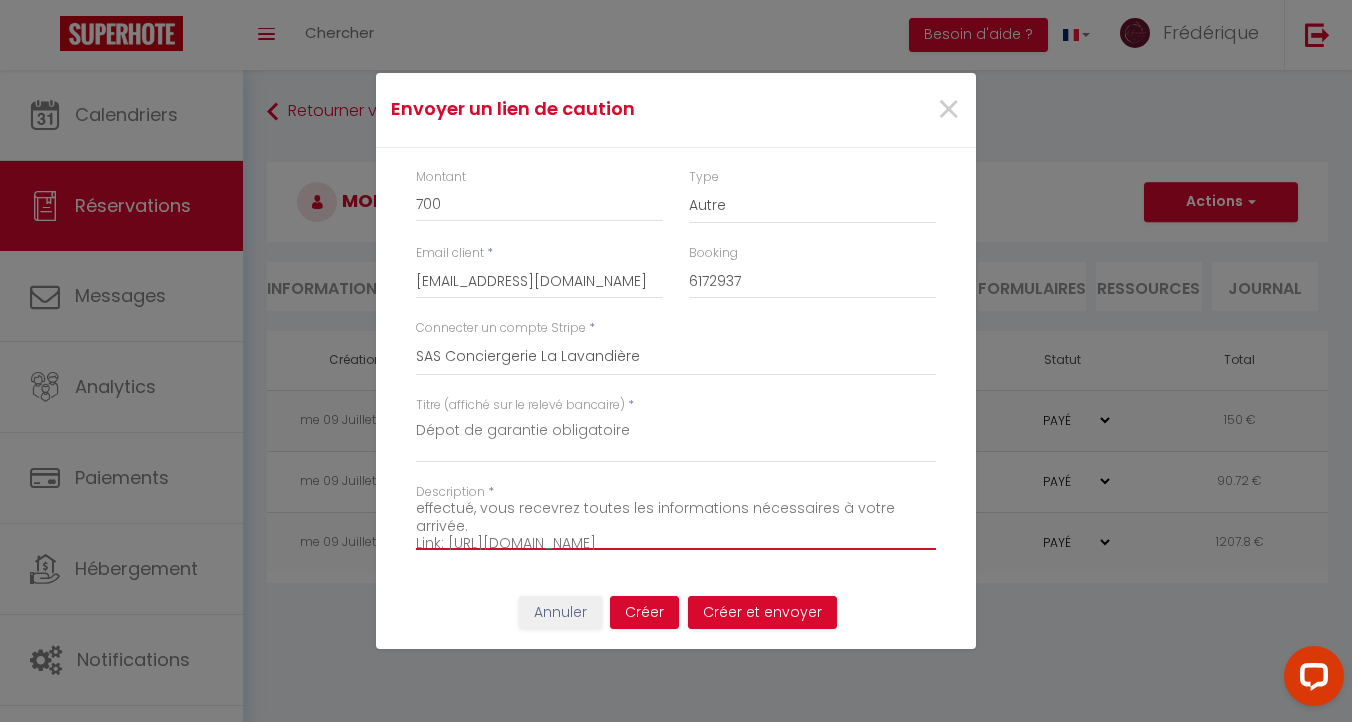 drag, startPoint x: 757, startPoint y: 525, endPoint x: 414, endPoint y: 526, distance: 343.00146 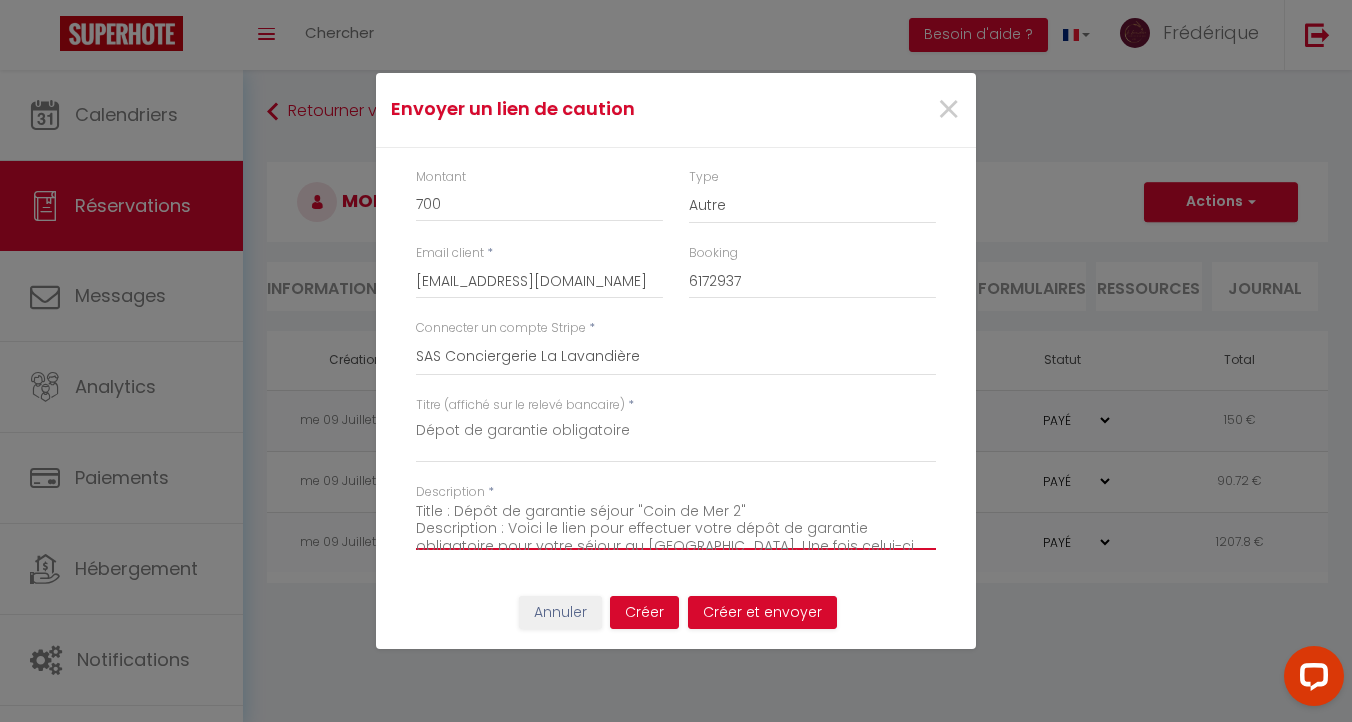 scroll, scrollTop: 79, scrollLeft: 0, axis: vertical 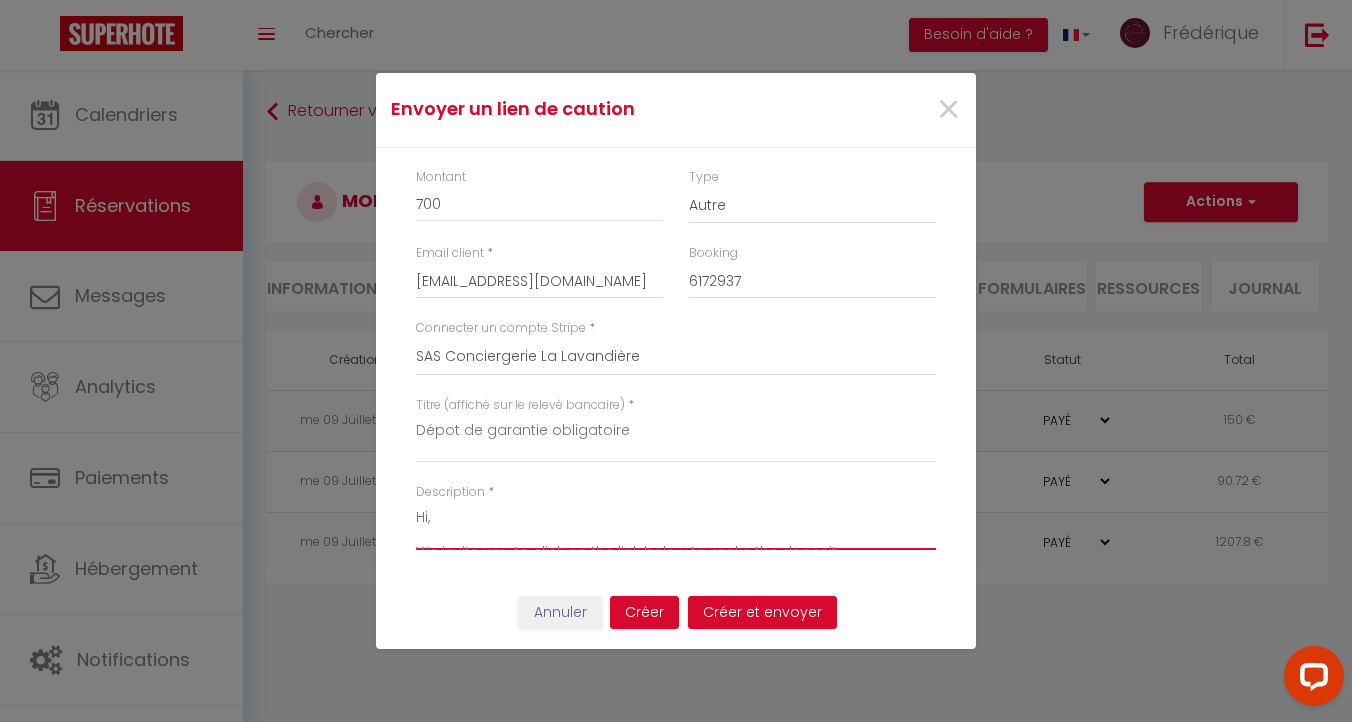 drag, startPoint x: 729, startPoint y: 508, endPoint x: 665, endPoint y: 508, distance: 64 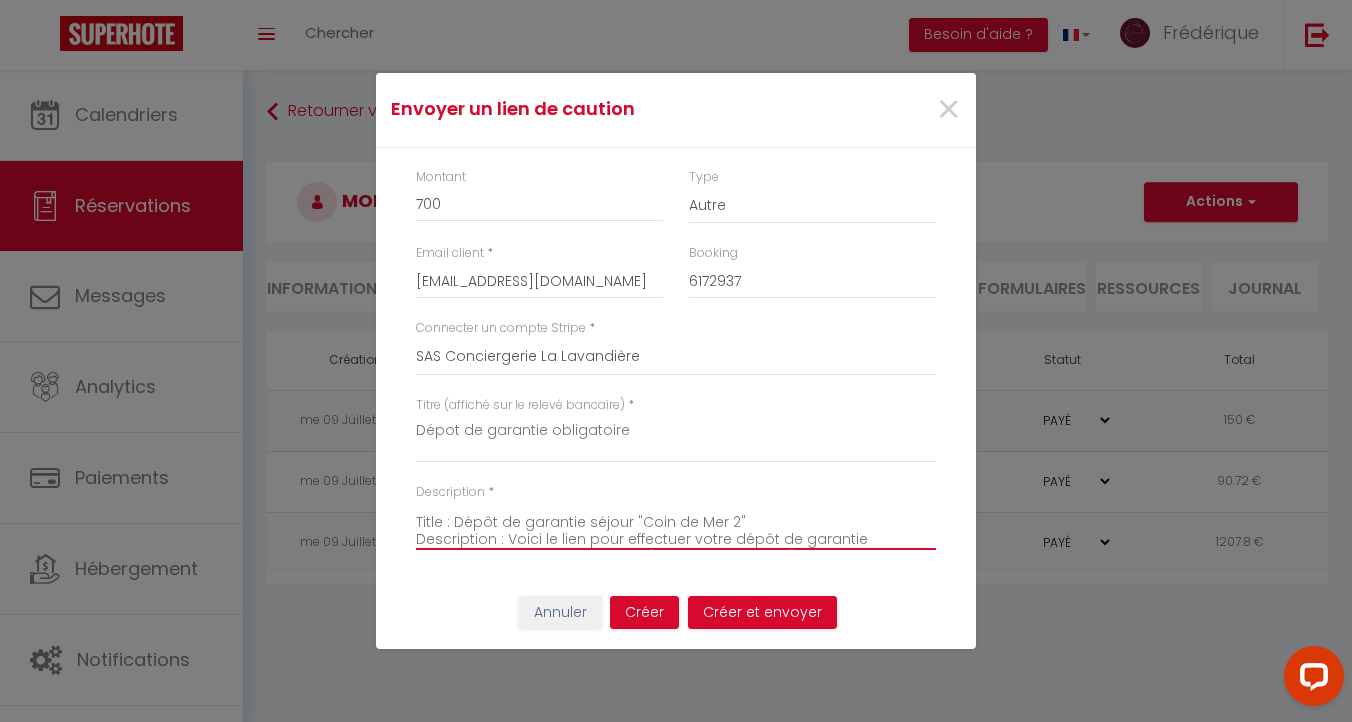 scroll, scrollTop: 59, scrollLeft: 0, axis: vertical 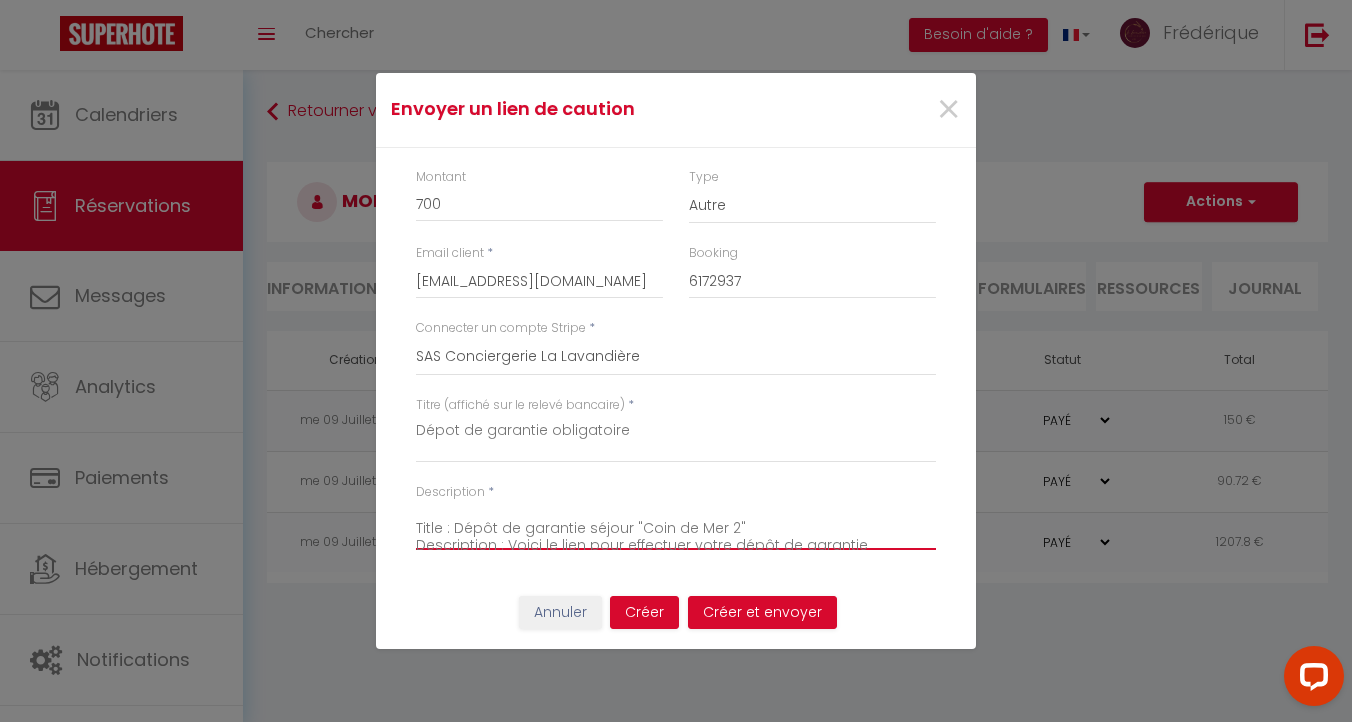 click on "Hi,
We invite you to click on the link below to make the deposit:
Title : Dépôt de garantie séjour "Coin de Mer 2"
Description : Voici le lien pour effectuer votre dépôt de garantie obligatoire pour votre séjour au Coin de Mer 2. Une fois celui-ci effectué, vous recevrez toutes les informations nécessaires à votre arrivée.
See you soon,
Moun Mazet" at bounding box center [676, 526] 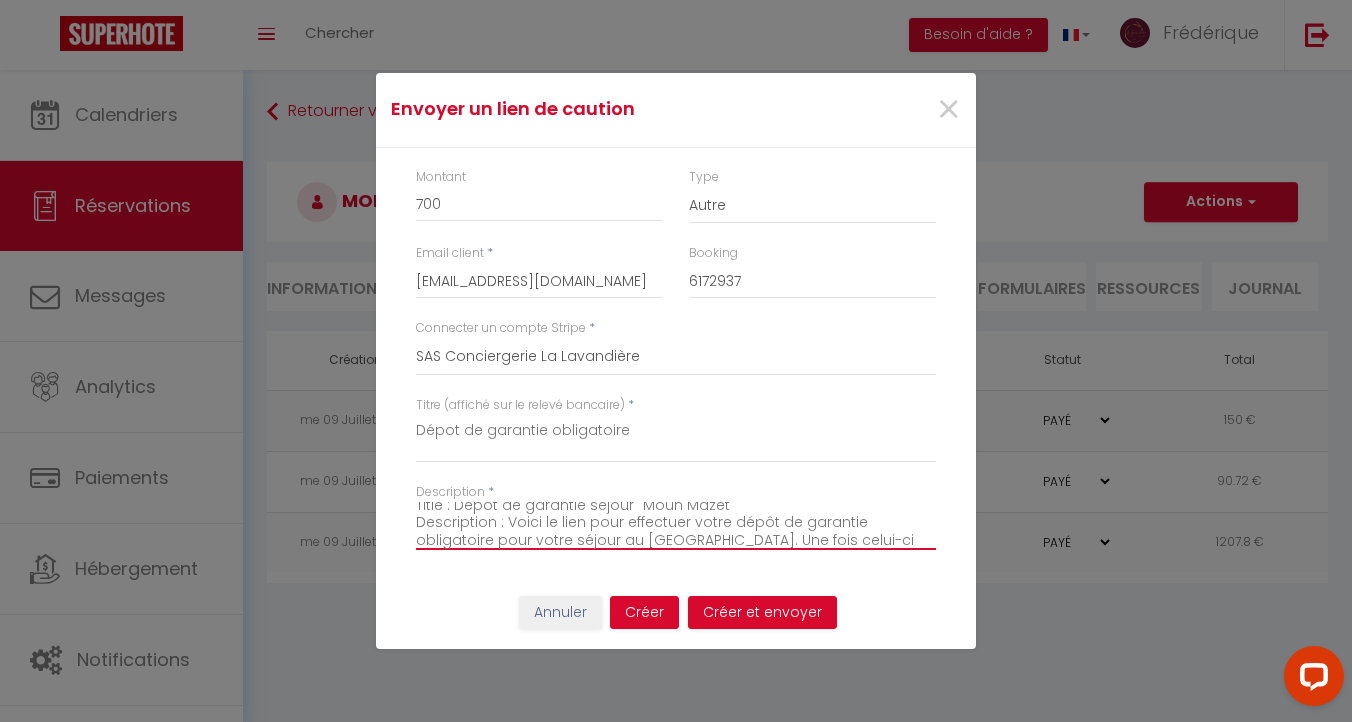 scroll, scrollTop: 97, scrollLeft: 0, axis: vertical 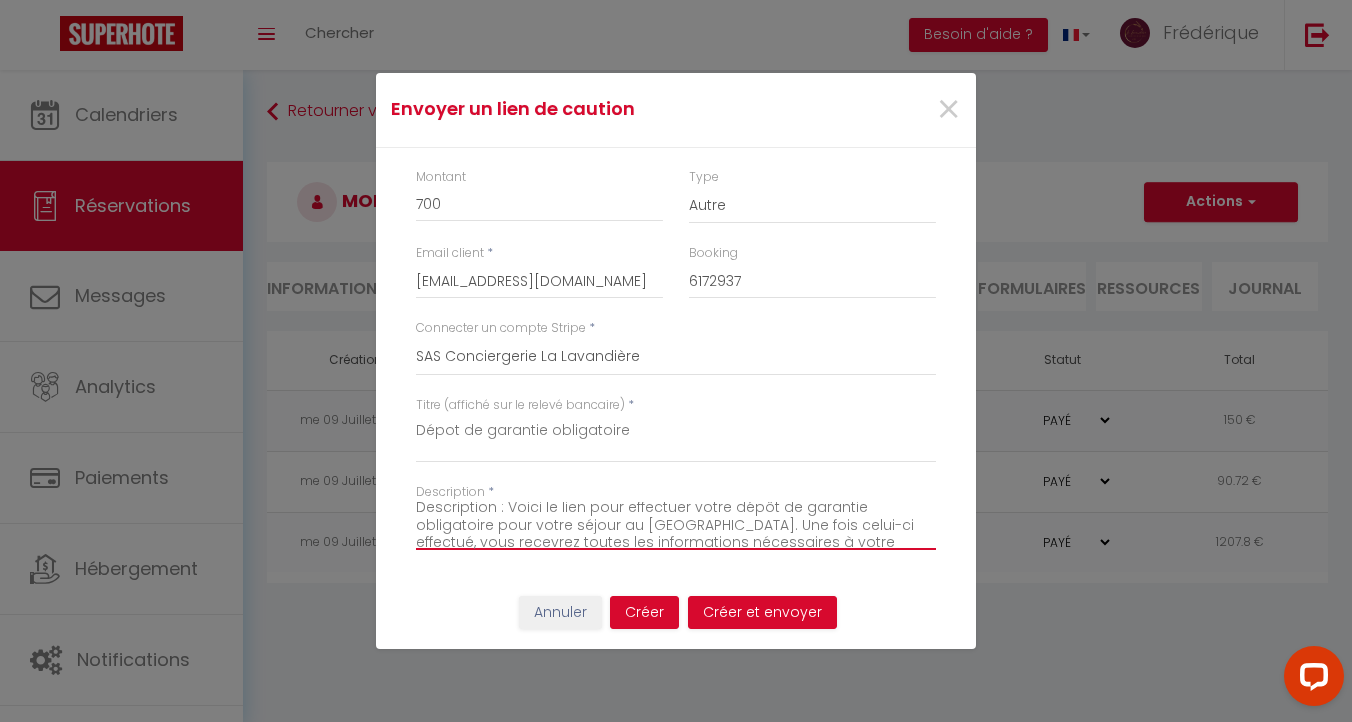 drag, startPoint x: 654, startPoint y: 524, endPoint x: 563, endPoint y: 522, distance: 91.02197 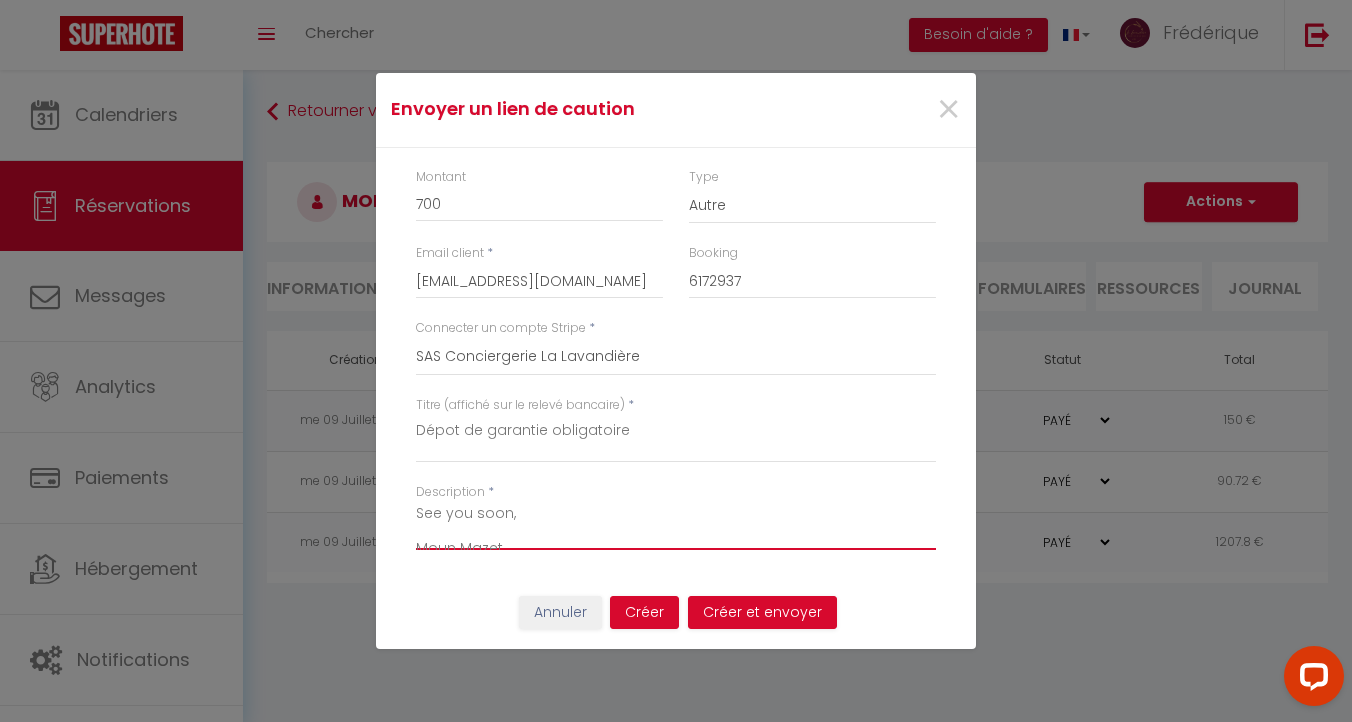 scroll, scrollTop: 175, scrollLeft: 0, axis: vertical 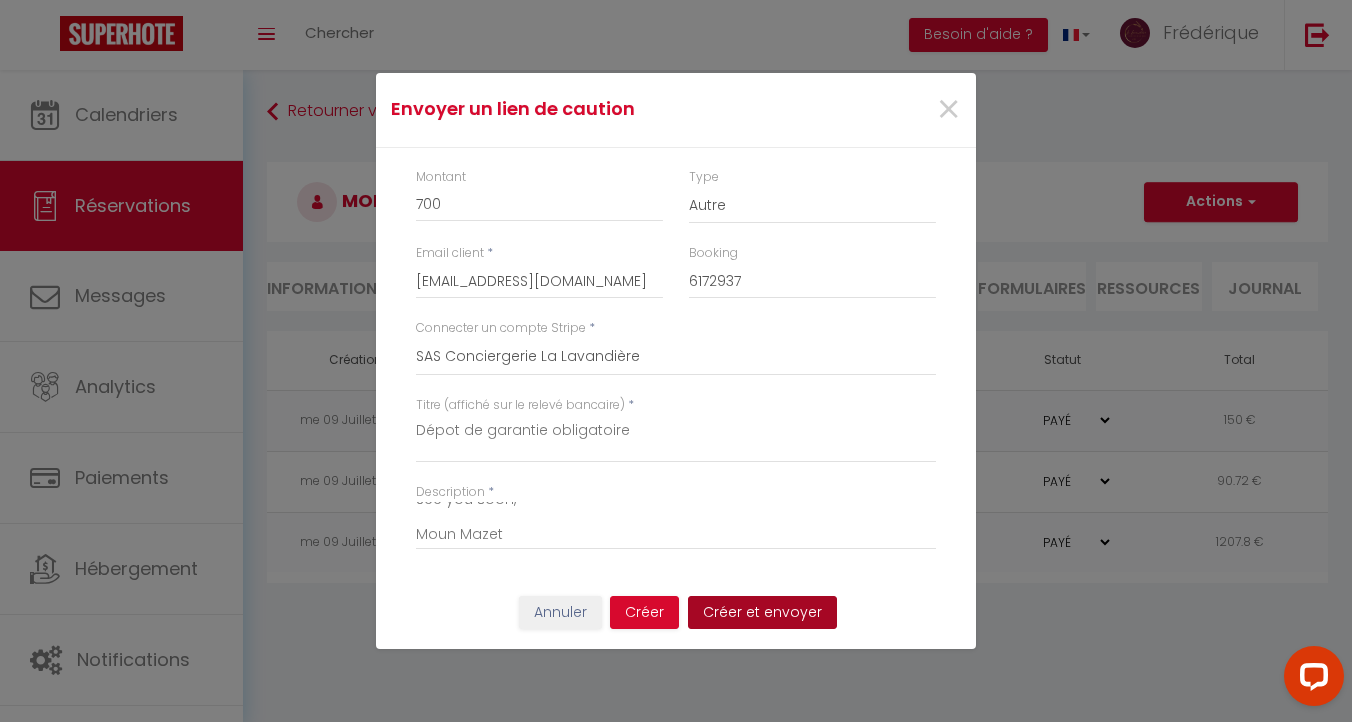 click on "Créer et envoyer" at bounding box center (762, 613) 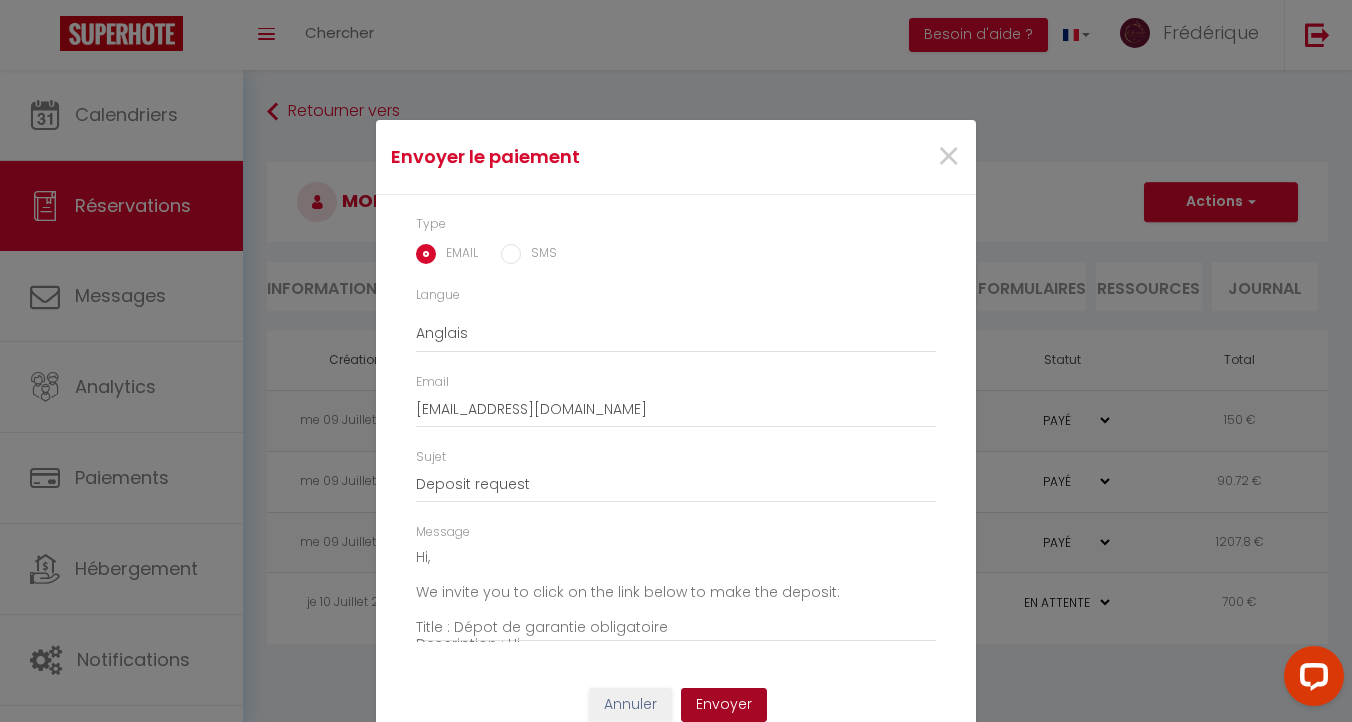 click on "Envoyer" at bounding box center (724, 705) 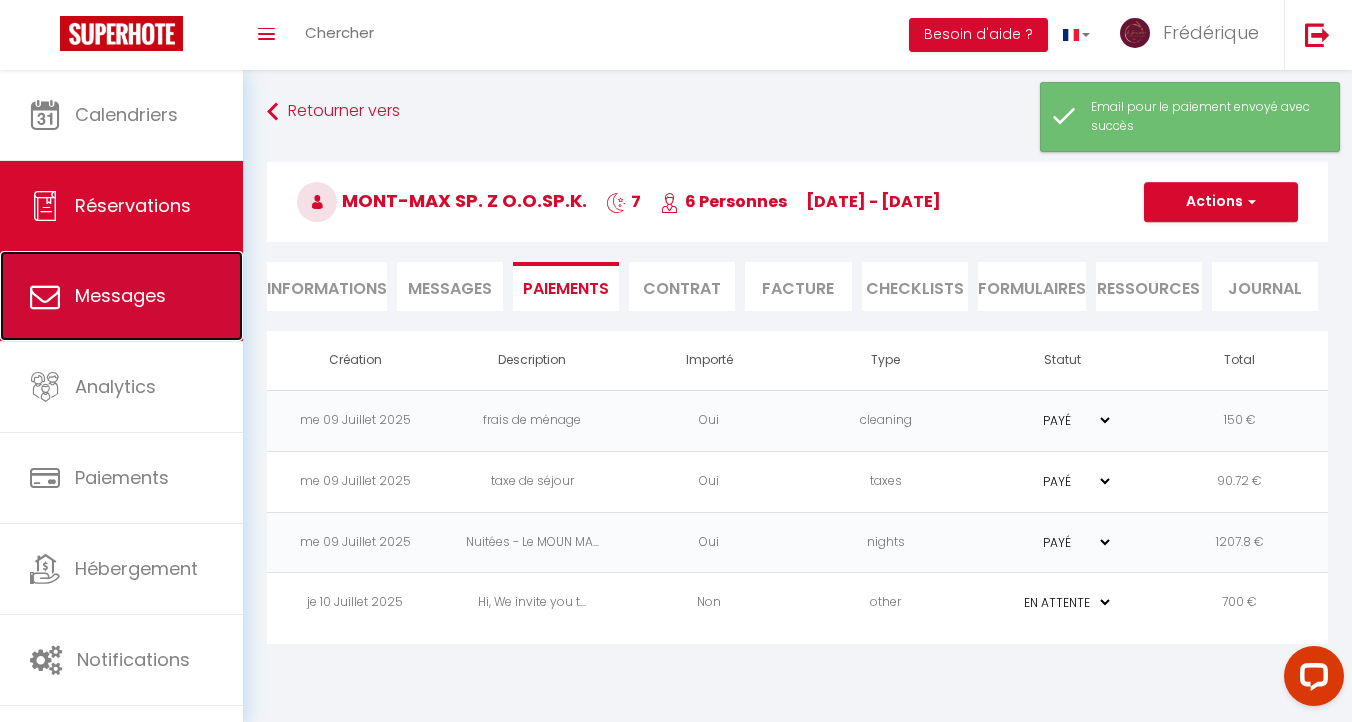click on "Messages" at bounding box center [120, 295] 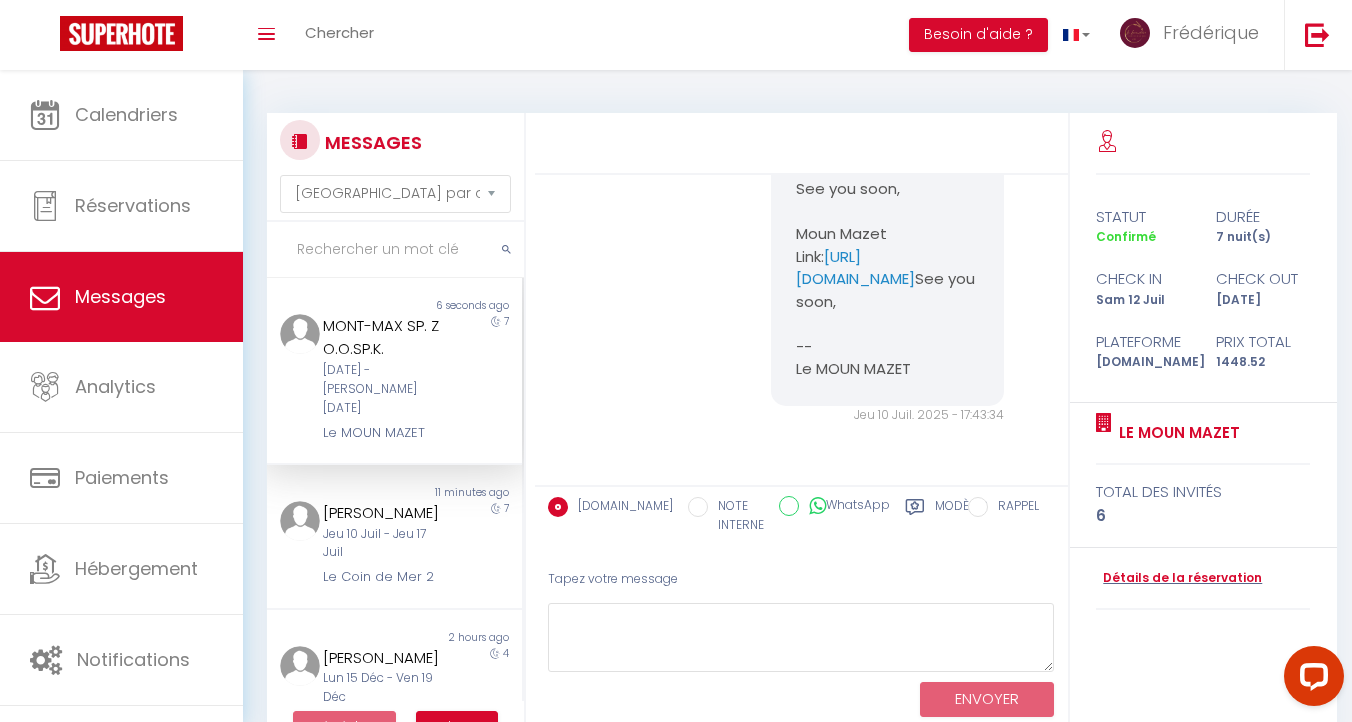 scroll, scrollTop: 2653, scrollLeft: 0, axis: vertical 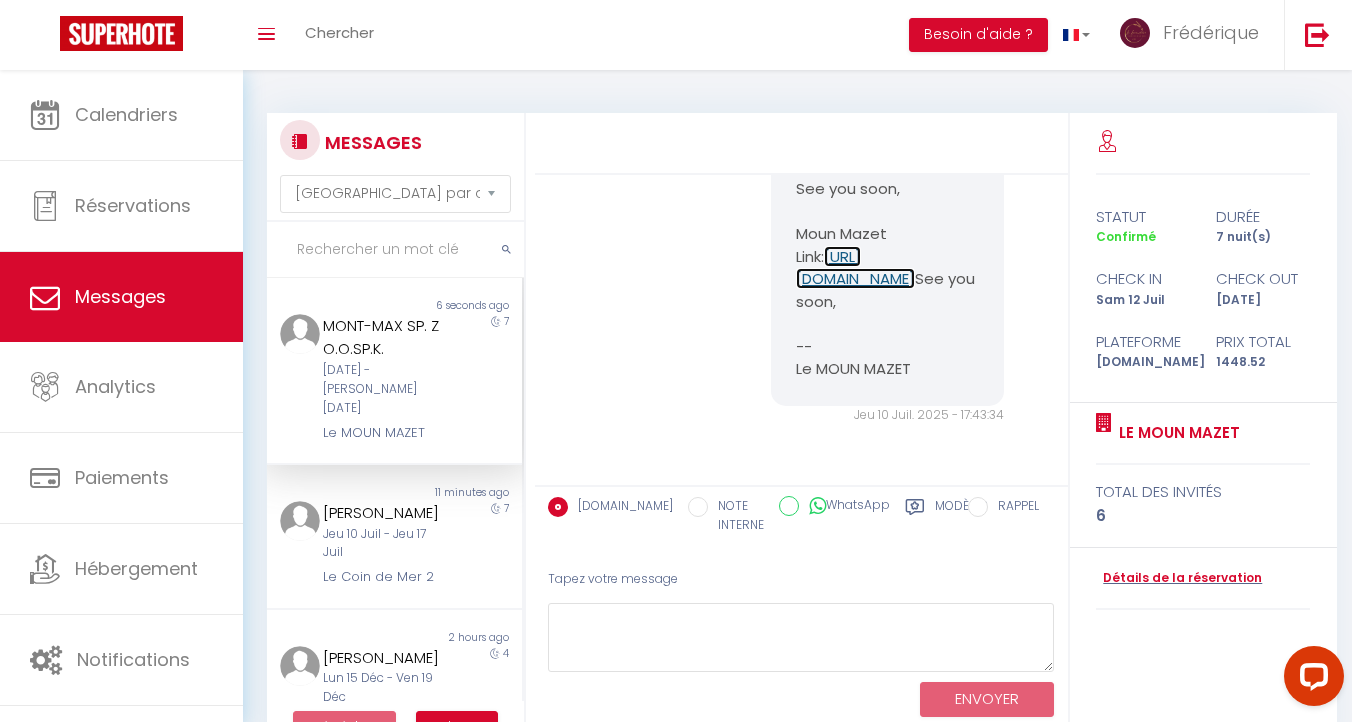click on "https://superhote.com/applink/p/cU4Bv73A" at bounding box center [855, 268] 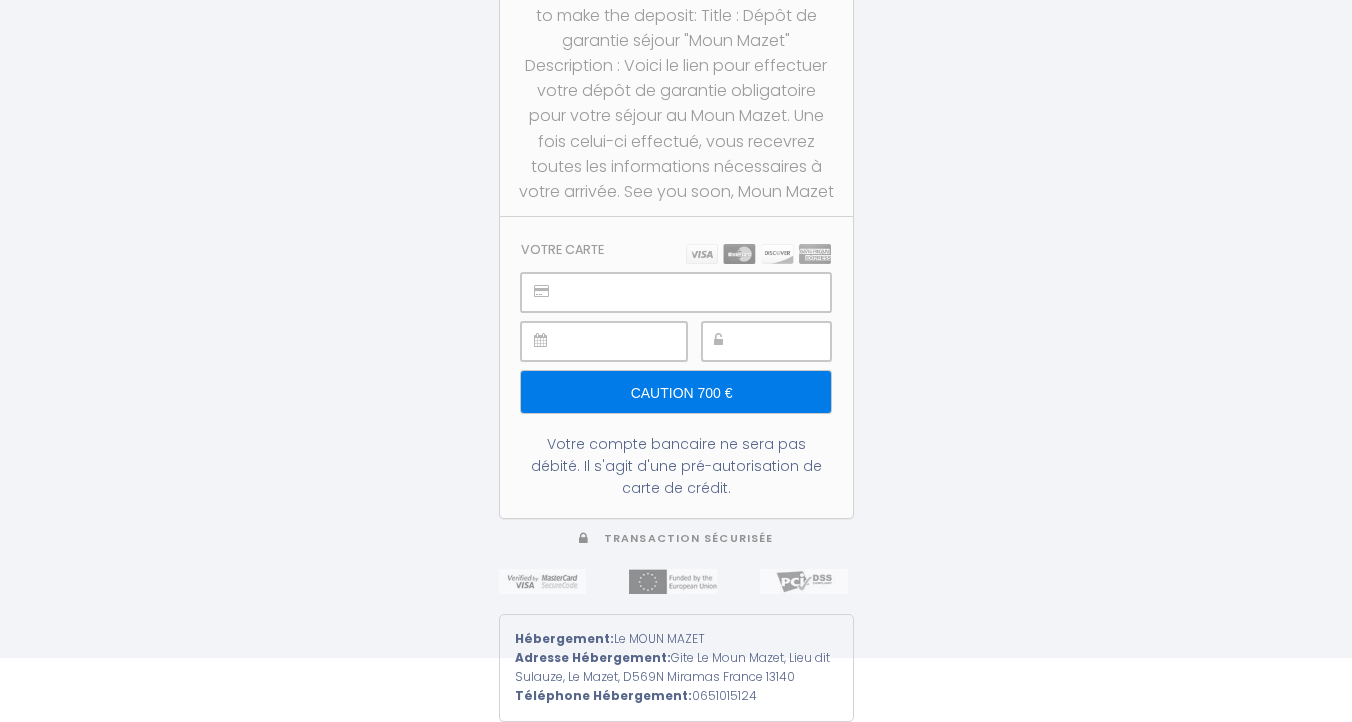 scroll, scrollTop: 0, scrollLeft: 0, axis: both 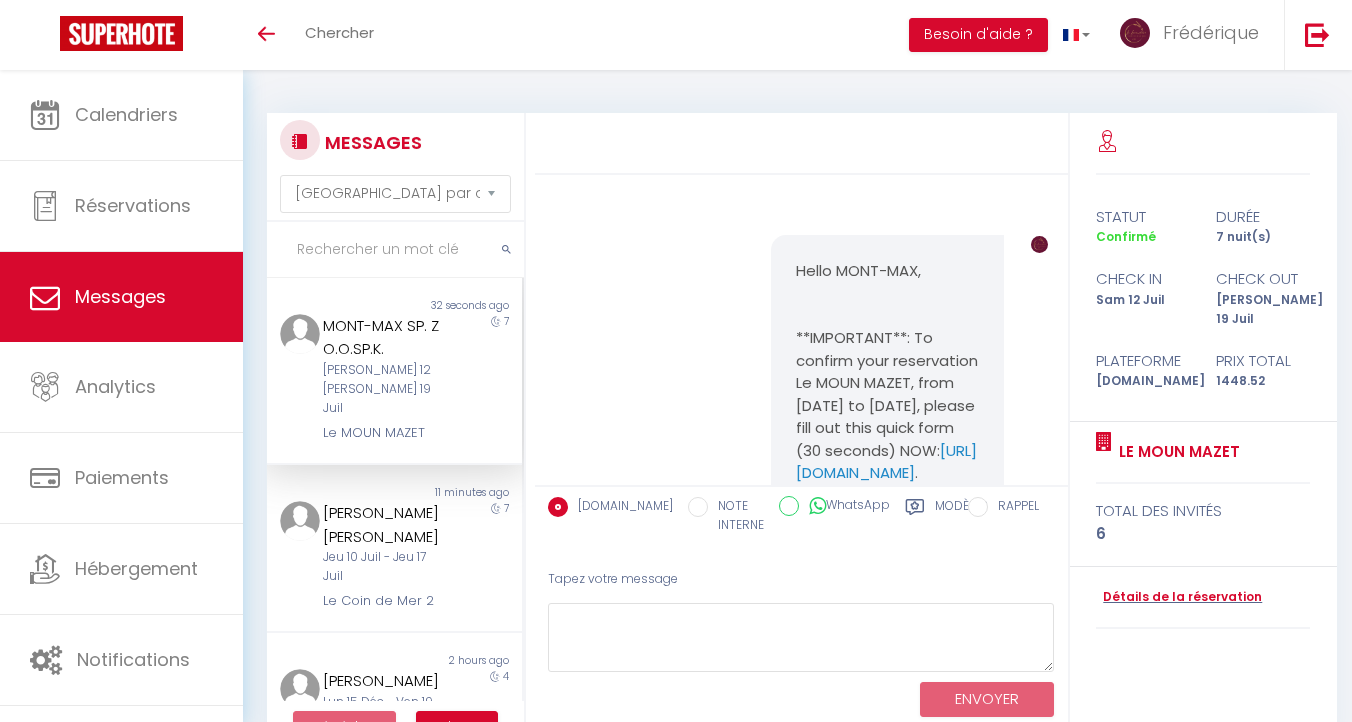select on "message" 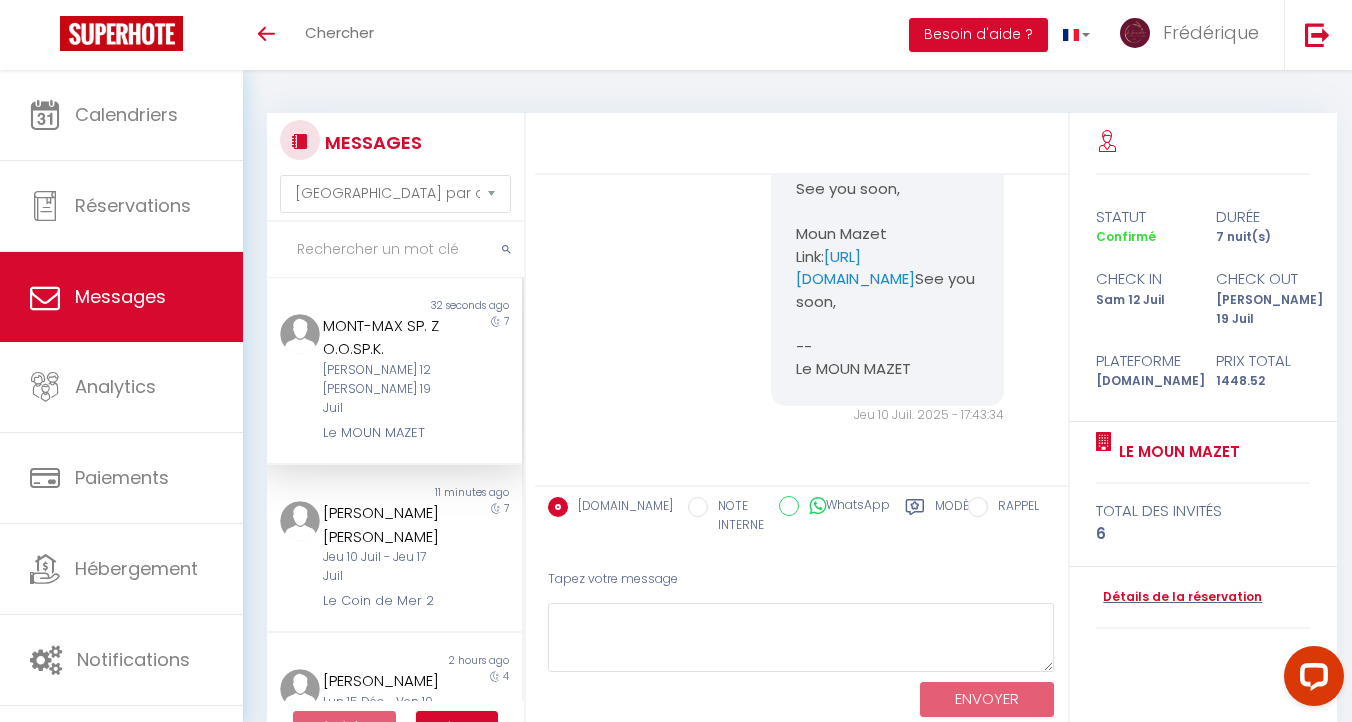 scroll, scrollTop: 0, scrollLeft: 0, axis: both 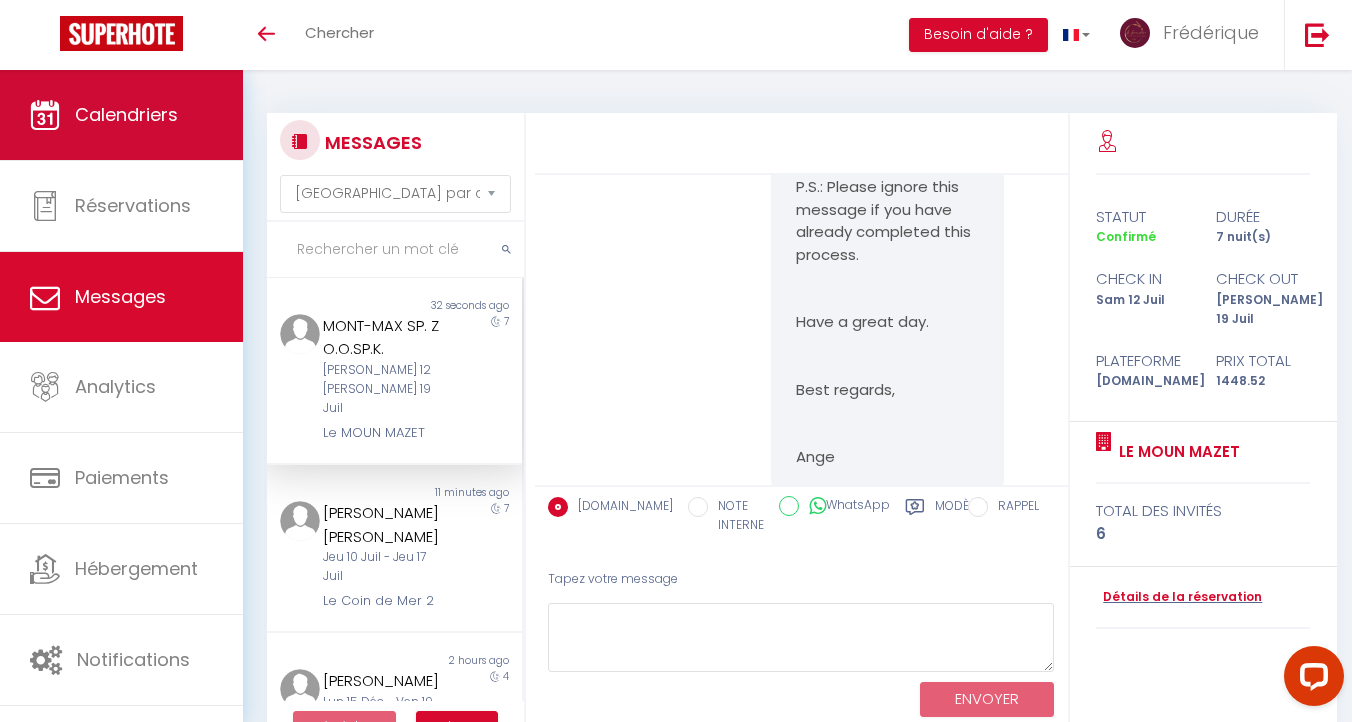 click on "Calendriers" at bounding box center (126, 114) 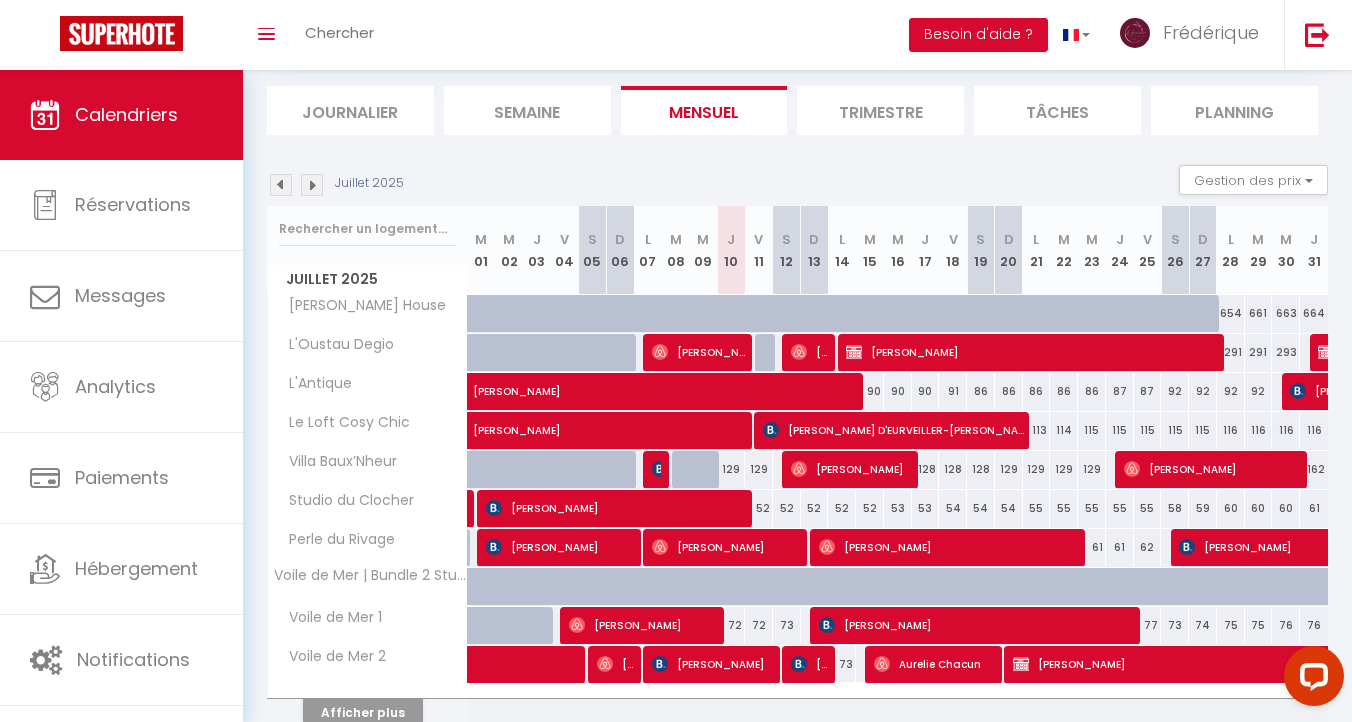 scroll, scrollTop: 216, scrollLeft: 0, axis: vertical 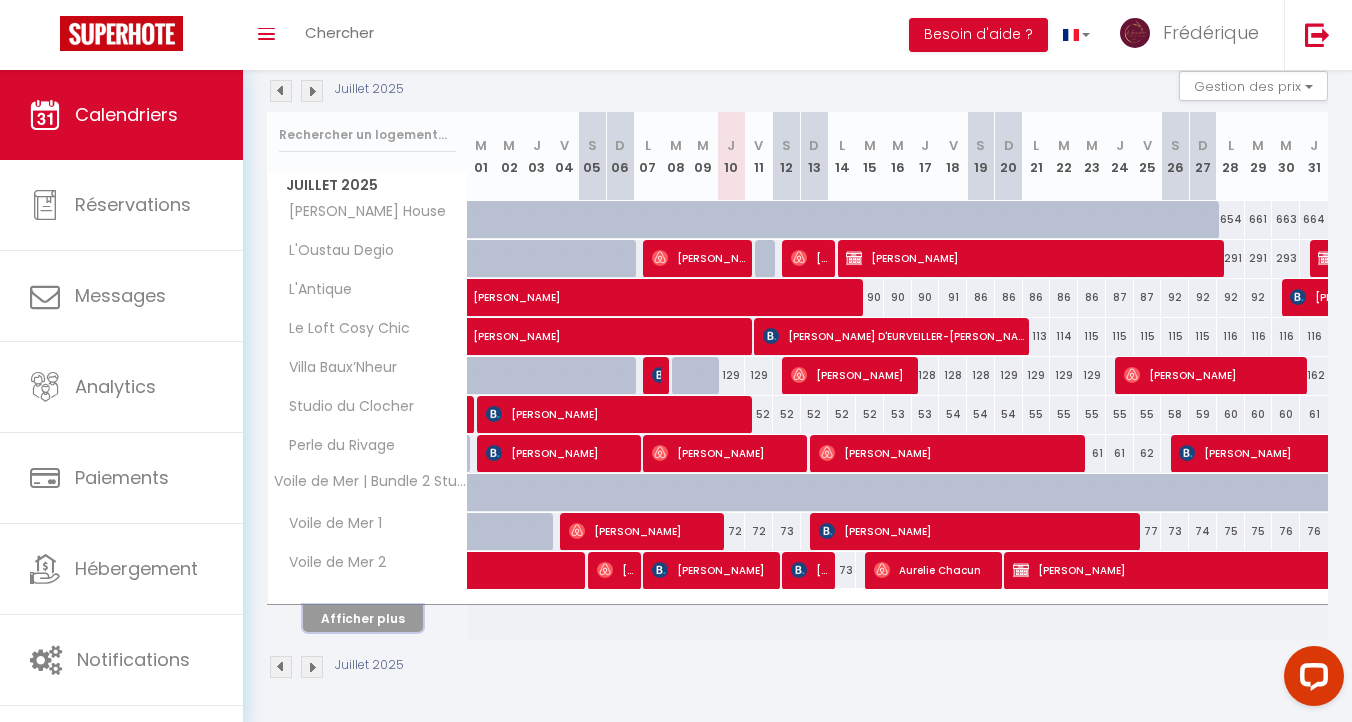 click on "Afficher plus" at bounding box center (363, 618) 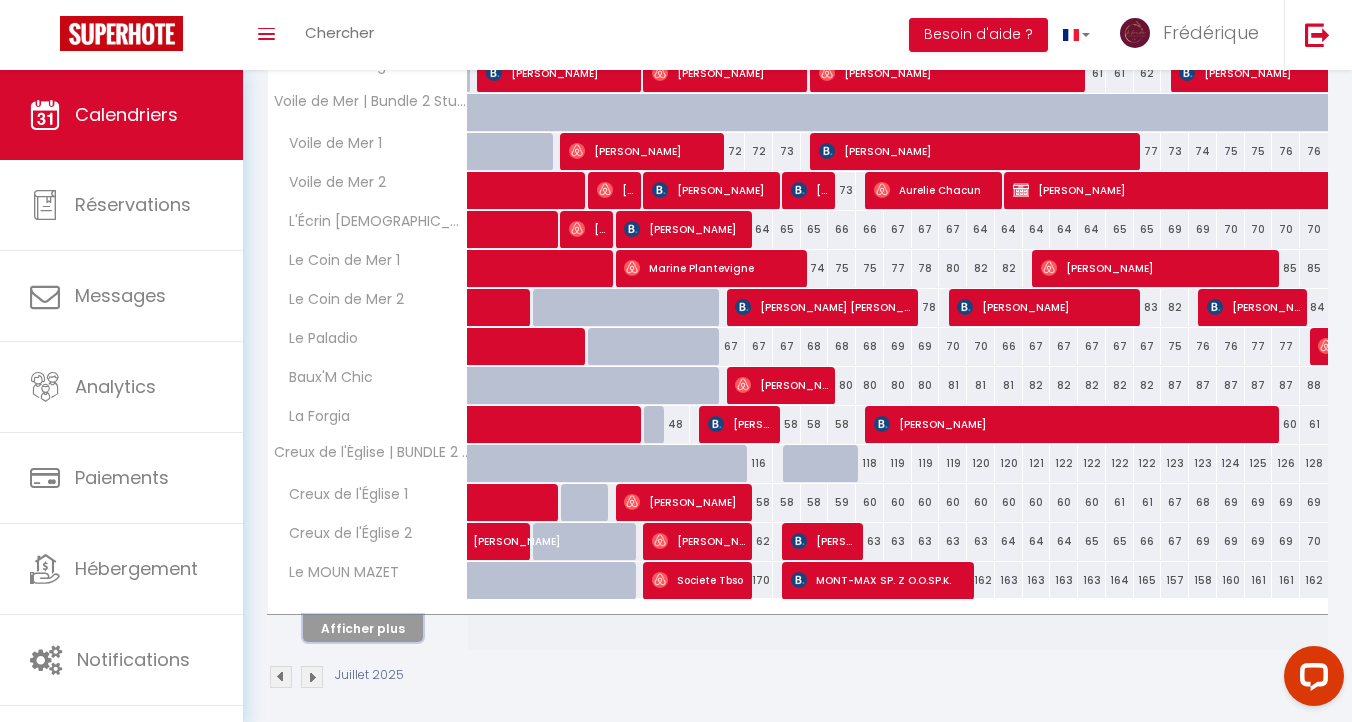 scroll, scrollTop: 606, scrollLeft: 0, axis: vertical 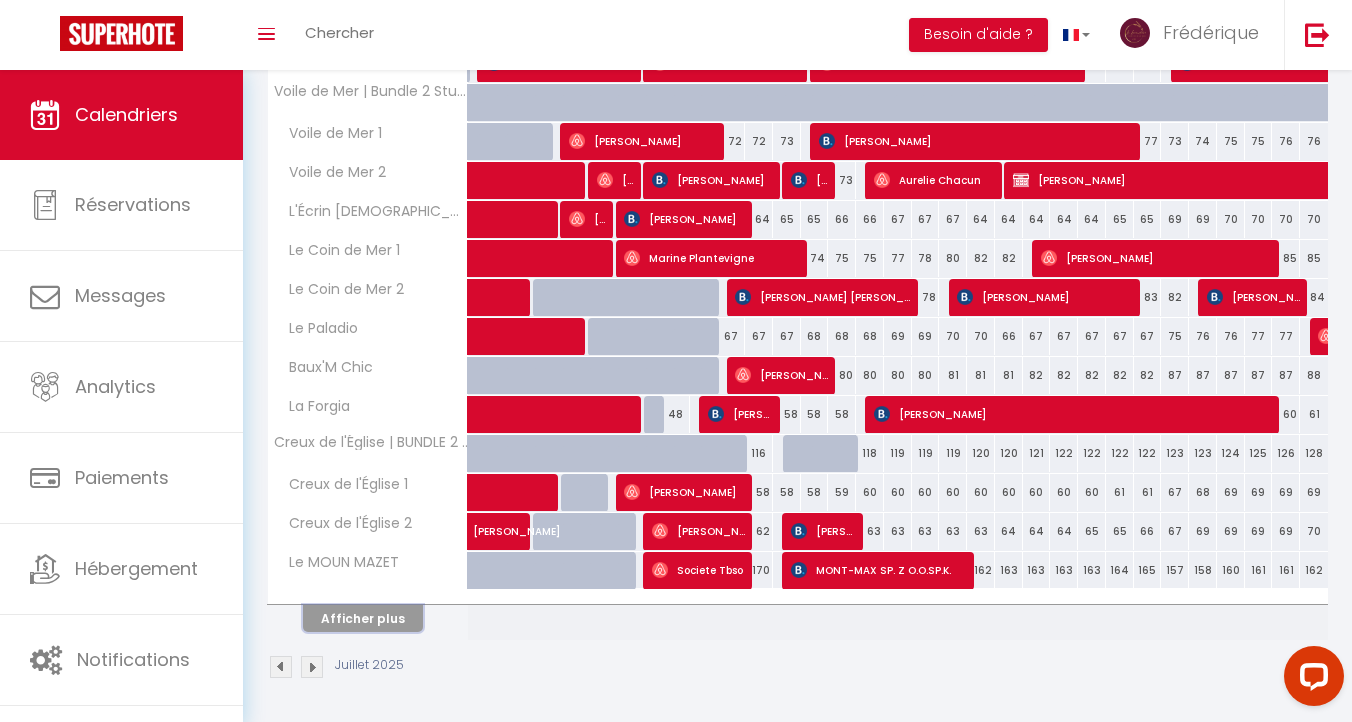 click on "Afficher plus" at bounding box center [363, 618] 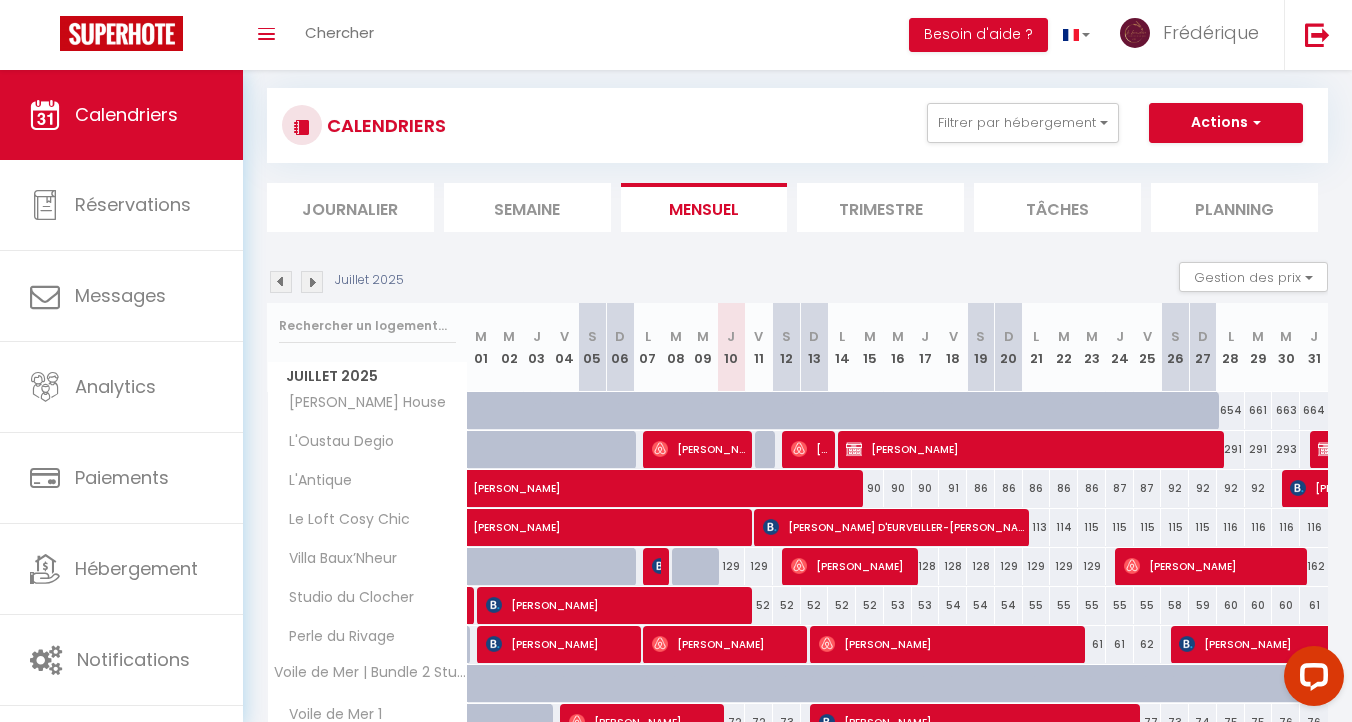 scroll, scrollTop: 0, scrollLeft: 0, axis: both 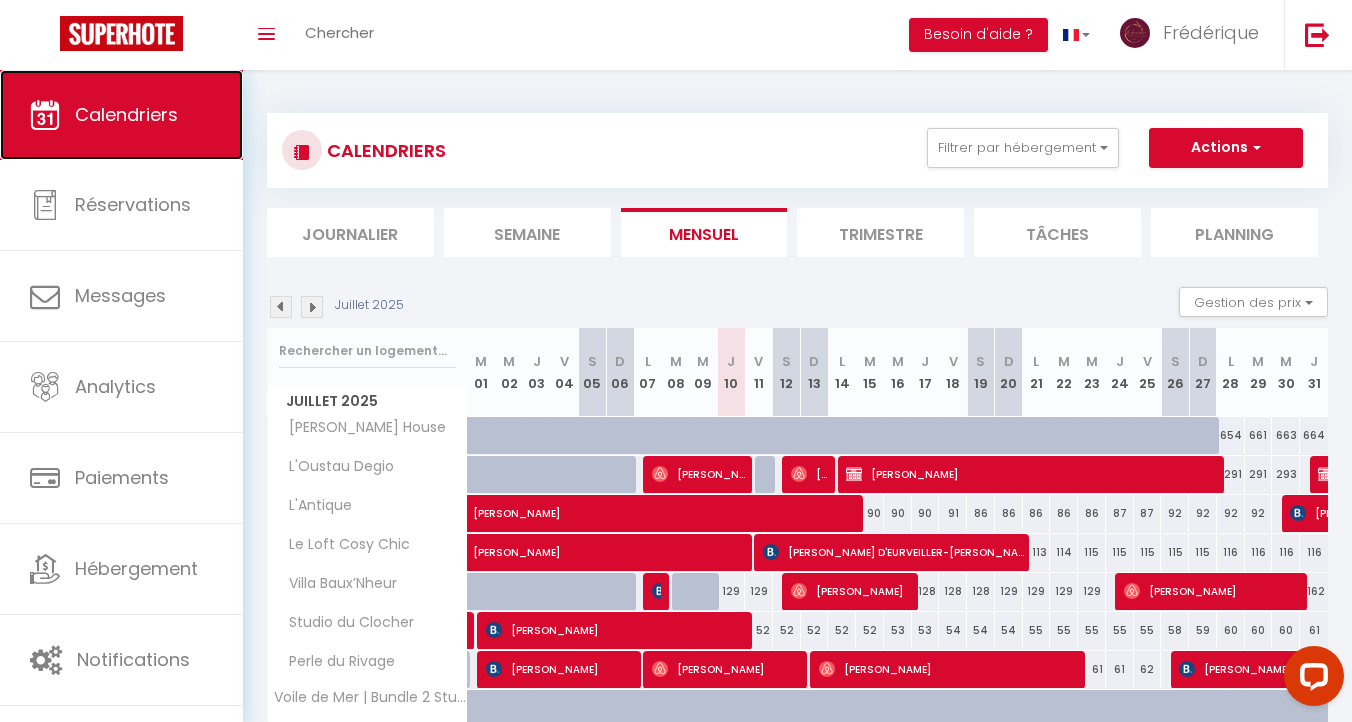 click on "Calendriers" at bounding box center [126, 114] 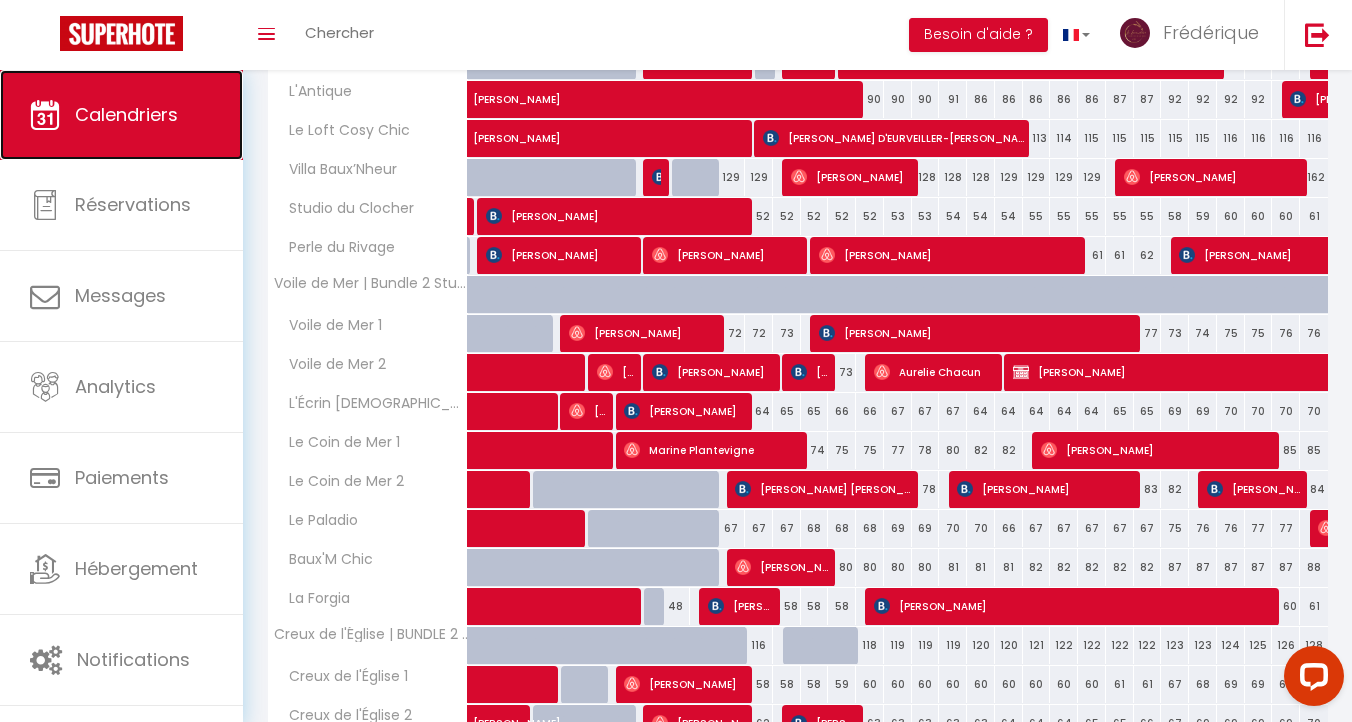scroll, scrollTop: 0, scrollLeft: 0, axis: both 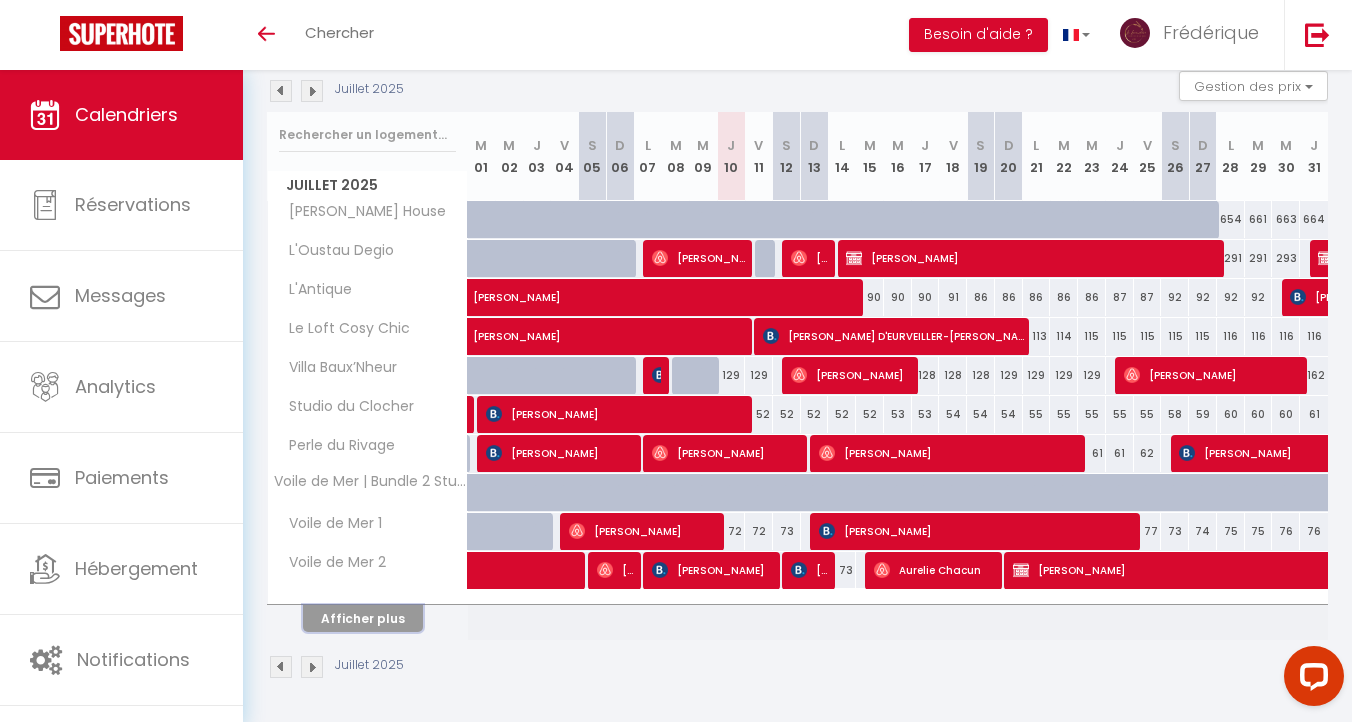 click on "Afficher plus" at bounding box center [363, 618] 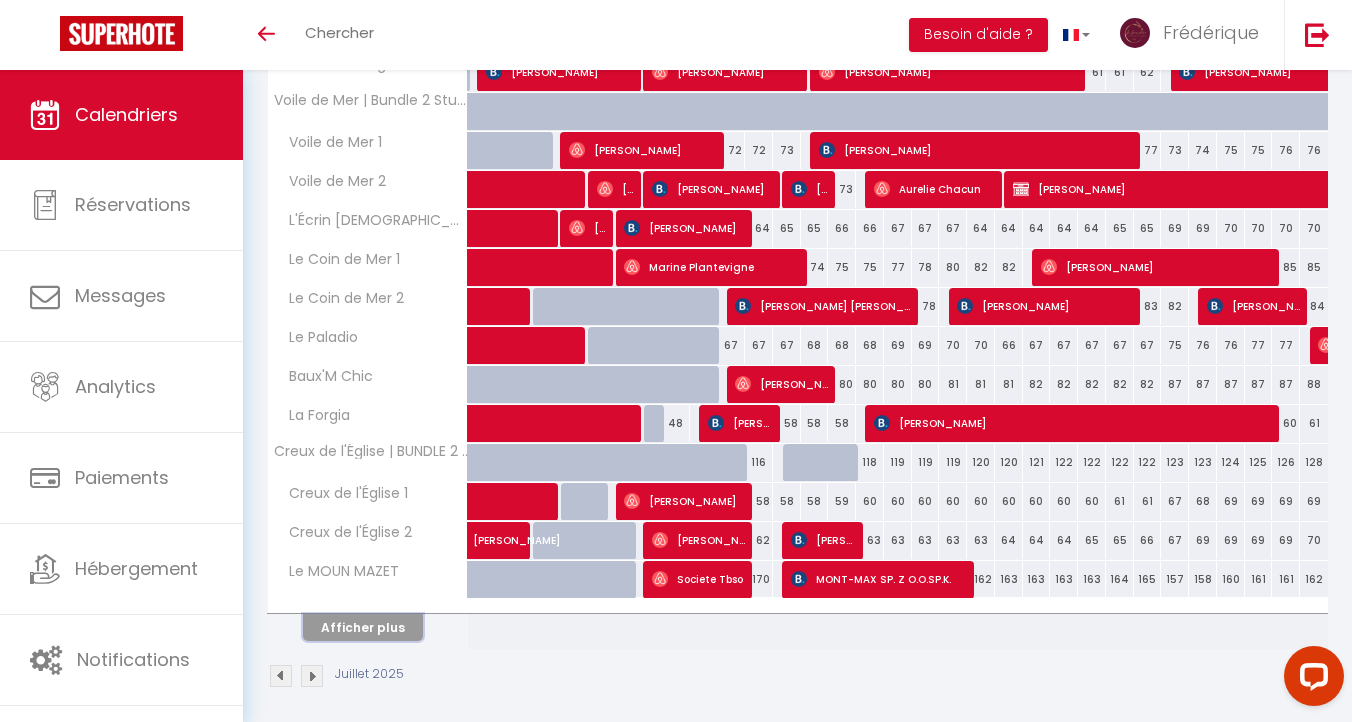 scroll, scrollTop: 606, scrollLeft: 0, axis: vertical 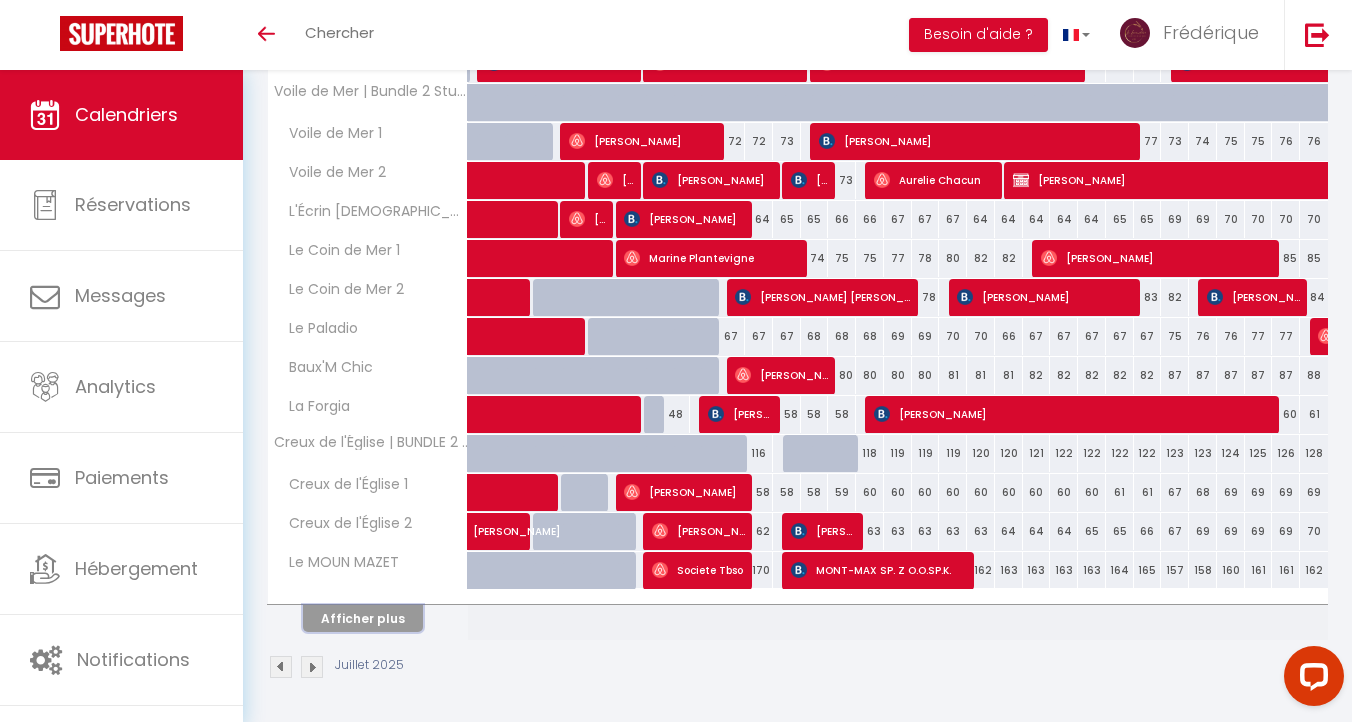 click on "Afficher plus" at bounding box center (363, 618) 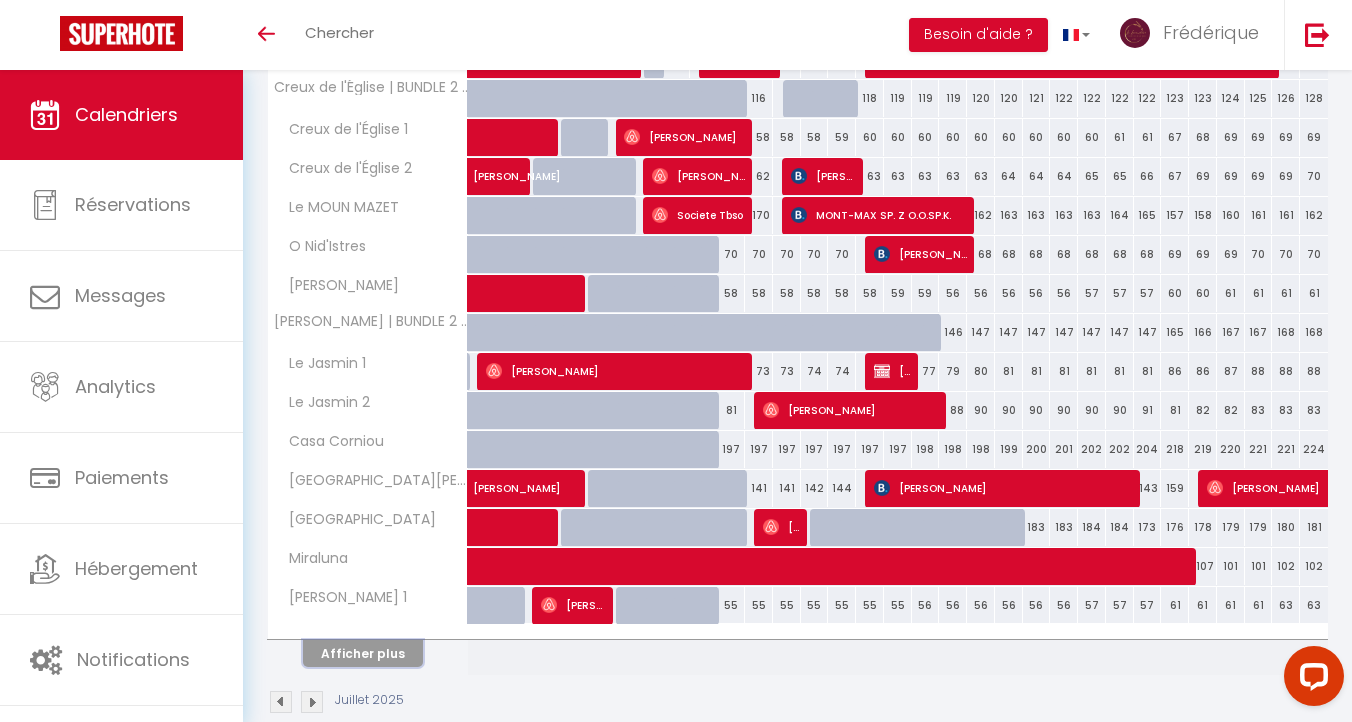 scroll, scrollTop: 996, scrollLeft: 0, axis: vertical 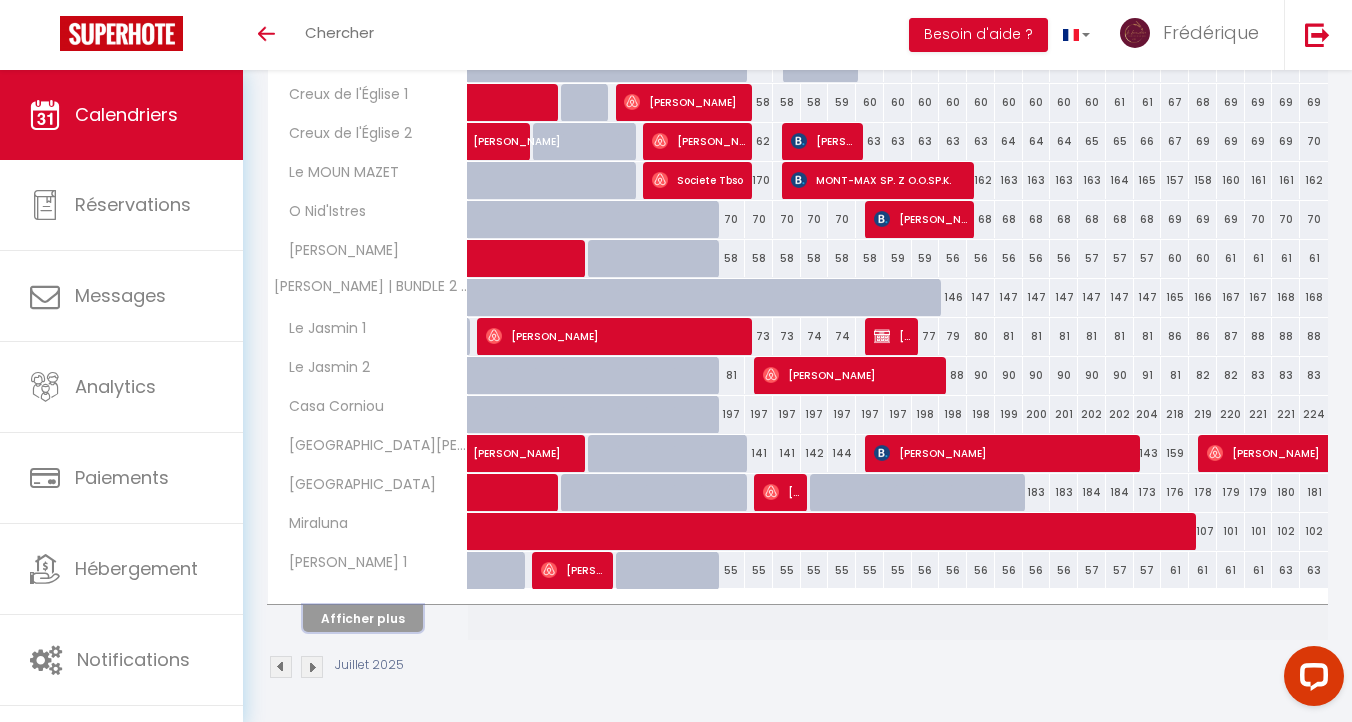 click on "Afficher plus" at bounding box center (363, 618) 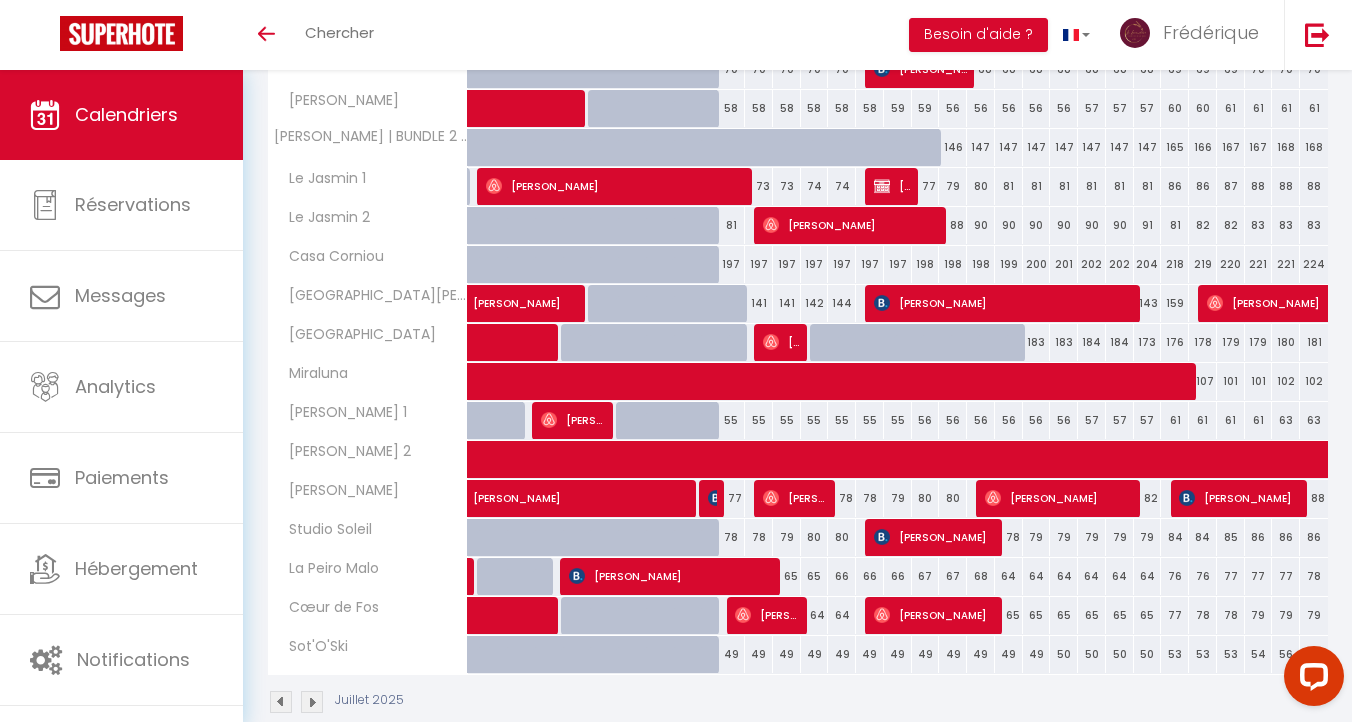 scroll, scrollTop: 1181, scrollLeft: 0, axis: vertical 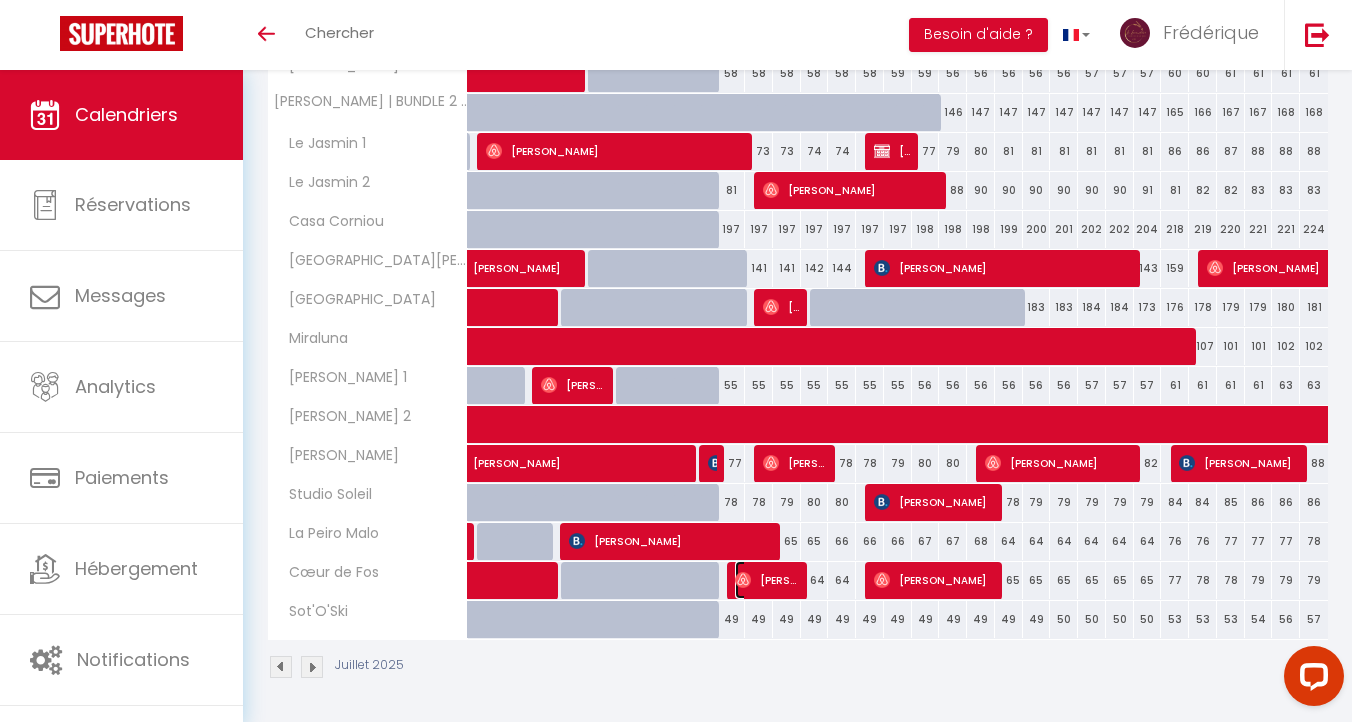 click on "[PERSON_NAME]" at bounding box center [767, 580] 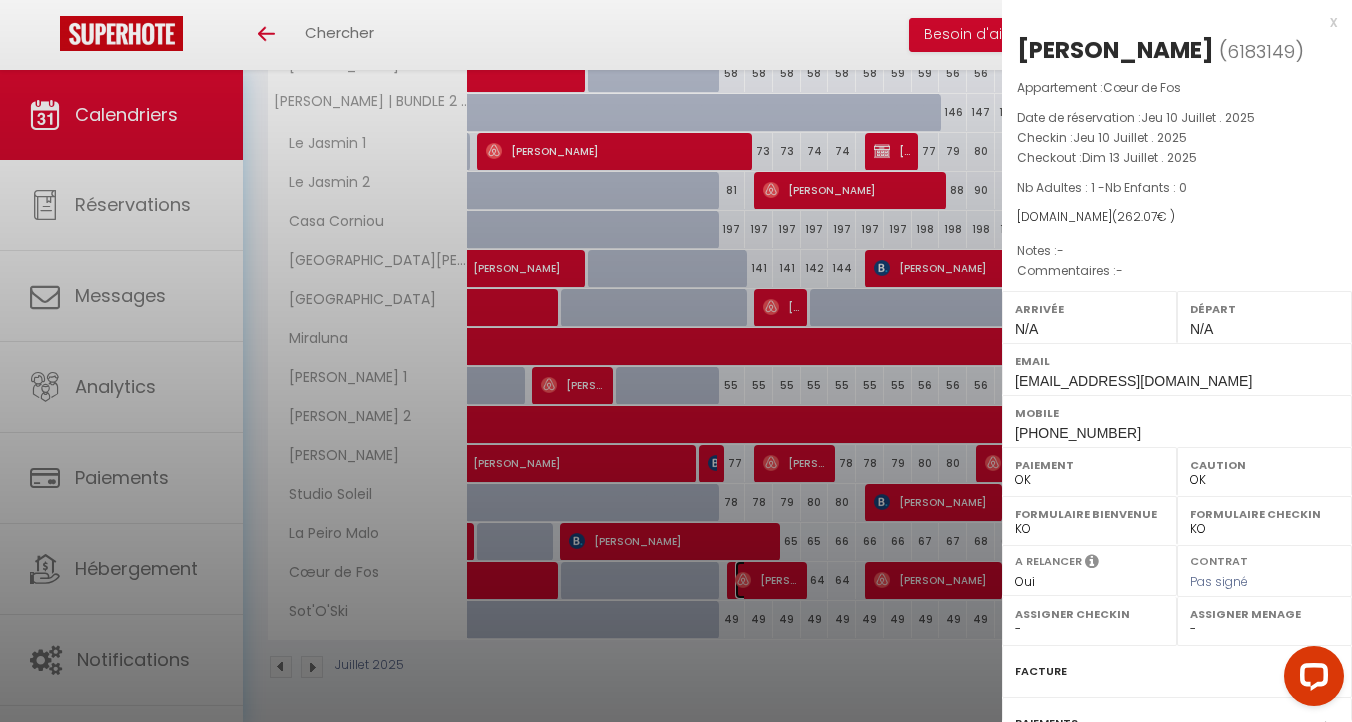 select on "32644" 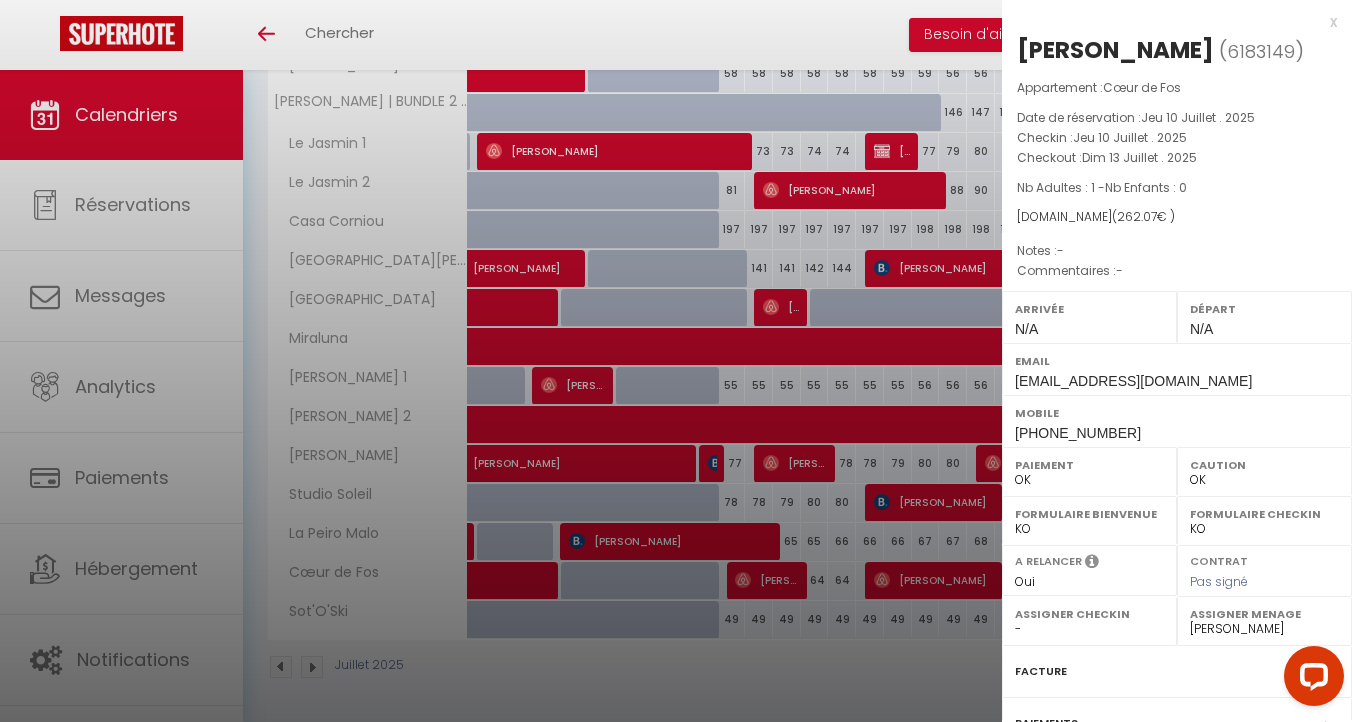 click at bounding box center (676, 361) 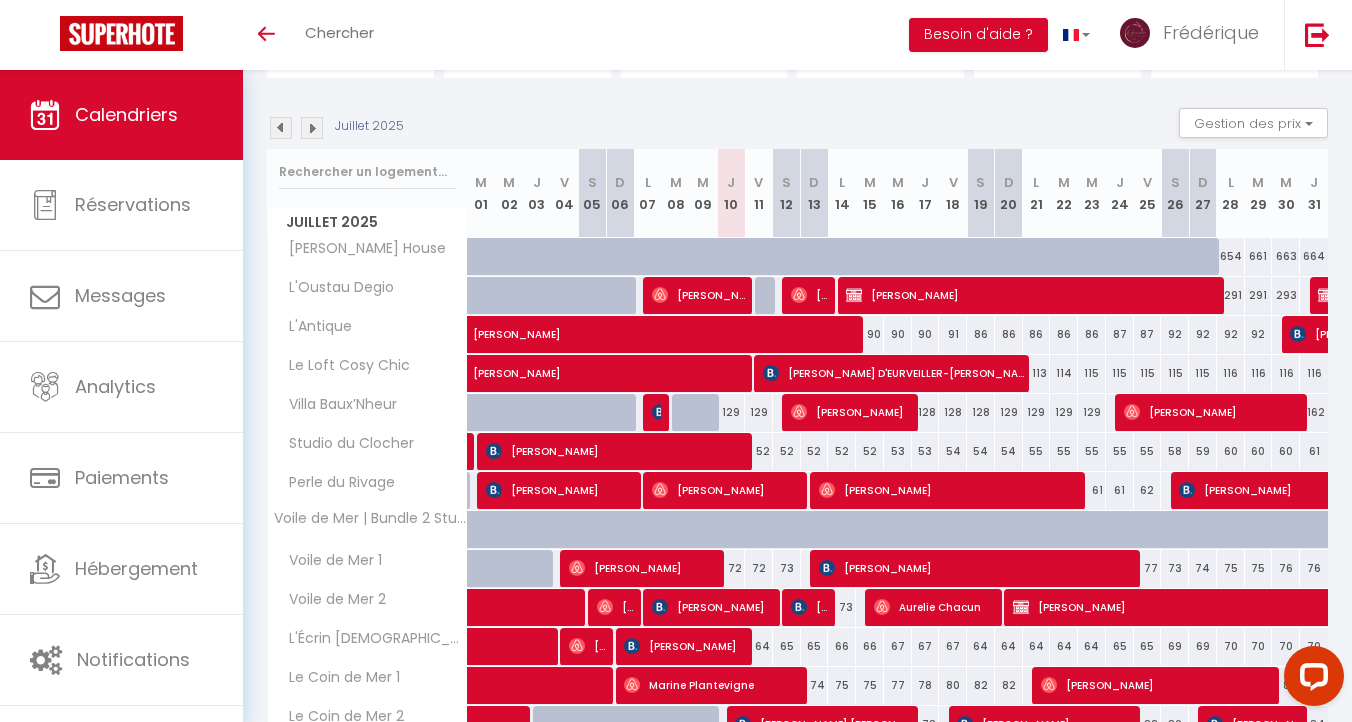 scroll, scrollTop: 0, scrollLeft: 0, axis: both 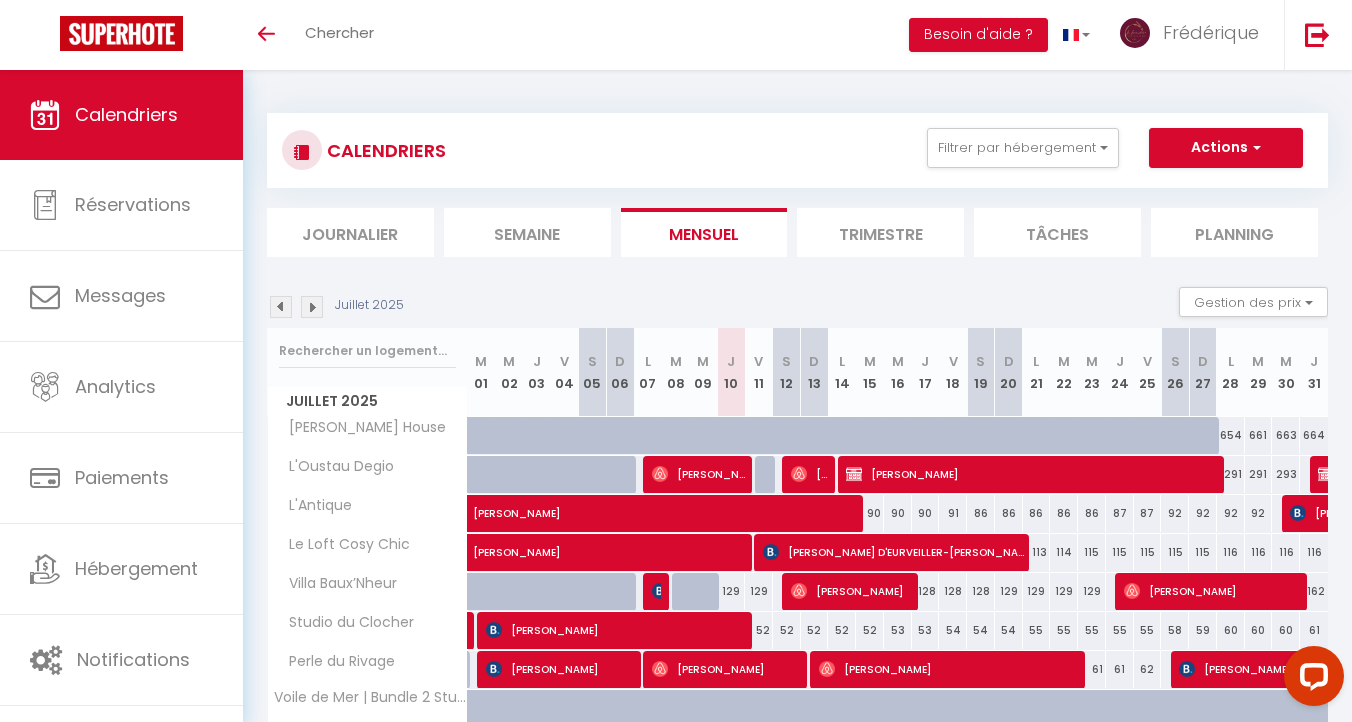 click on "Semaine" at bounding box center (527, 232) 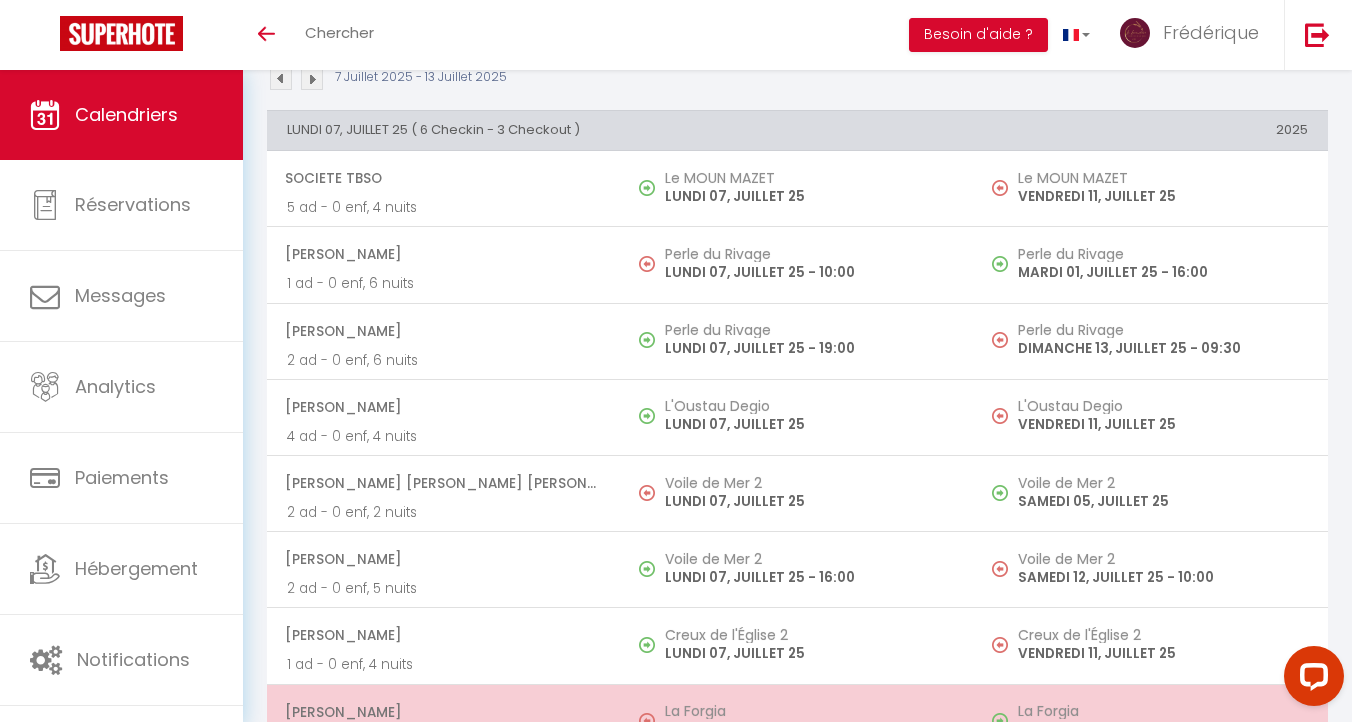 scroll, scrollTop: 0, scrollLeft: 0, axis: both 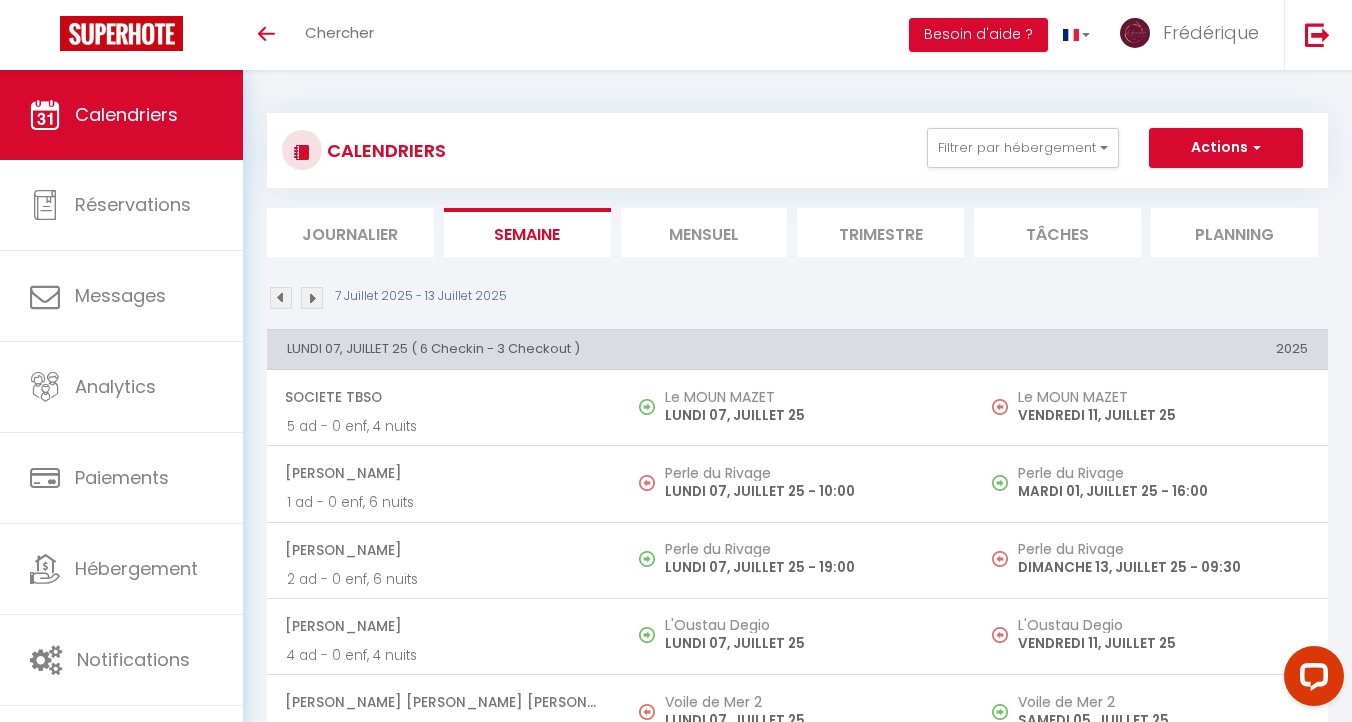 click on "Mensuel" at bounding box center (704, 232) 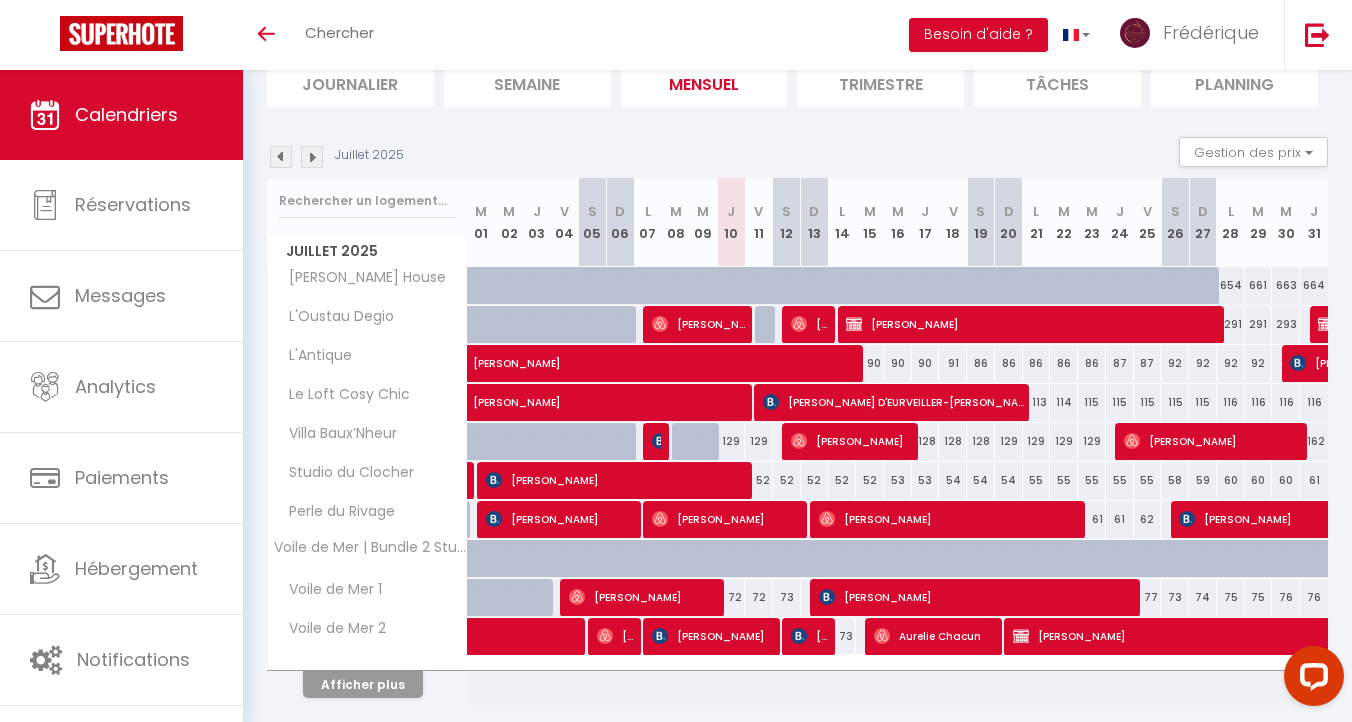 scroll, scrollTop: 216, scrollLeft: 0, axis: vertical 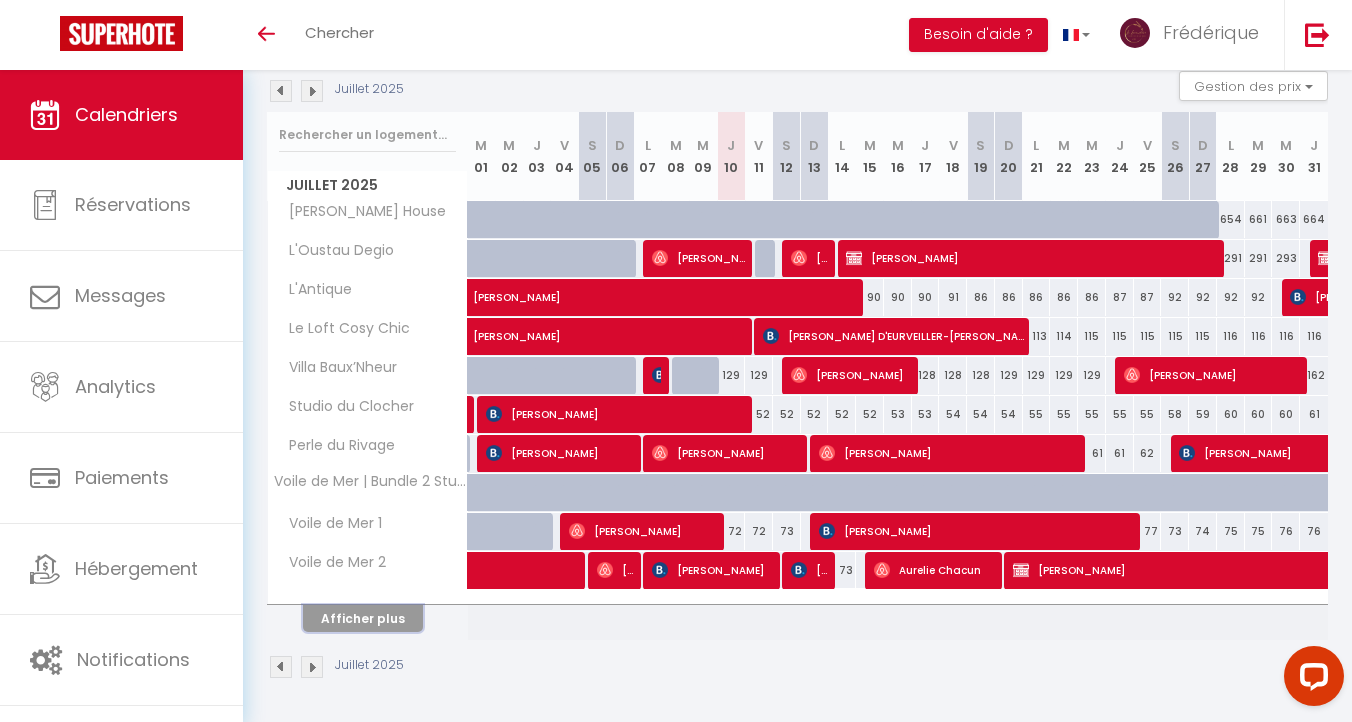 click on "Afficher plus" at bounding box center (363, 618) 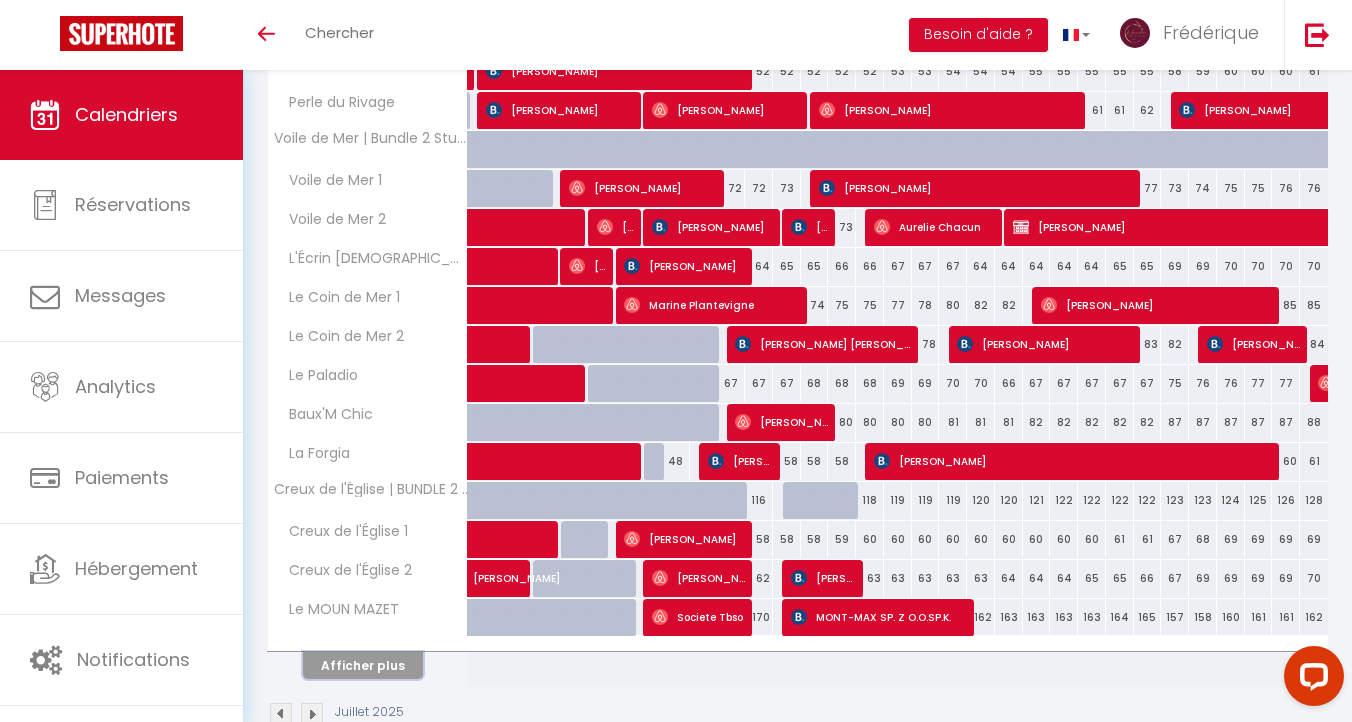 scroll, scrollTop: 581, scrollLeft: 0, axis: vertical 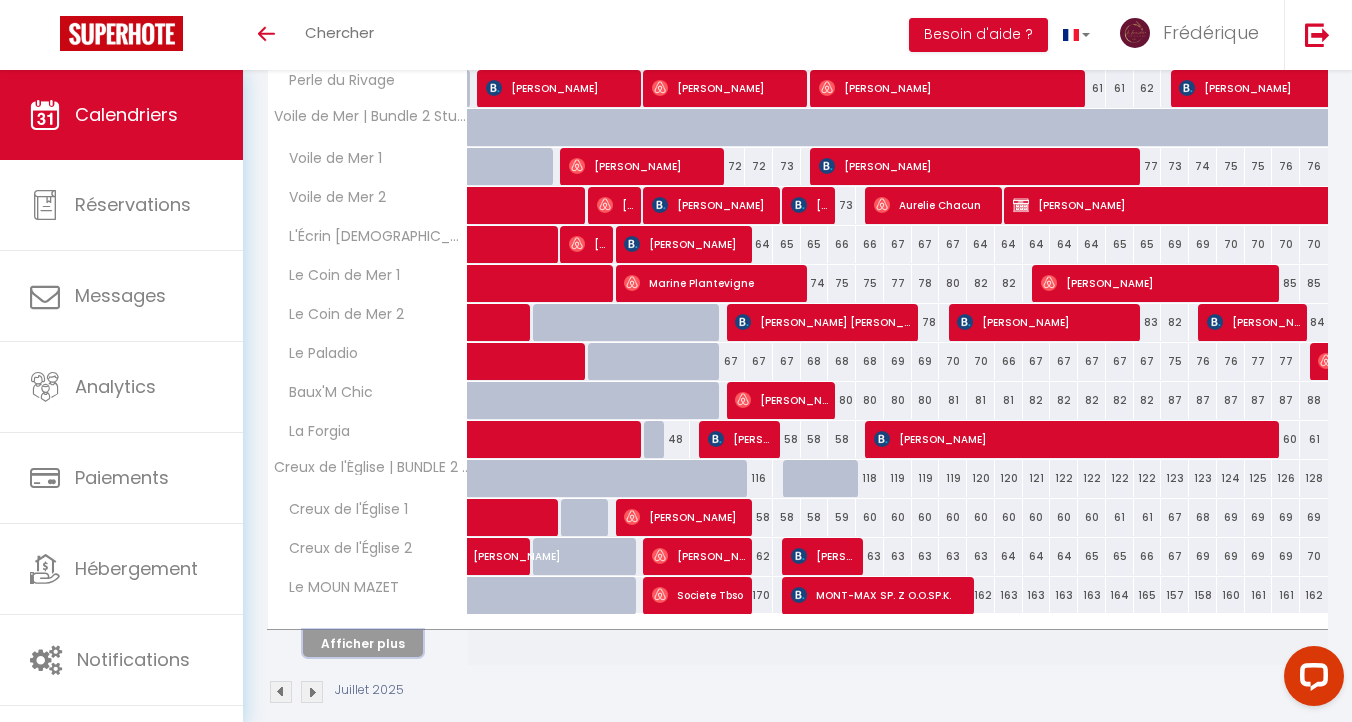 click on "Afficher plus" at bounding box center (363, 643) 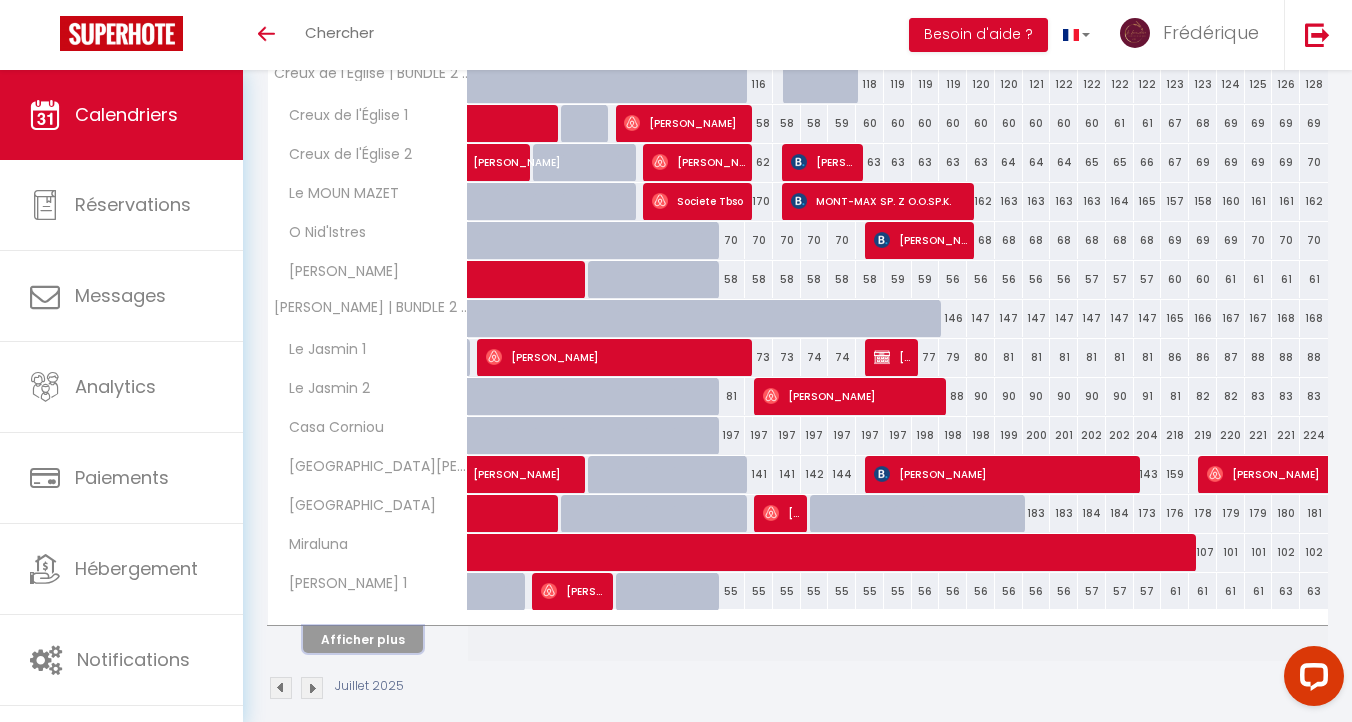 scroll, scrollTop: 996, scrollLeft: 0, axis: vertical 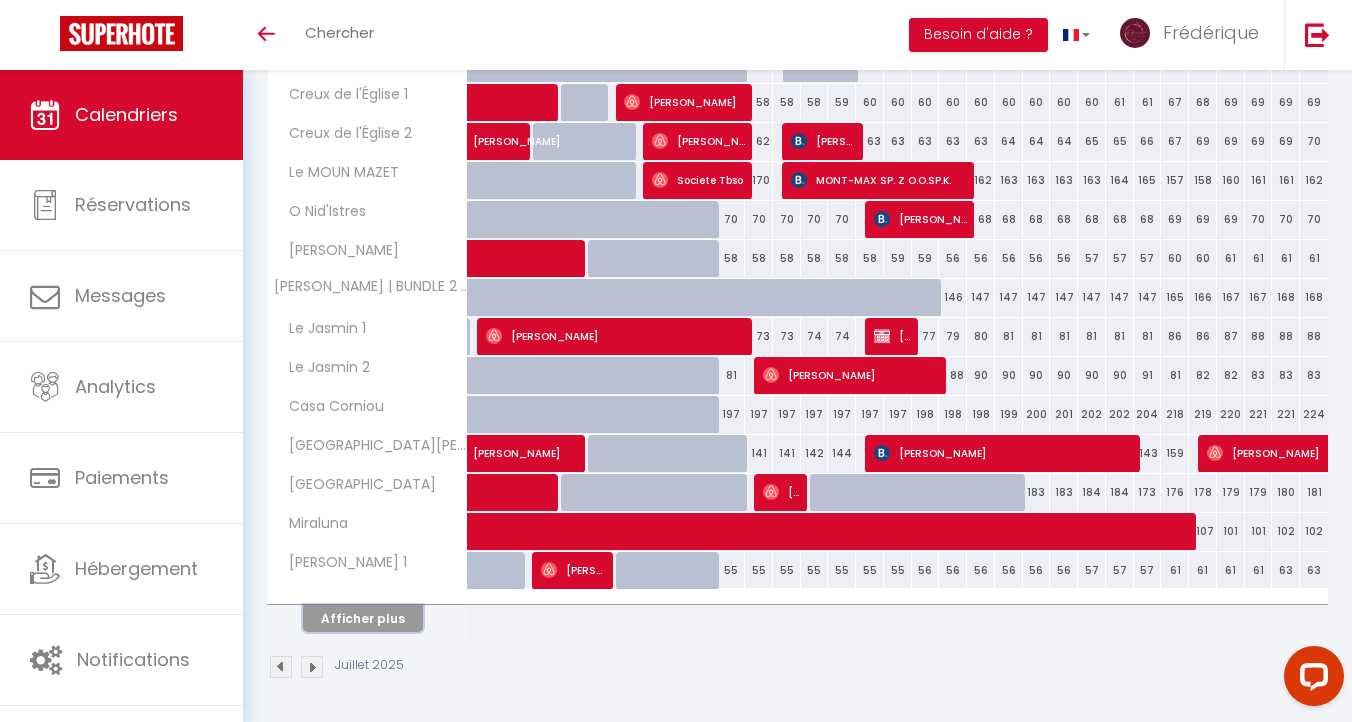 click on "Afficher plus" at bounding box center [363, 618] 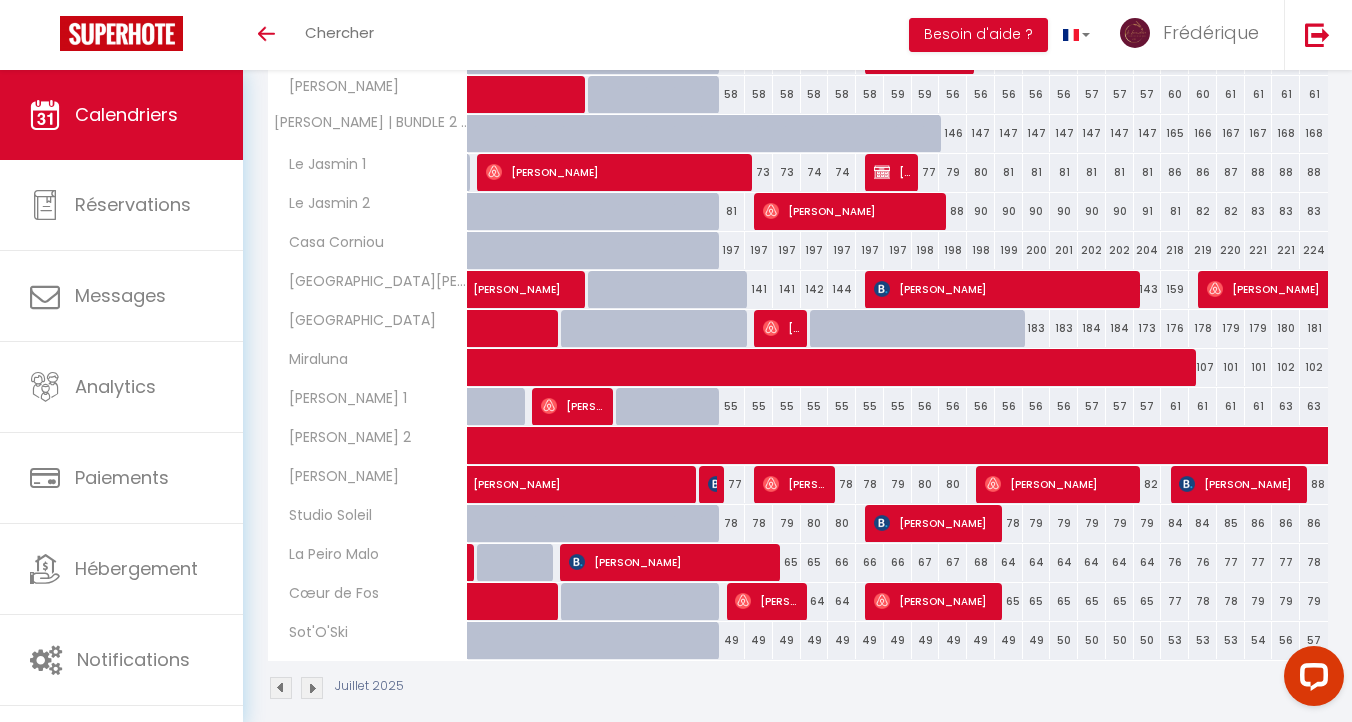 scroll, scrollTop: 1181, scrollLeft: 0, axis: vertical 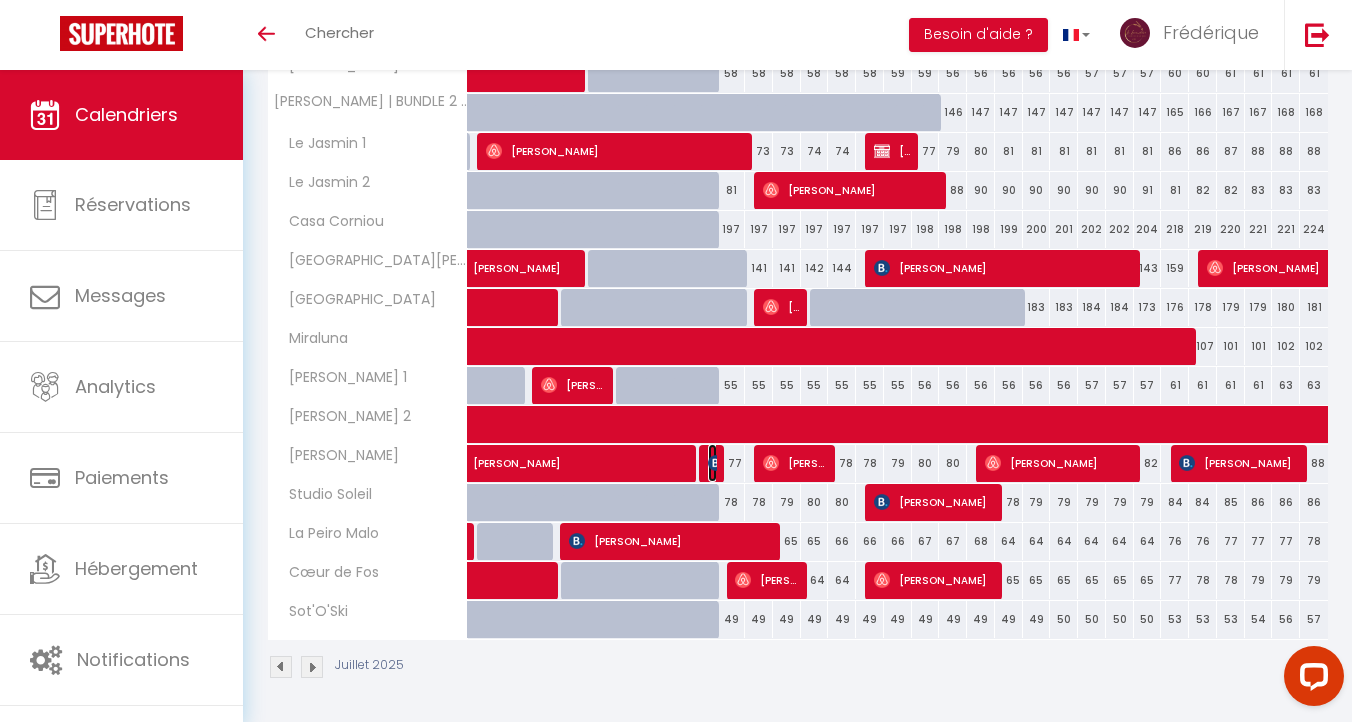 click at bounding box center [716, 463] 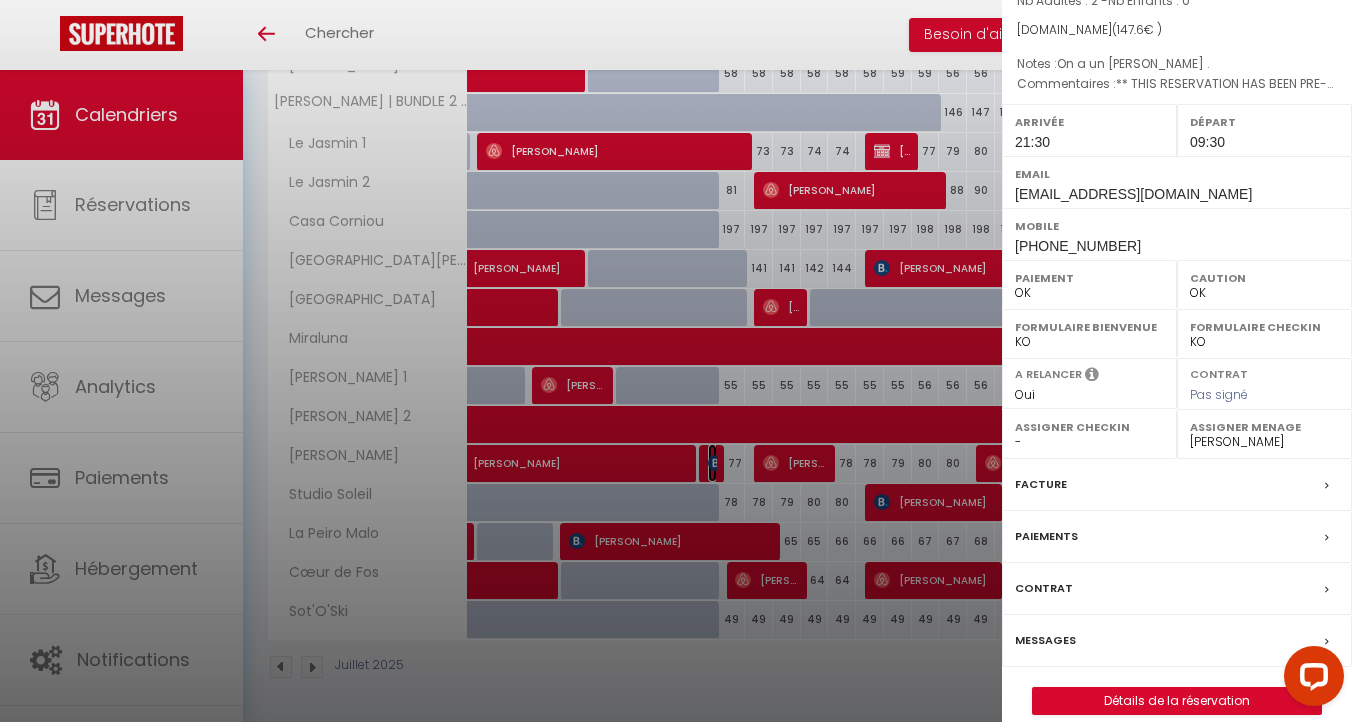 scroll, scrollTop: 210, scrollLeft: 0, axis: vertical 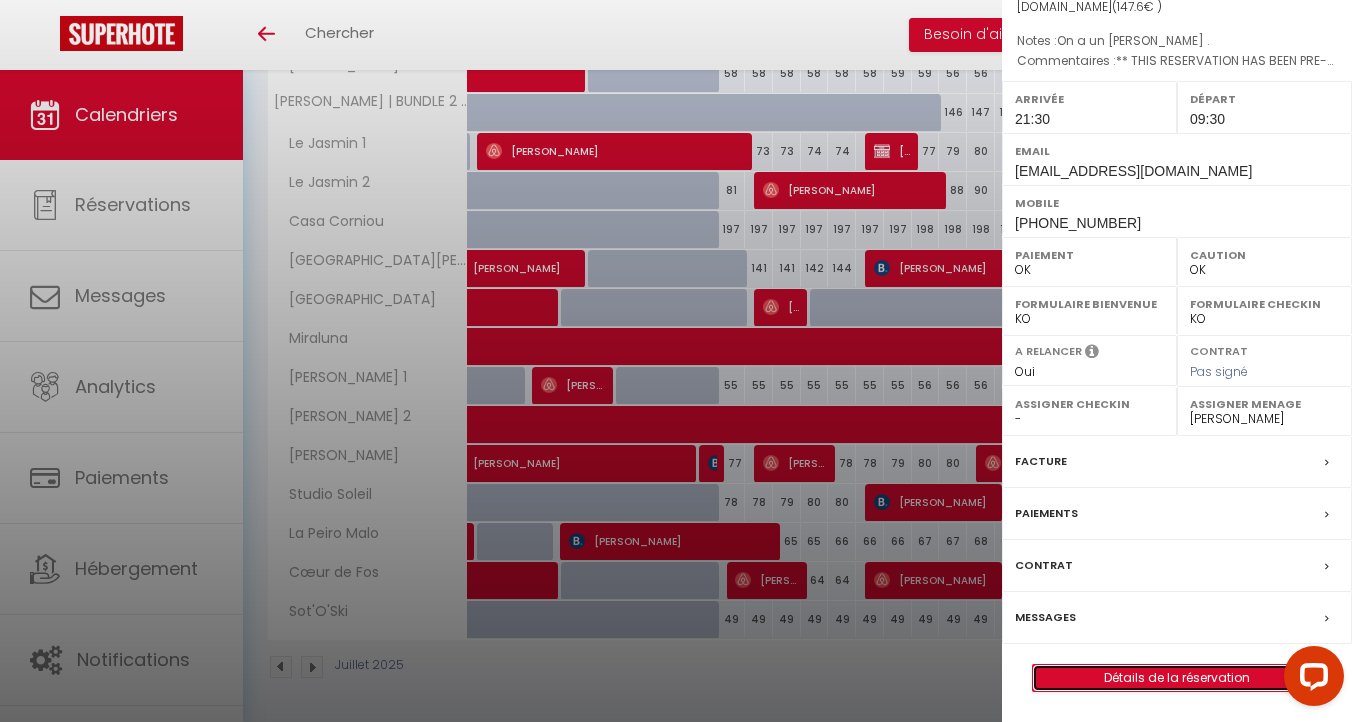 click on "Détails de la réservation" at bounding box center (1177, 678) 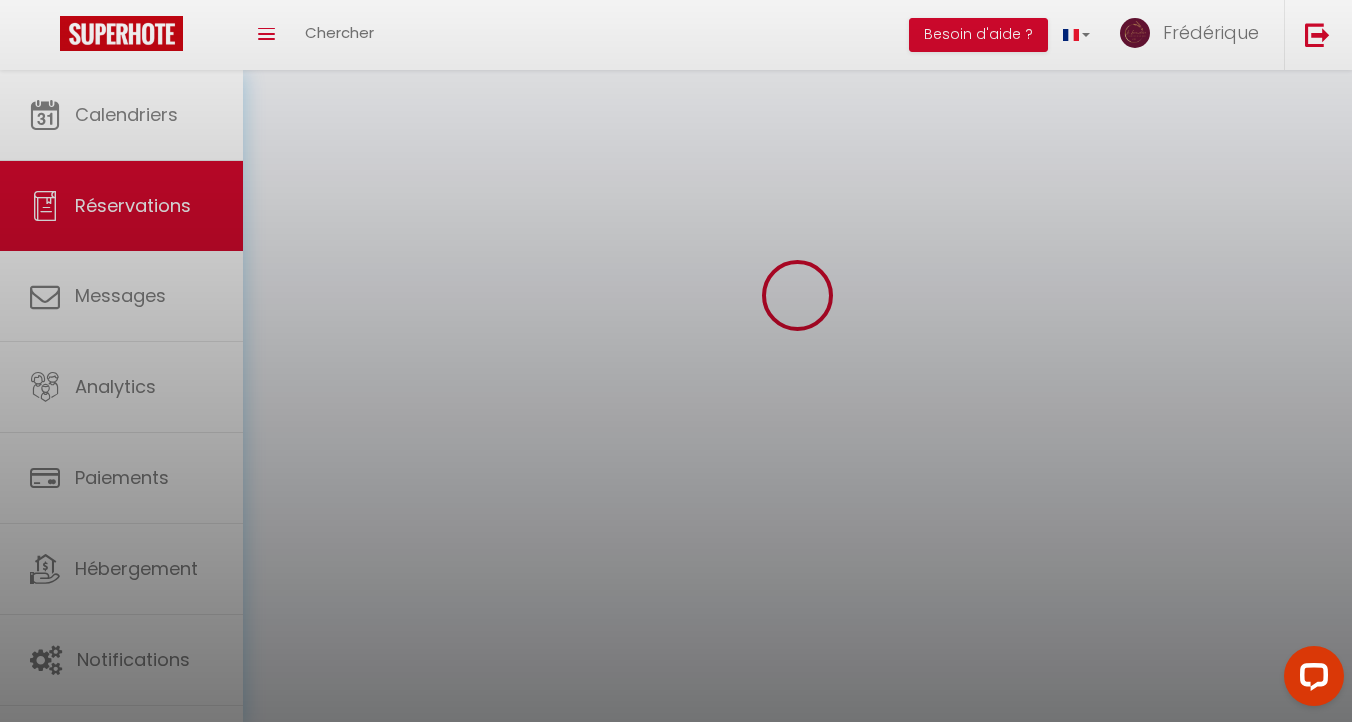scroll, scrollTop: 0, scrollLeft: 0, axis: both 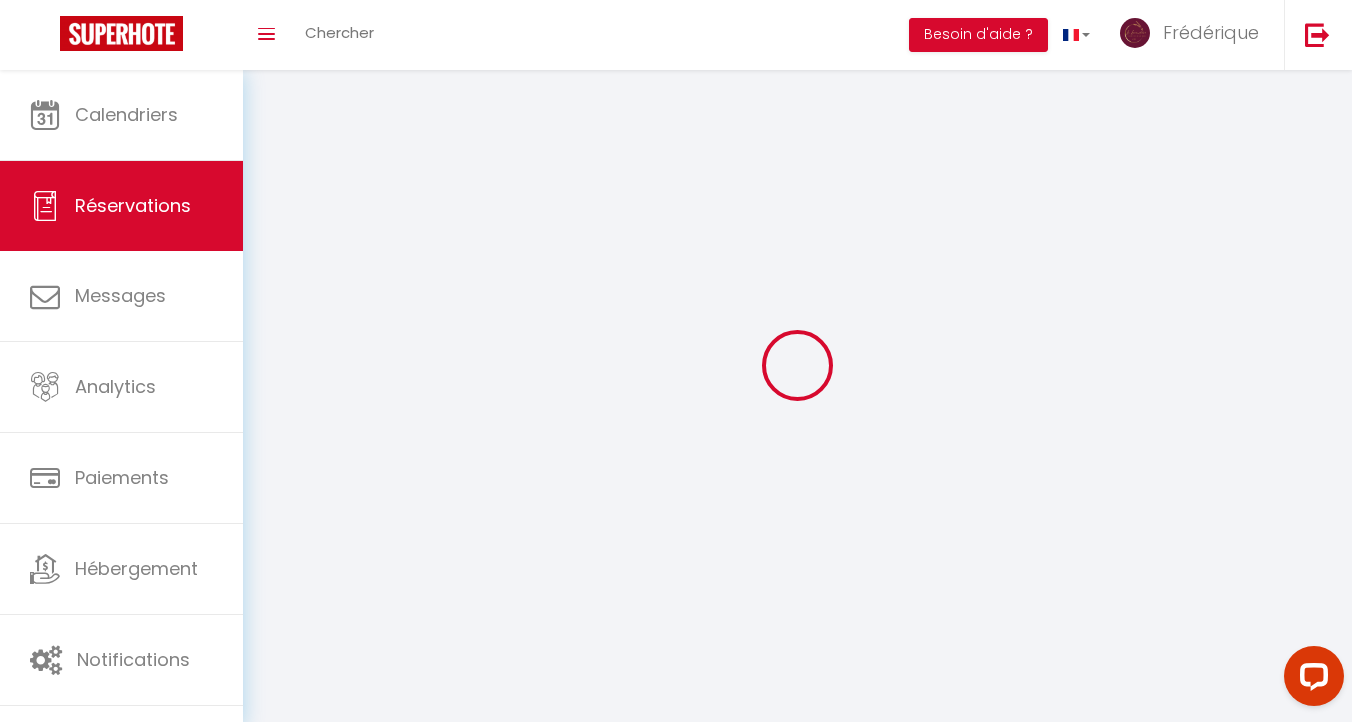 type on "Colm" 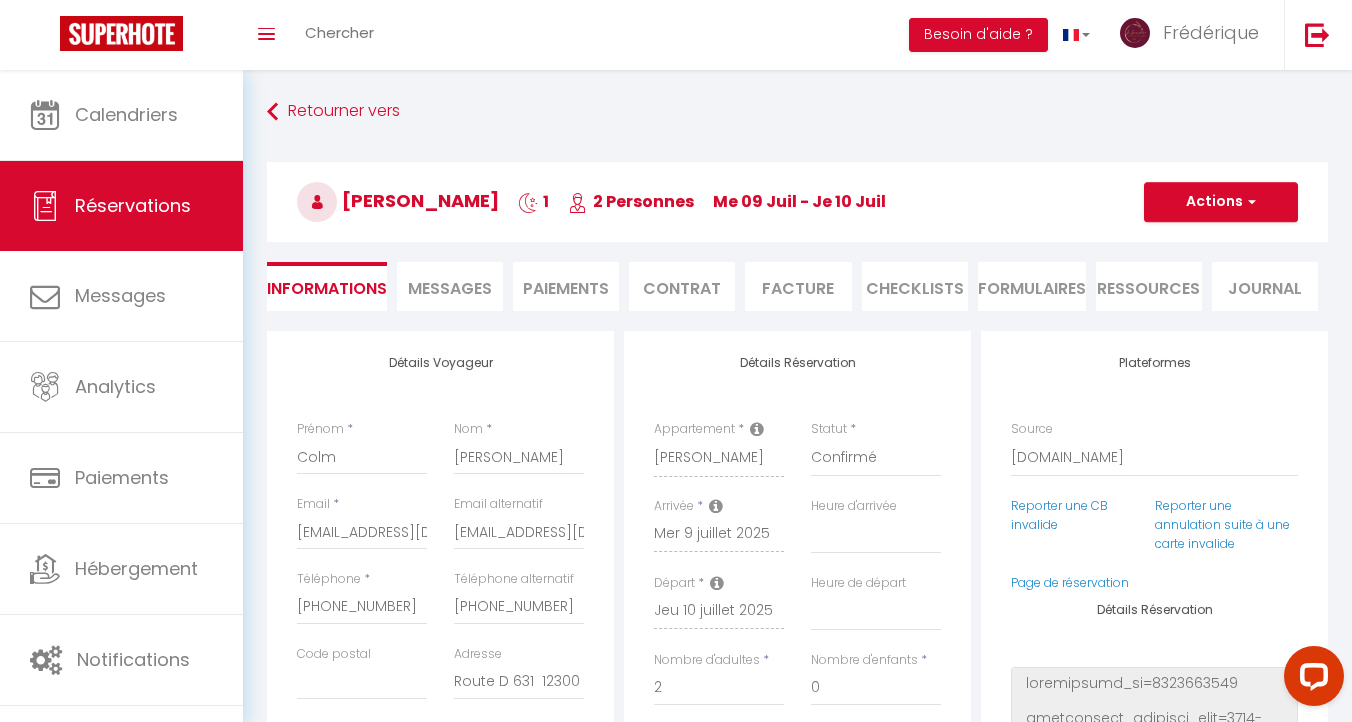 type on "45" 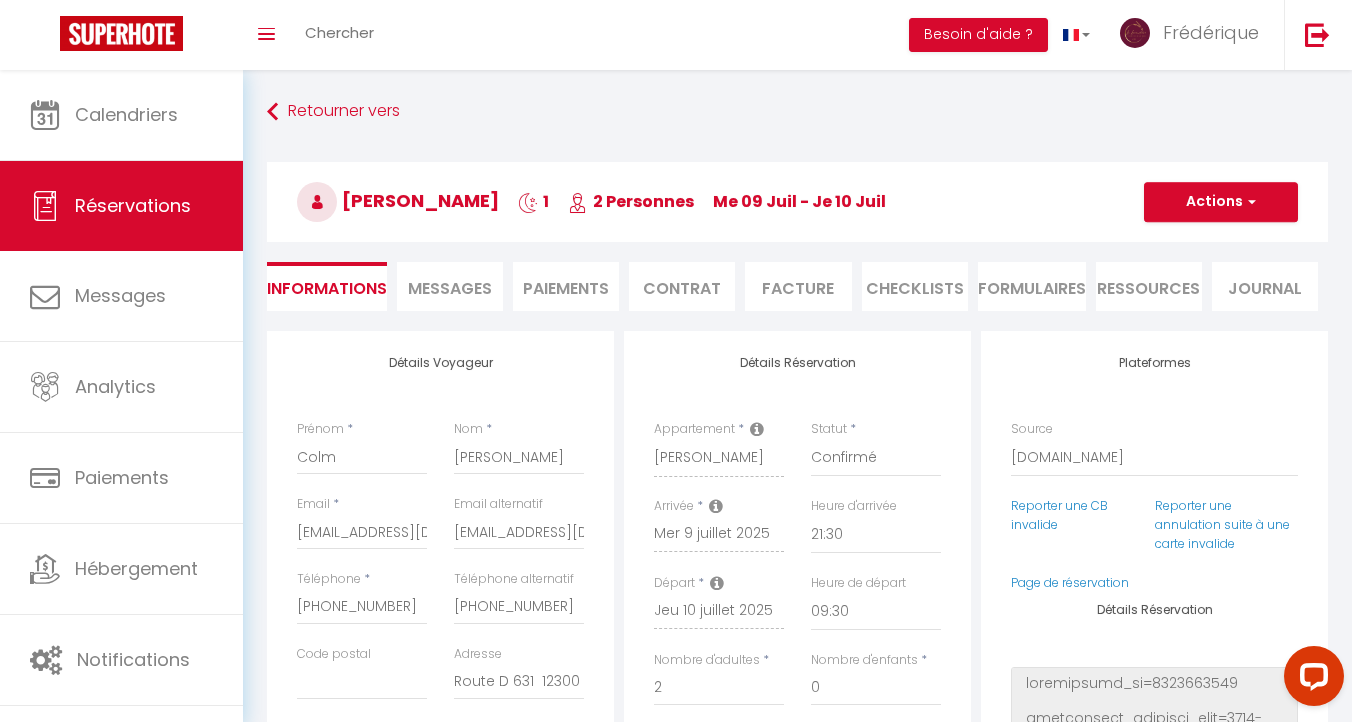 checkbox on "false" 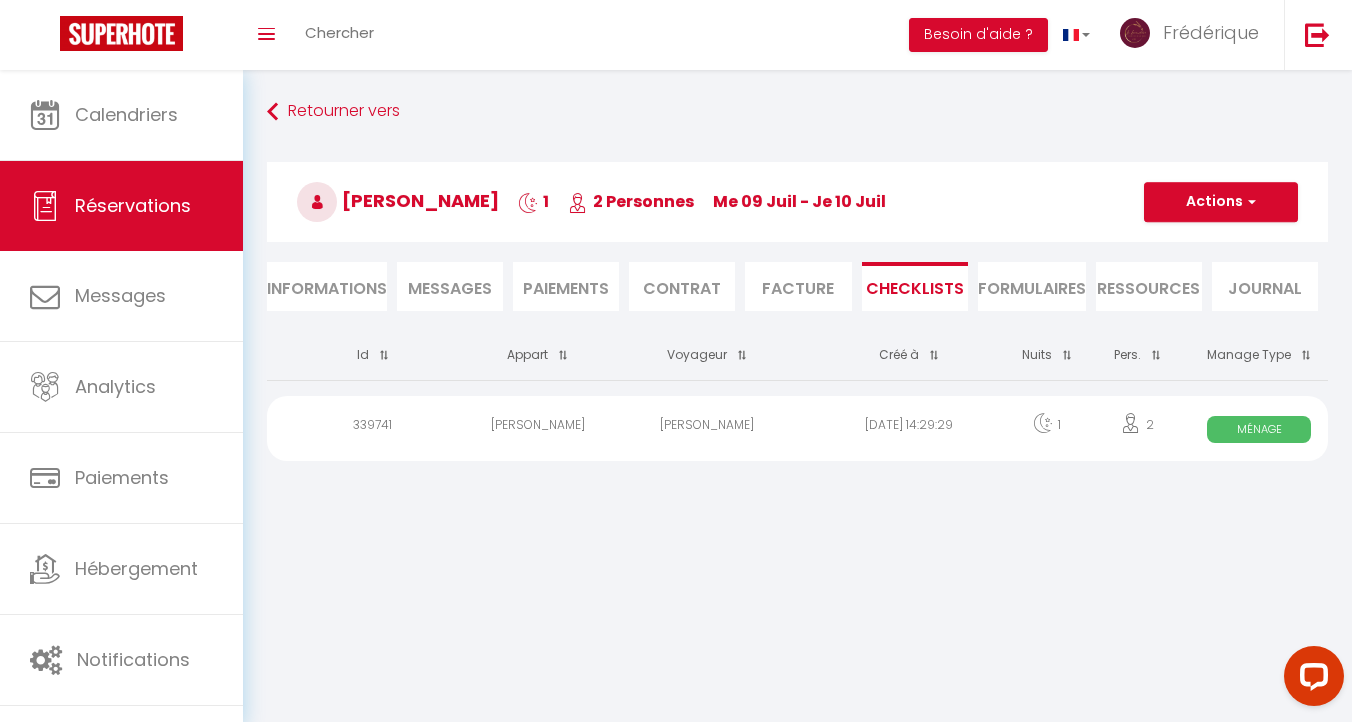 click on "Ménage" at bounding box center [1258, 429] 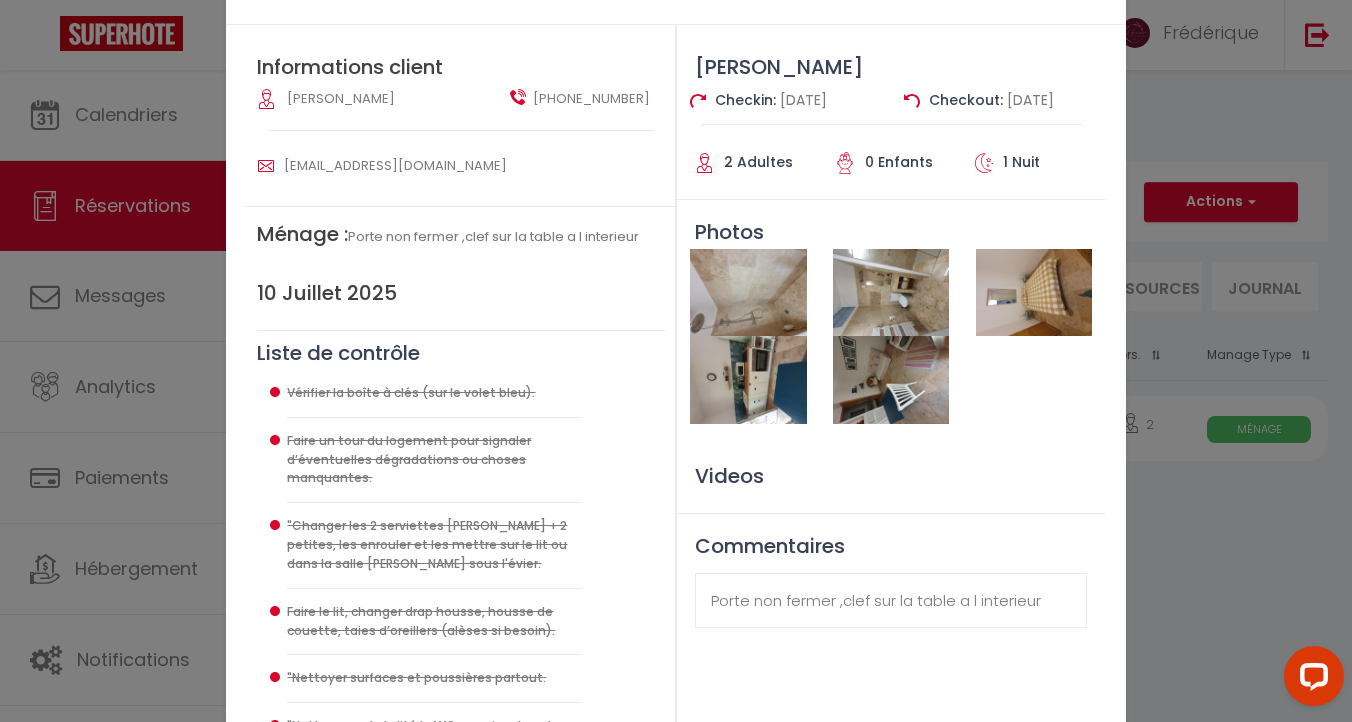 scroll, scrollTop: 0, scrollLeft: 0, axis: both 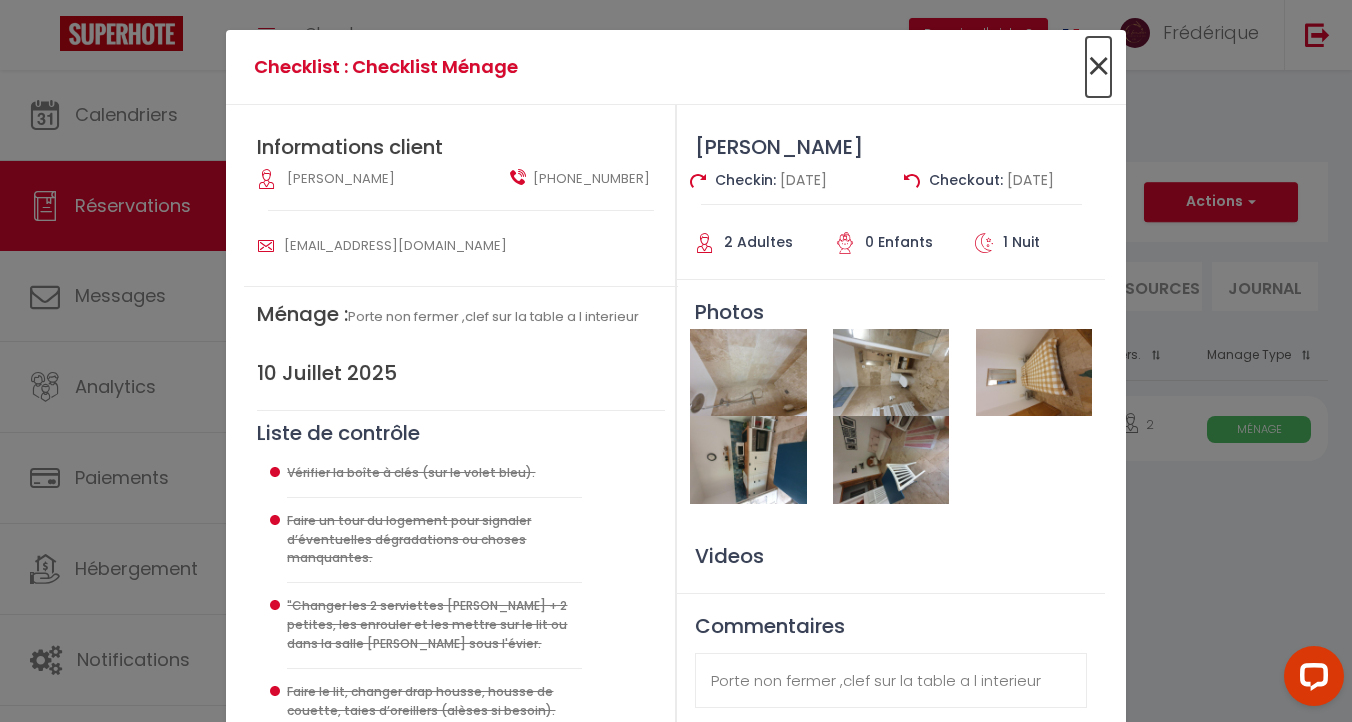click on "×" at bounding box center (1098, 67) 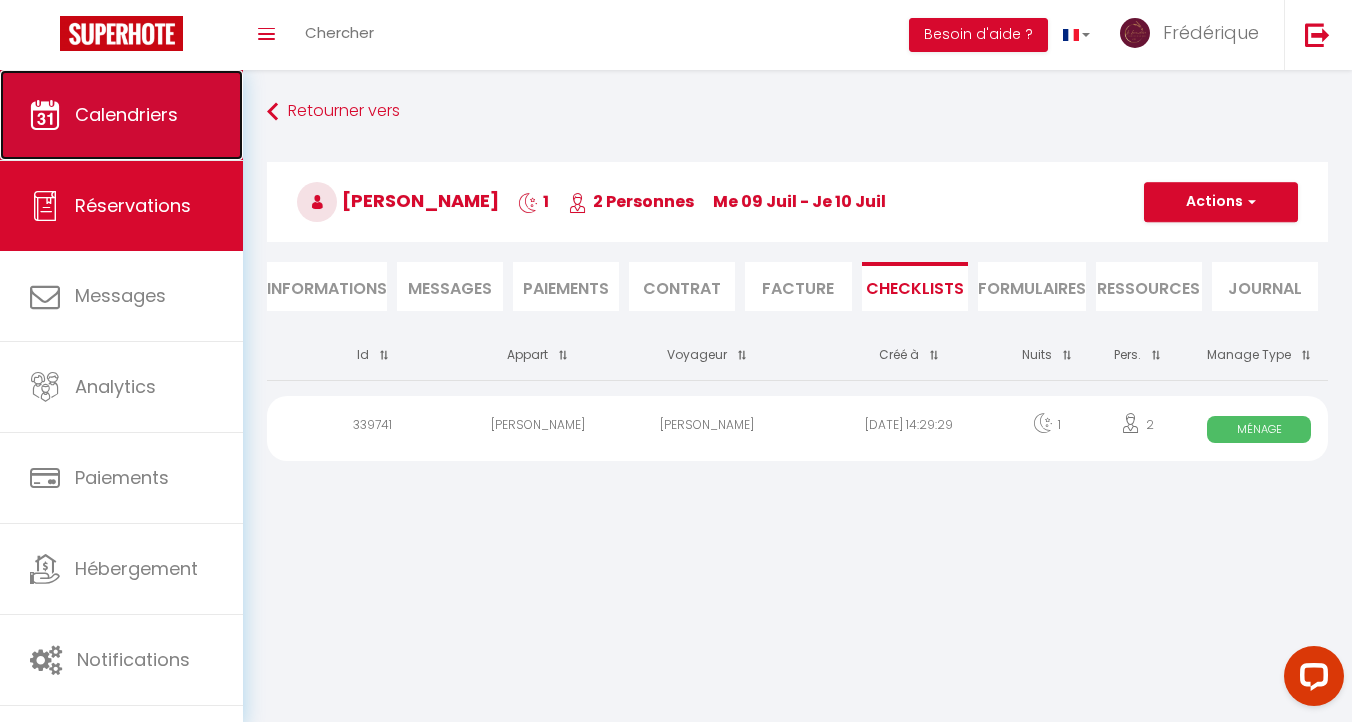 click on "Calendriers" at bounding box center [121, 115] 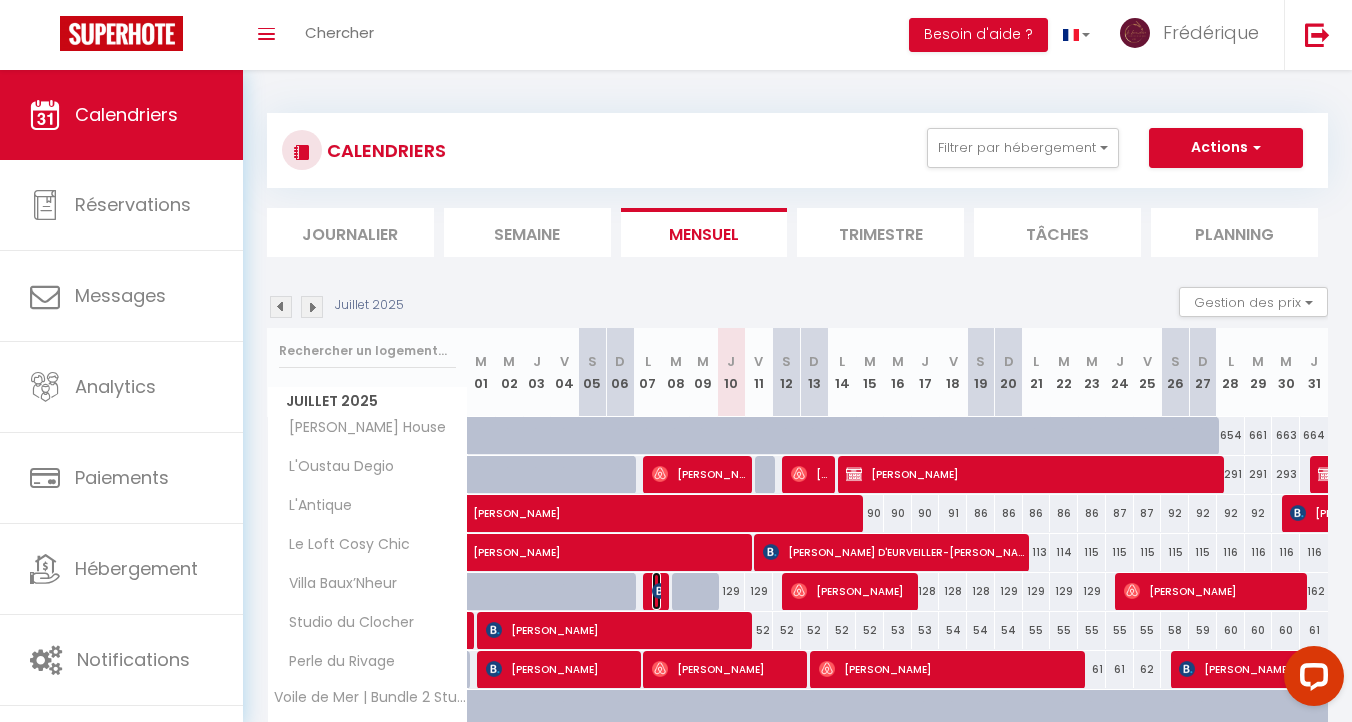 click at bounding box center (660, 591) 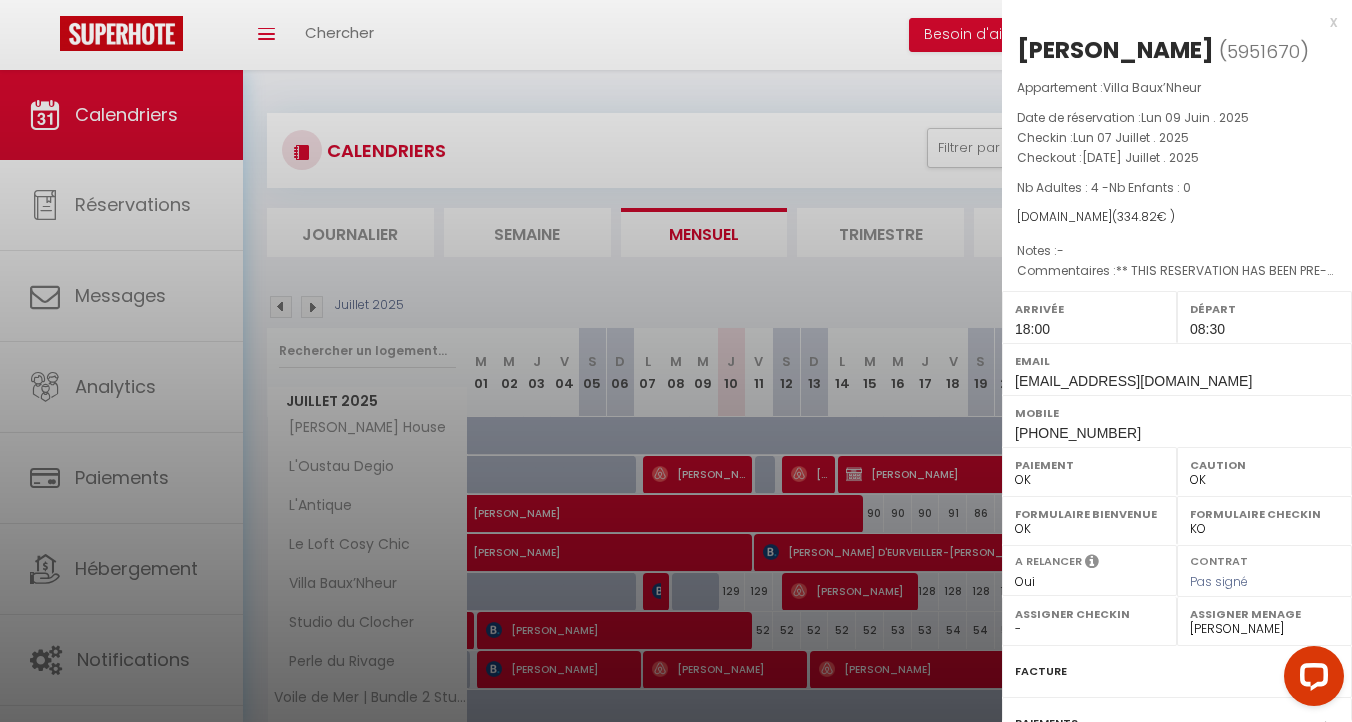 click on "x" at bounding box center [1169, 22] 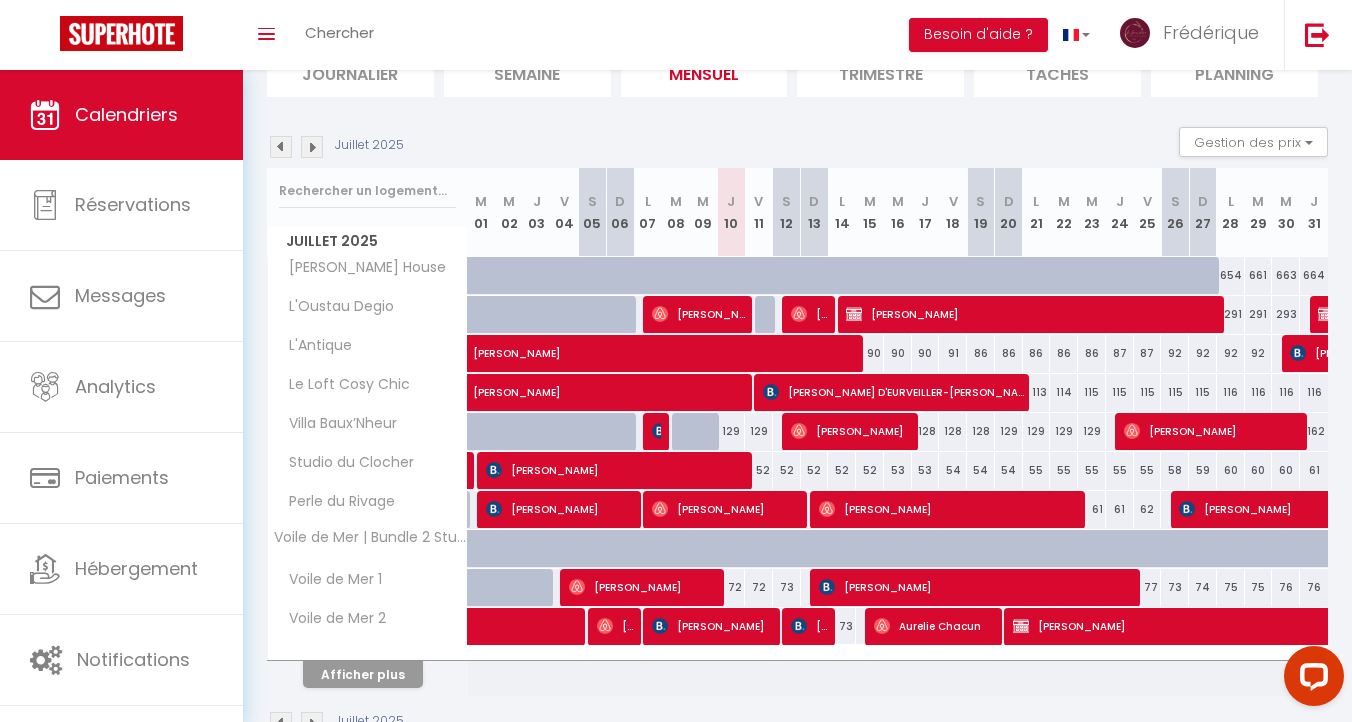 scroll, scrollTop: 163, scrollLeft: 0, axis: vertical 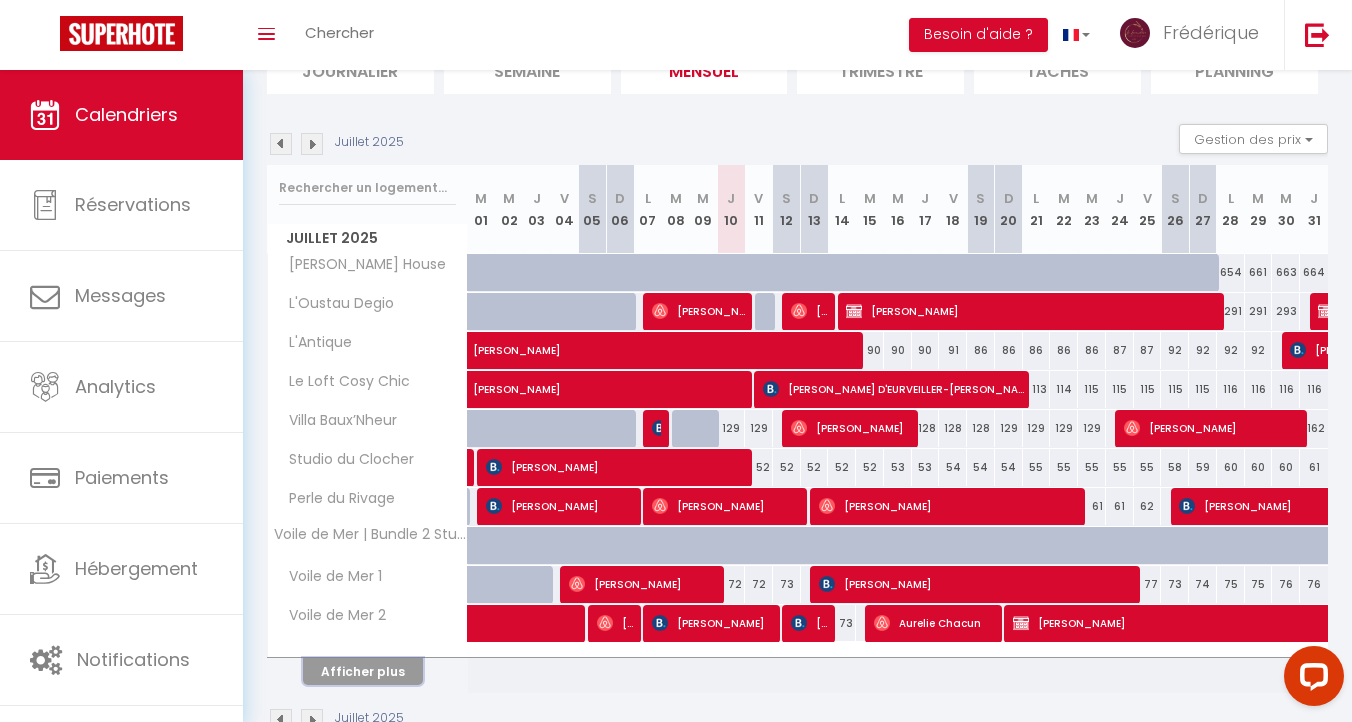 click on "Afficher plus" at bounding box center [363, 671] 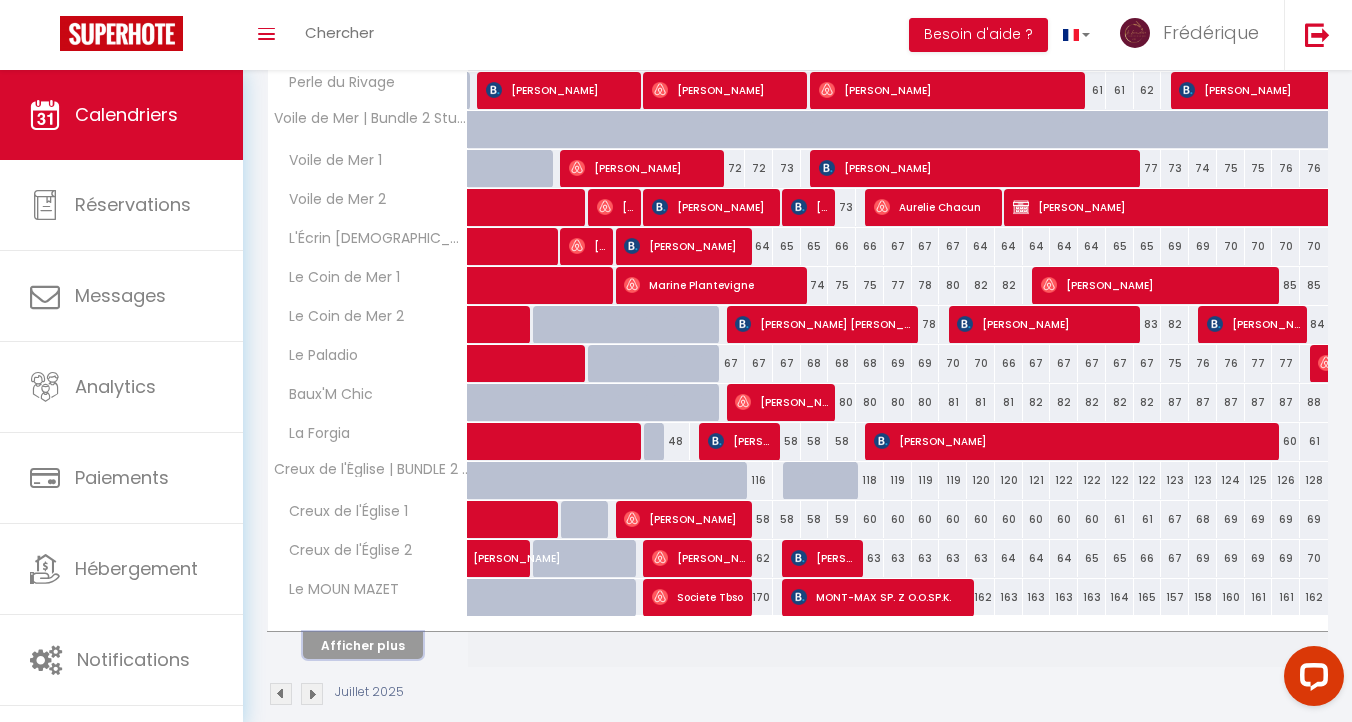 scroll, scrollTop: 606, scrollLeft: 0, axis: vertical 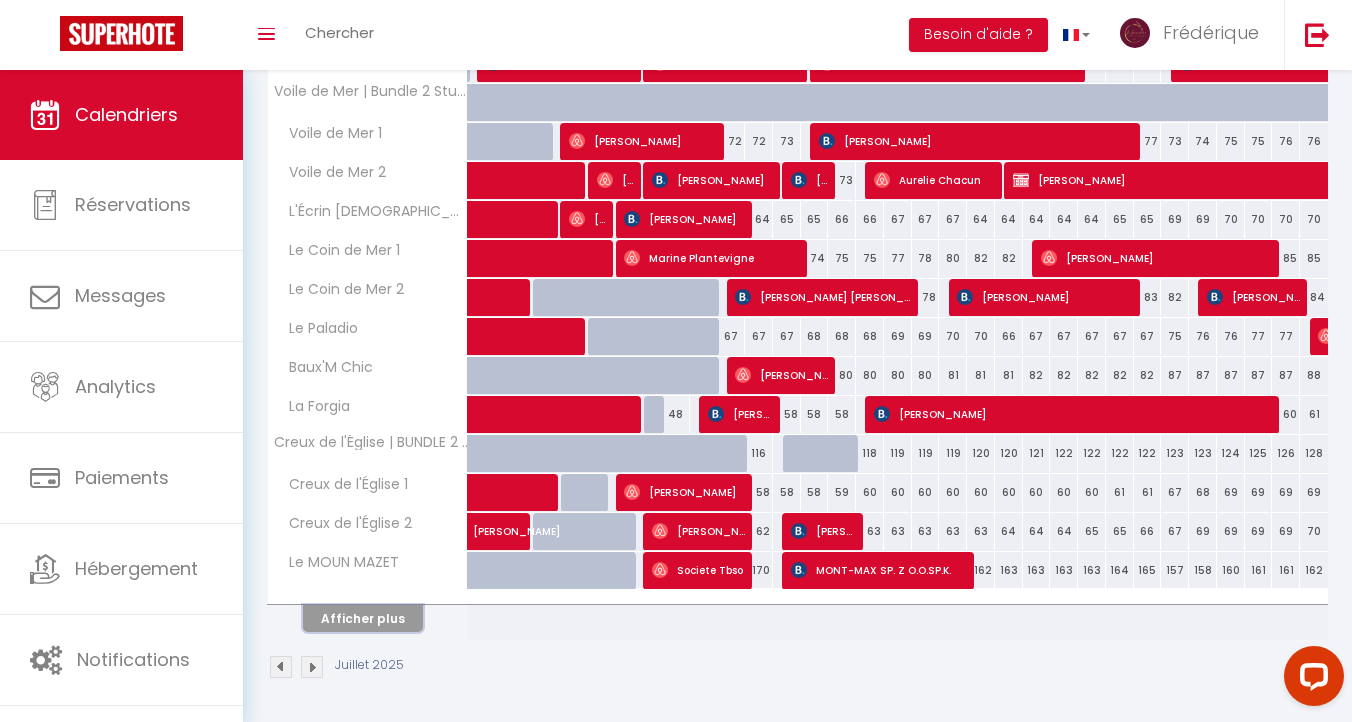 click on "Afficher plus" at bounding box center (363, 618) 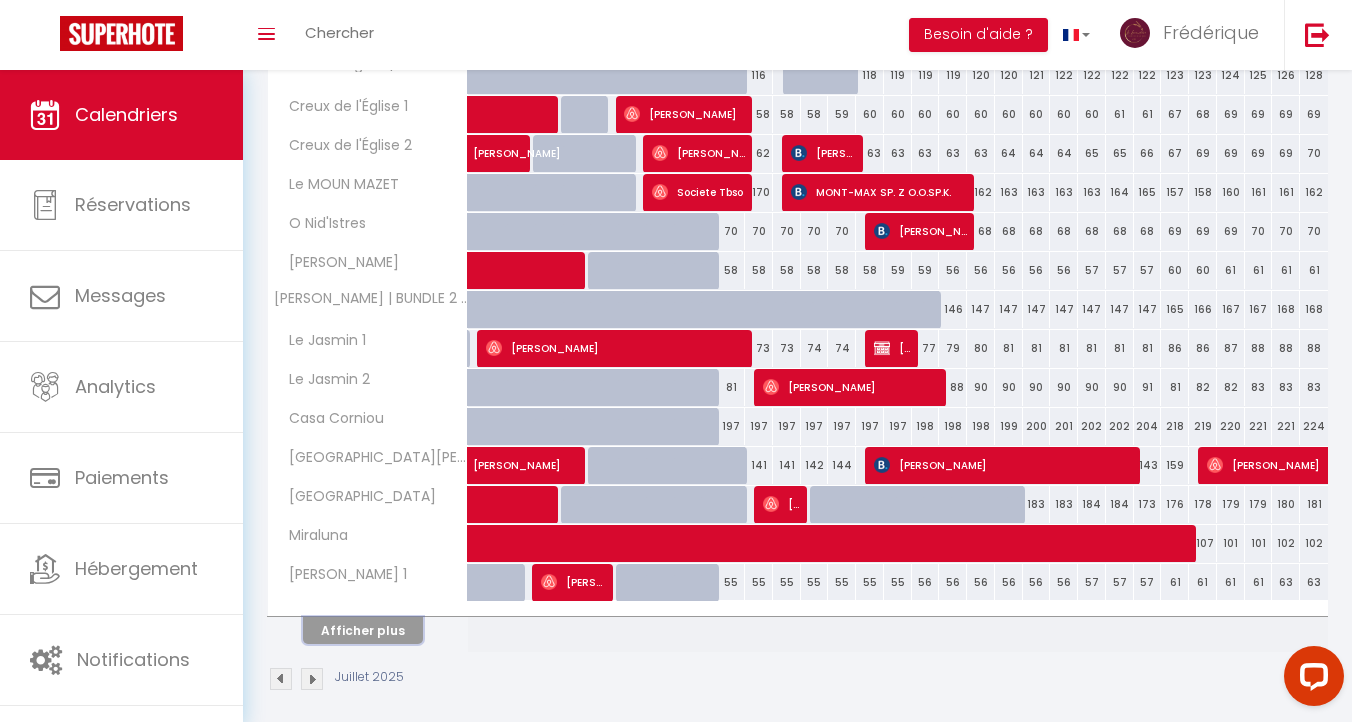 scroll, scrollTop: 990, scrollLeft: 0, axis: vertical 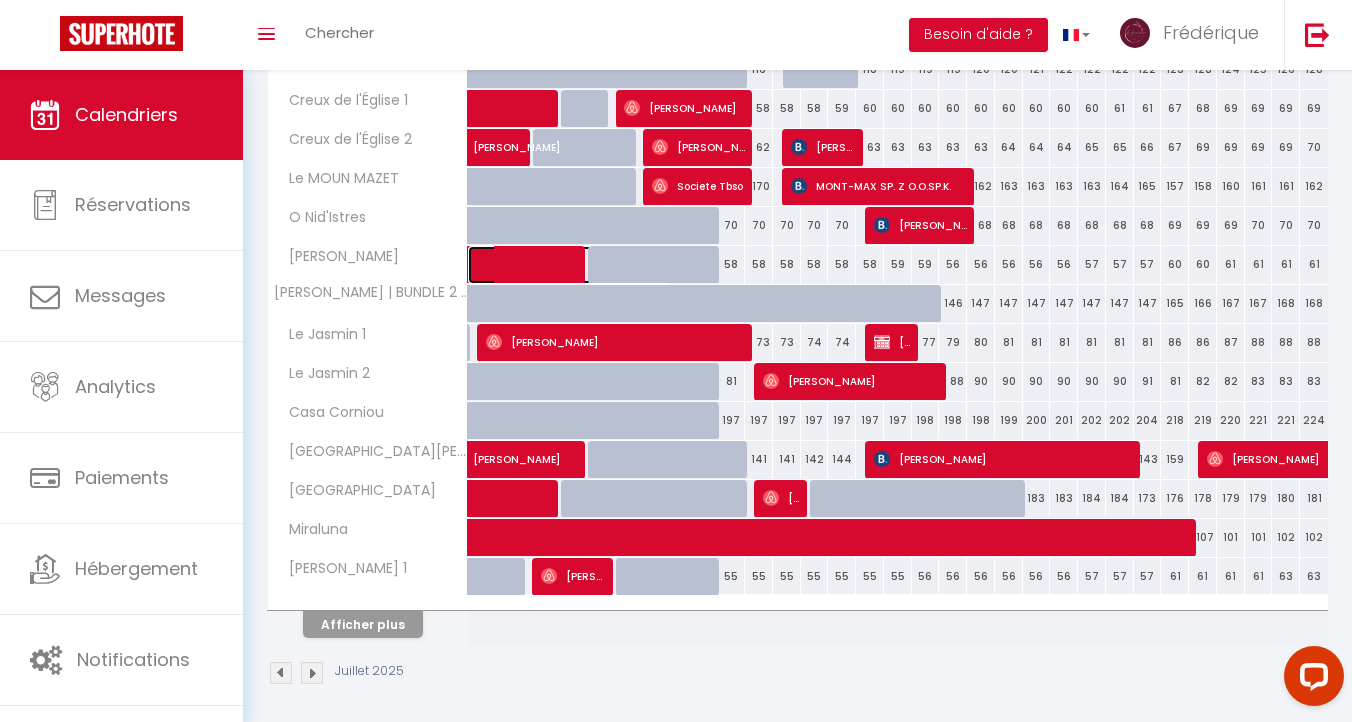 click at bounding box center [578, 265] 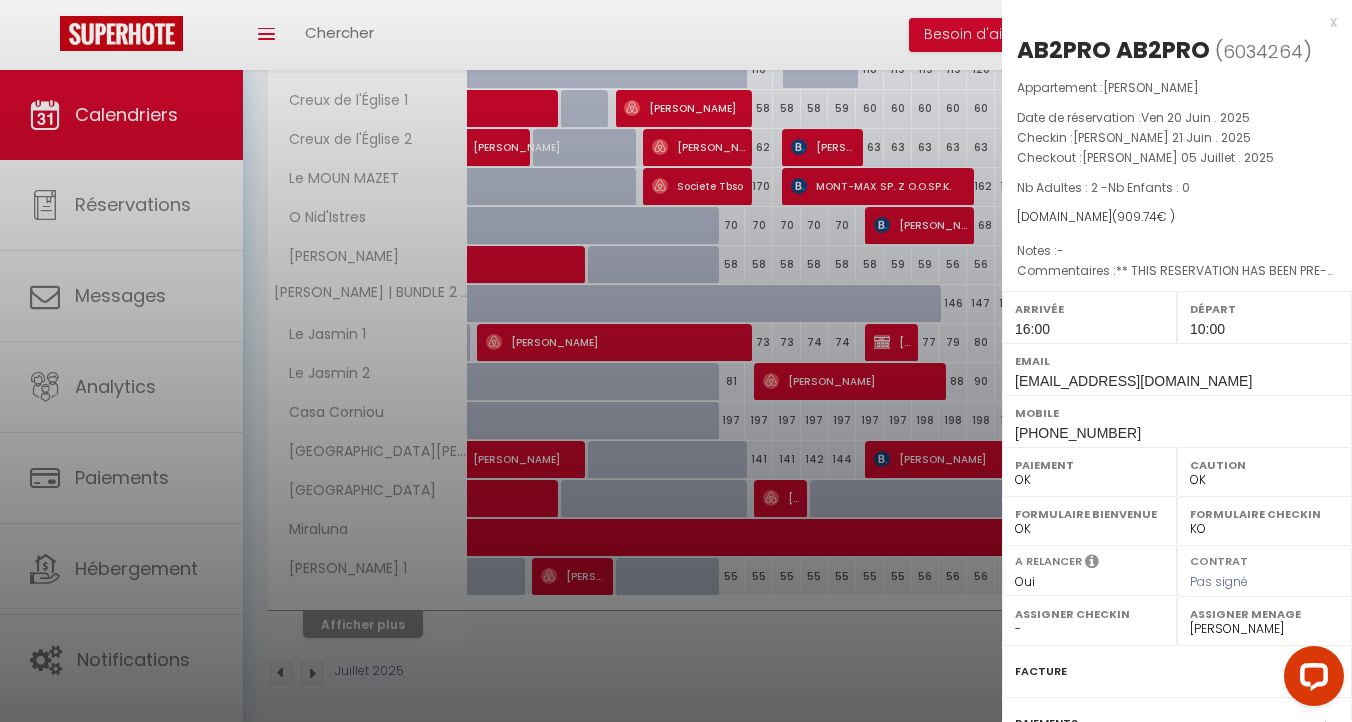 click at bounding box center (676, 361) 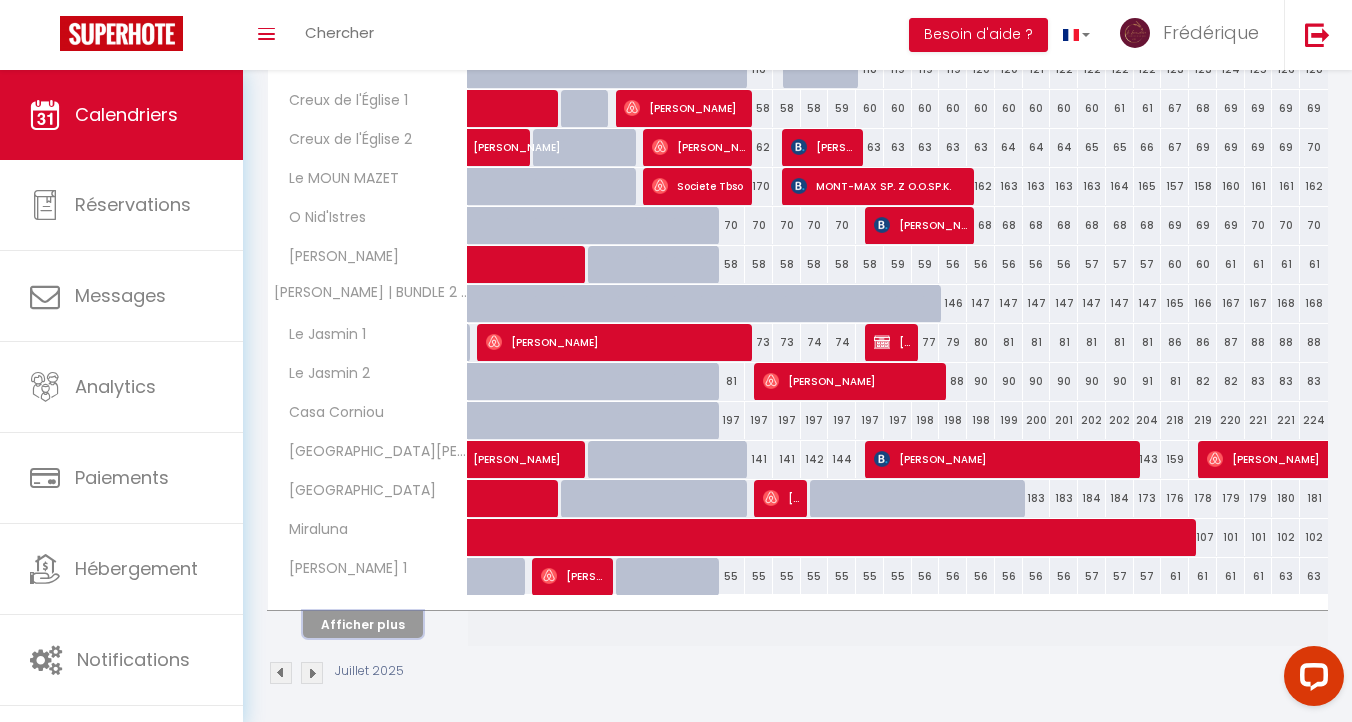 click on "Afficher plus" at bounding box center (363, 624) 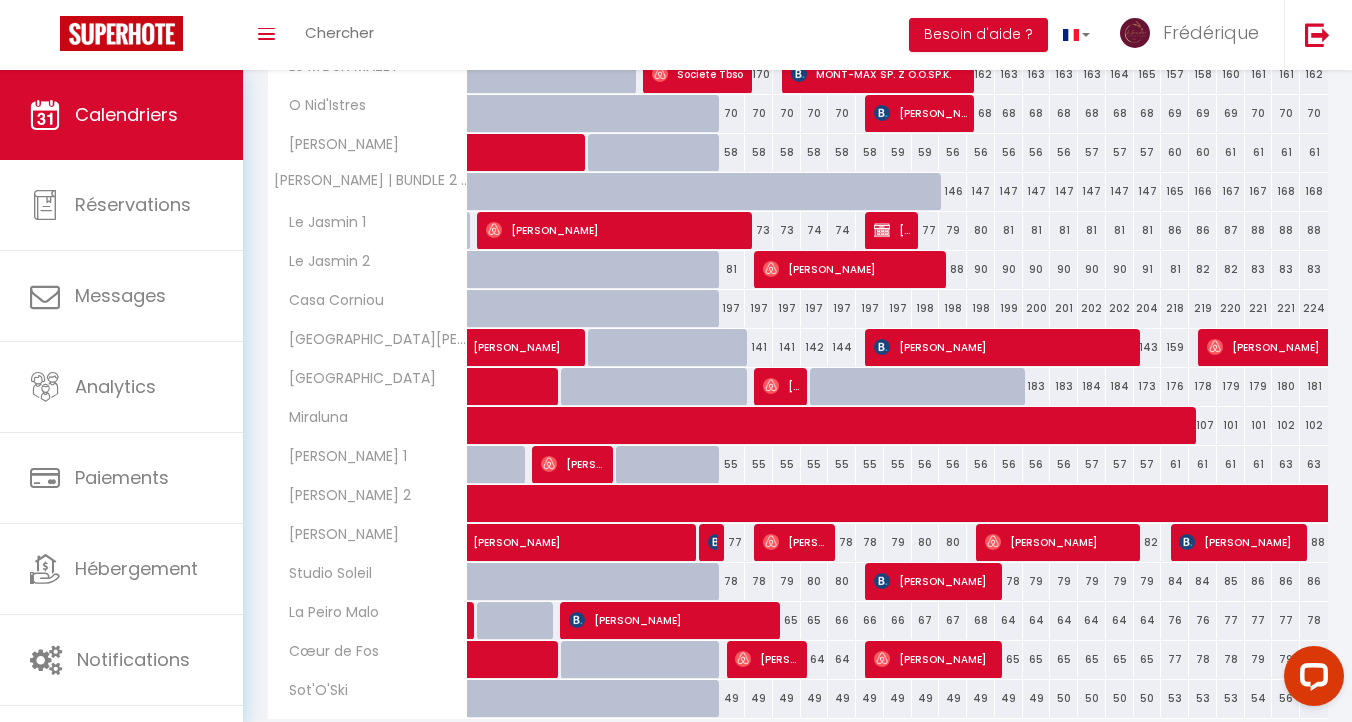 scroll, scrollTop: 1181, scrollLeft: 0, axis: vertical 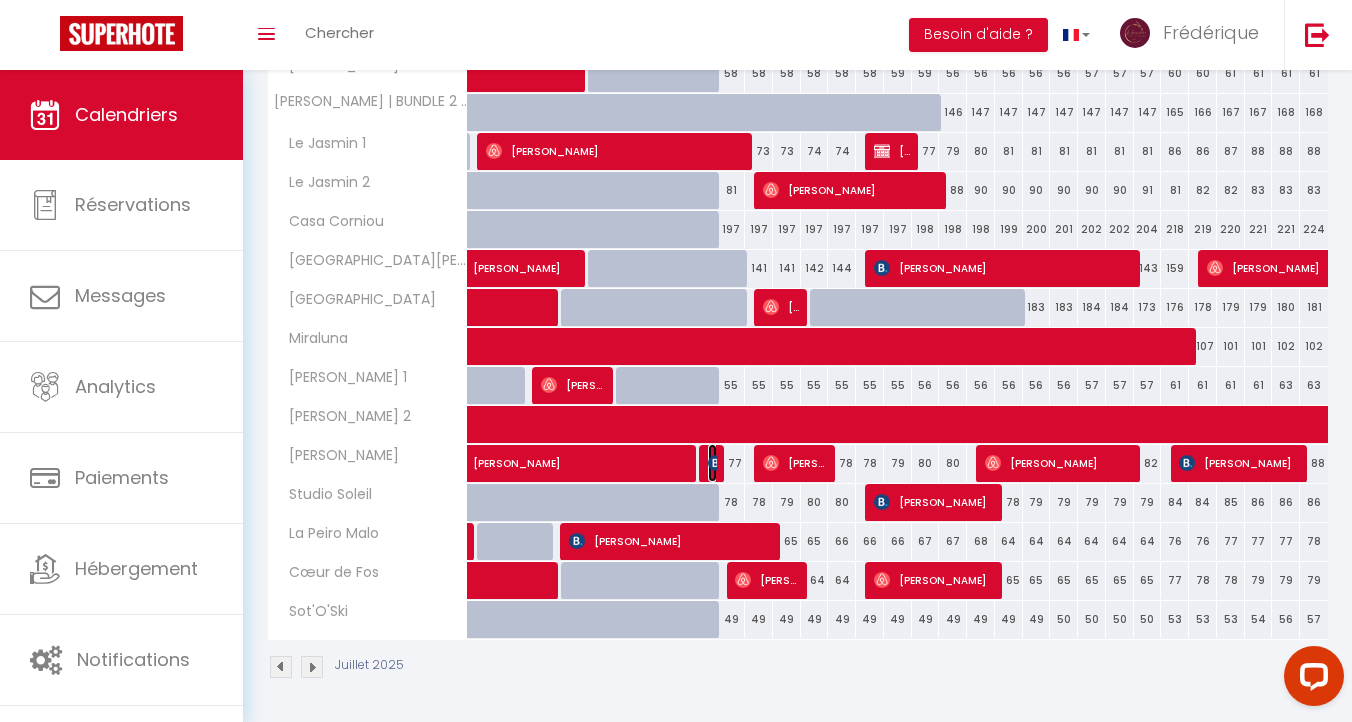 click at bounding box center [716, 463] 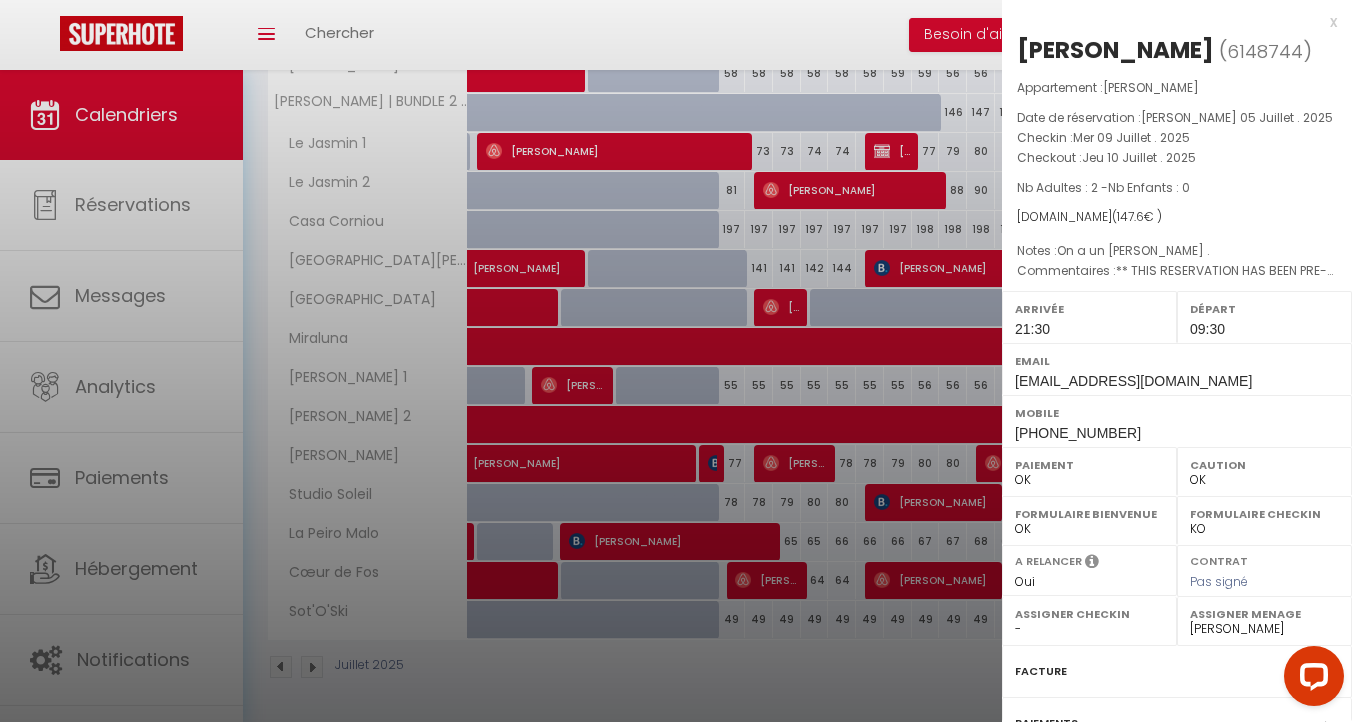 click at bounding box center [676, 361] 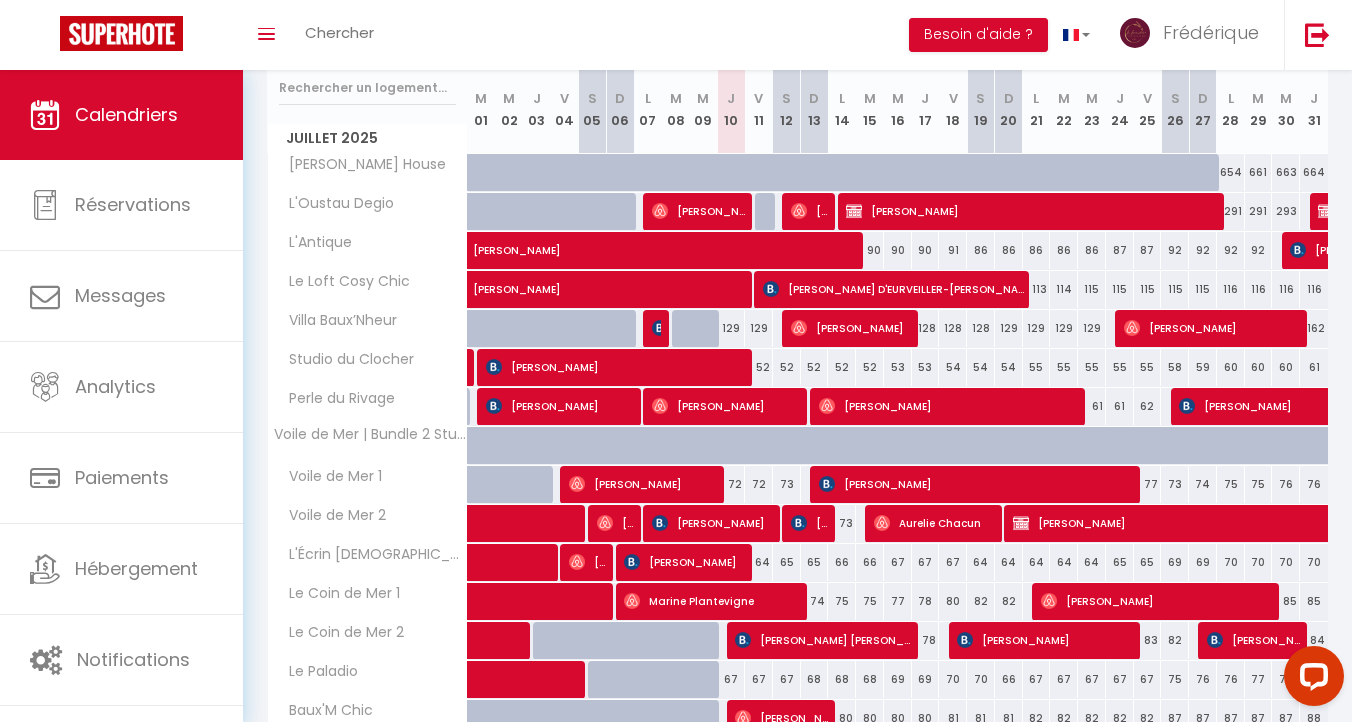 scroll, scrollTop: 262, scrollLeft: 0, axis: vertical 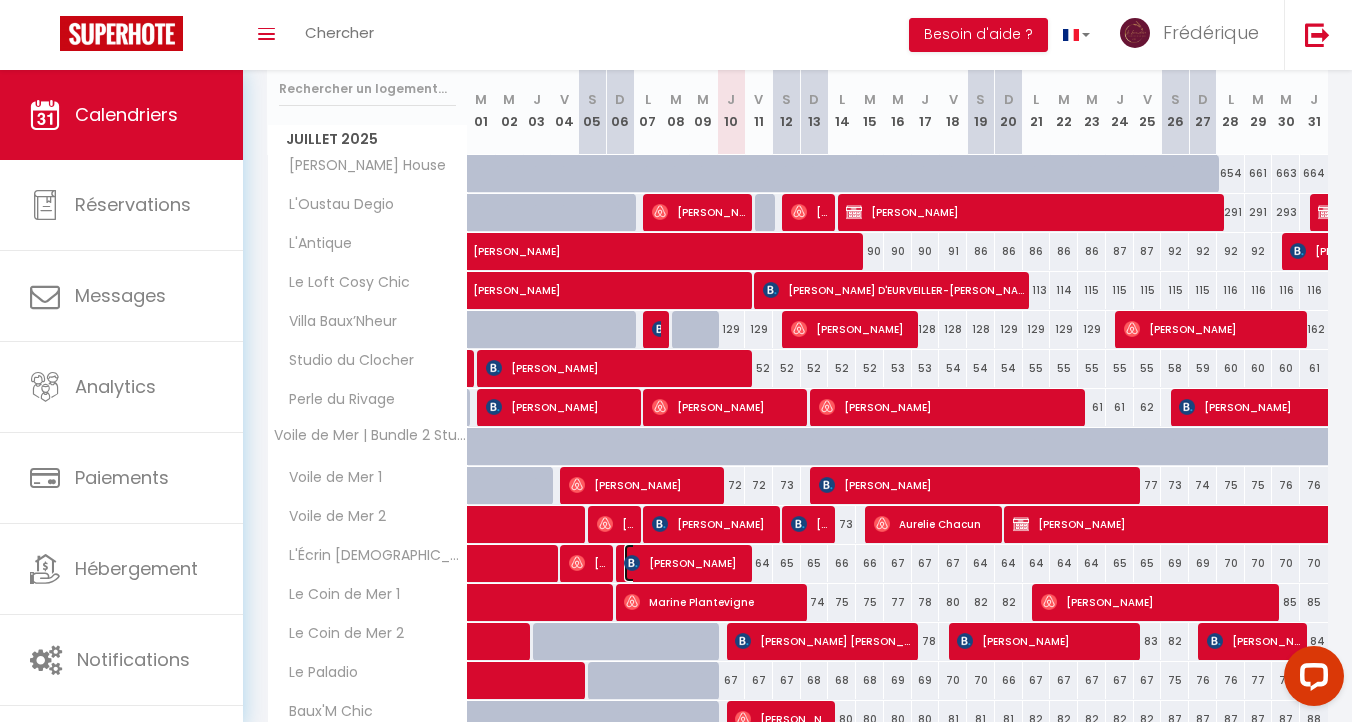 click on "[PERSON_NAME]" at bounding box center [684, 563] 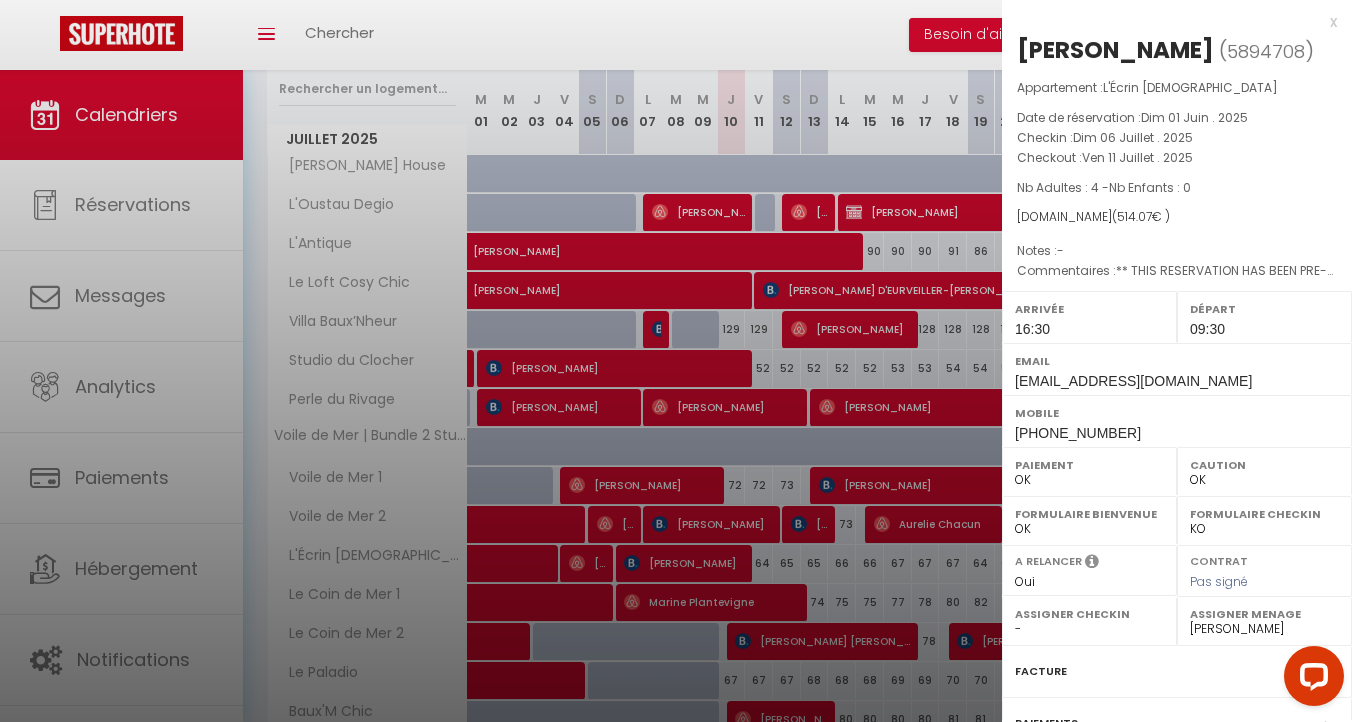 click at bounding box center [676, 361] 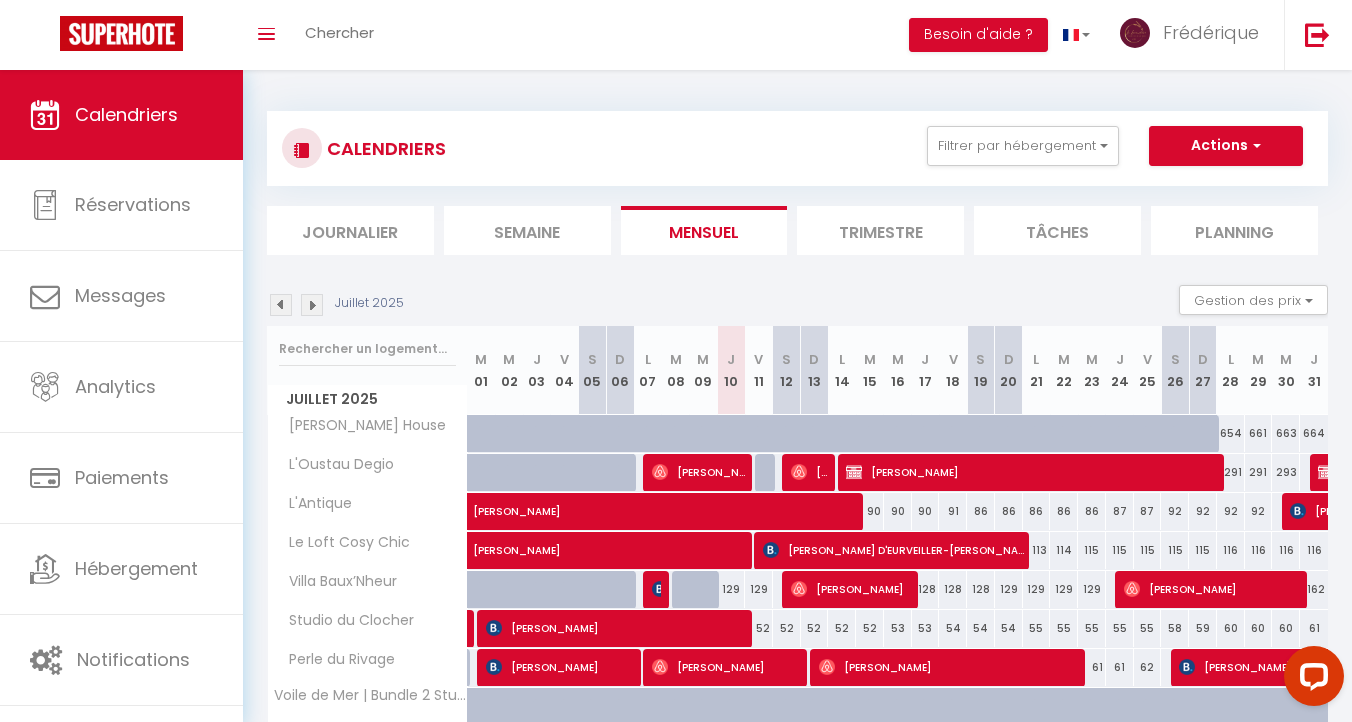 scroll, scrollTop: 0, scrollLeft: 0, axis: both 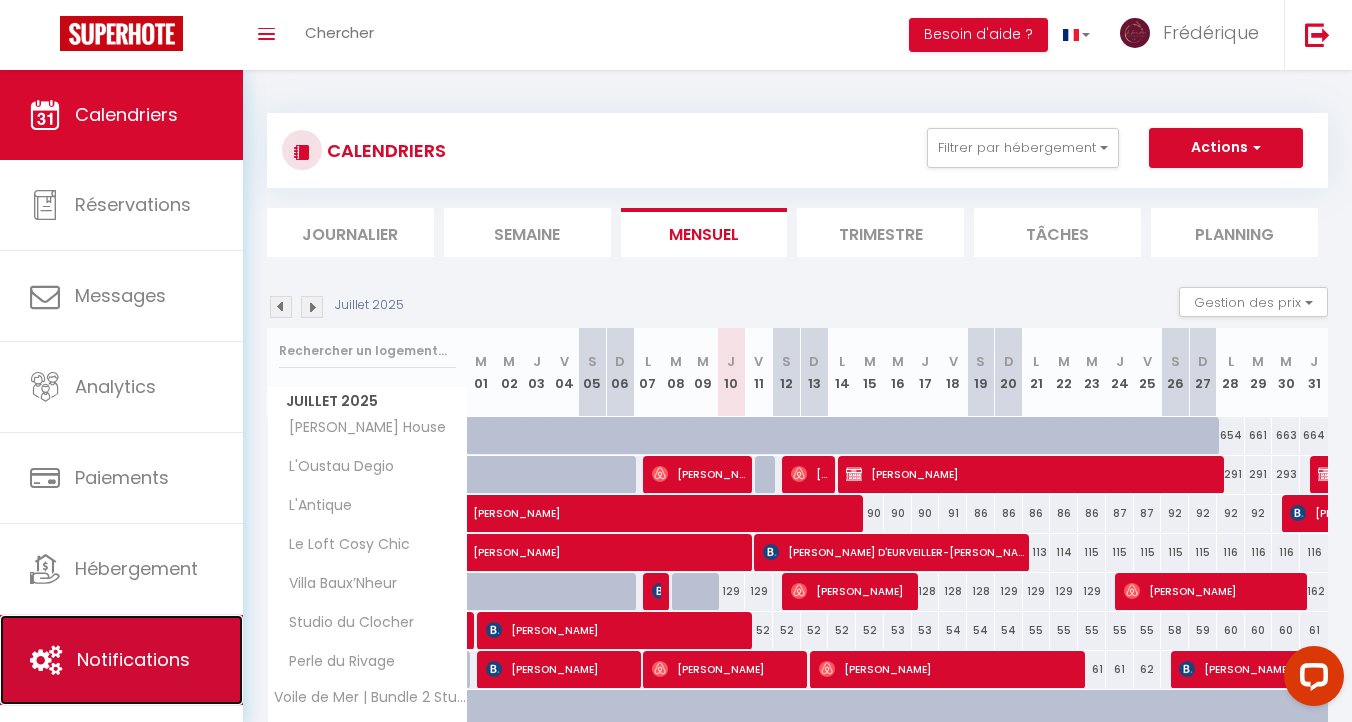 click on "Notifications" at bounding box center [133, 659] 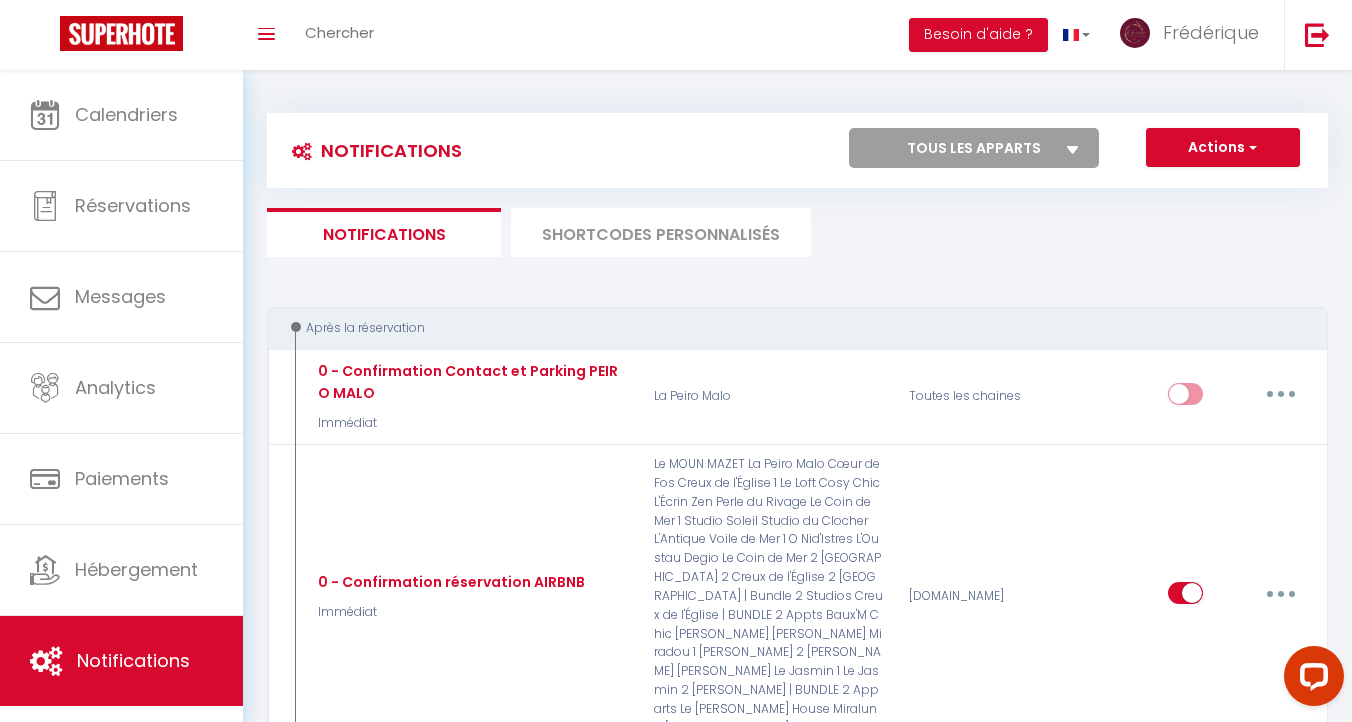 click on "SHORTCODES PERSONNALISÉS" at bounding box center [661, 232] 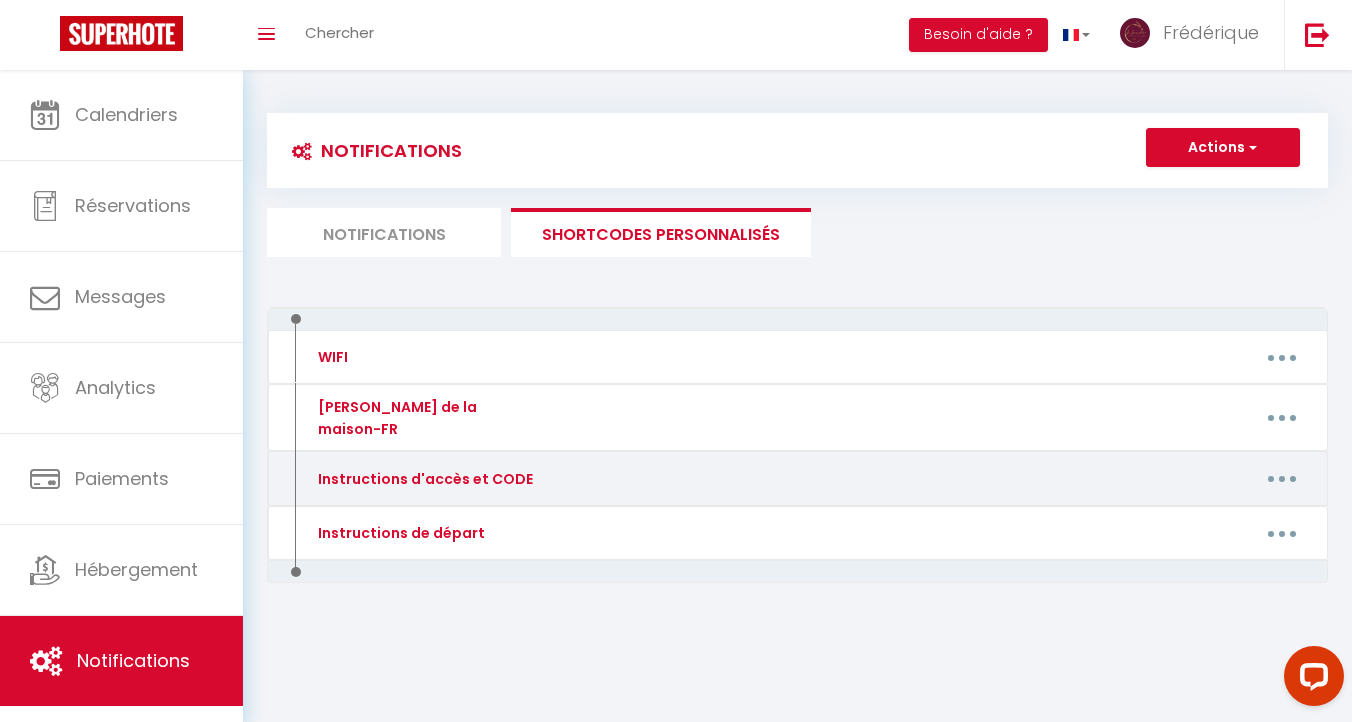 click at bounding box center [1282, 479] 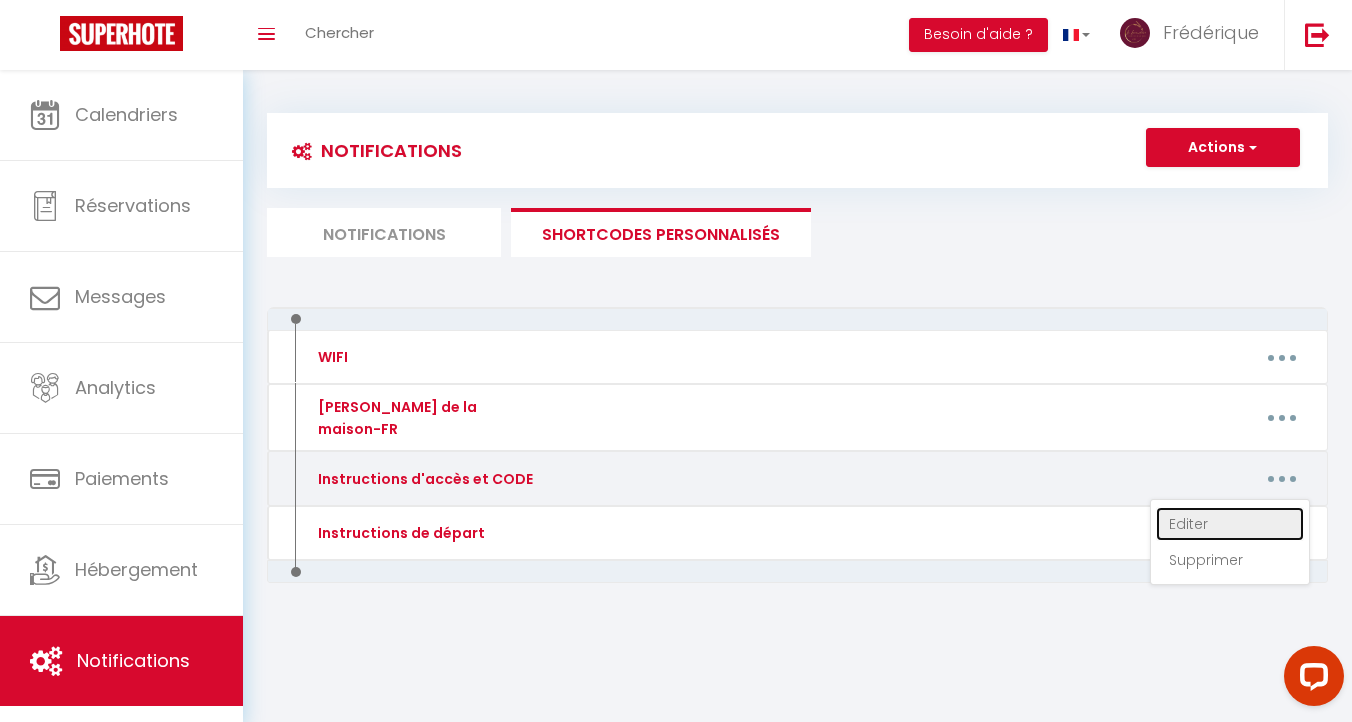 click on "Editer" at bounding box center [1230, 524] 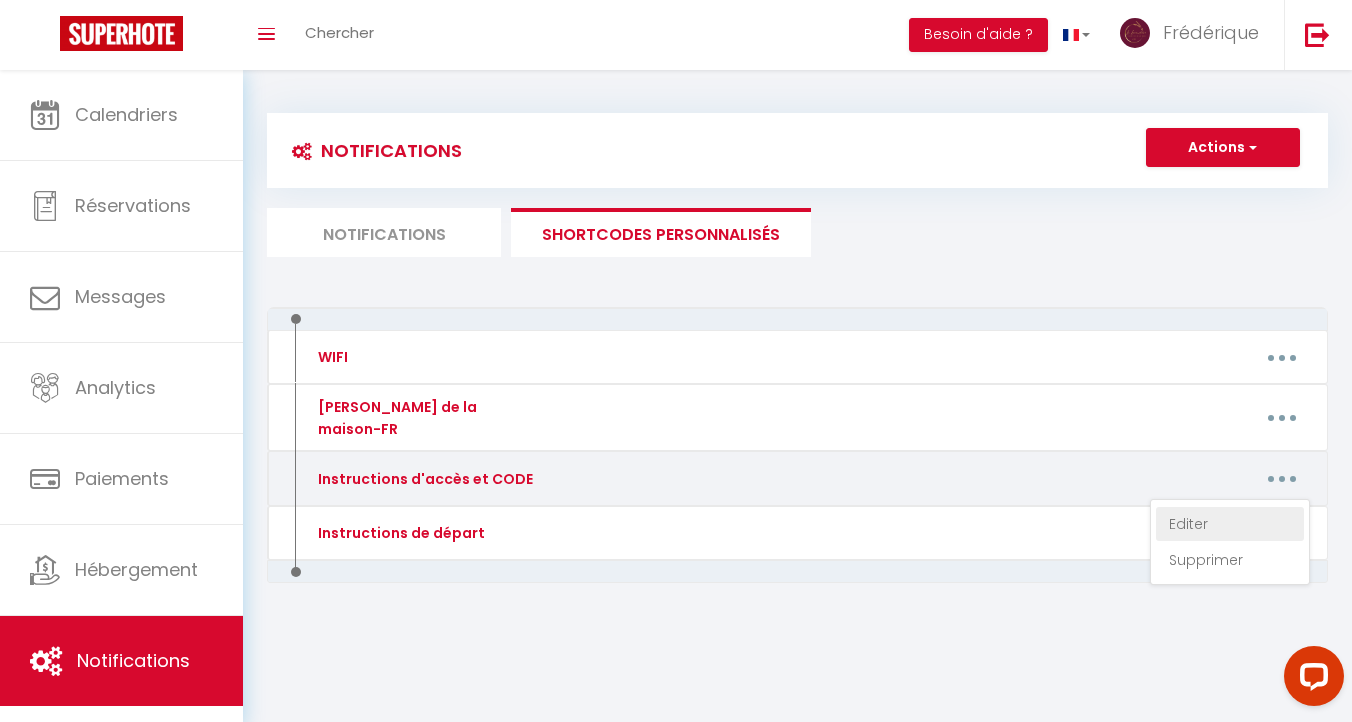 type on "Instructions d'accès et CODE" 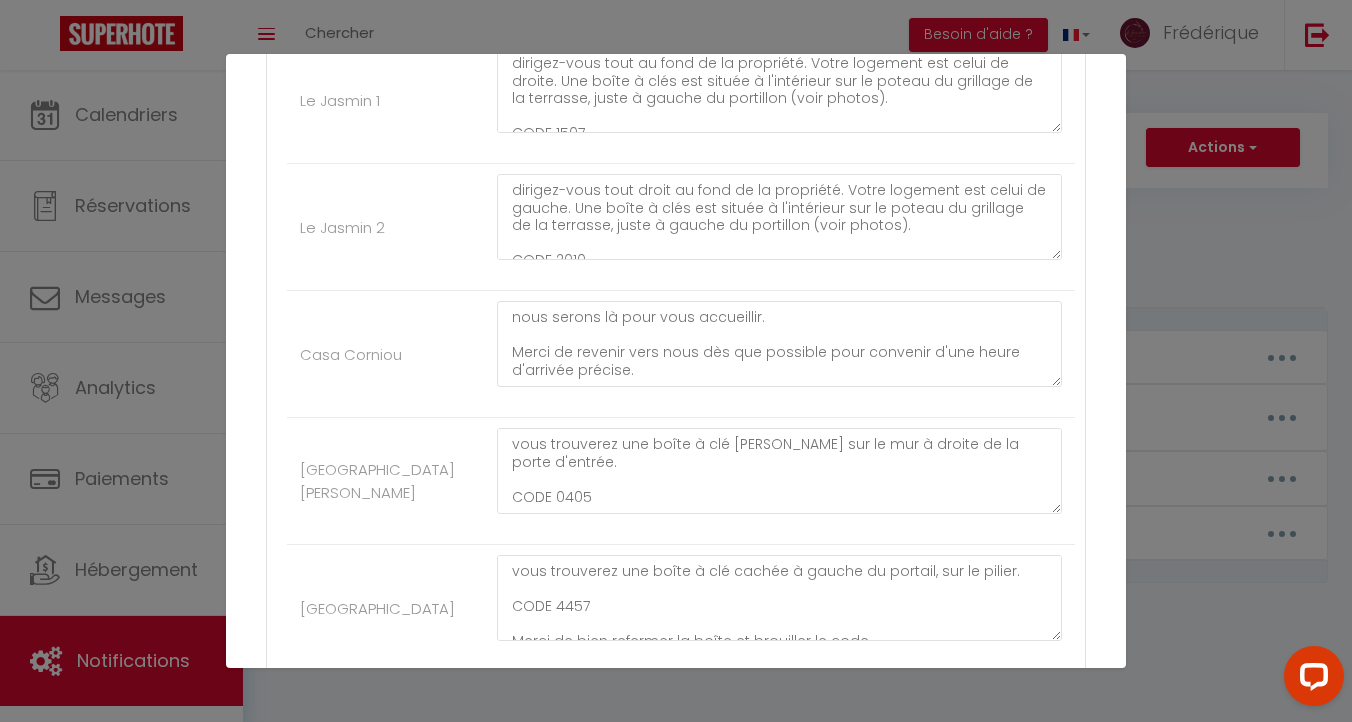 scroll, scrollTop: 3421, scrollLeft: 0, axis: vertical 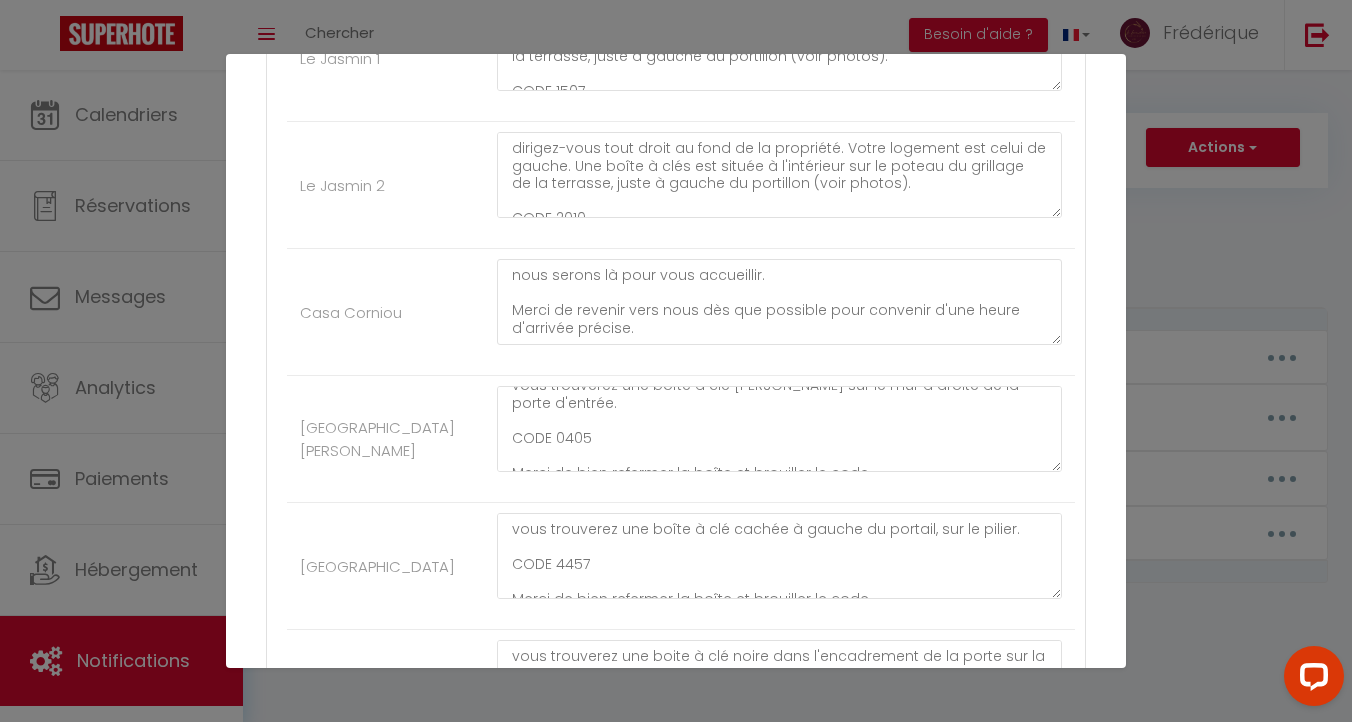 click on "Mettre à jour le code court personnalisé   ×   Nom   *     Instructions d'accès et CODE   Contenu   *     Instructions d'accès   Pour cet hébergement     Afficher les shortcodes   Autres   Bourgeois House     nous serons là pour vous accueillir.
Merci de revenir vers nous dès que possible pour convenir d'une heure d'arrivée précise. L'Oustau Degio     vous trouverez une boite à clés sur le mur de clôture à droite du portail d’entrée de la maison.
CODE 0606
Merci de bien refermer la boîte et brouiller le code.
ATTENTION ALARME : Dès que vous ouvrirez la porte de la maison, il faudra désactiver l'alarme, sur votre droite : 0606 et CADENAS ouvert.
Si vous remettez l'alarme durant votre séjour, toutes les portes et fenêtres doivent être fermées au préalable sinon les équipes de surveillance sont alertées. L'Antique     Le Loft Cosy Chic     Villa Baux’Nheur     Studio du Clocher     Perle du Rivage     Voile de Mer | Bundle 2 Studios     Voile de Mer 1     Voile de Mer 2" at bounding box center (676, 361) 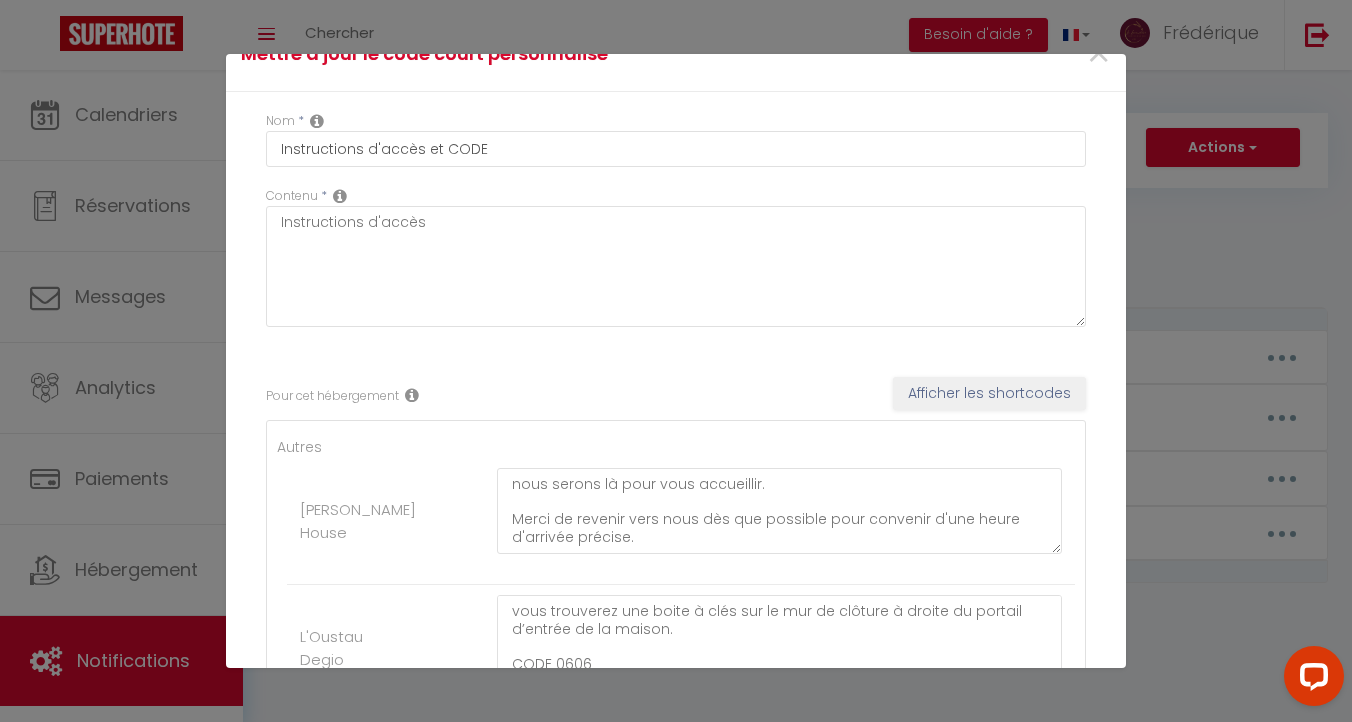scroll, scrollTop: 0, scrollLeft: 0, axis: both 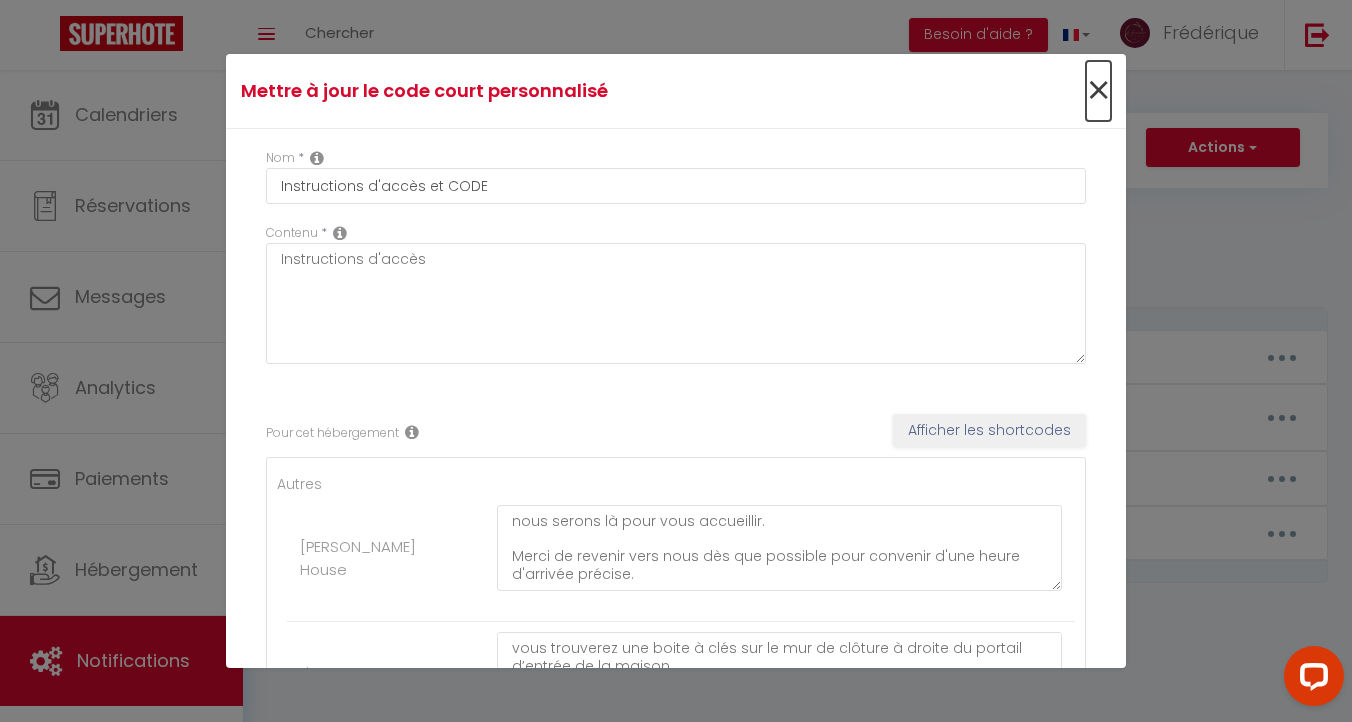 click on "×" at bounding box center [1098, 91] 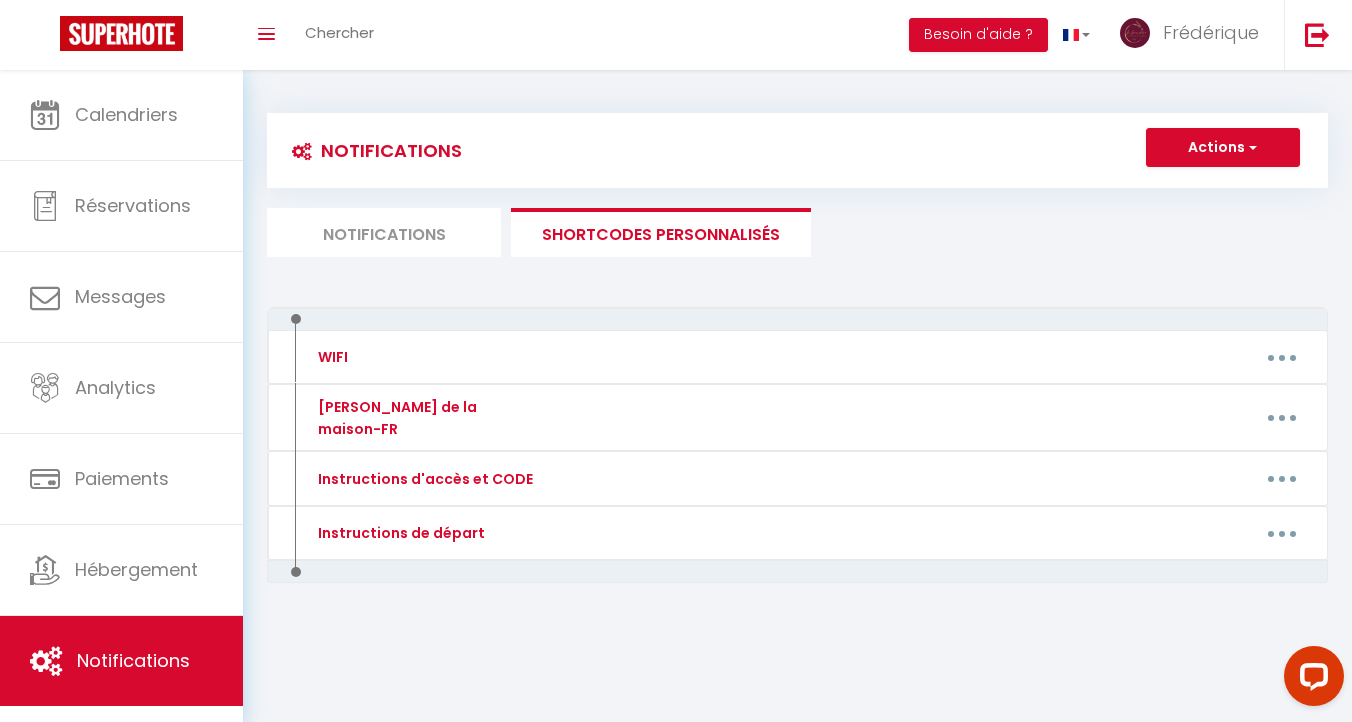 click on "Notifications" at bounding box center (384, 232) 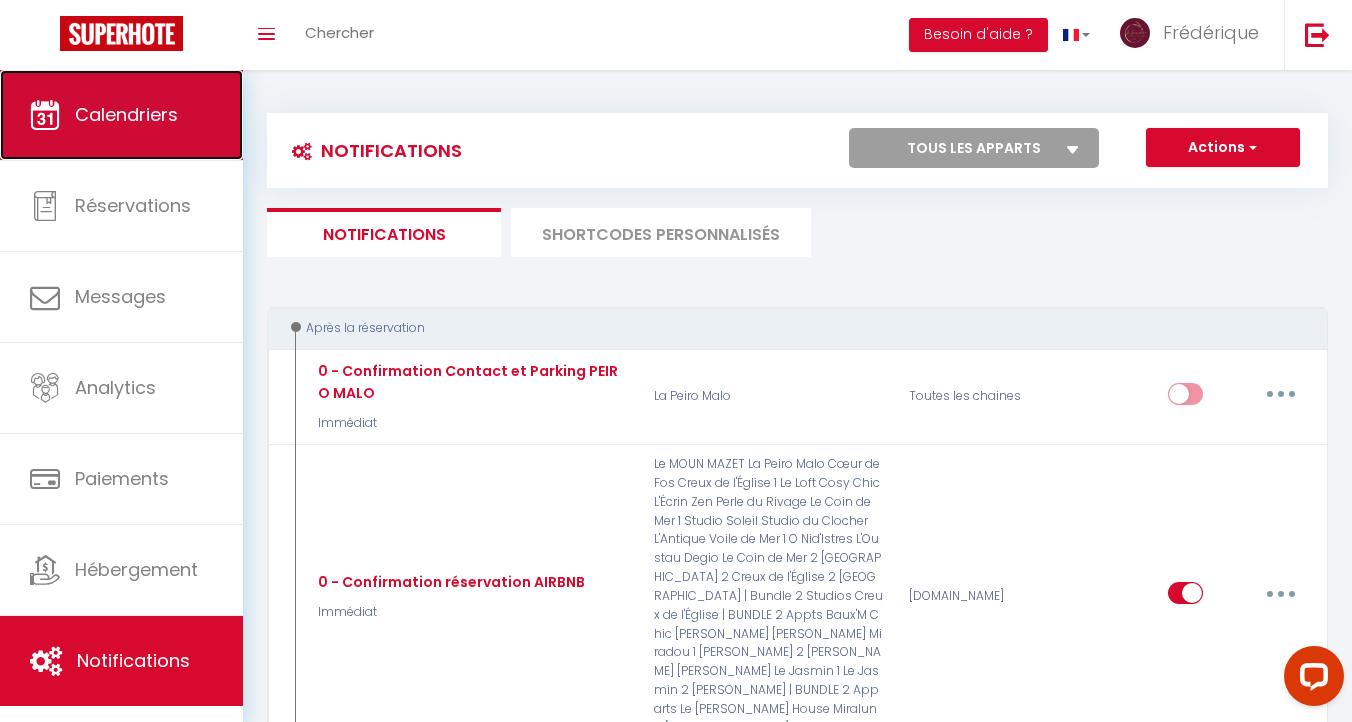 click on "Calendriers" at bounding box center (126, 114) 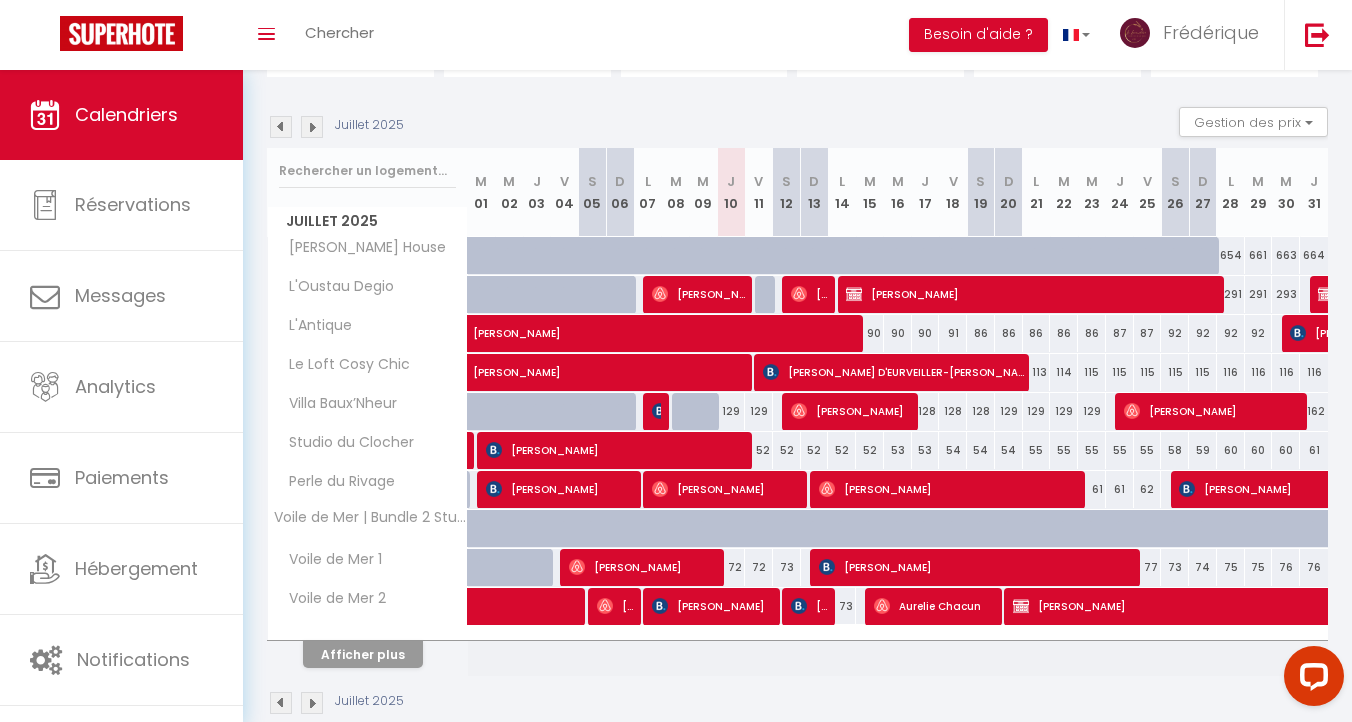 scroll, scrollTop: 216, scrollLeft: 0, axis: vertical 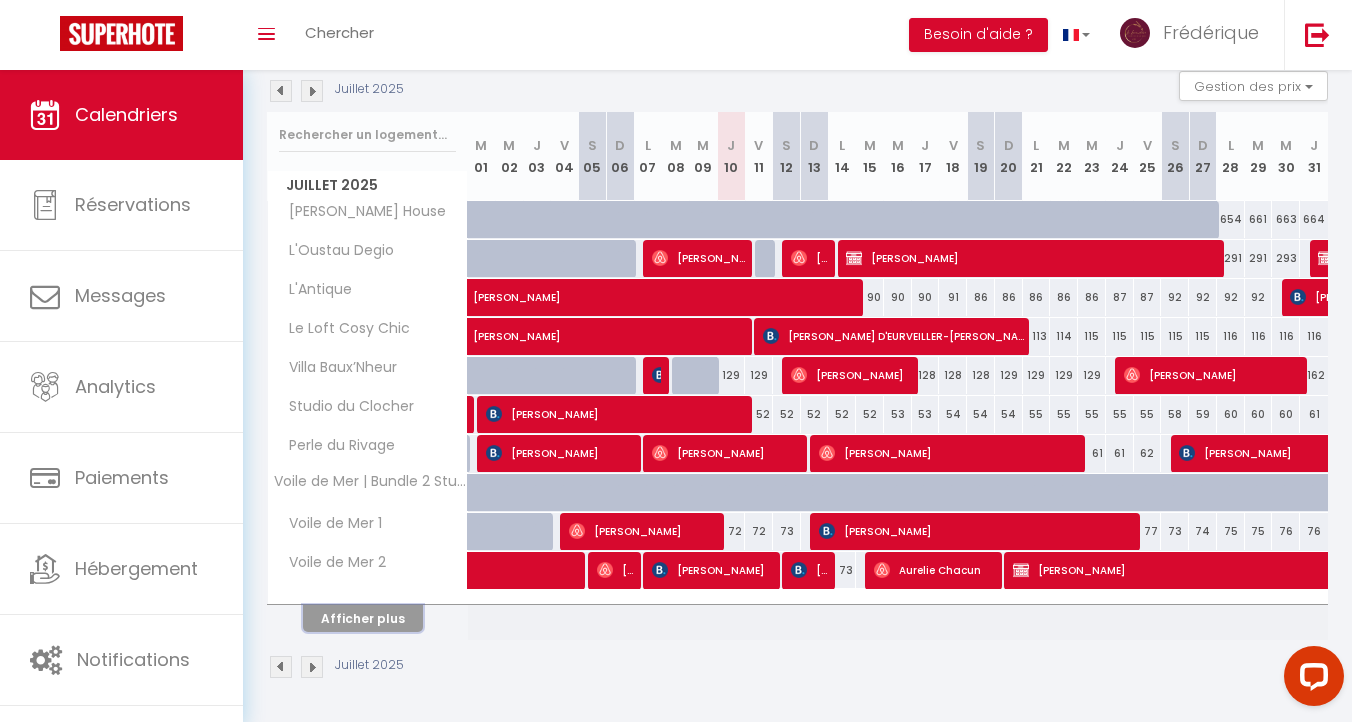 click on "Afficher plus" at bounding box center (363, 618) 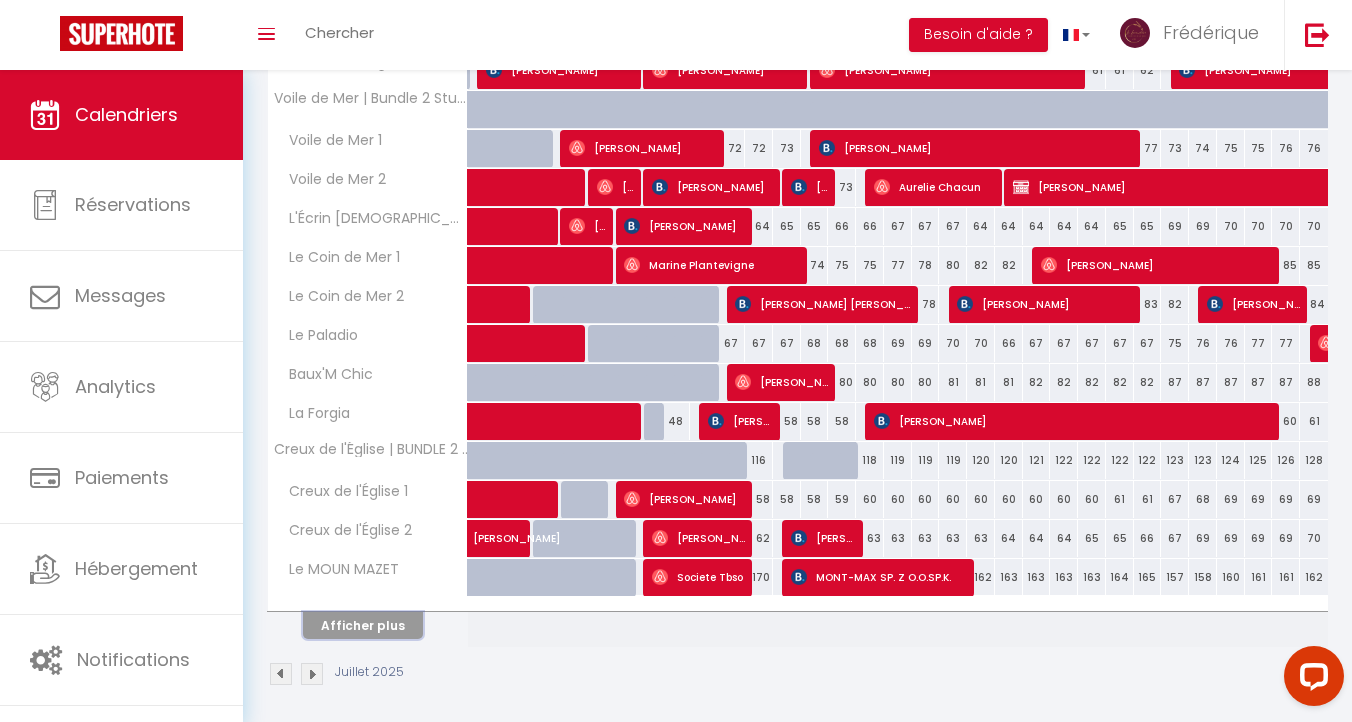 scroll, scrollTop: 606, scrollLeft: 0, axis: vertical 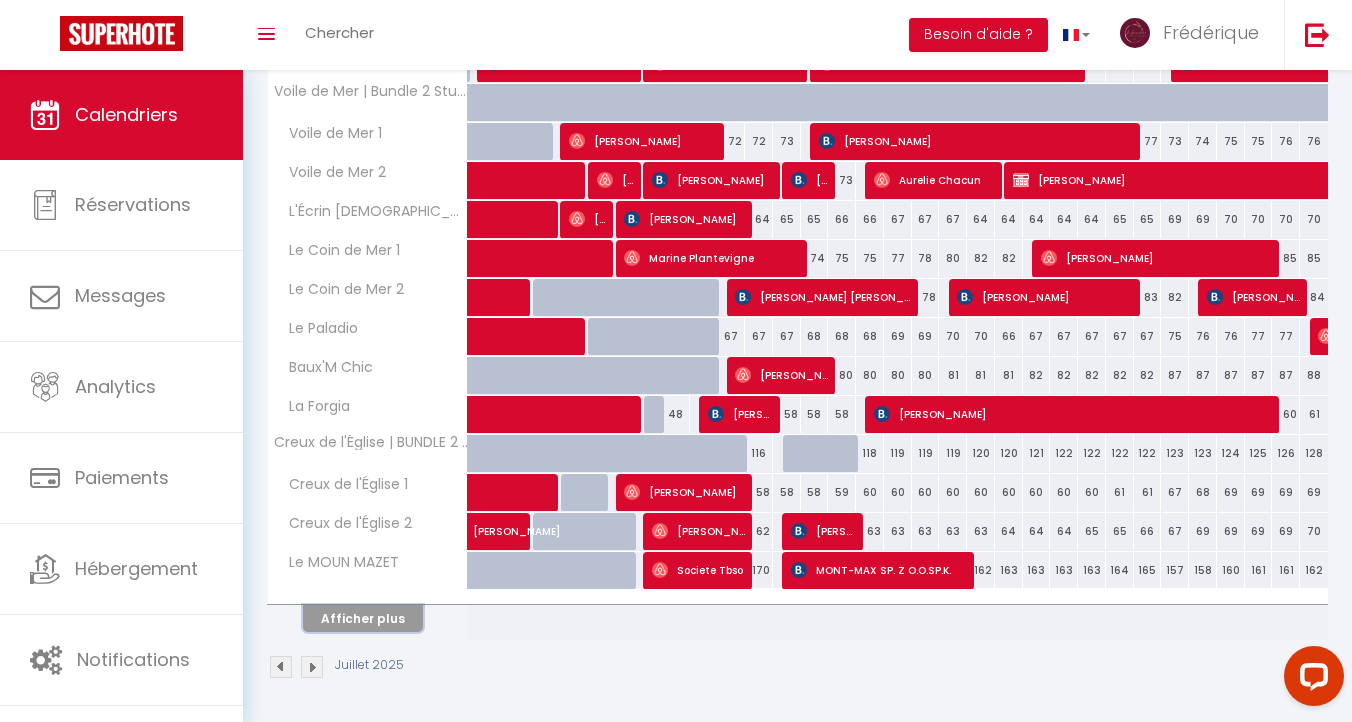 click on "Afficher plus" at bounding box center [363, 618] 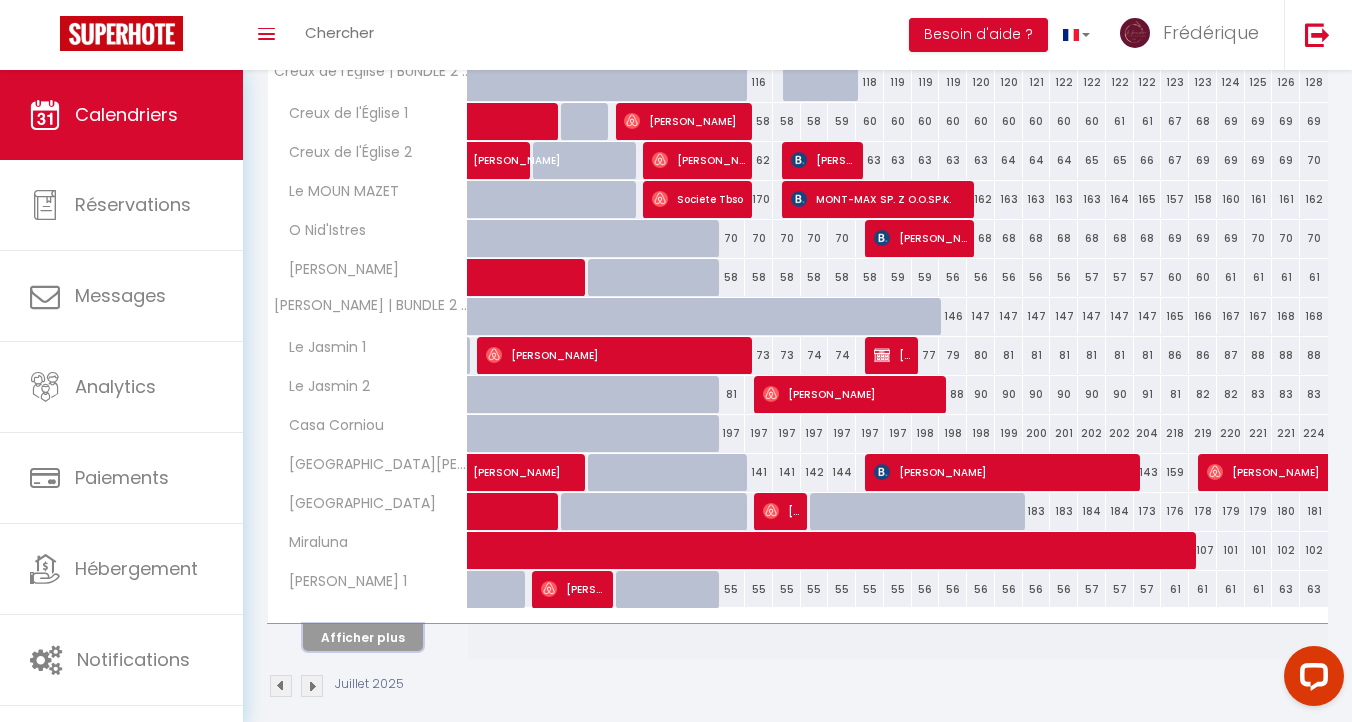 scroll, scrollTop: 980, scrollLeft: 0, axis: vertical 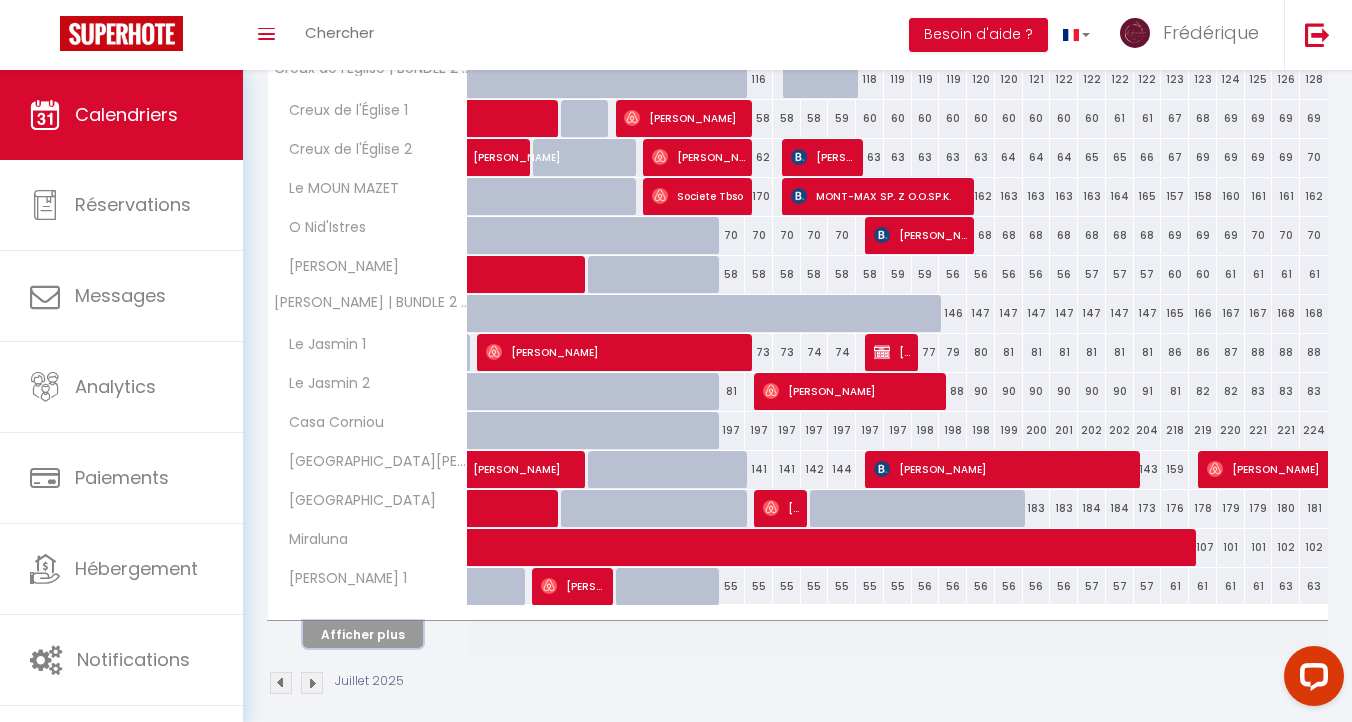 click on "Afficher plus" at bounding box center (363, 634) 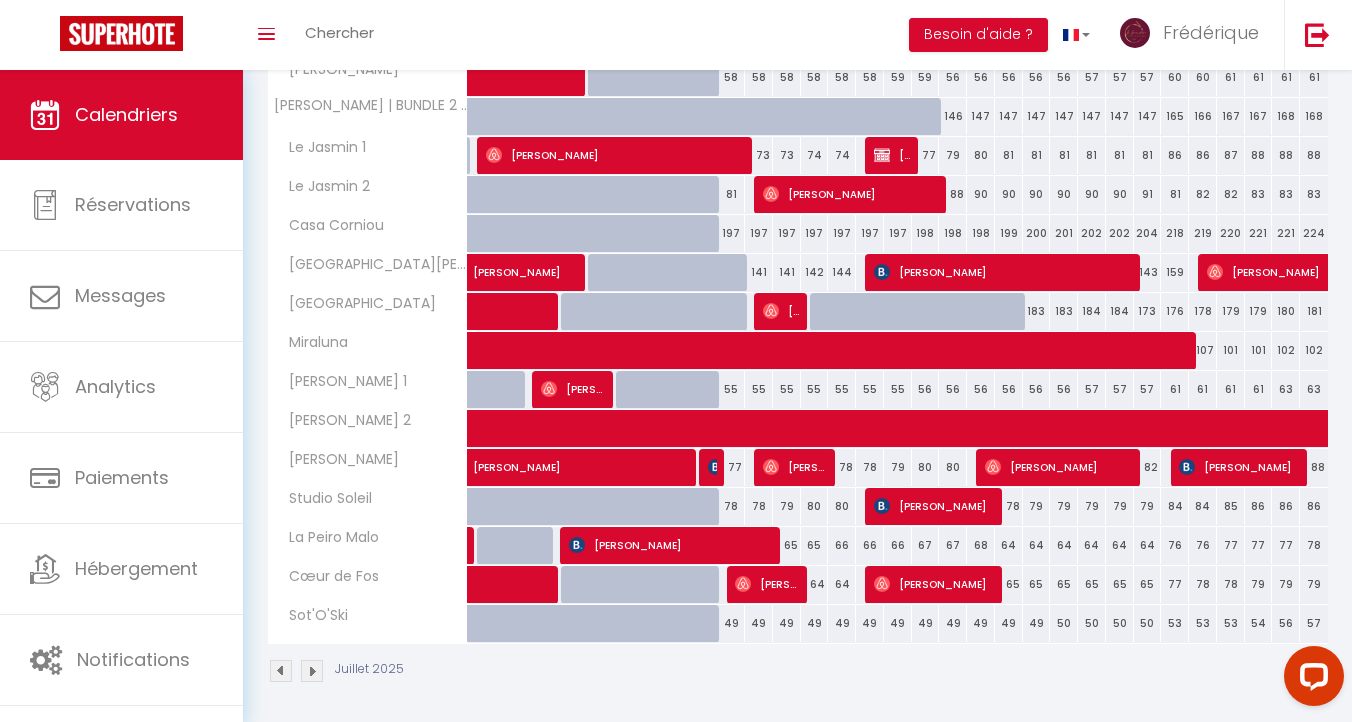 scroll, scrollTop: 1178, scrollLeft: 0, axis: vertical 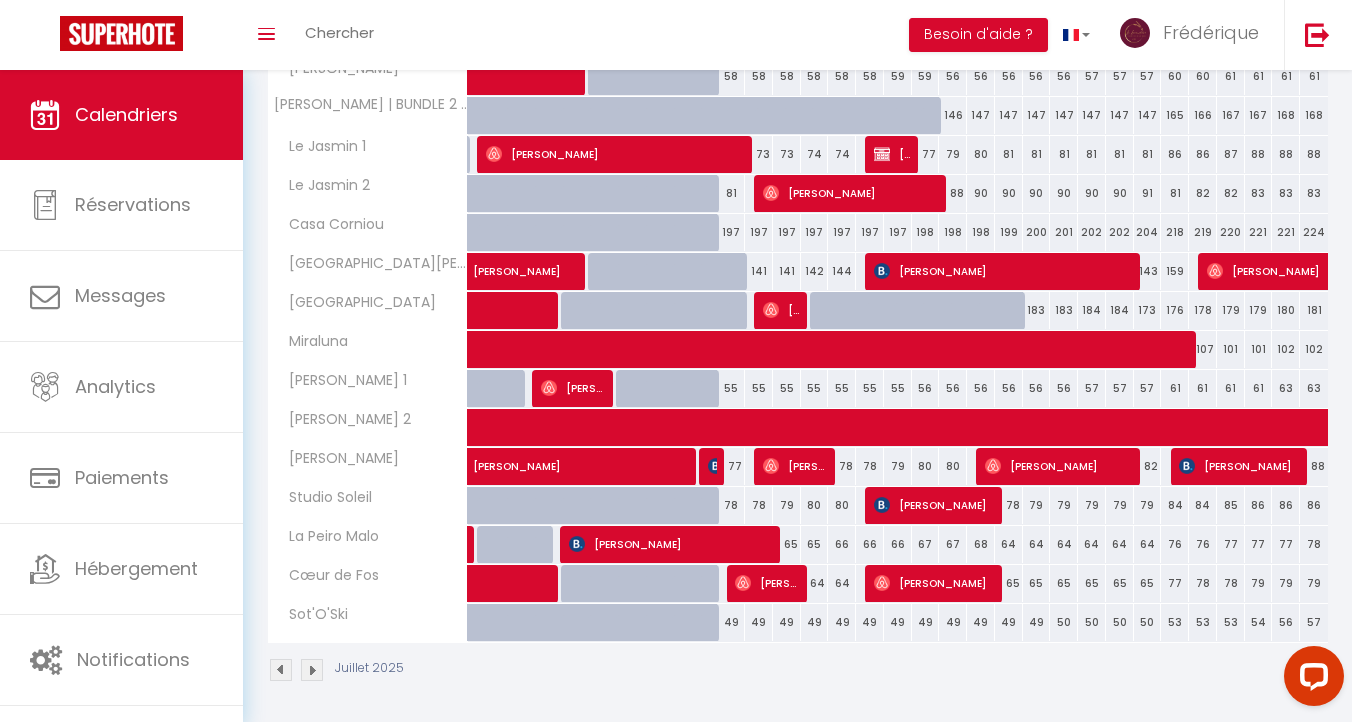 click at bounding box center [312, 670] 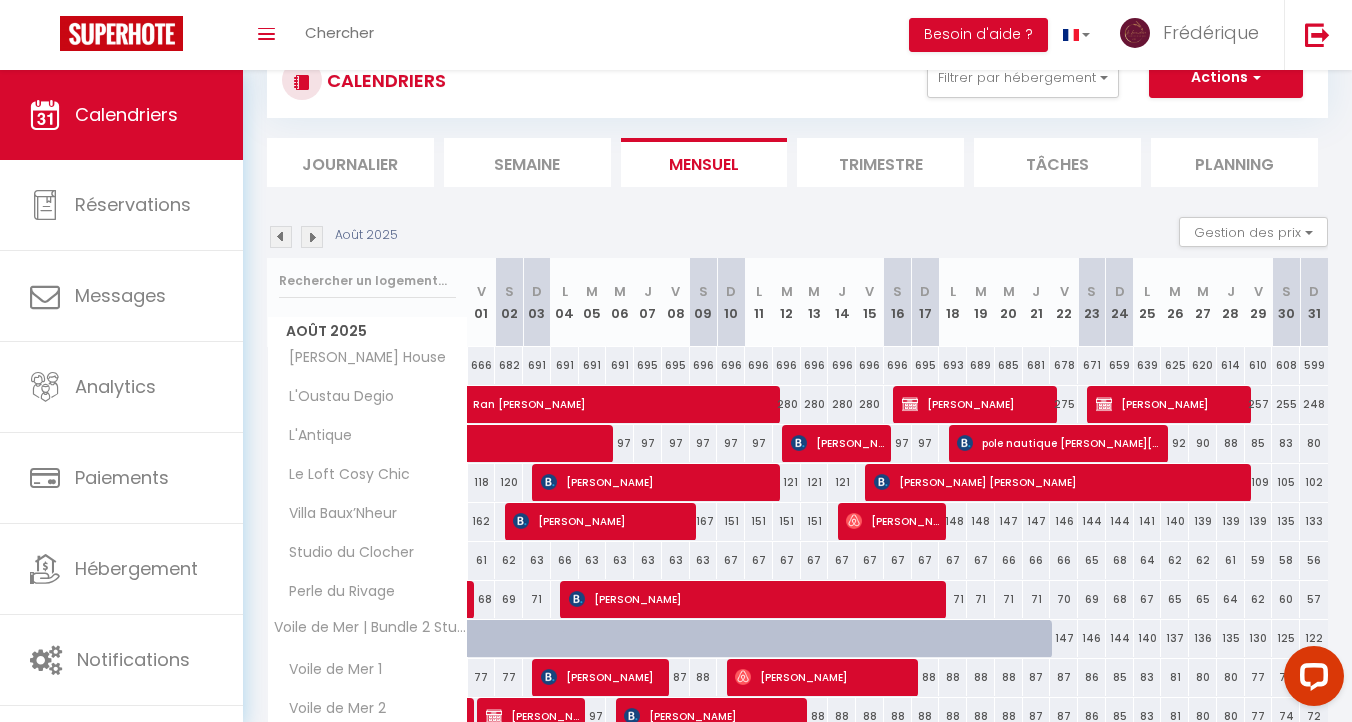 scroll, scrollTop: 216, scrollLeft: 0, axis: vertical 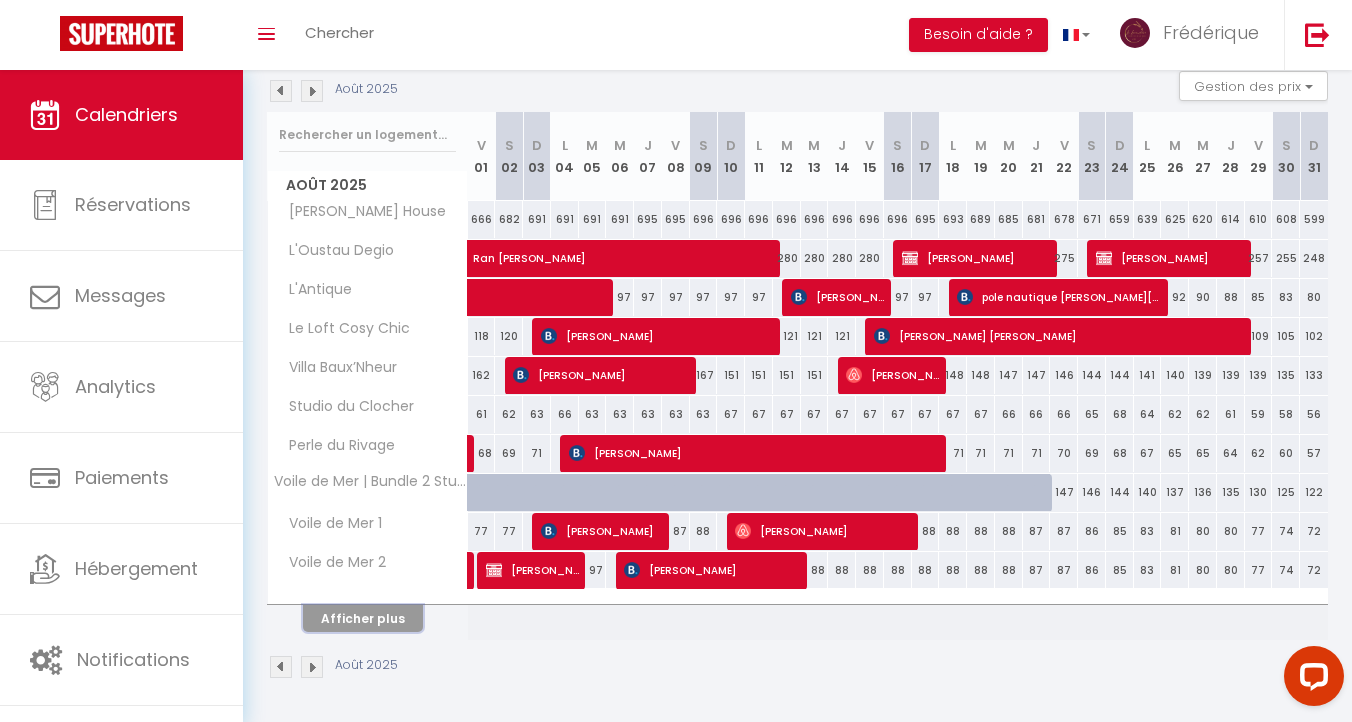 click on "Afficher plus" at bounding box center (363, 618) 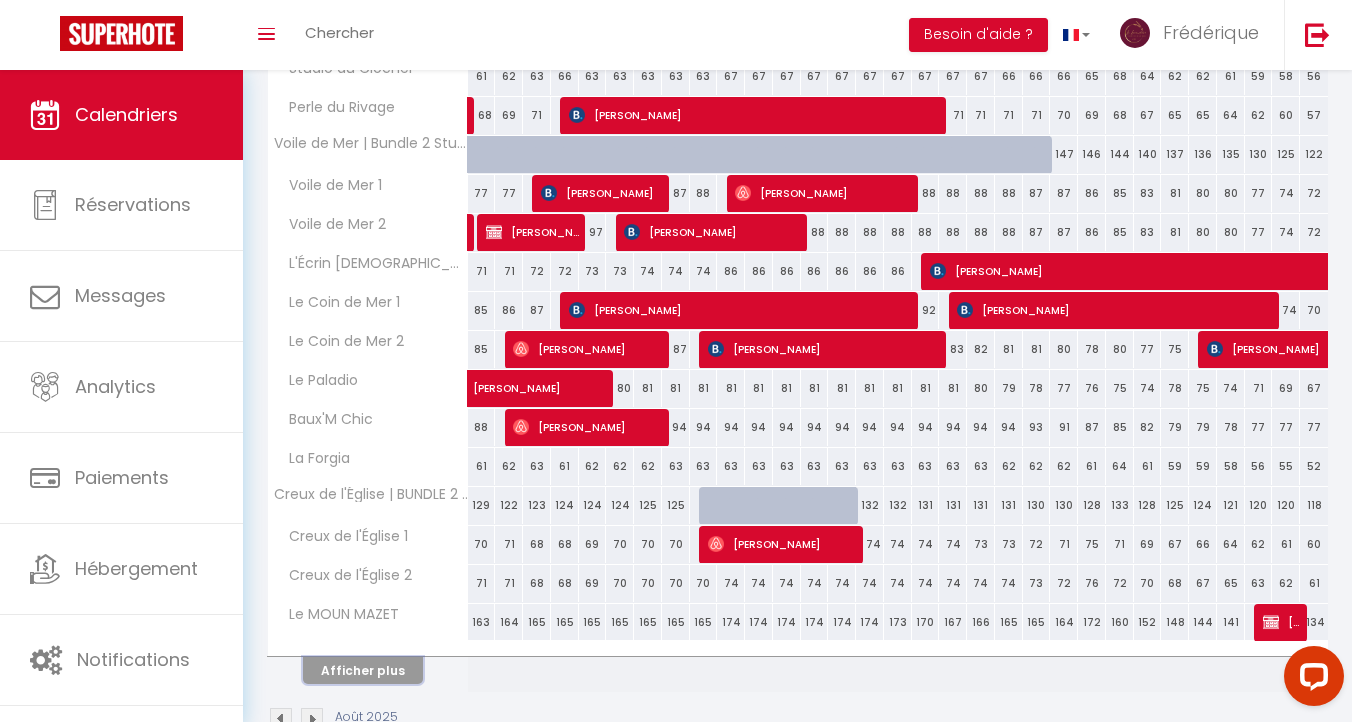 scroll, scrollTop: 606, scrollLeft: 0, axis: vertical 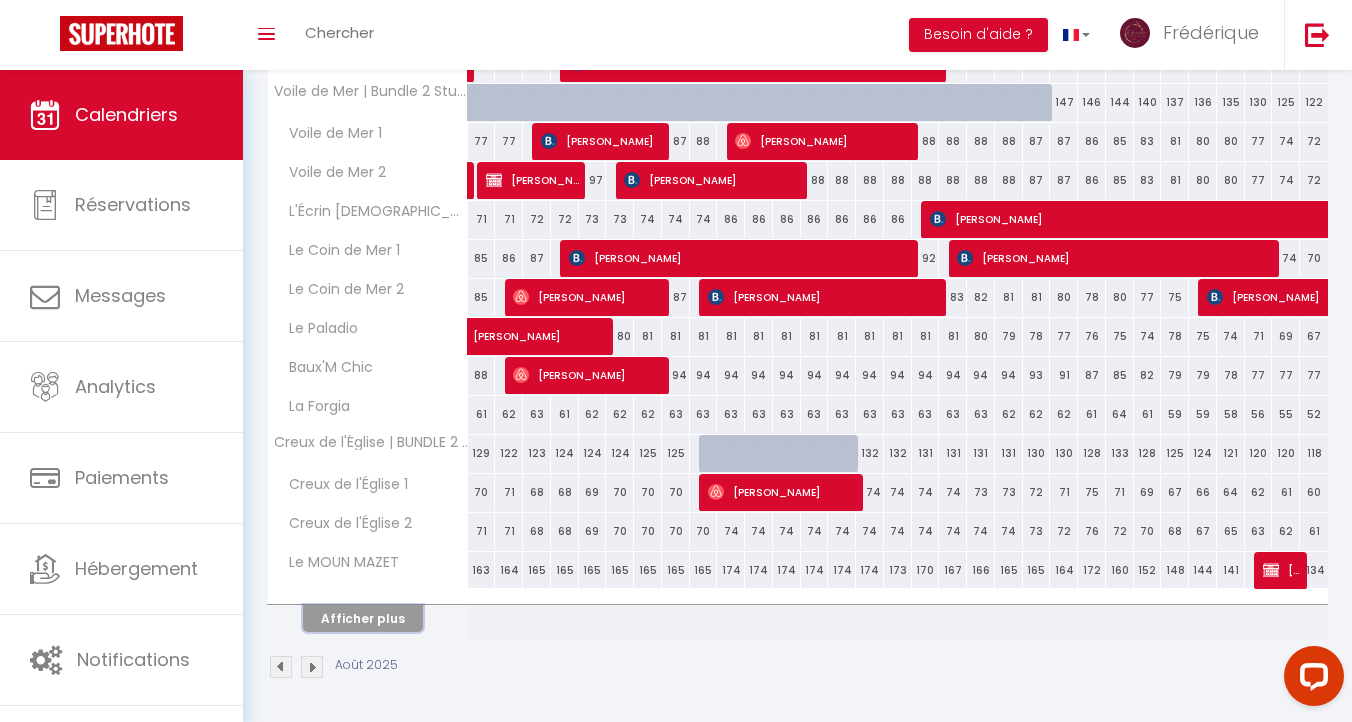click on "Afficher plus" at bounding box center (363, 618) 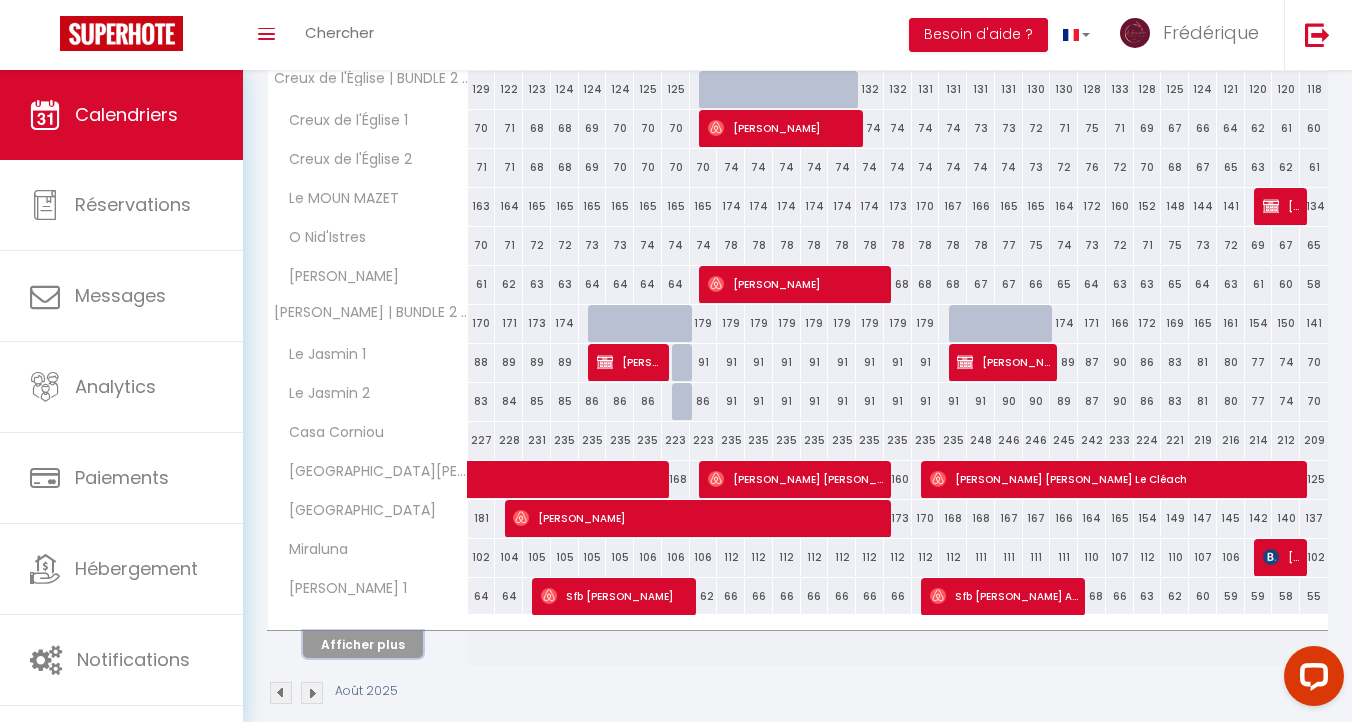 scroll, scrollTop: 996, scrollLeft: 0, axis: vertical 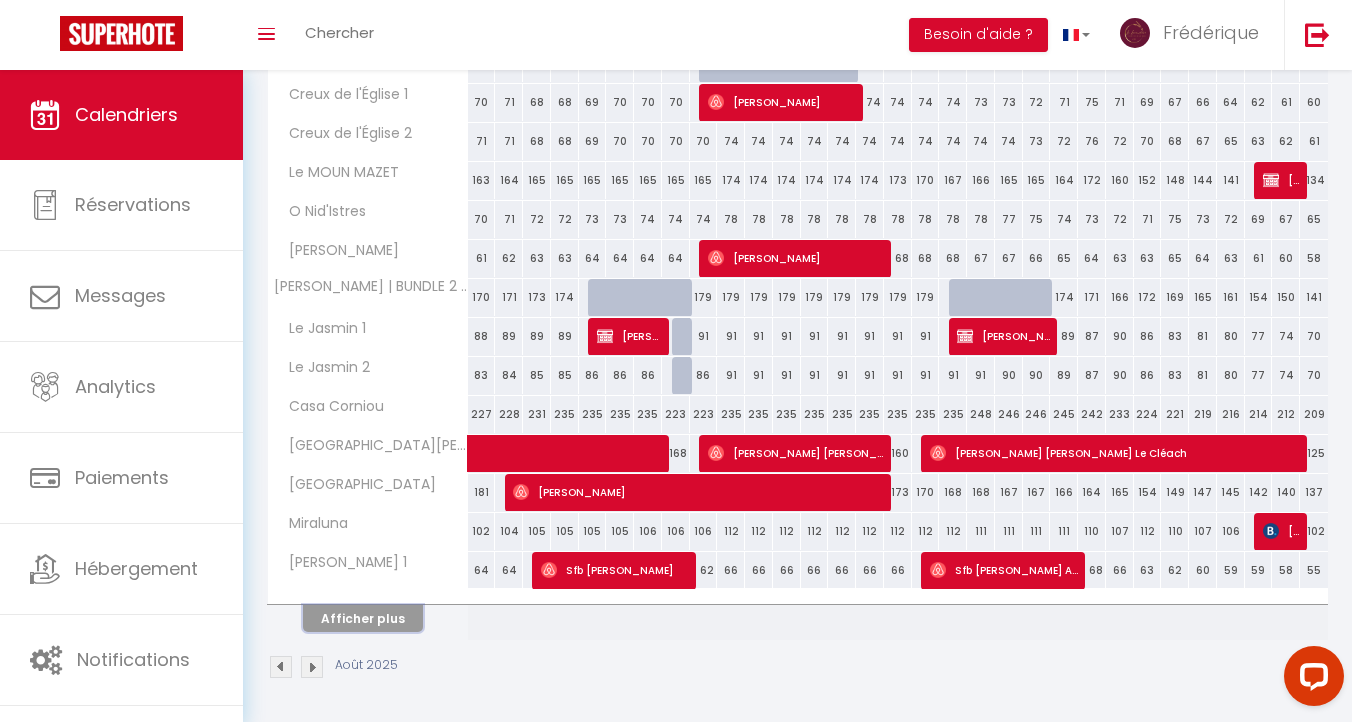 click on "Afficher plus" at bounding box center [363, 618] 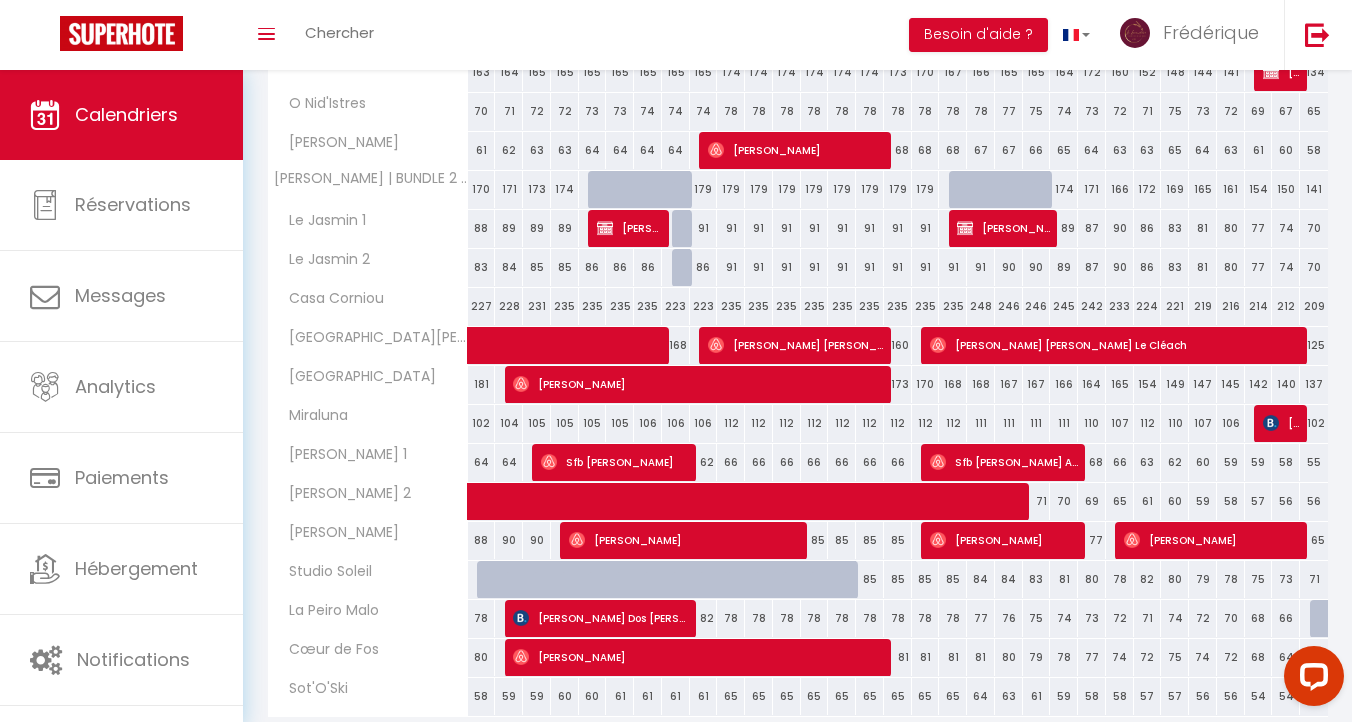 scroll, scrollTop: 1105, scrollLeft: 0, axis: vertical 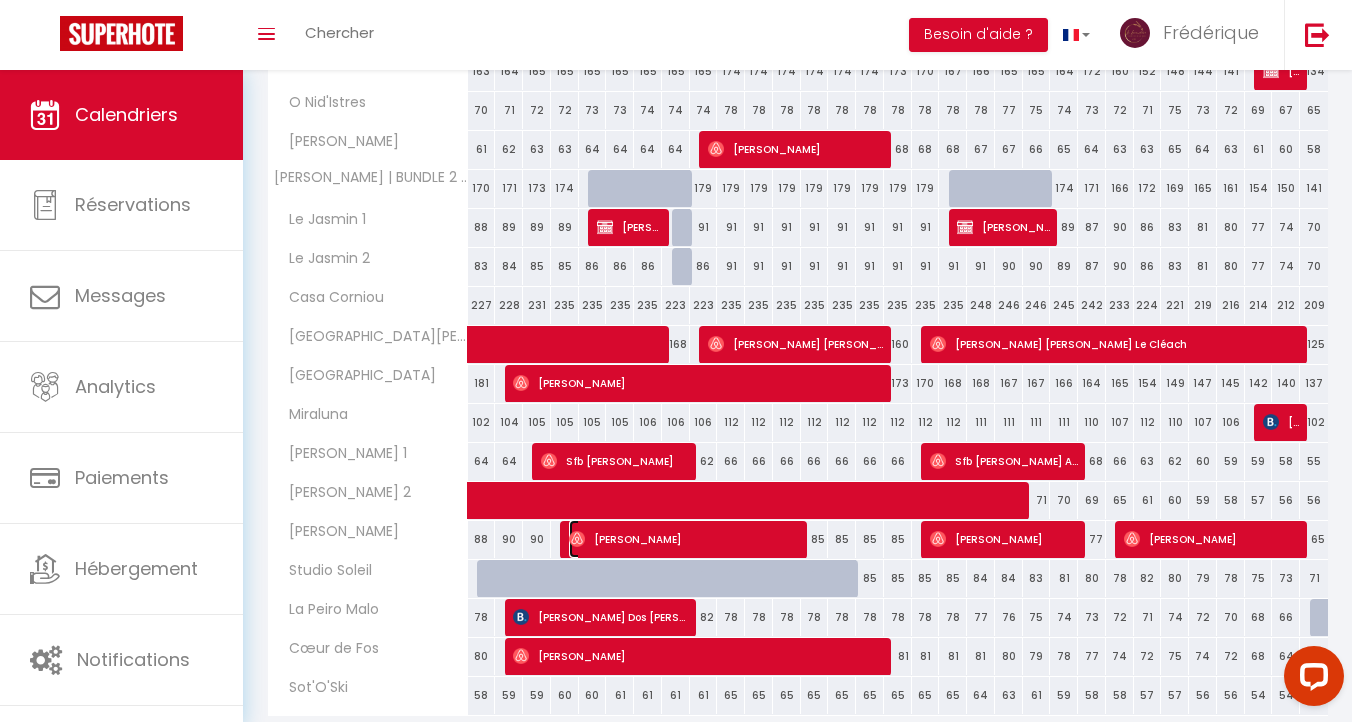click on "Nicolas Picaud" at bounding box center [685, 539] 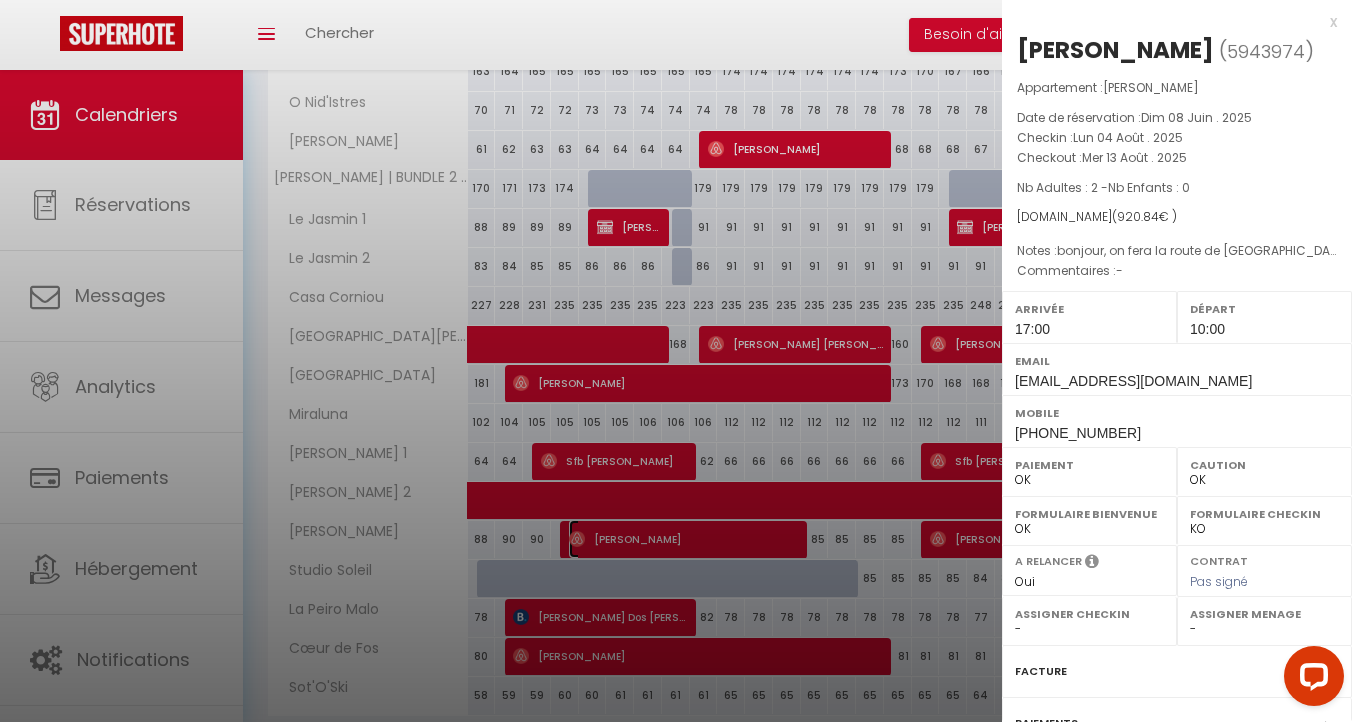 select on "34061" 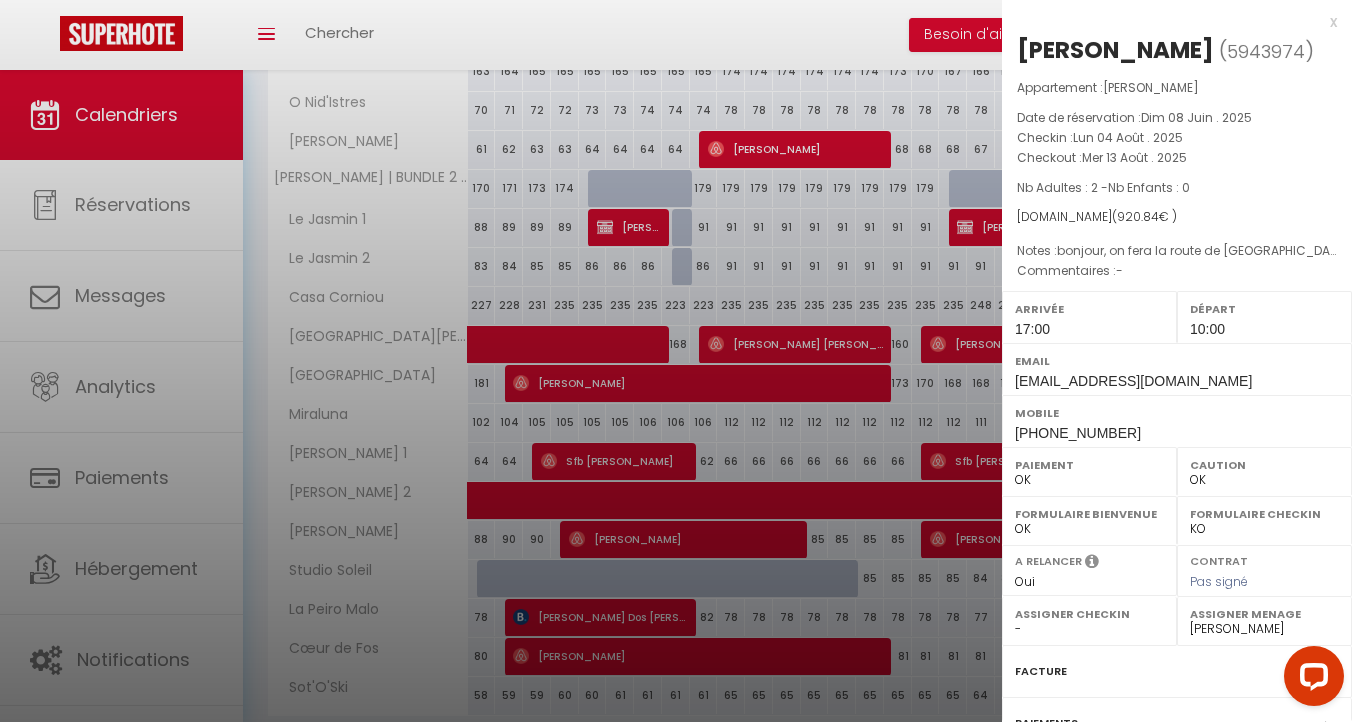 click on "x" at bounding box center [1169, 22] 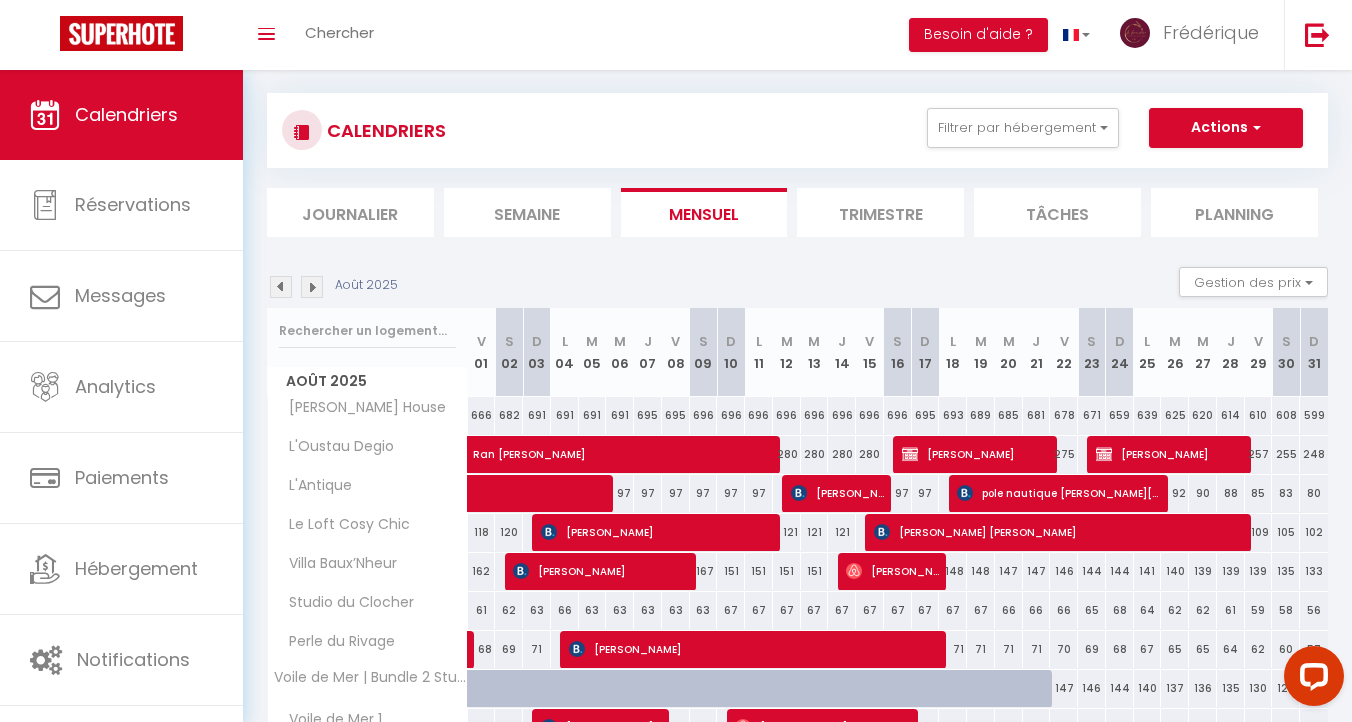 scroll, scrollTop: 0, scrollLeft: 0, axis: both 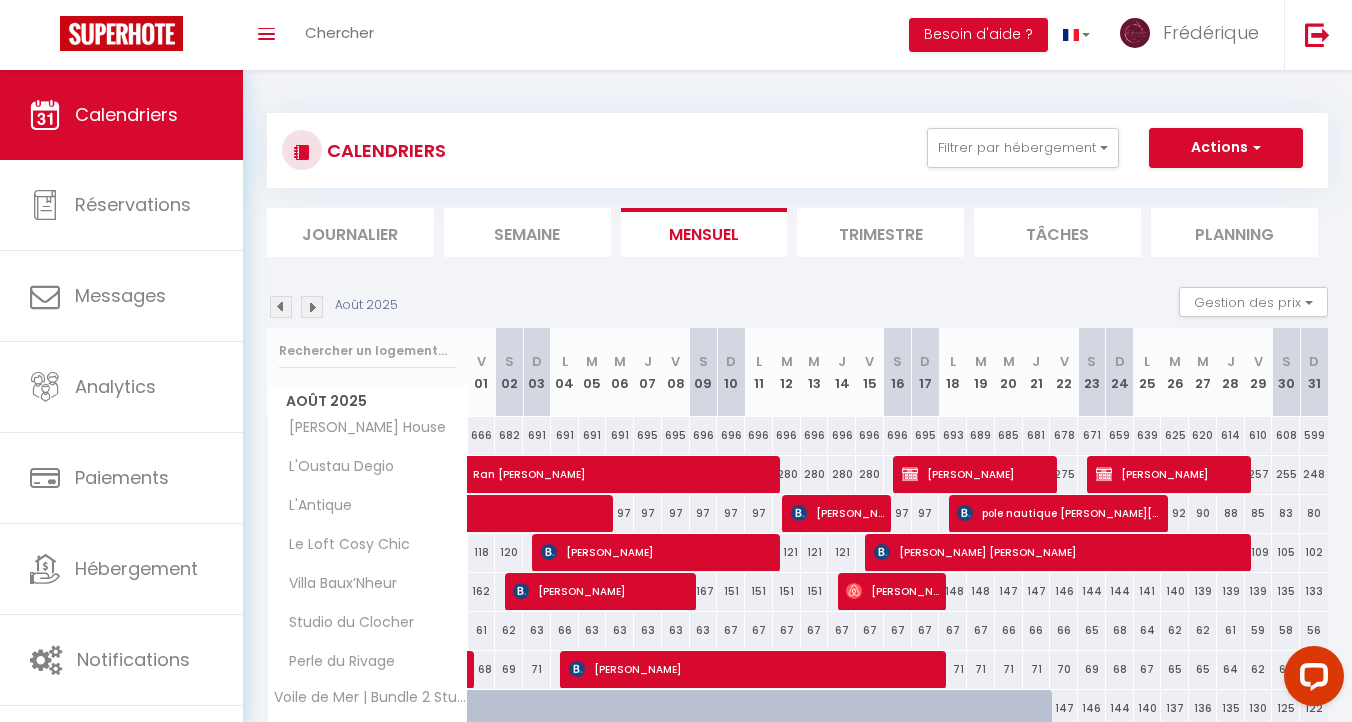 click at bounding box center (281, 307) 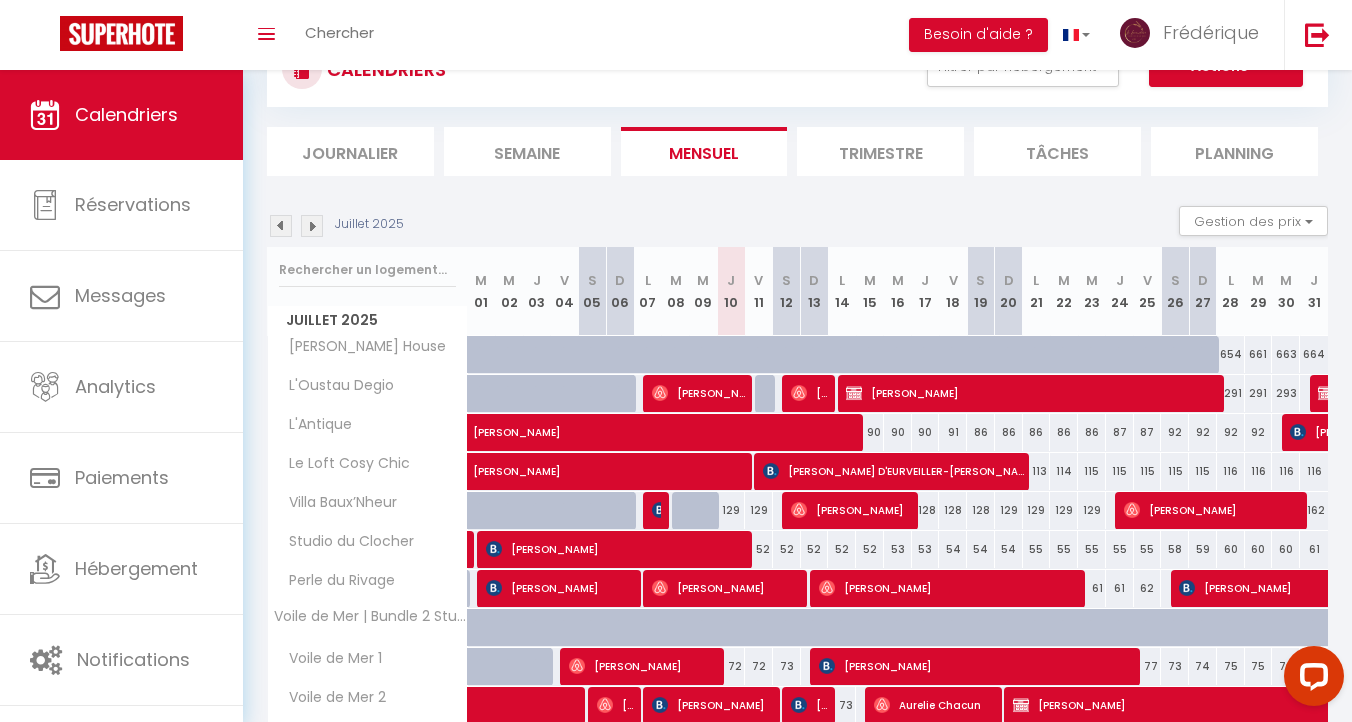scroll, scrollTop: 216, scrollLeft: 0, axis: vertical 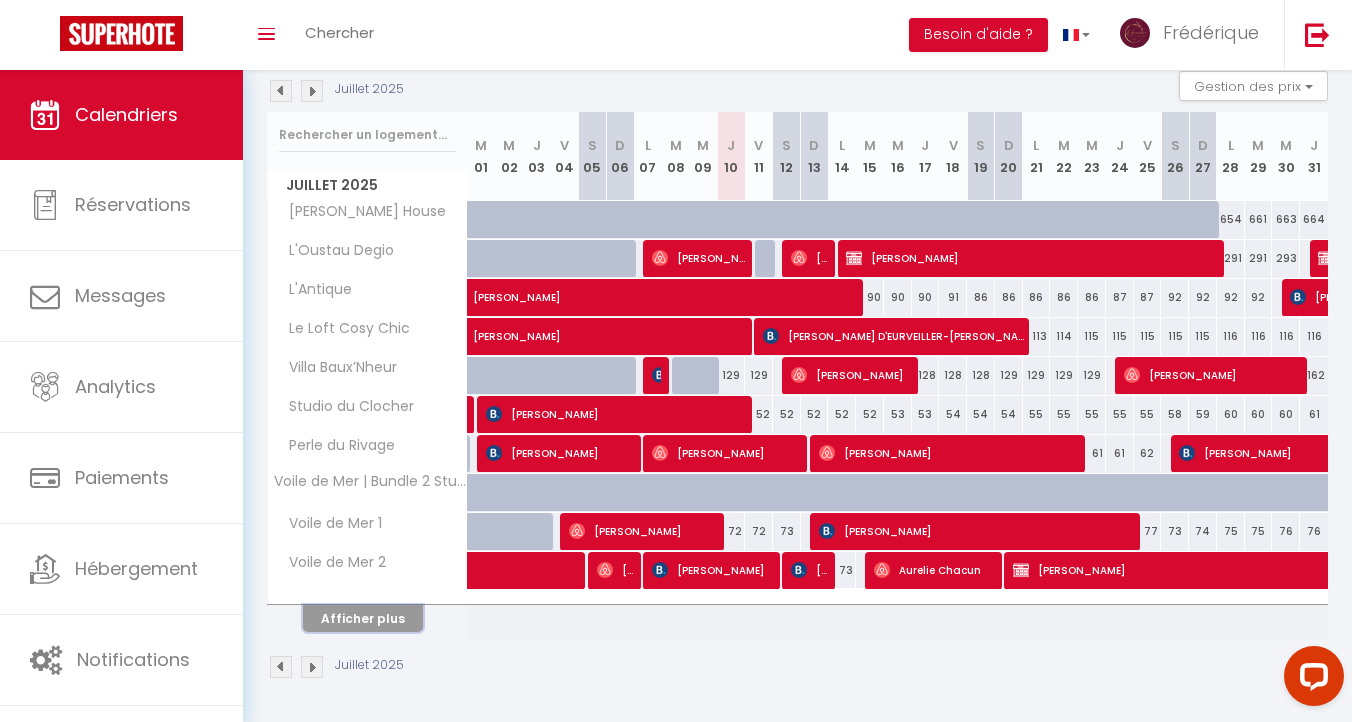 click on "Afficher plus" at bounding box center [363, 618] 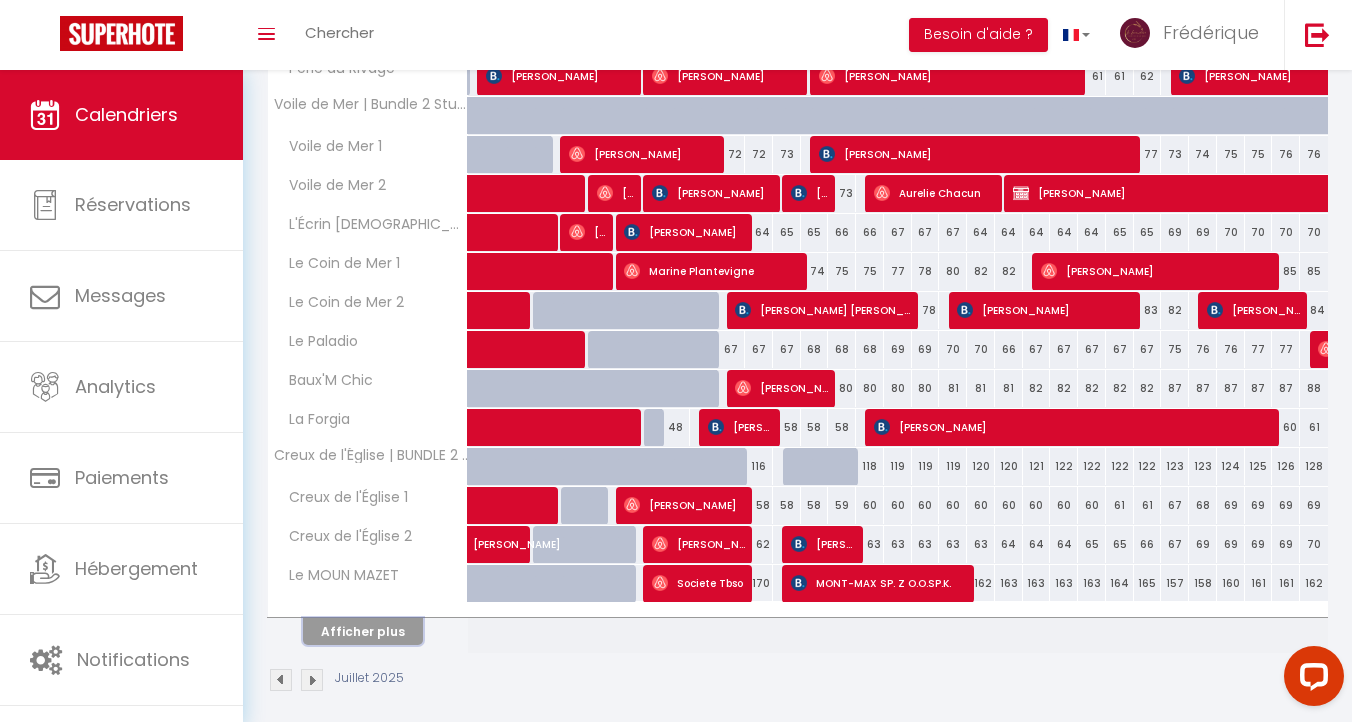 scroll, scrollTop: 606, scrollLeft: 0, axis: vertical 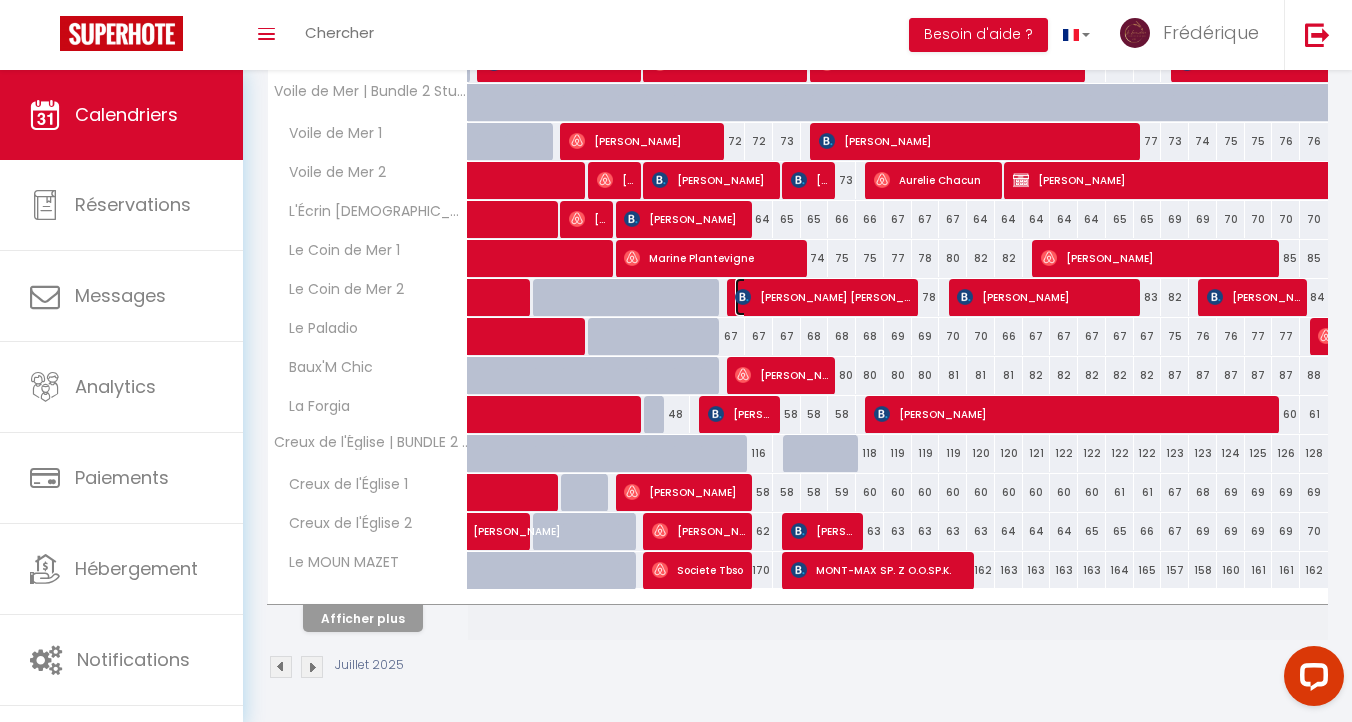 click on "[PERSON_NAME]" at bounding box center (823, 297) 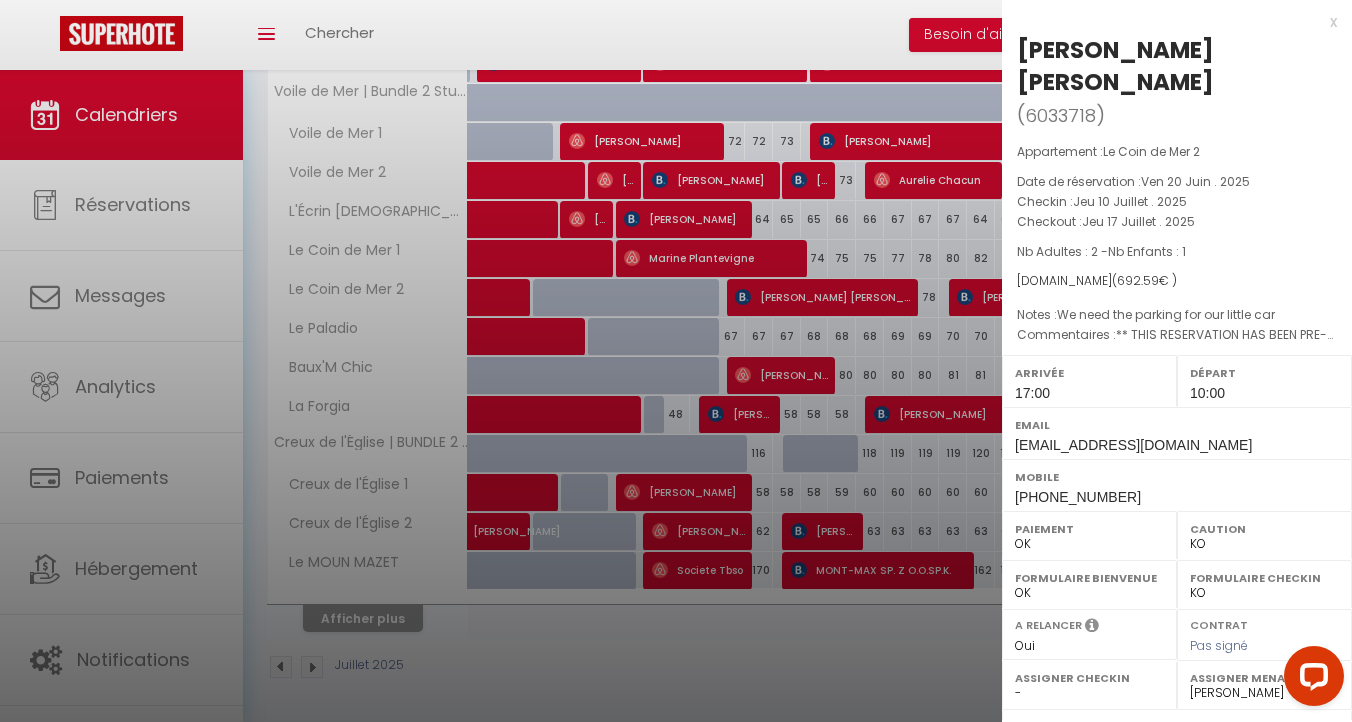 click at bounding box center (676, 361) 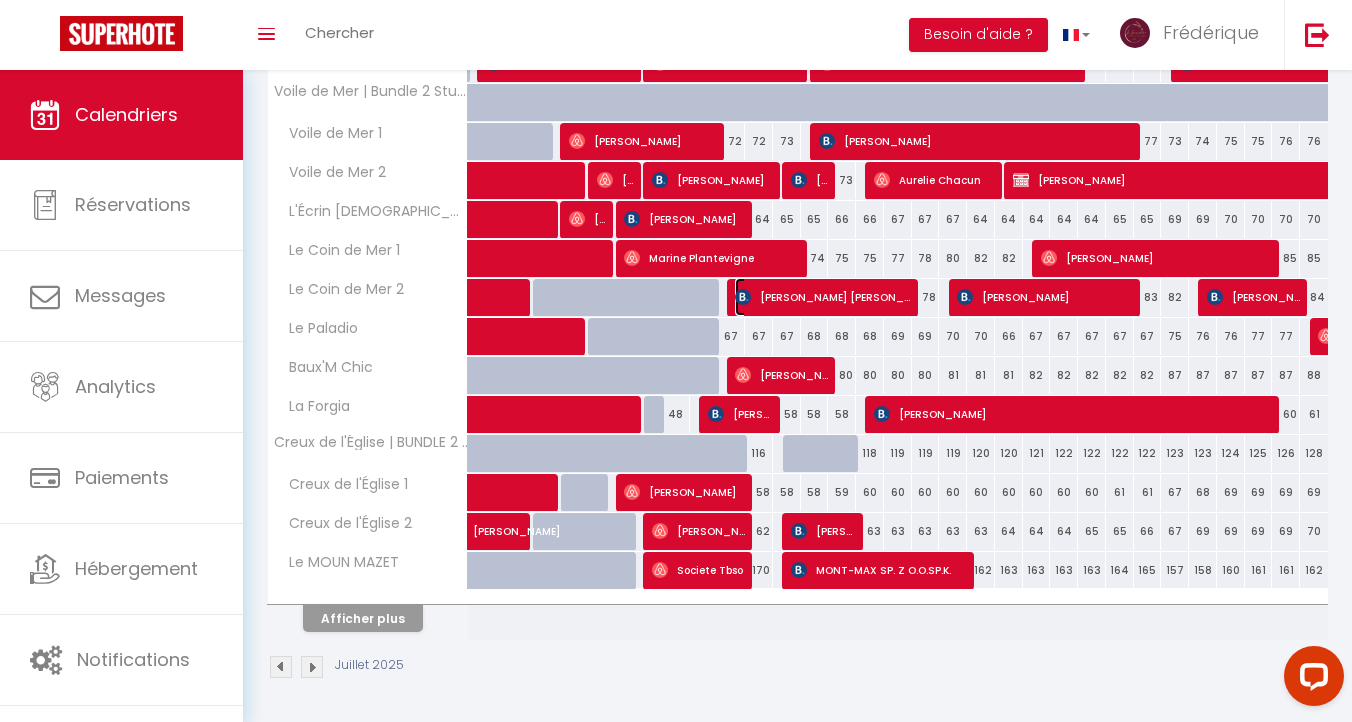 click on "[PERSON_NAME]" at bounding box center (823, 297) 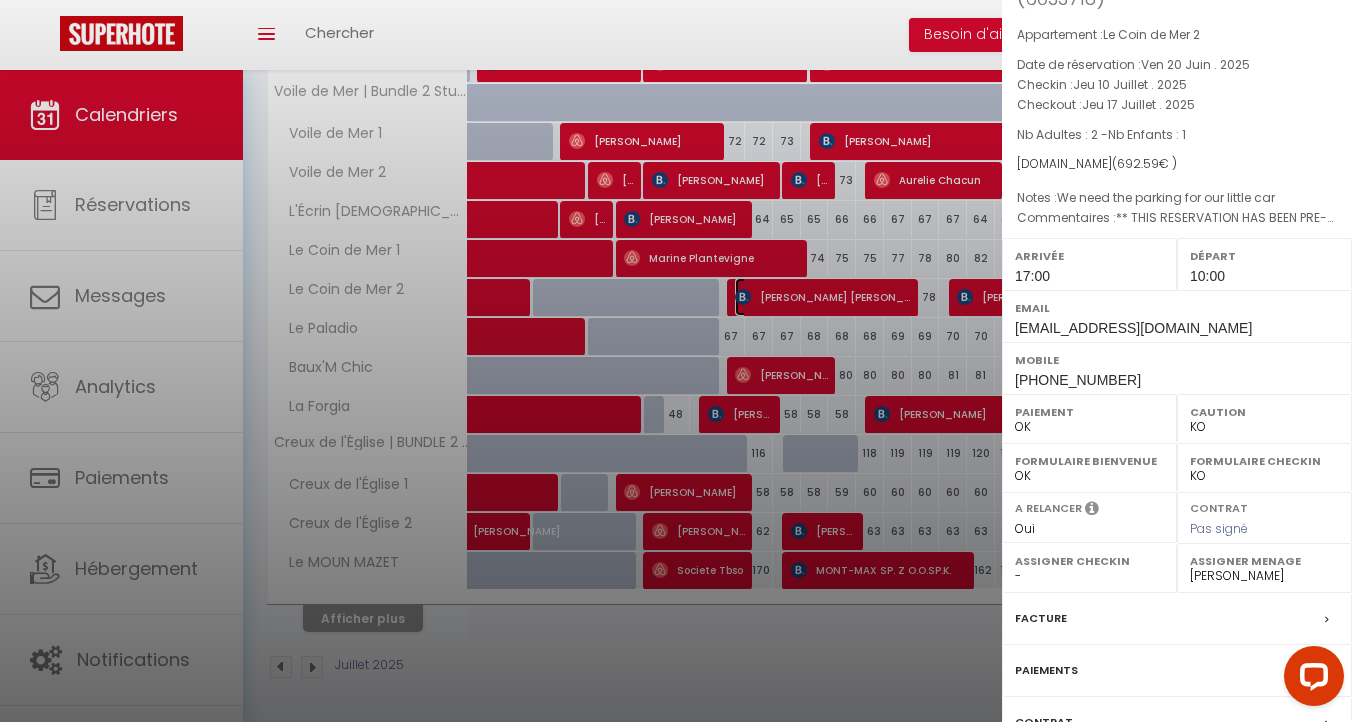 scroll, scrollTop: 210, scrollLeft: 0, axis: vertical 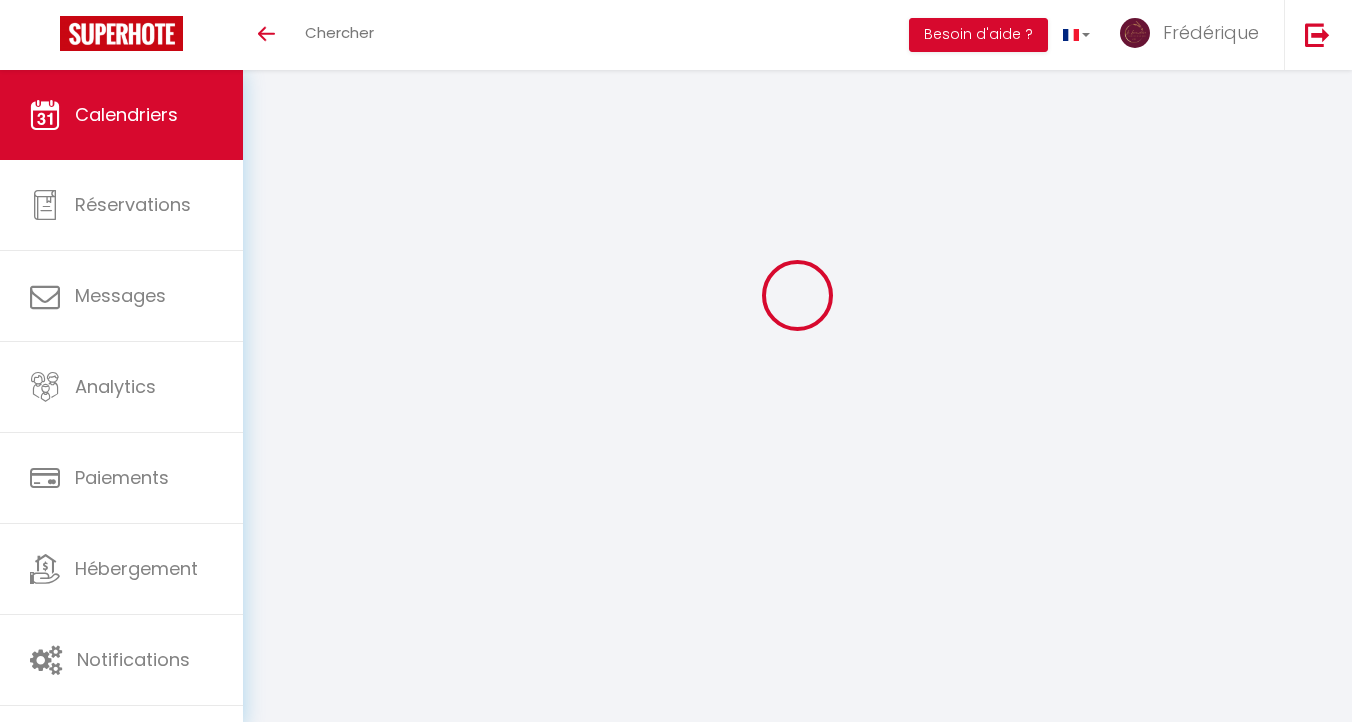 select 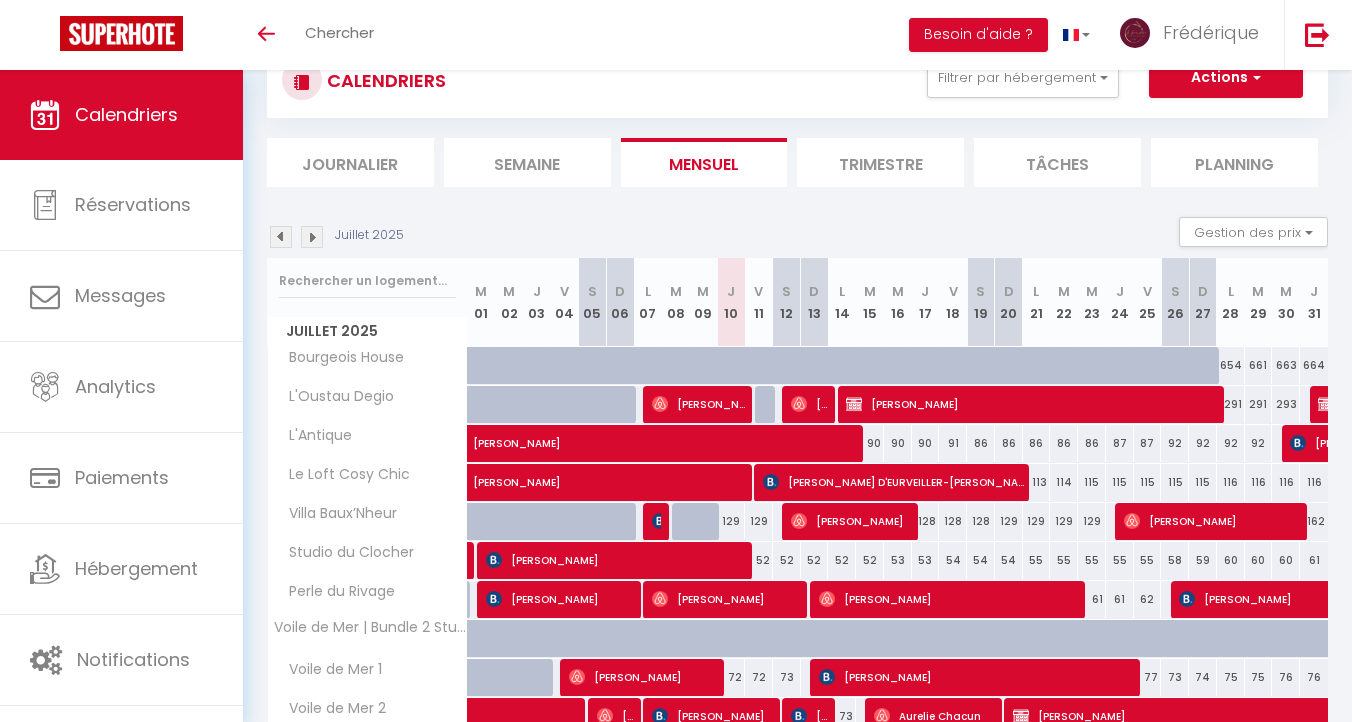 select 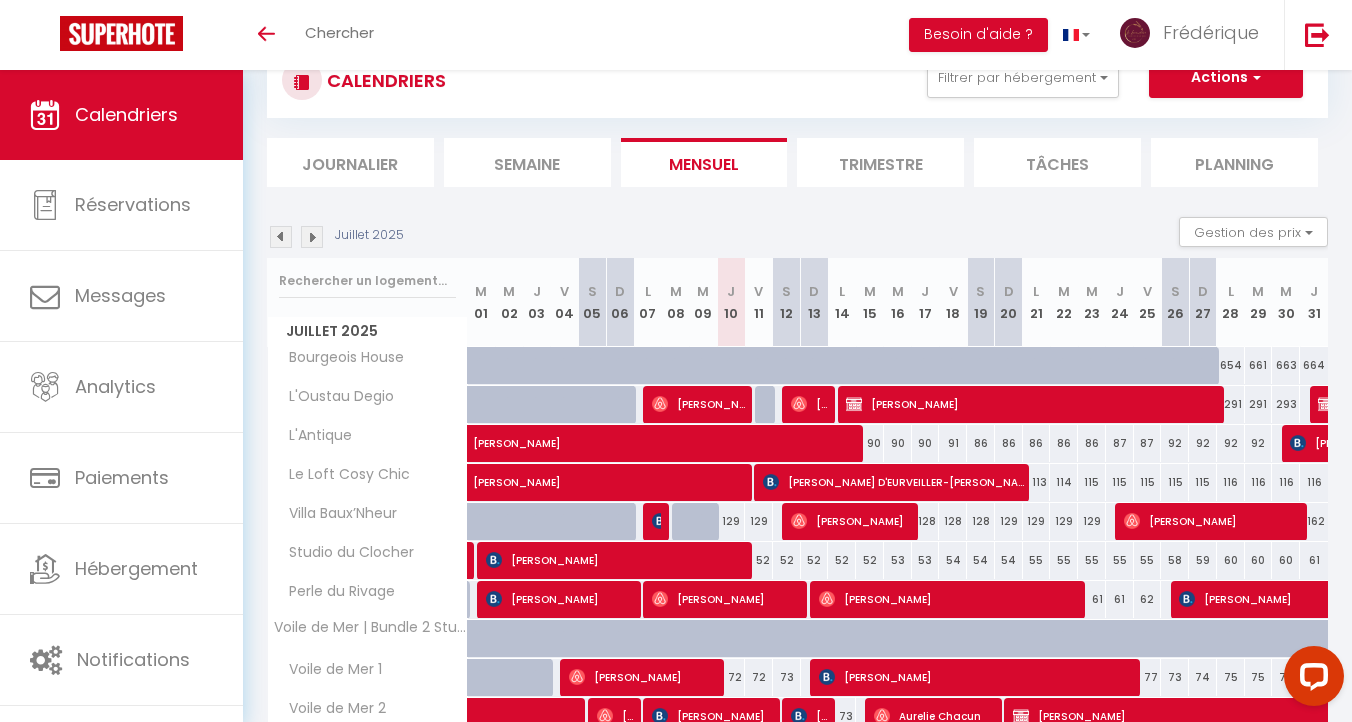 scroll, scrollTop: 0, scrollLeft: 0, axis: both 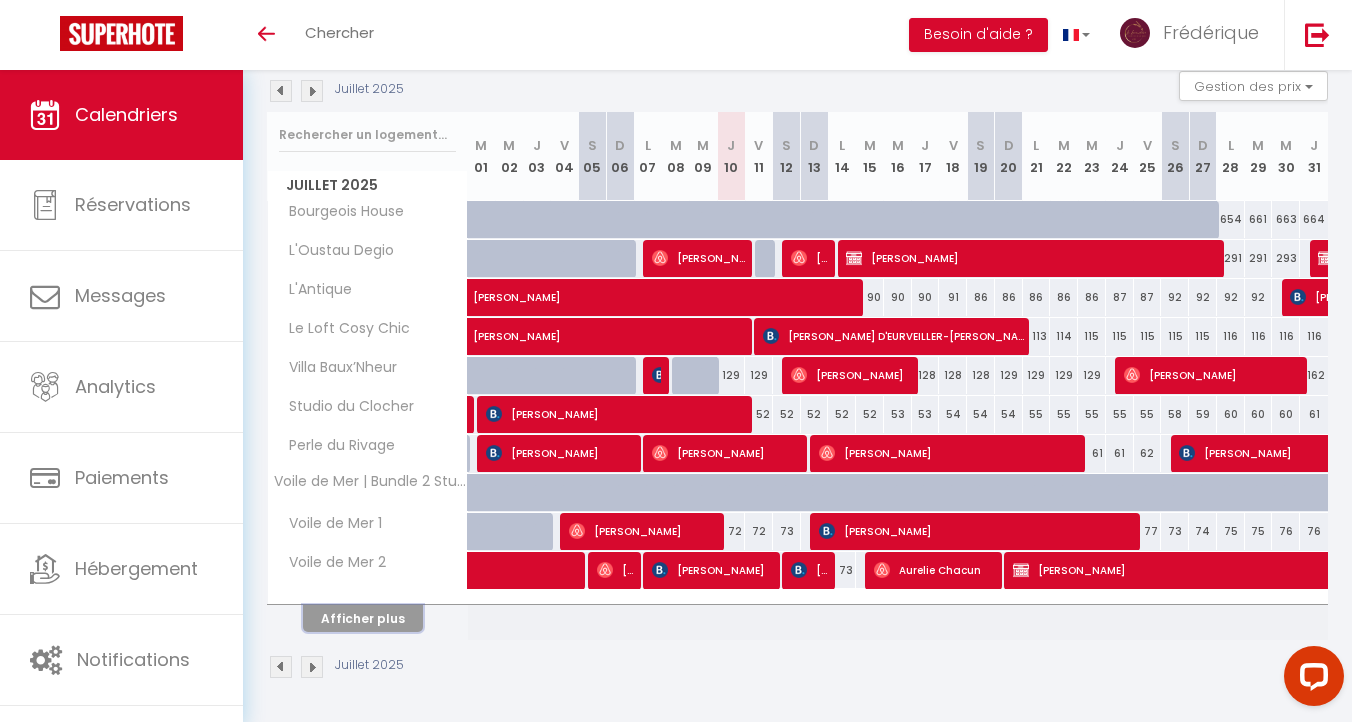 click on "Afficher plus" at bounding box center (363, 618) 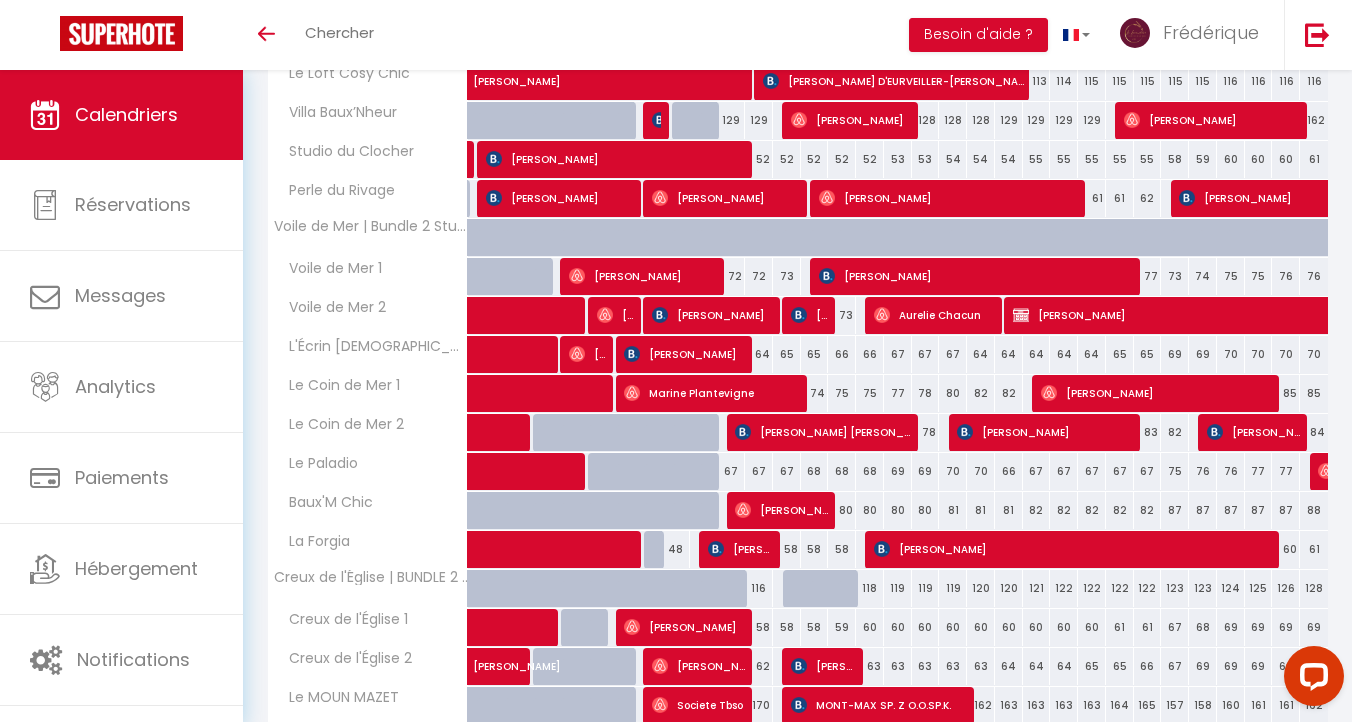 scroll, scrollTop: 479, scrollLeft: 0, axis: vertical 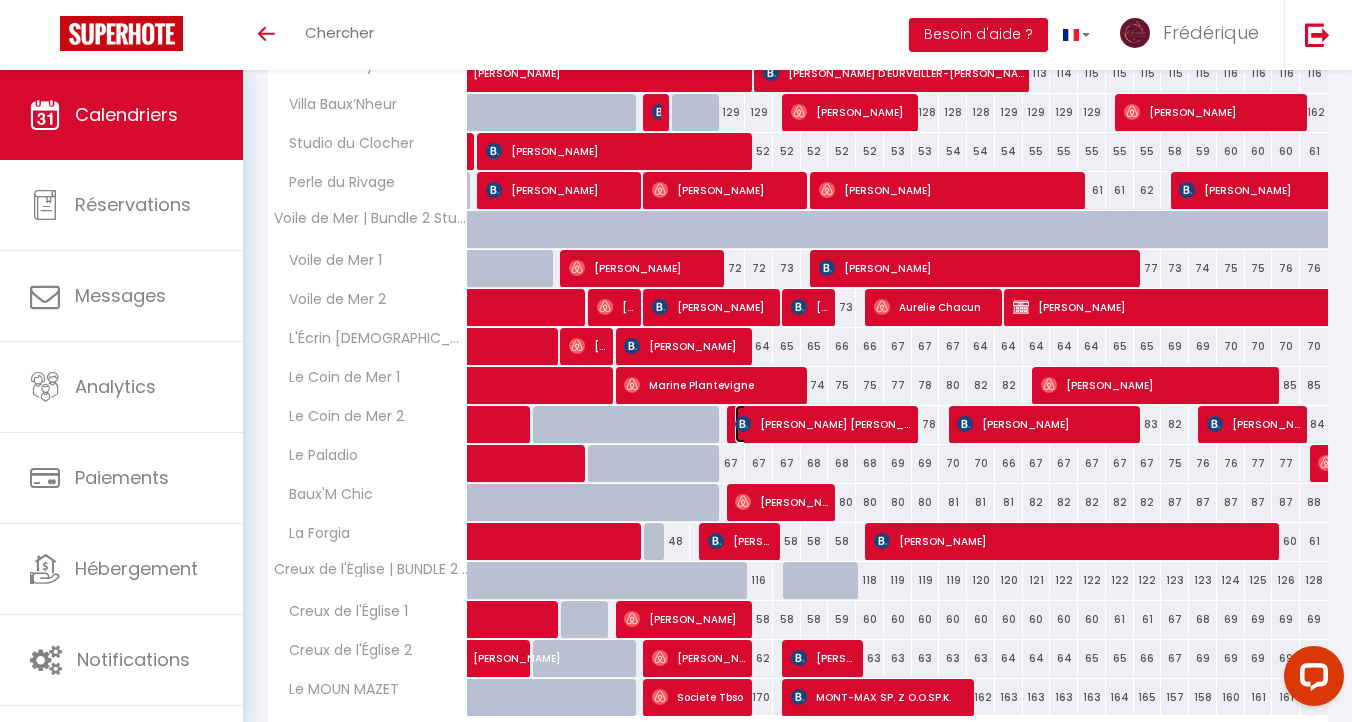 click on "[PERSON_NAME] [PERSON_NAME]" at bounding box center (823, 424) 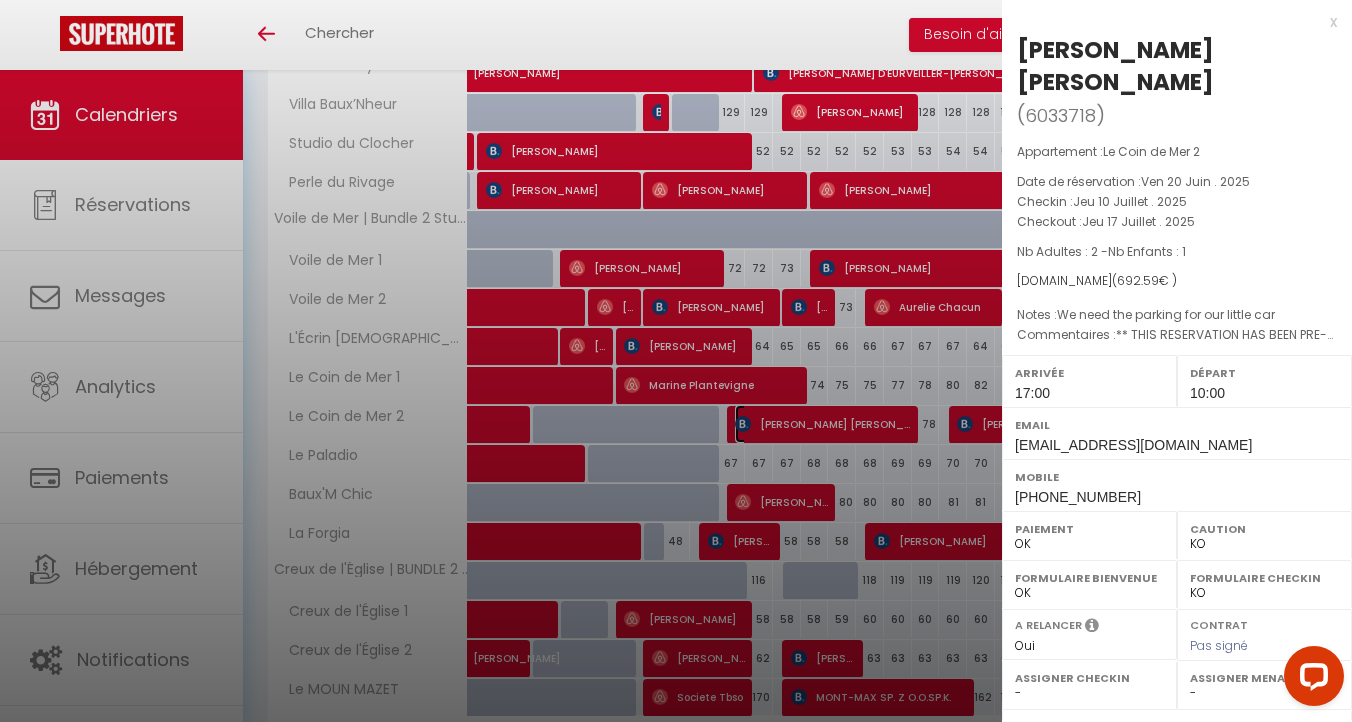 select on "32644" 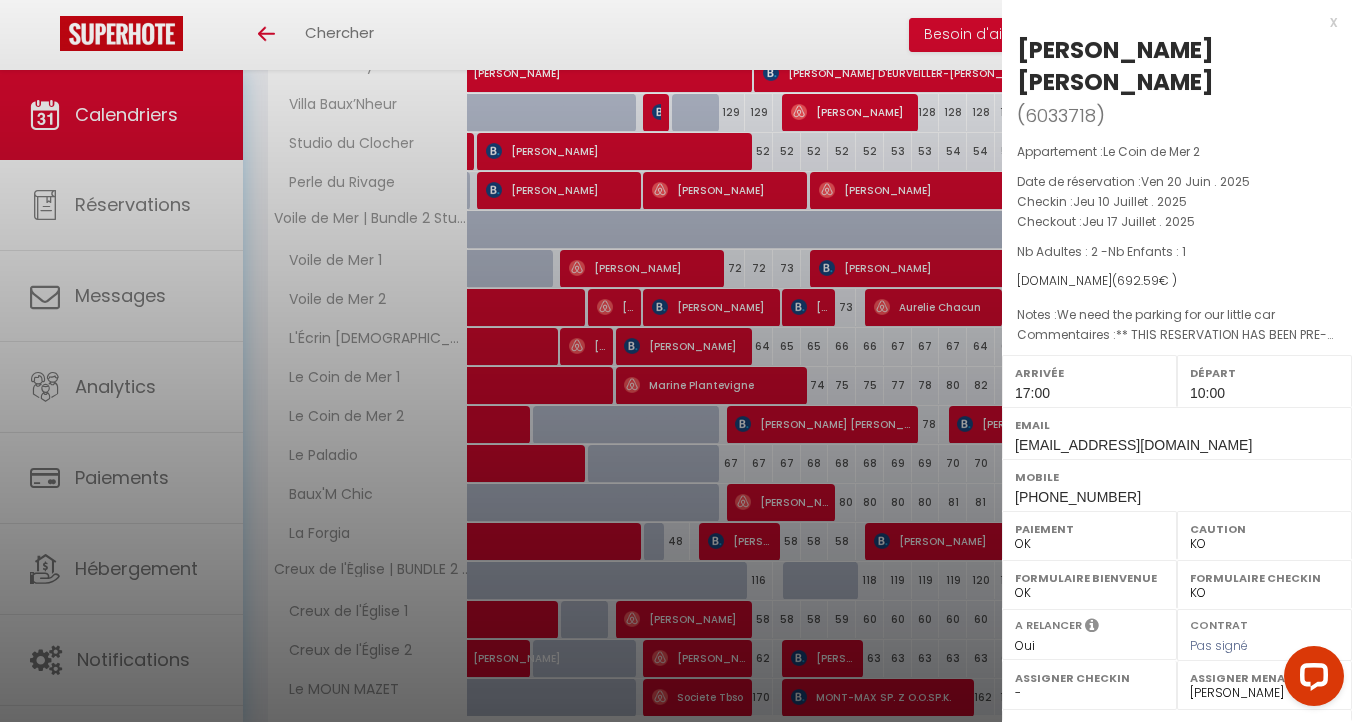 click on "OK   KO" at bounding box center [1264, 544] 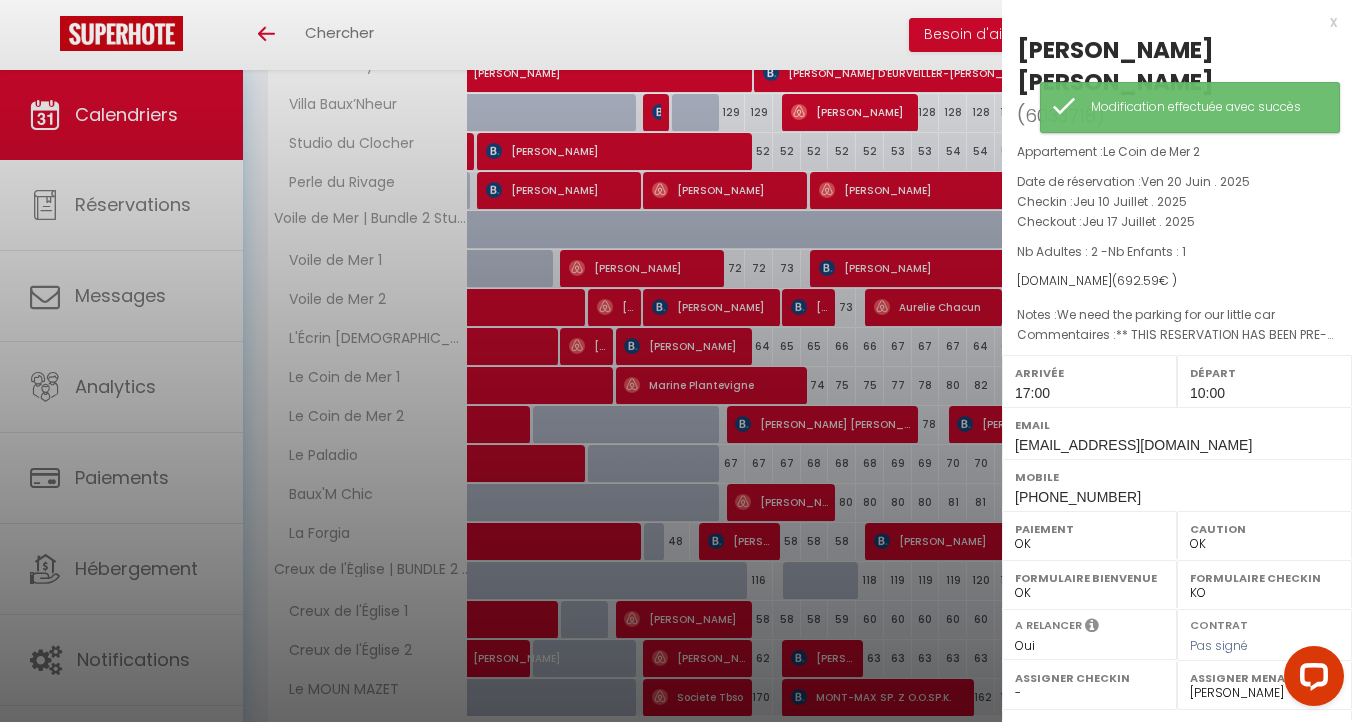 click on "x" at bounding box center (1169, 22) 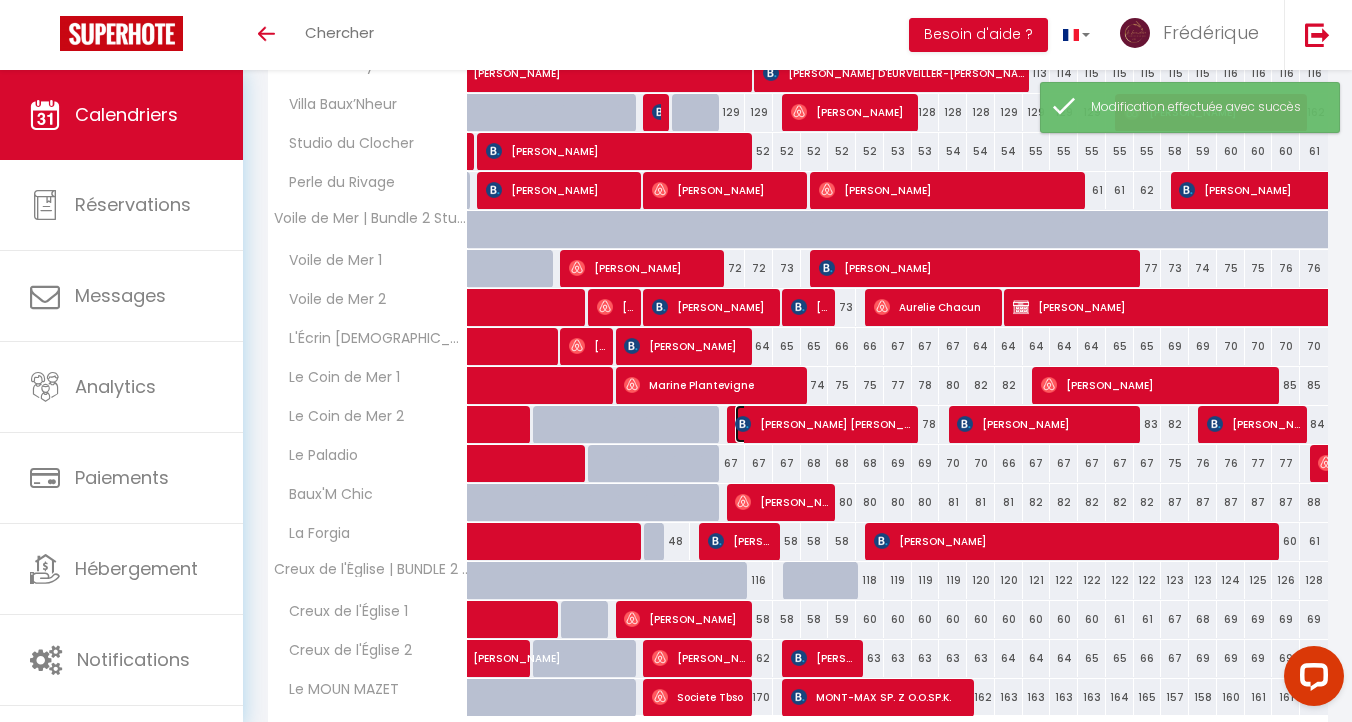 click on "[PERSON_NAME]" at bounding box center [823, 424] 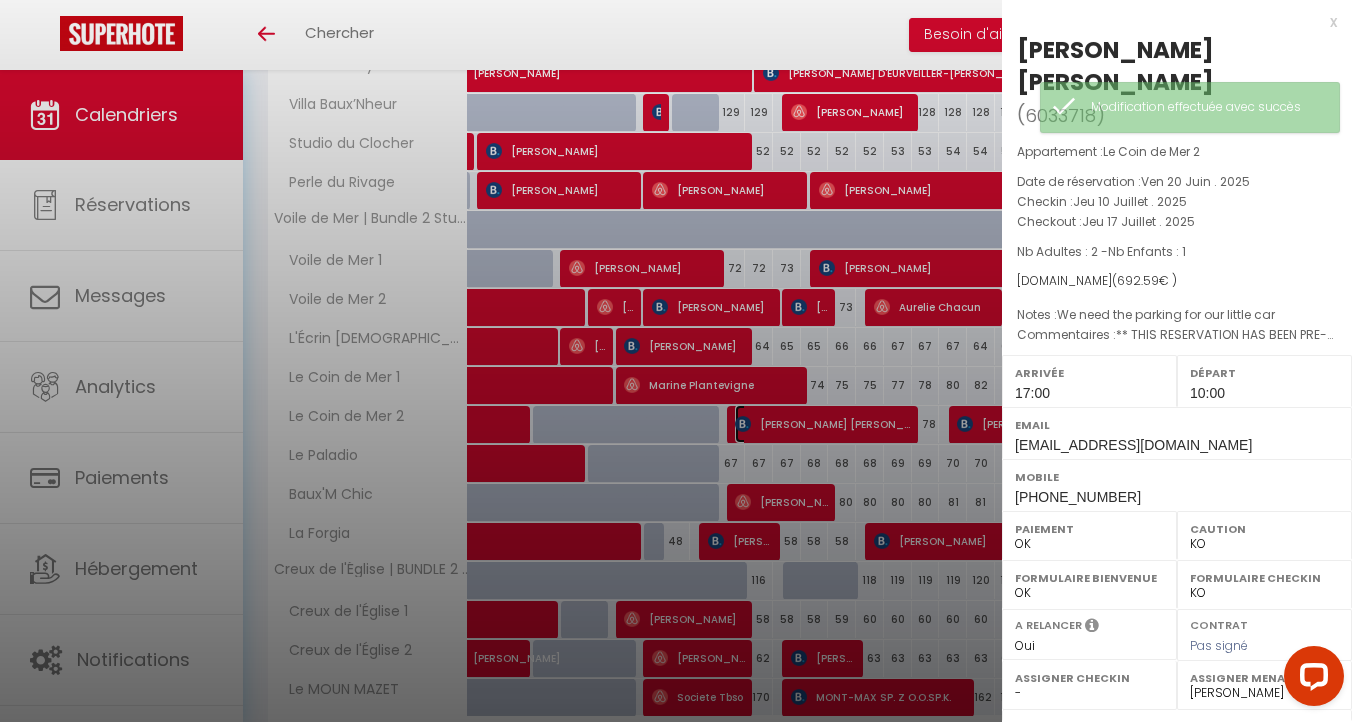 scroll, scrollTop: 210, scrollLeft: 0, axis: vertical 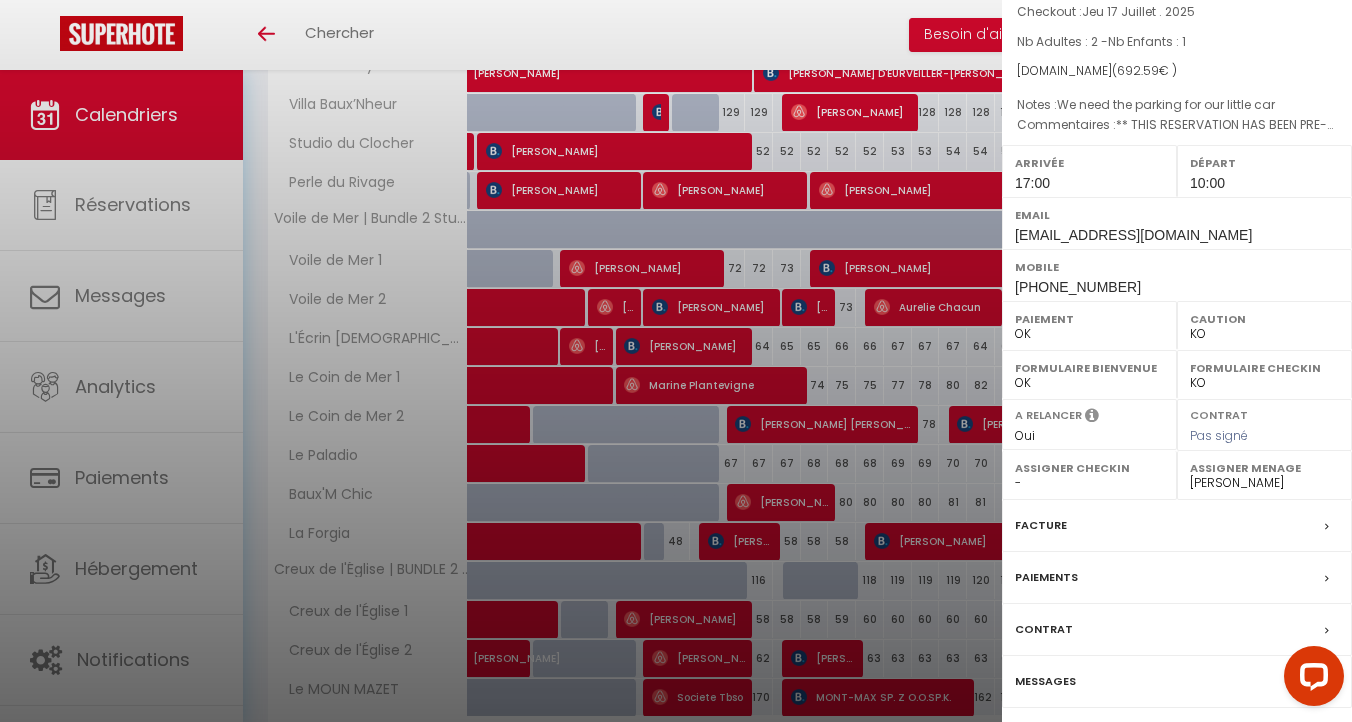 click on "Messages" at bounding box center [1045, 681] 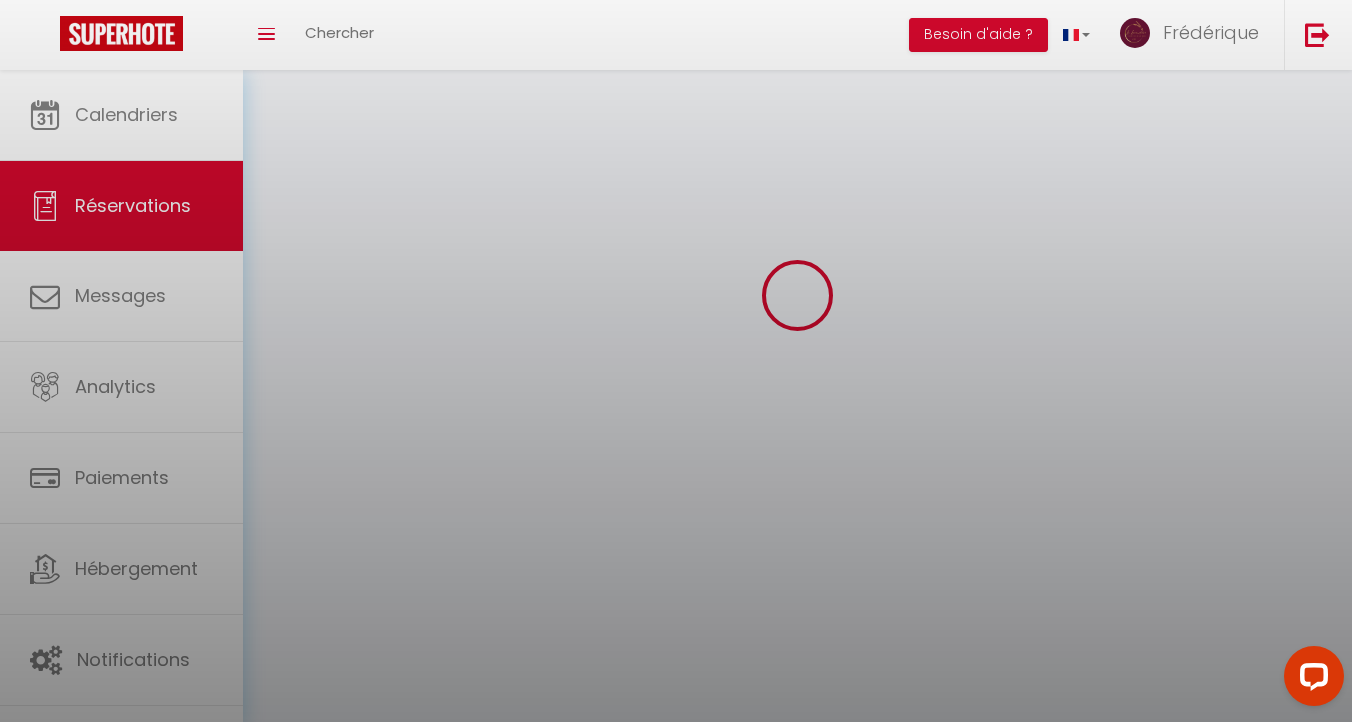 scroll, scrollTop: 0, scrollLeft: 0, axis: both 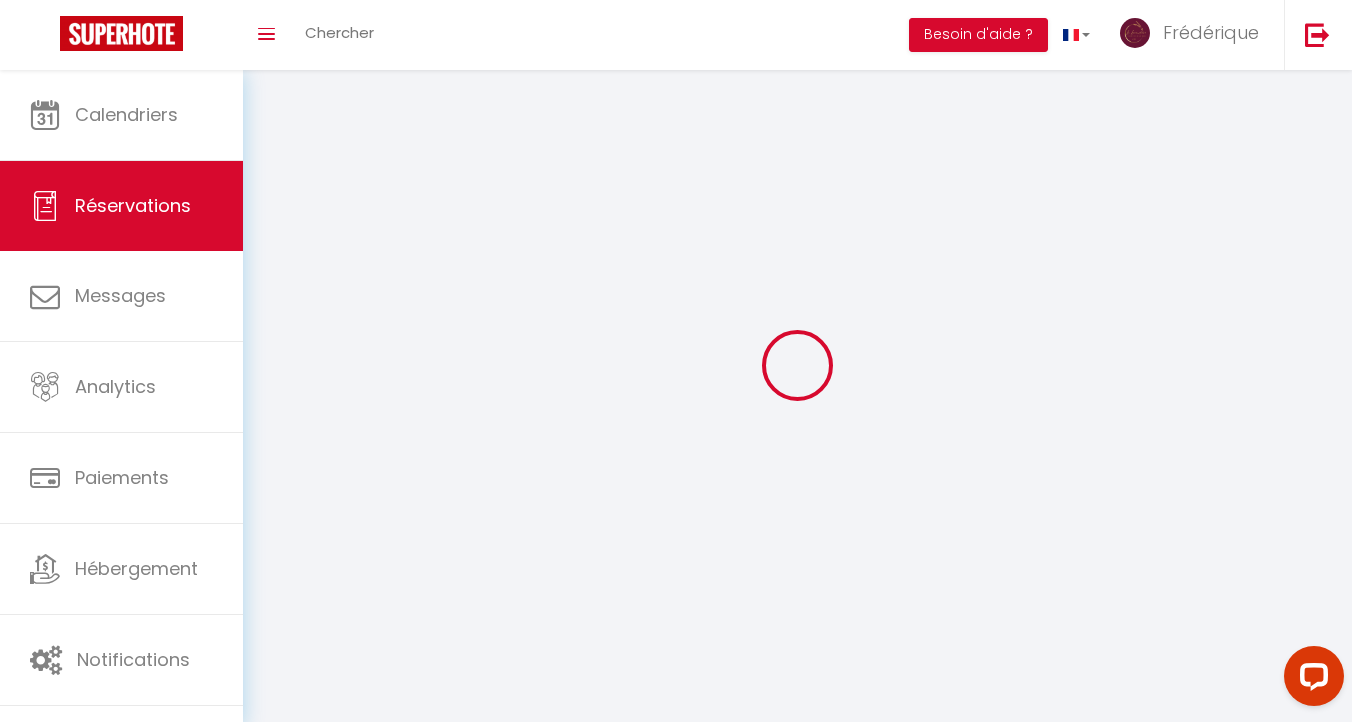 type on "Eva Lavinia" 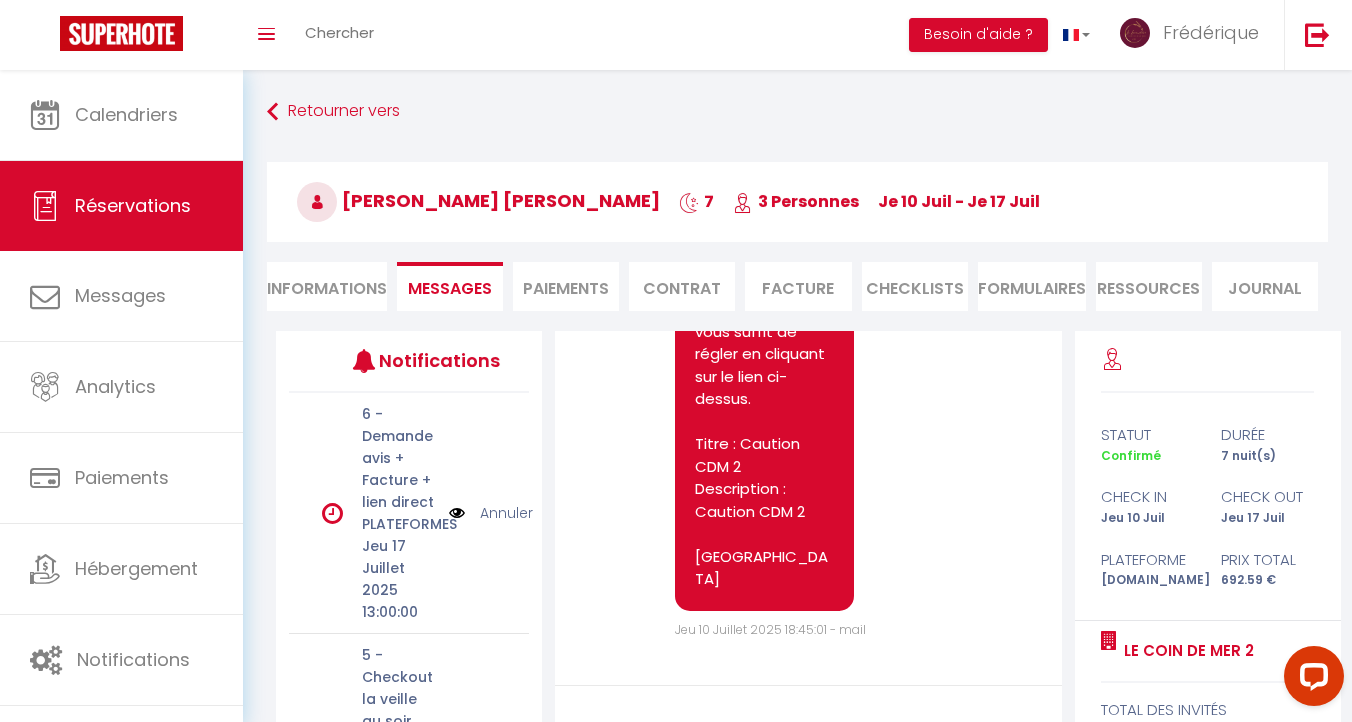 scroll, scrollTop: 7501, scrollLeft: 0, axis: vertical 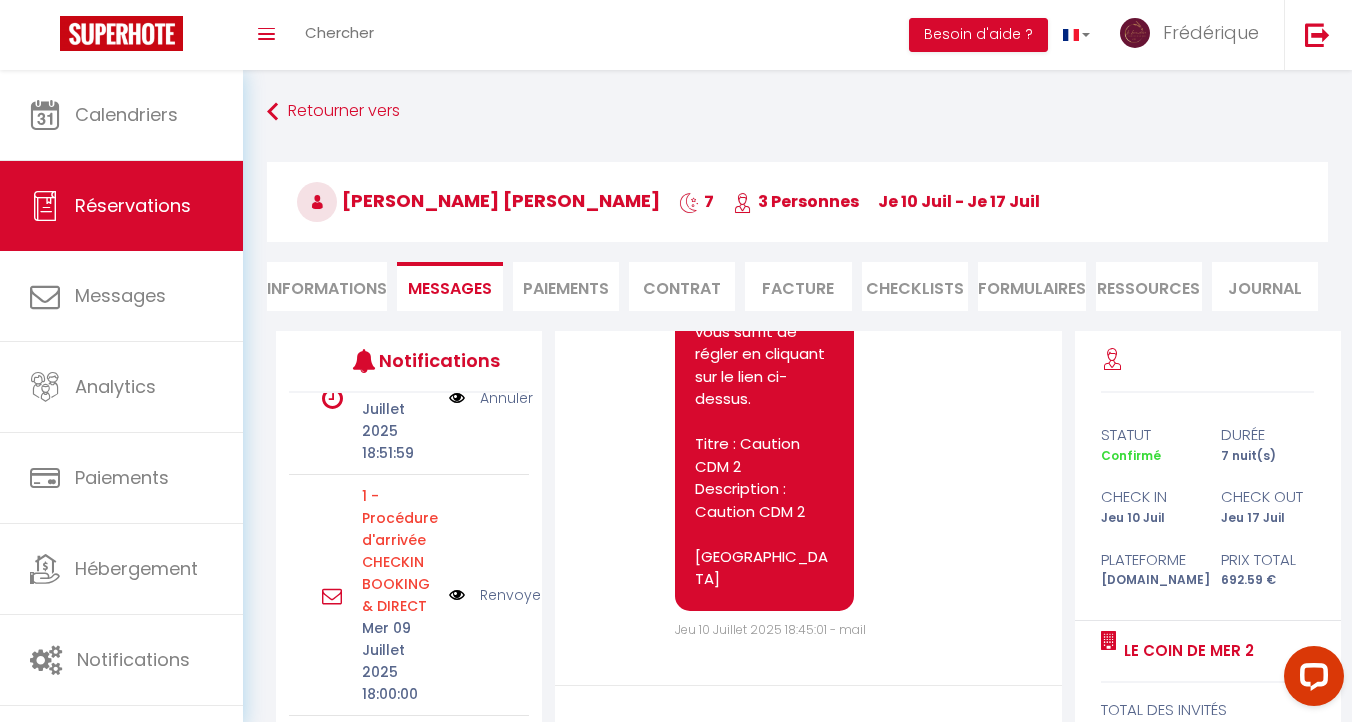 click on "Renvoyer" at bounding box center (479, 595) 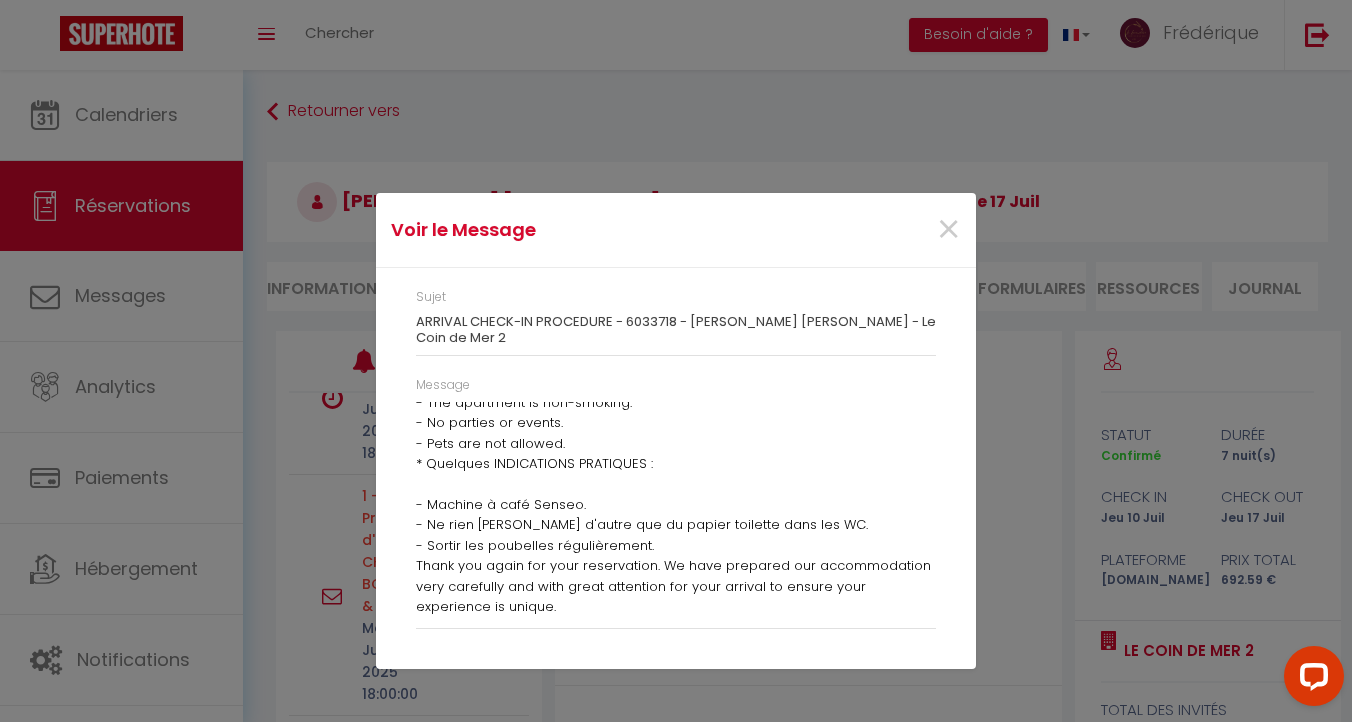 scroll, scrollTop: 356, scrollLeft: 0, axis: vertical 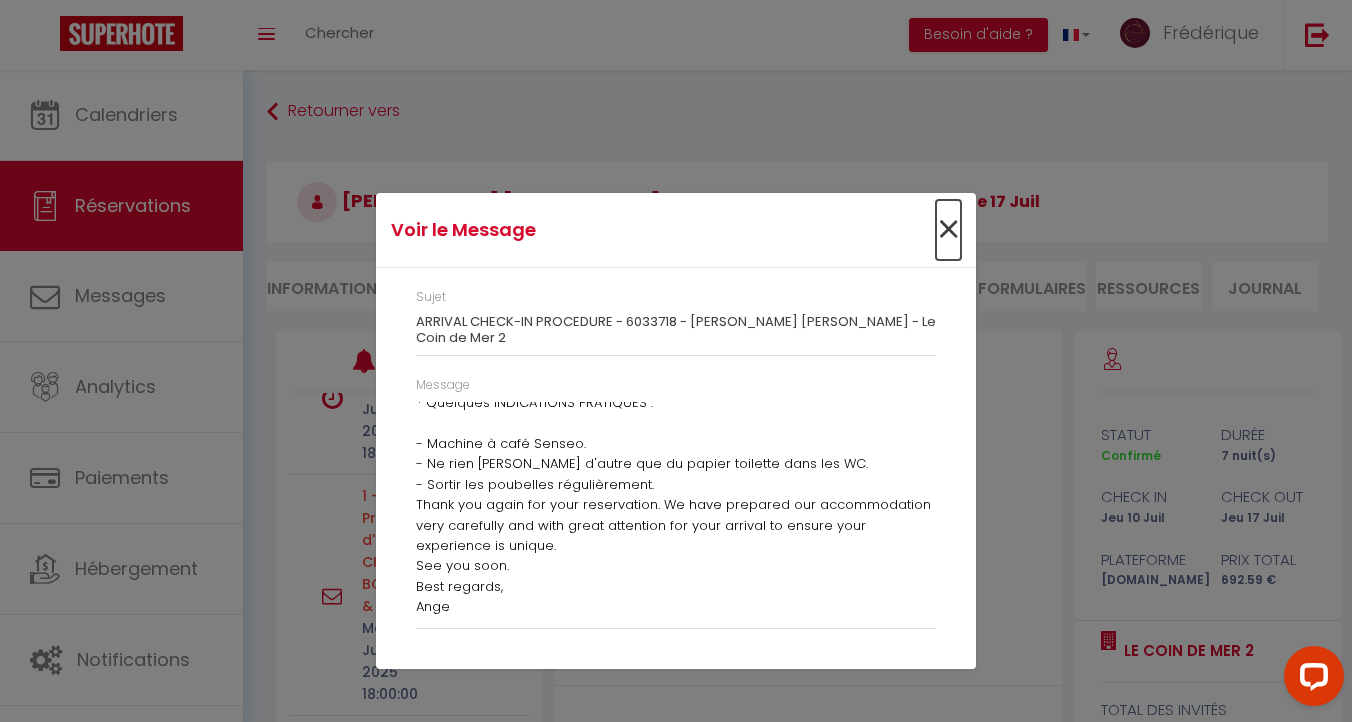 click on "×" at bounding box center [948, 230] 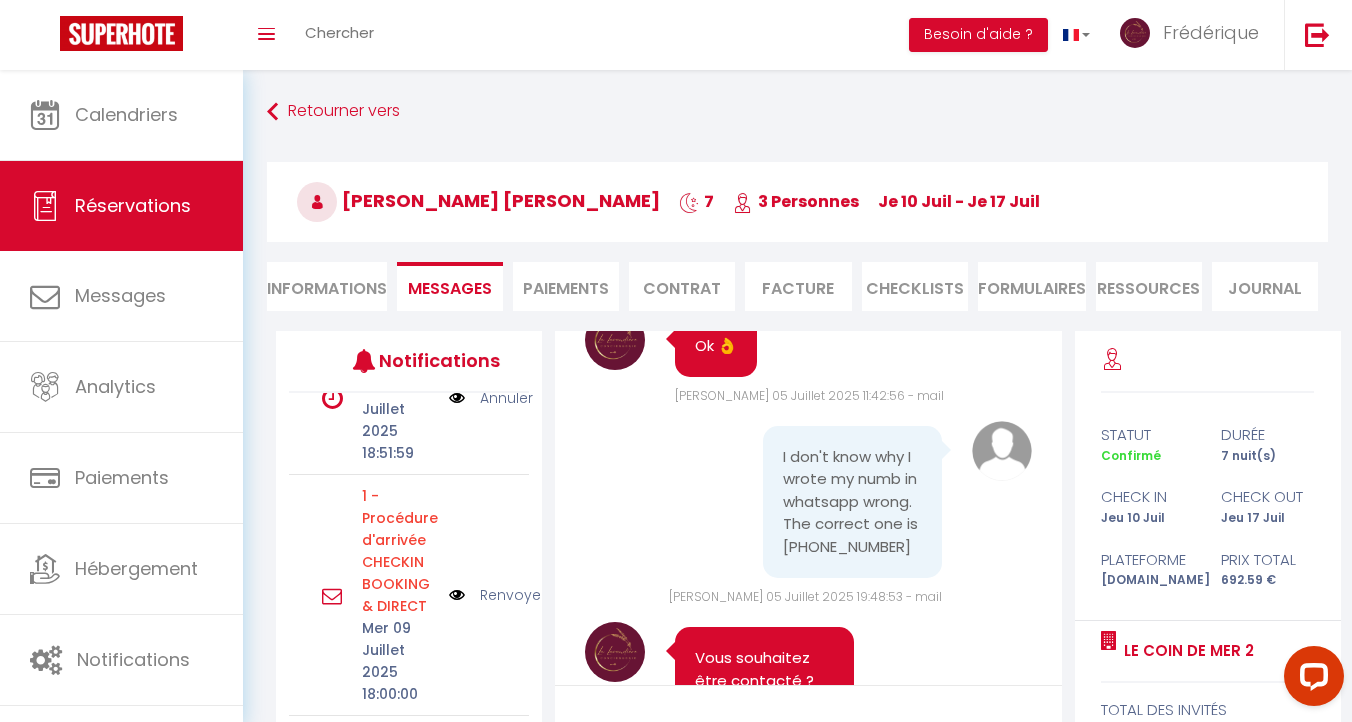 scroll, scrollTop: 2517, scrollLeft: 0, axis: vertical 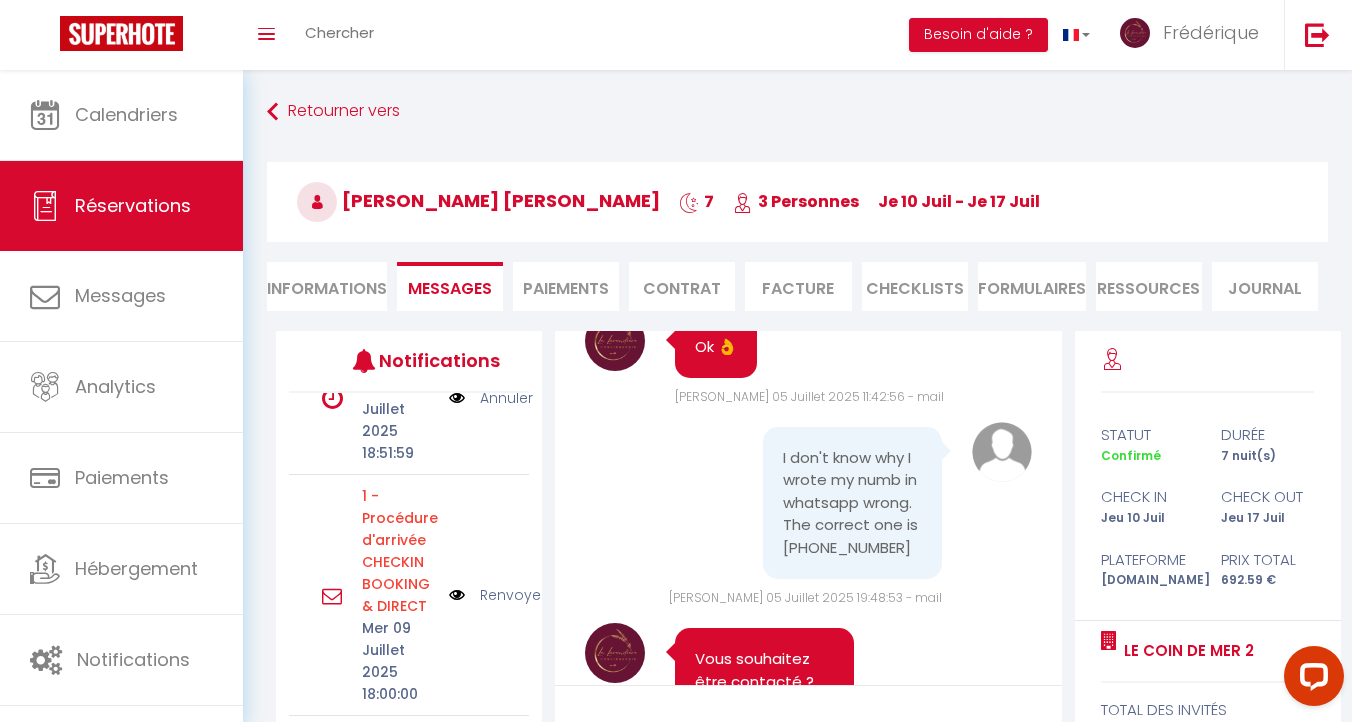 click on "Renvoyer" at bounding box center [513, 595] 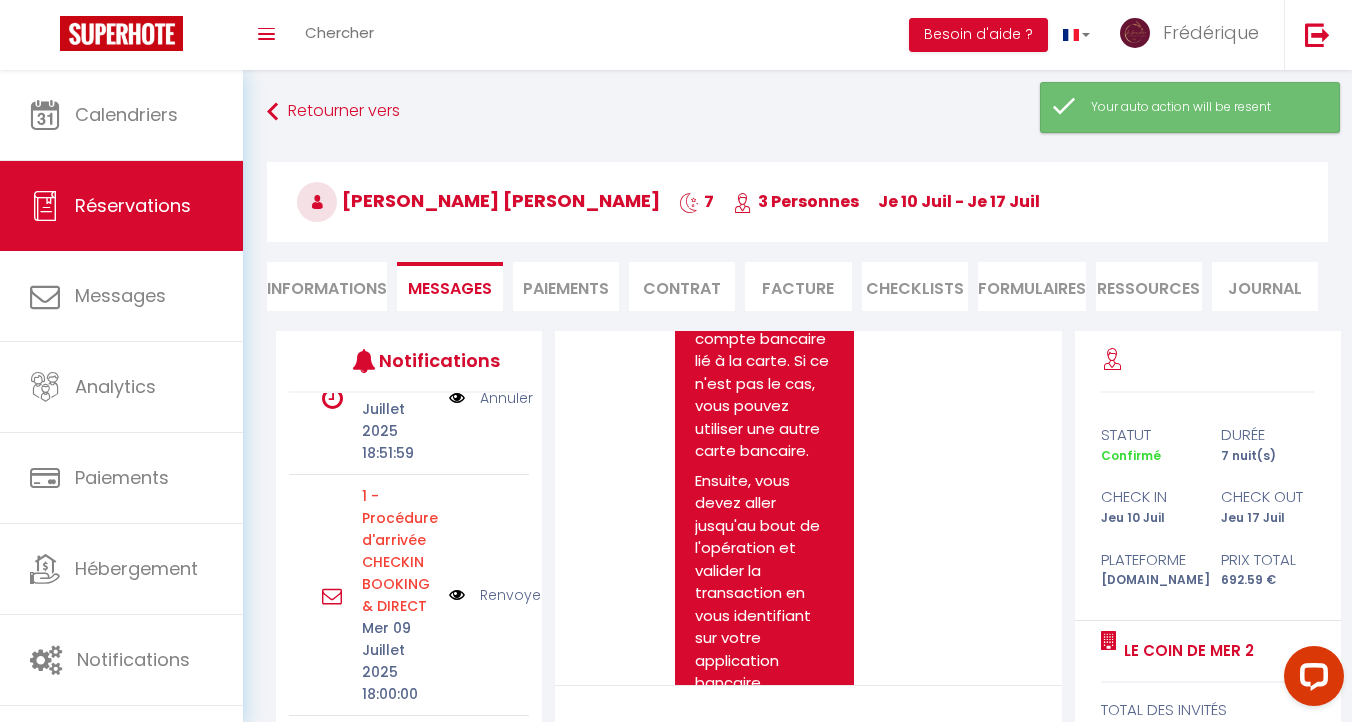 scroll, scrollTop: 5004, scrollLeft: 0, axis: vertical 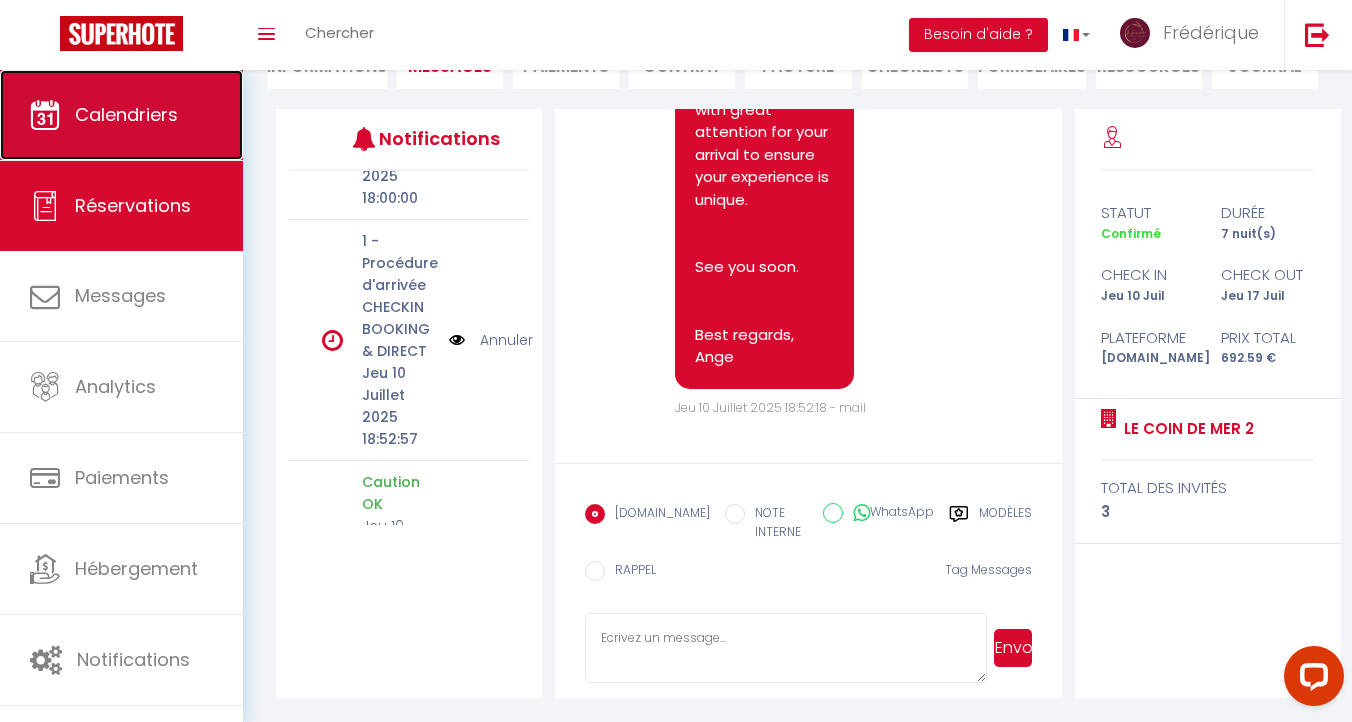 click on "Calendriers" at bounding box center [121, 115] 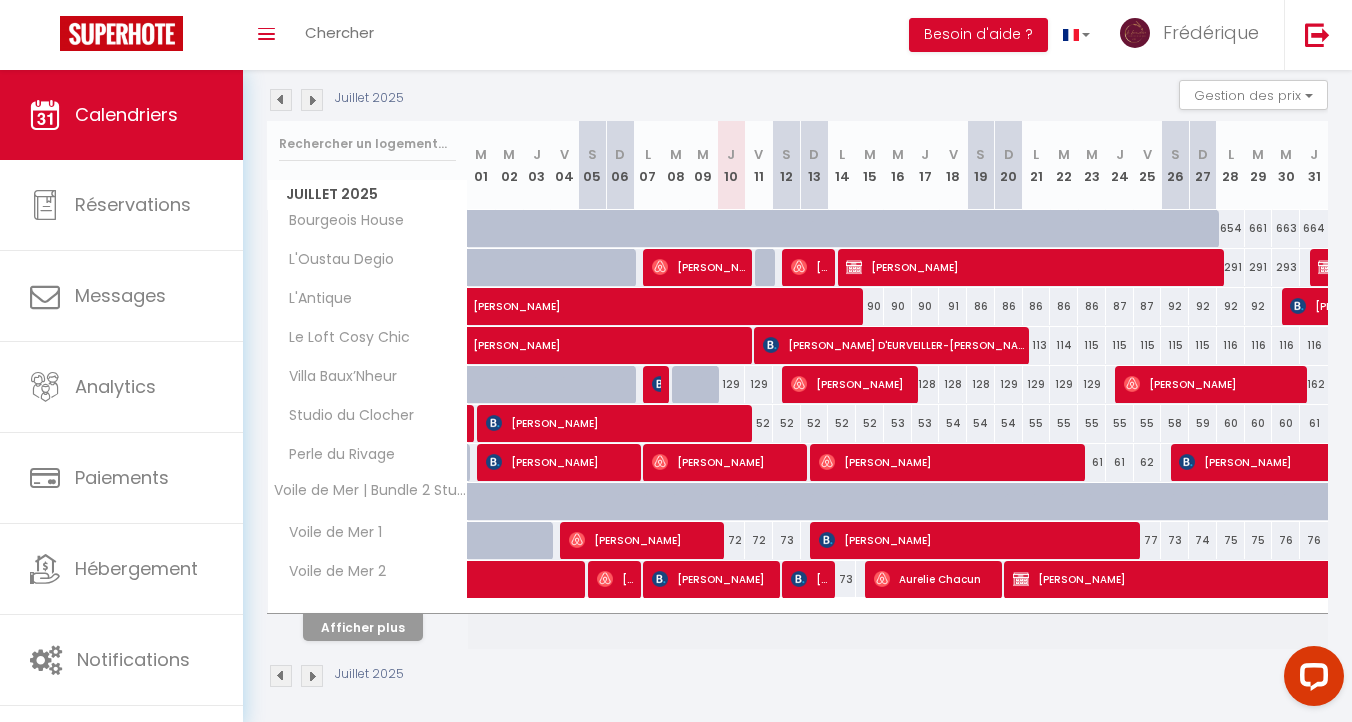 scroll, scrollTop: 216, scrollLeft: 0, axis: vertical 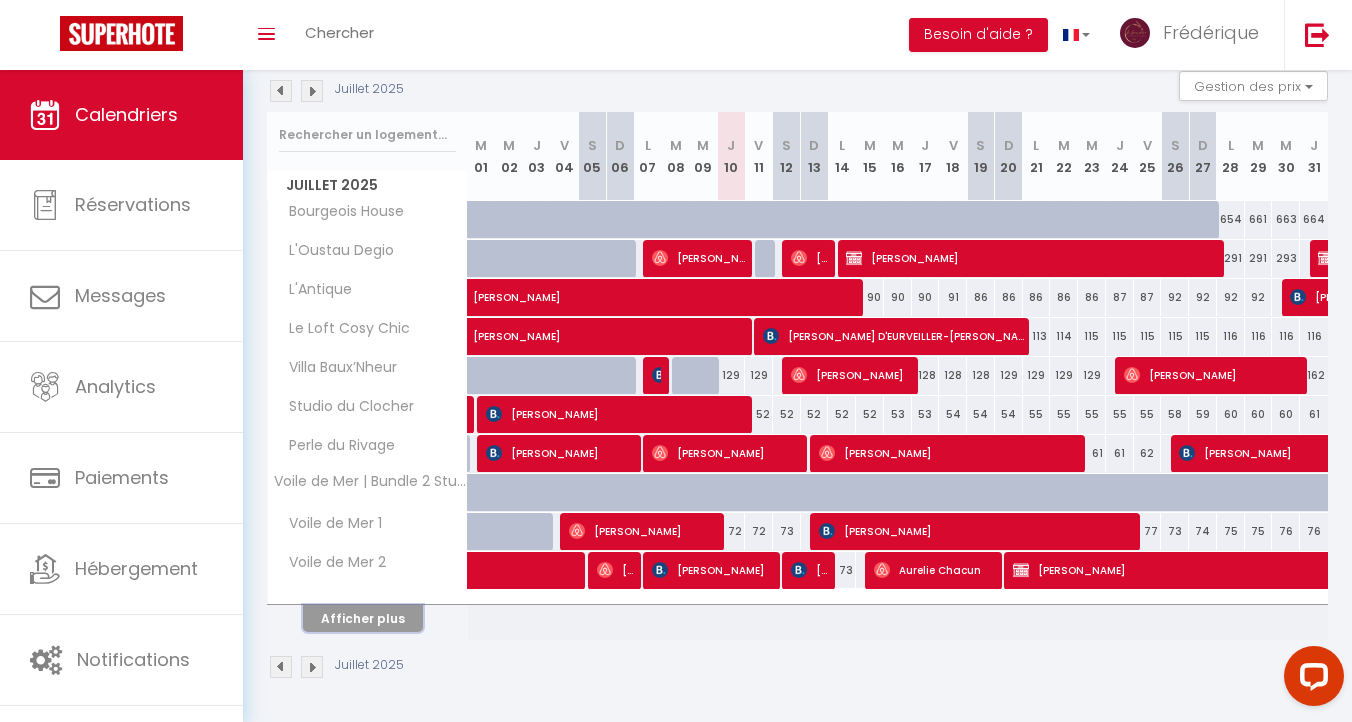 click on "Afficher plus" at bounding box center (363, 618) 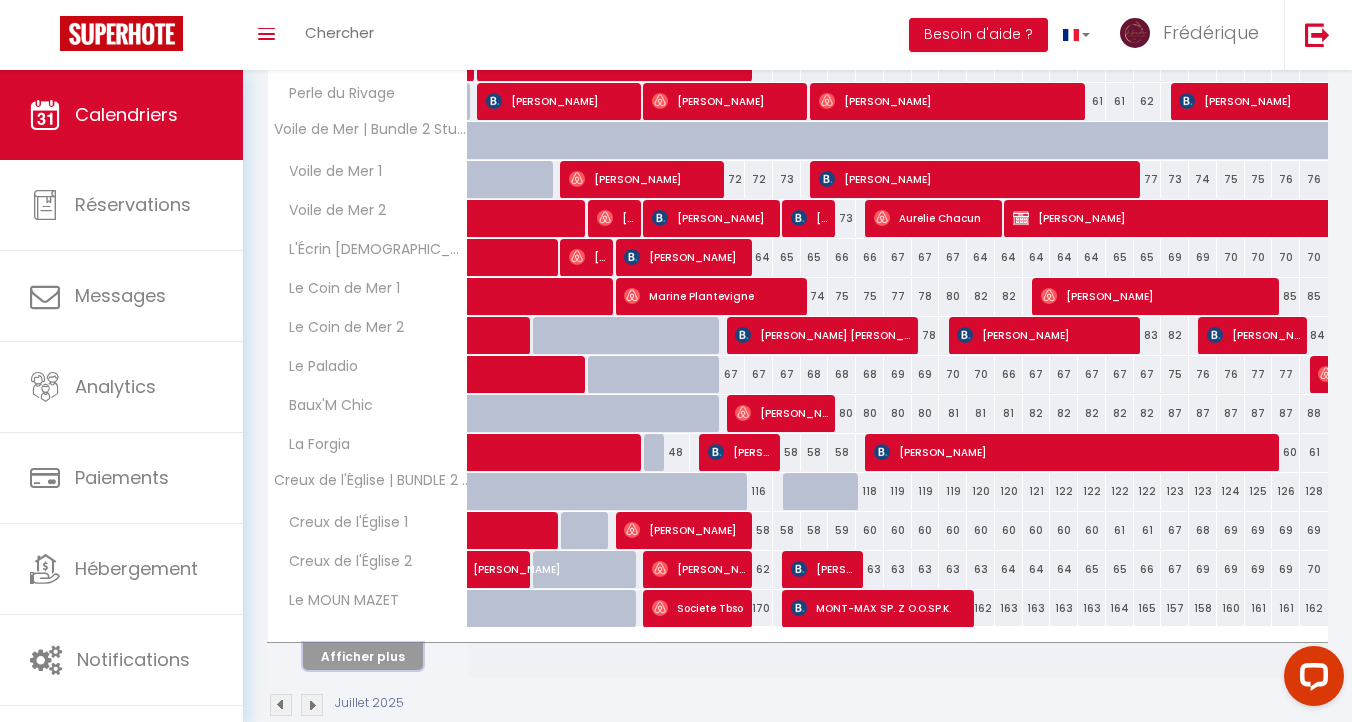 scroll, scrollTop: 606, scrollLeft: 0, axis: vertical 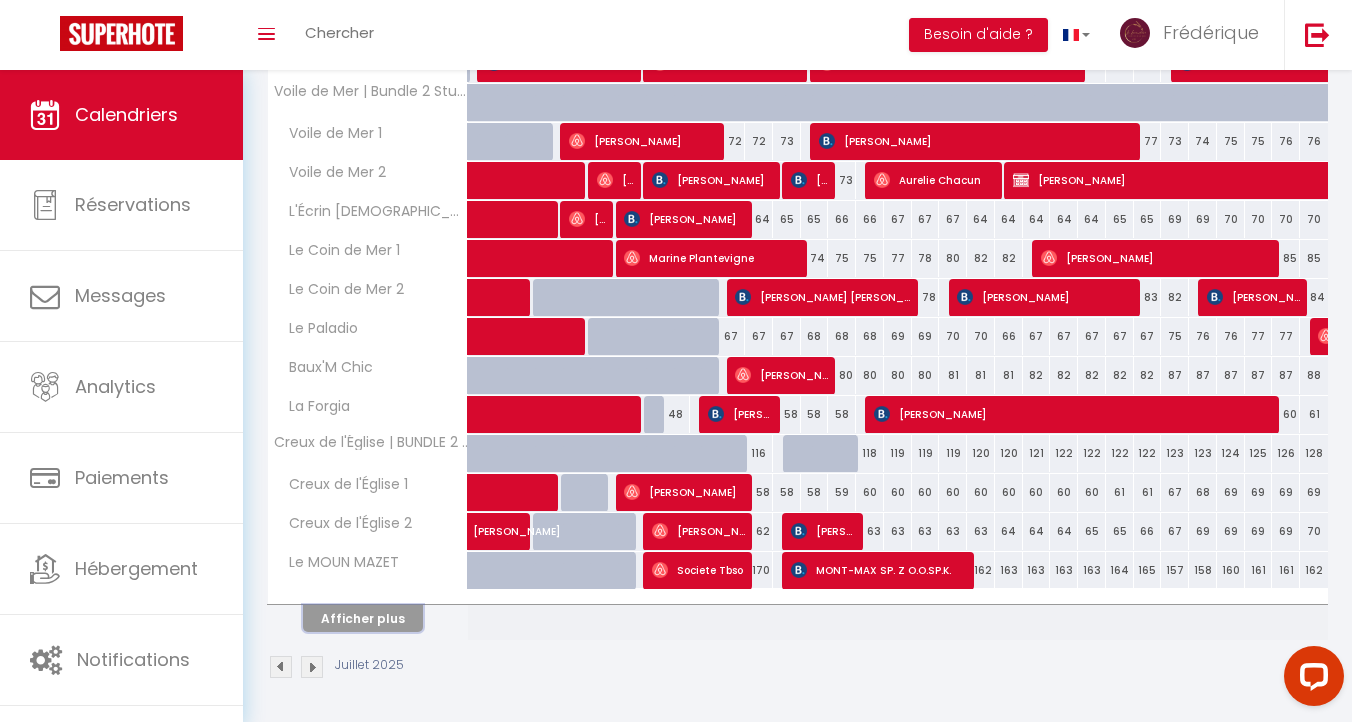 click on "Afficher plus" at bounding box center (363, 618) 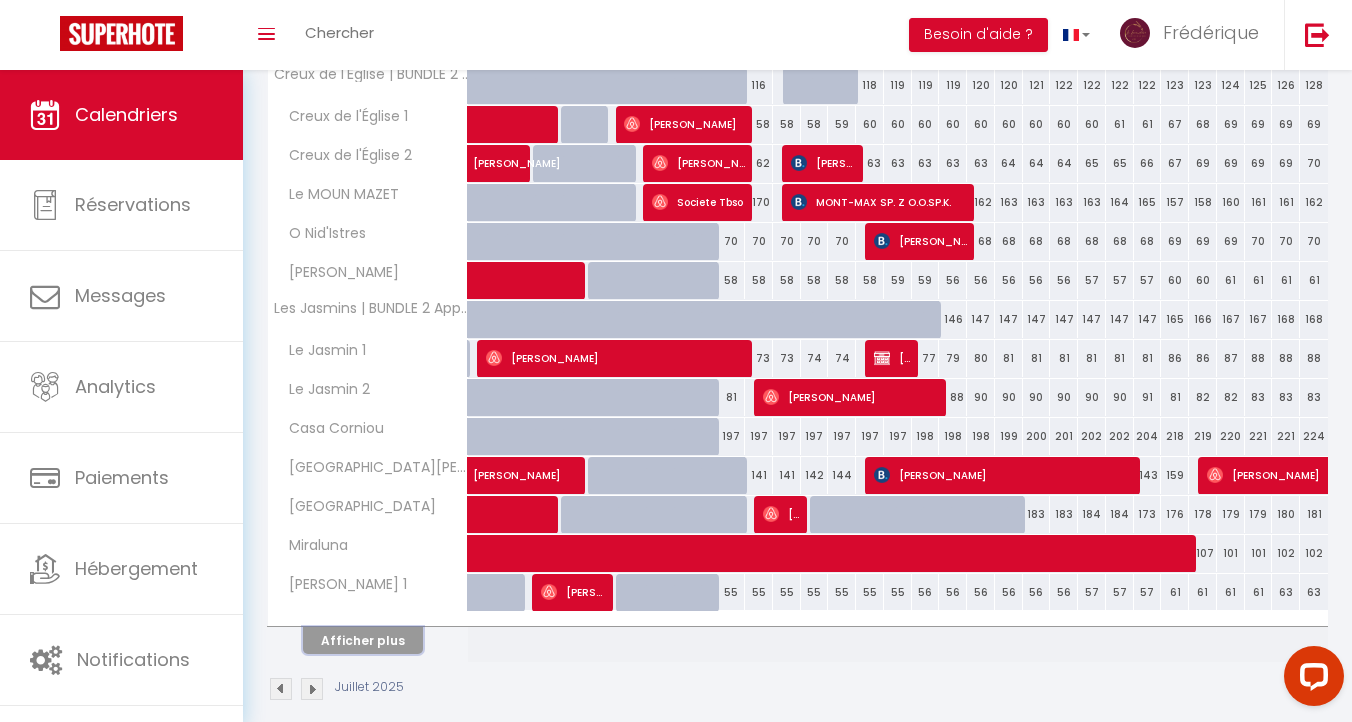 scroll, scrollTop: 996, scrollLeft: 0, axis: vertical 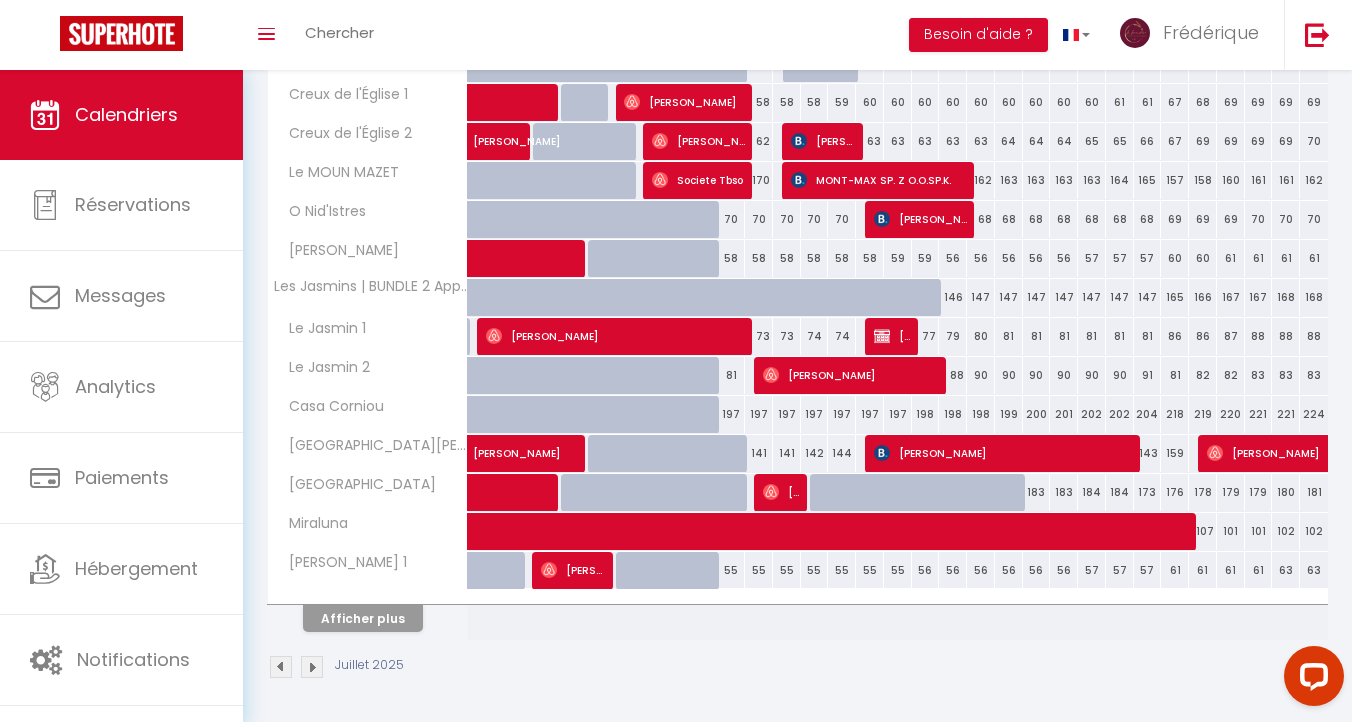 click at bounding box center [741, 465] 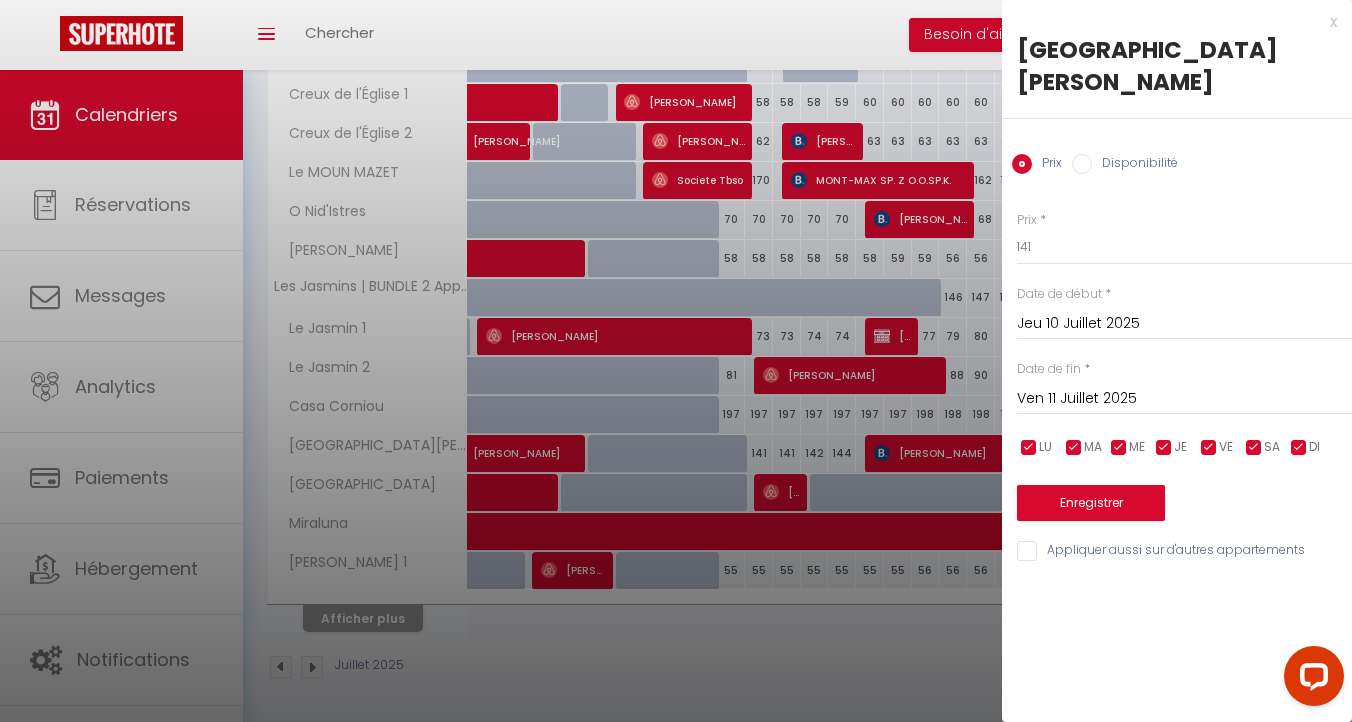 click on "Disponibilité" at bounding box center (1082, 164) 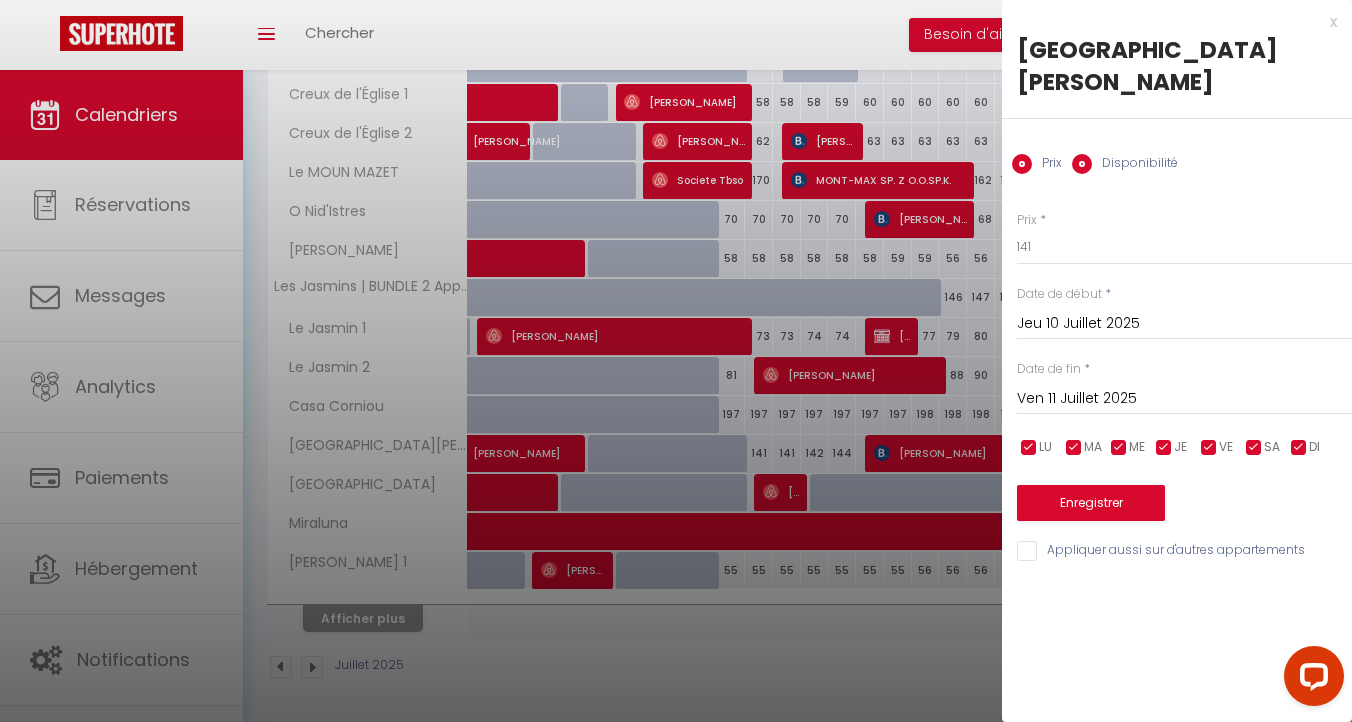 radio on "false" 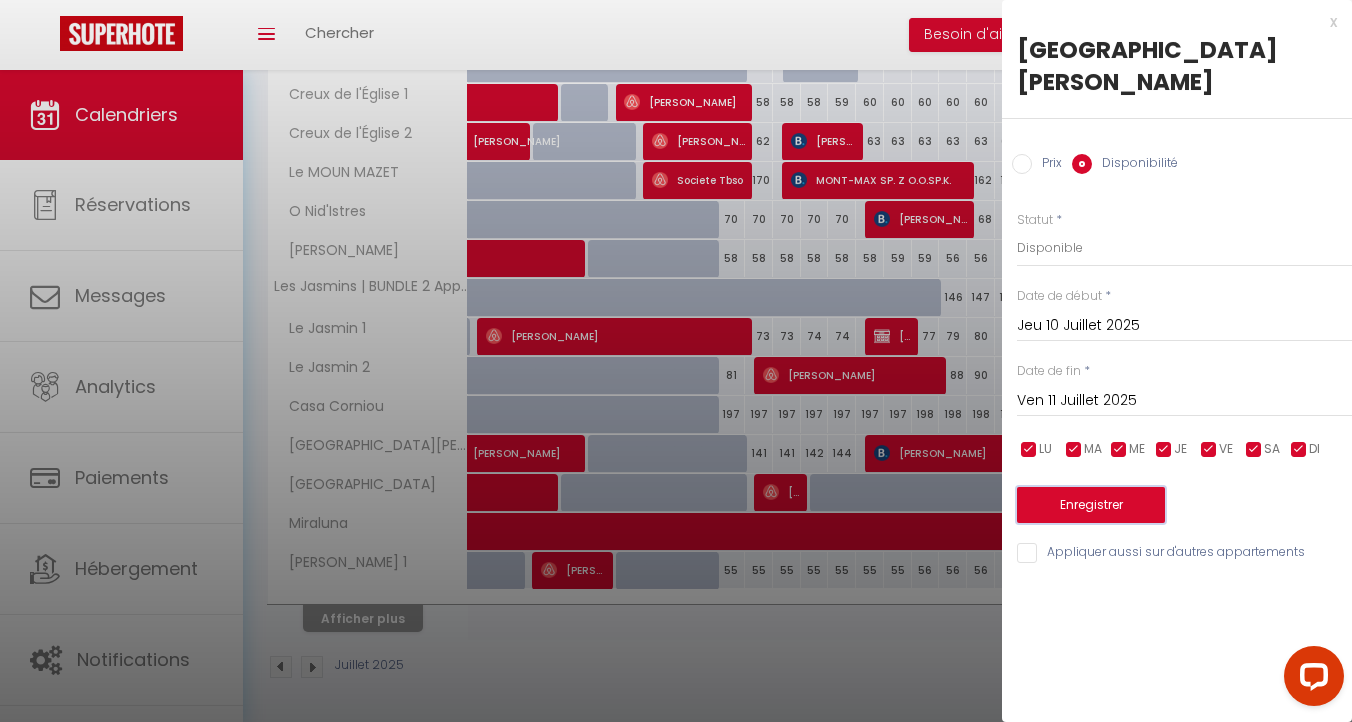 click on "Enregistrer" at bounding box center (1091, 505) 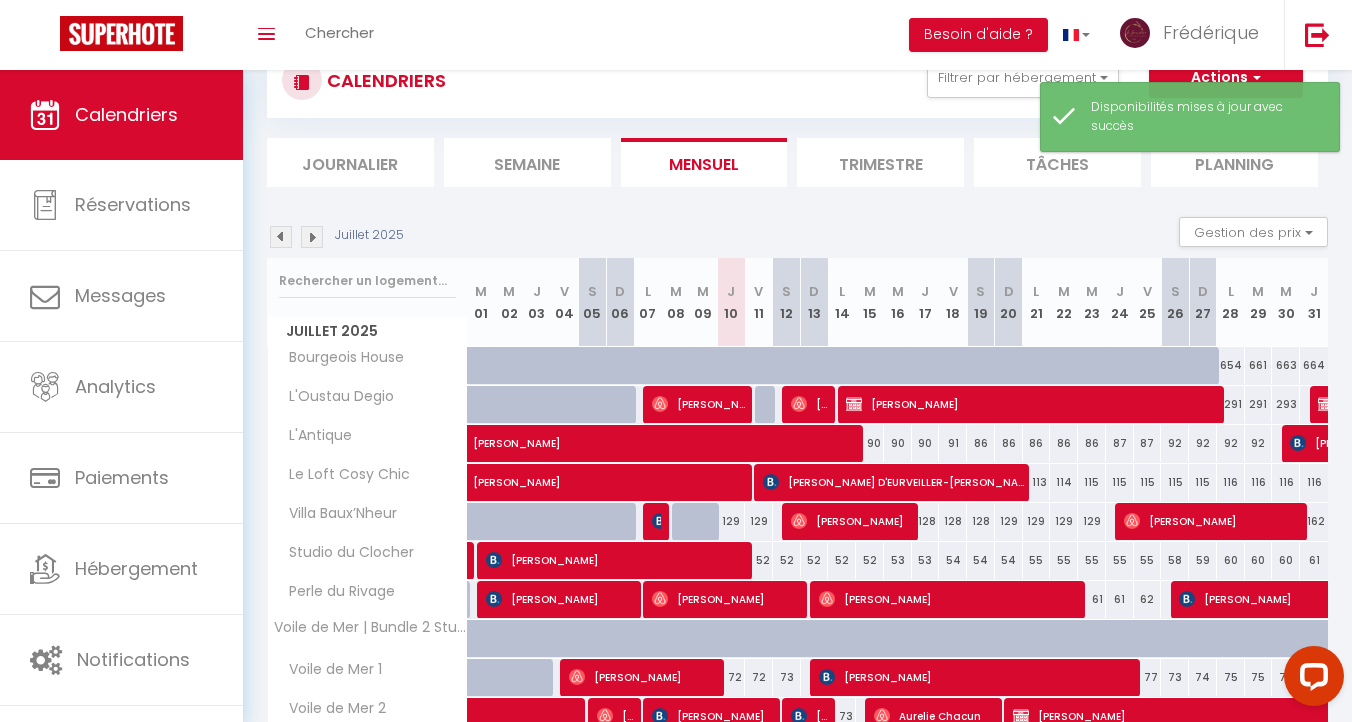 scroll, scrollTop: 216, scrollLeft: 0, axis: vertical 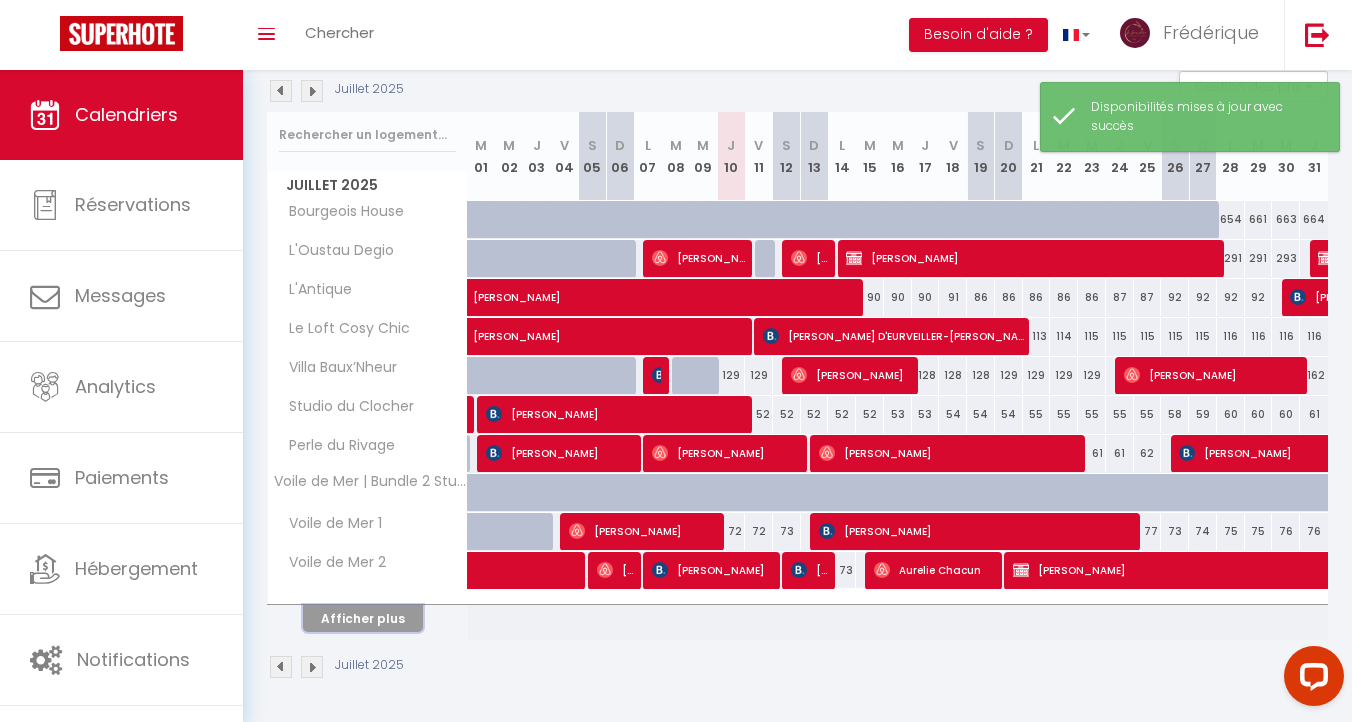 click on "Afficher plus" at bounding box center [363, 618] 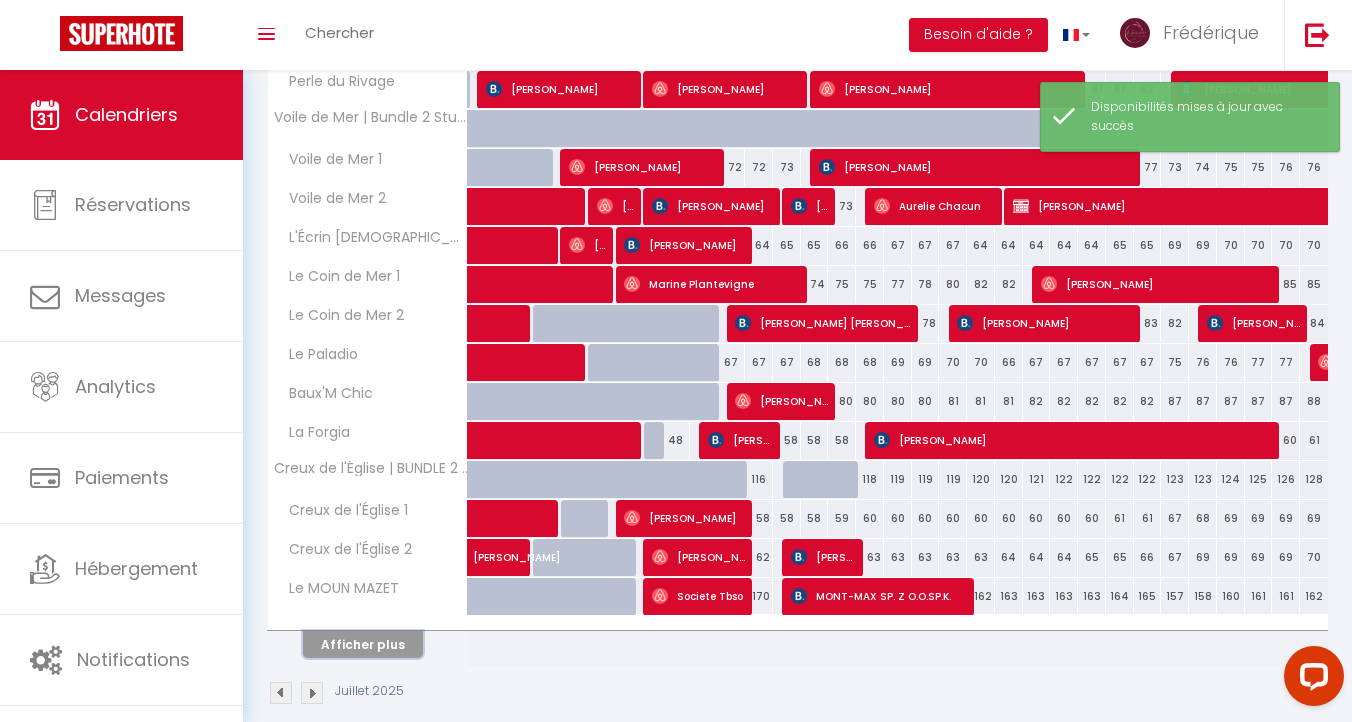scroll, scrollTop: 606, scrollLeft: 0, axis: vertical 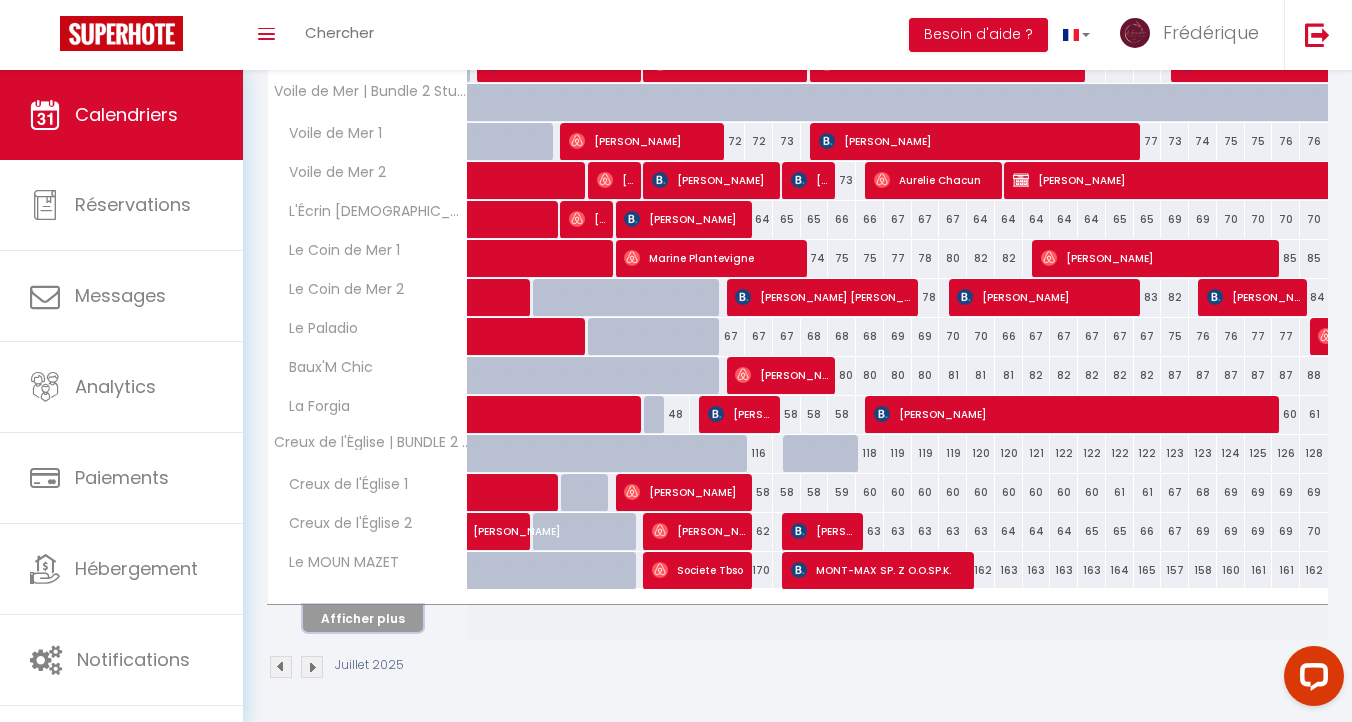 click on "Afficher plus" at bounding box center [363, 618] 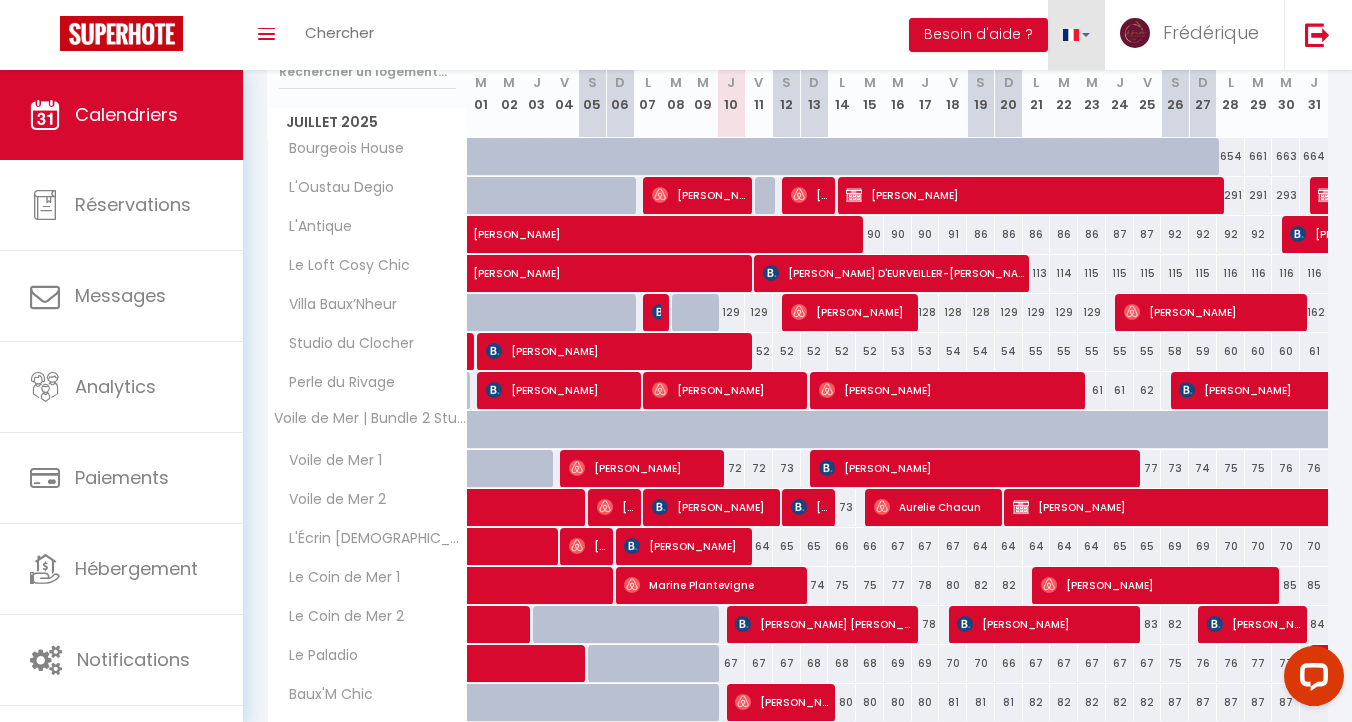 scroll, scrollTop: 243, scrollLeft: 0, axis: vertical 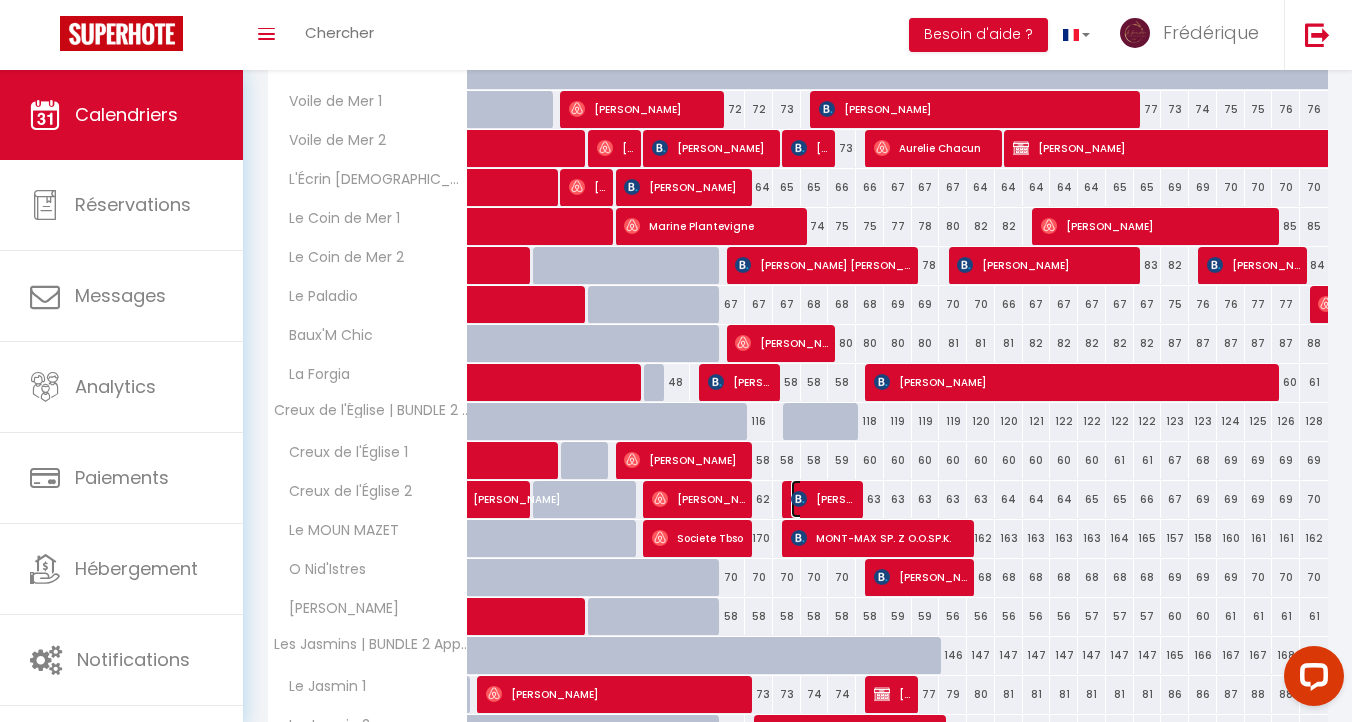 click on "[PERSON_NAME]" at bounding box center [823, 499] 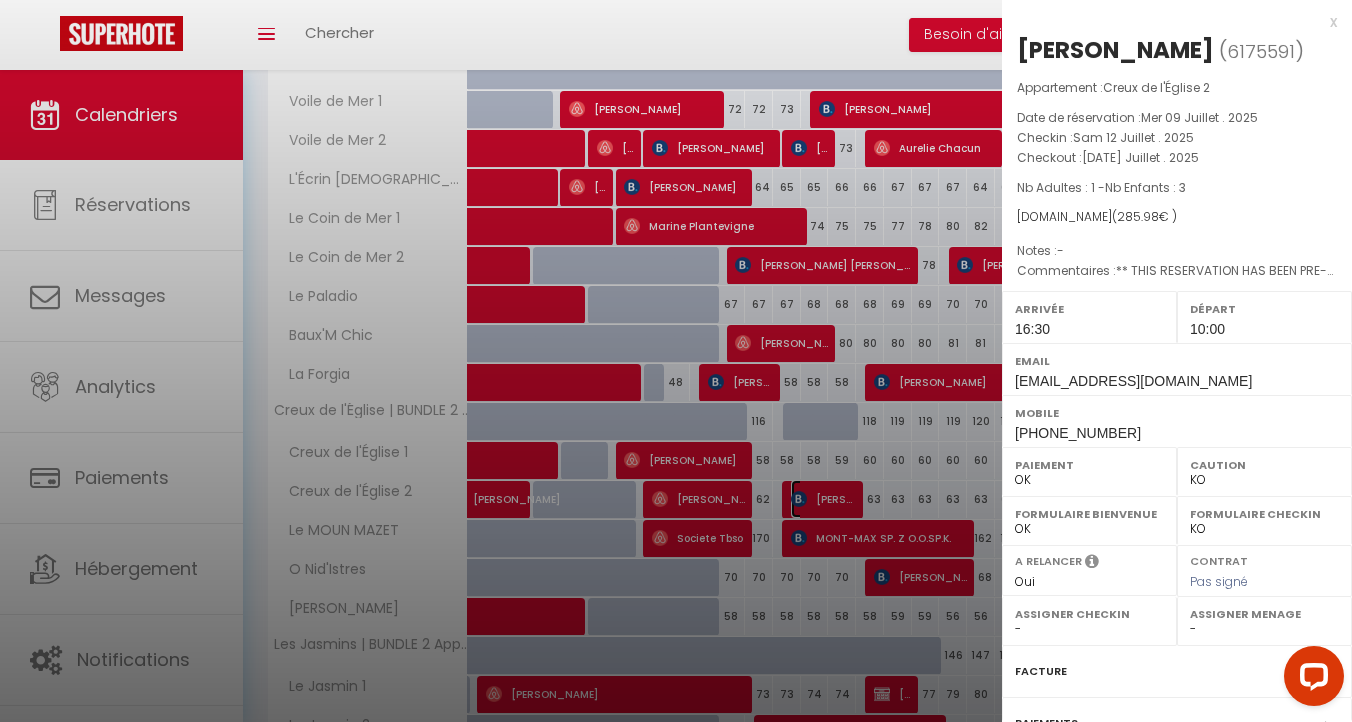 select on "34061" 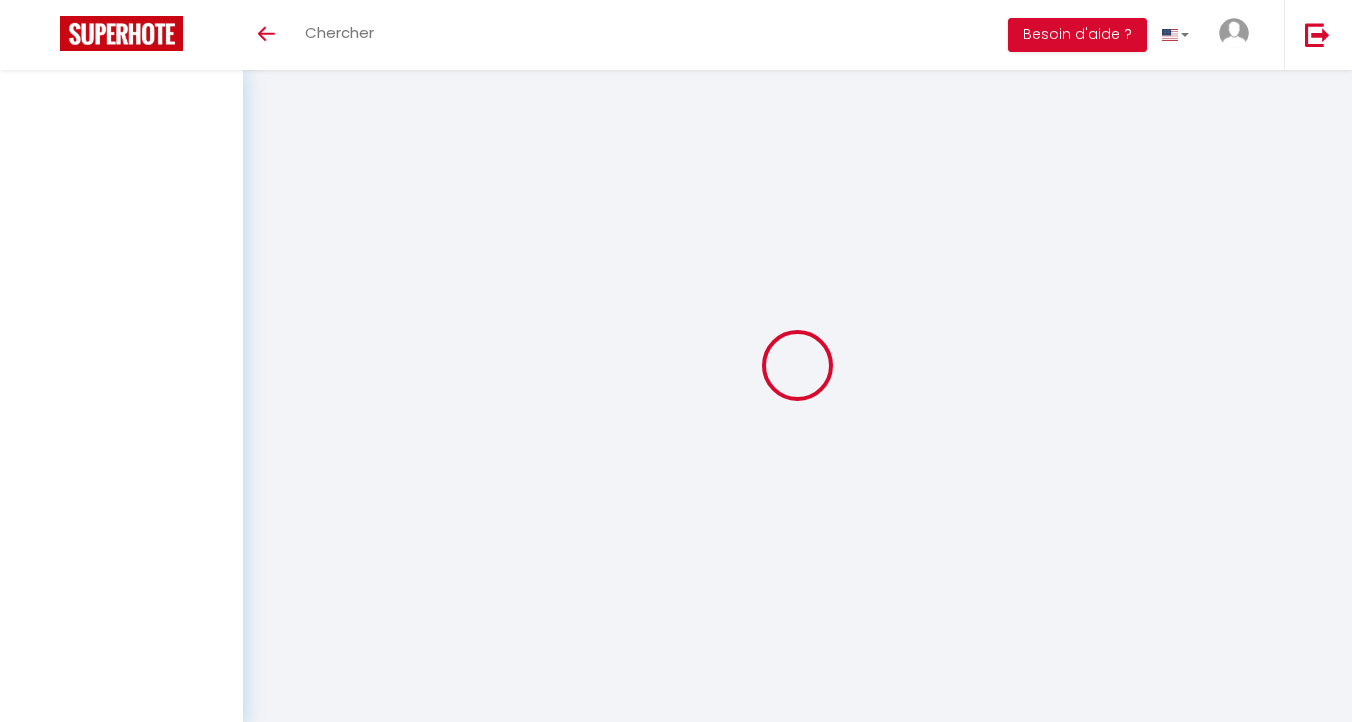 scroll, scrollTop: 70, scrollLeft: 0, axis: vertical 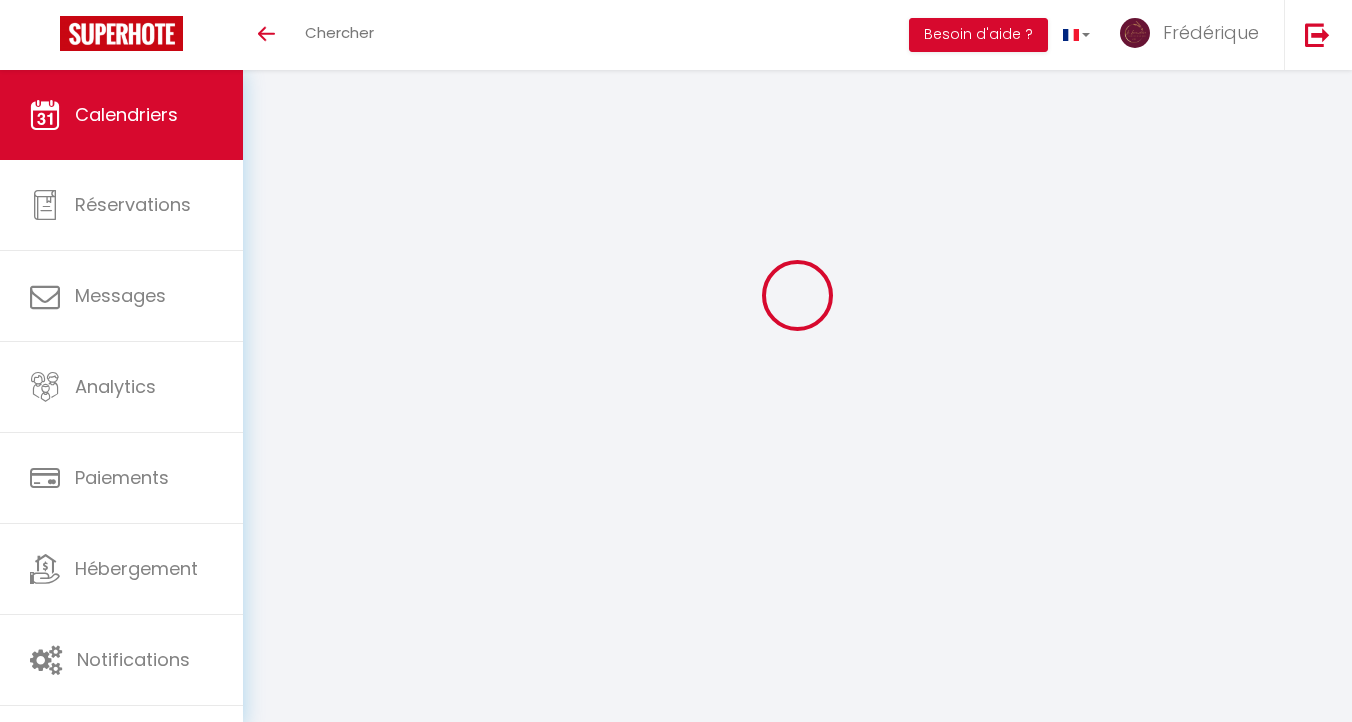 select 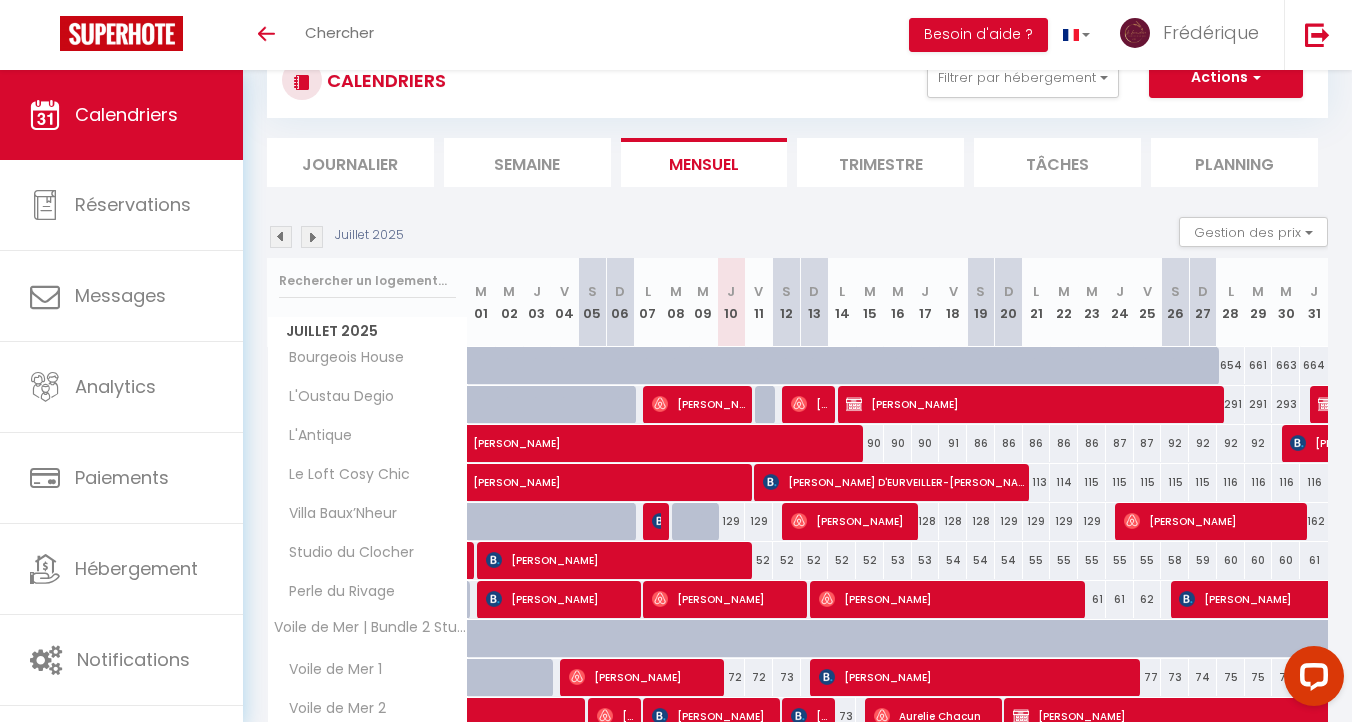 scroll, scrollTop: 0, scrollLeft: 0, axis: both 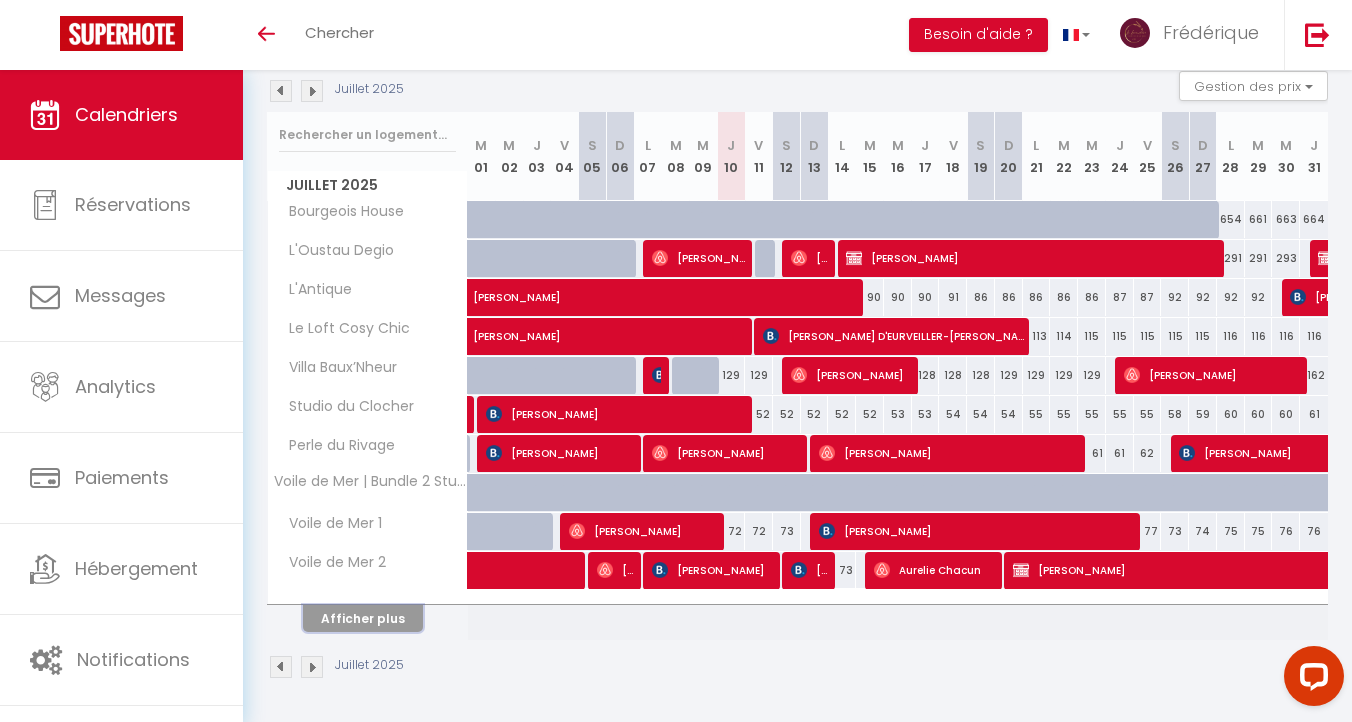 click on "Afficher plus" at bounding box center (363, 618) 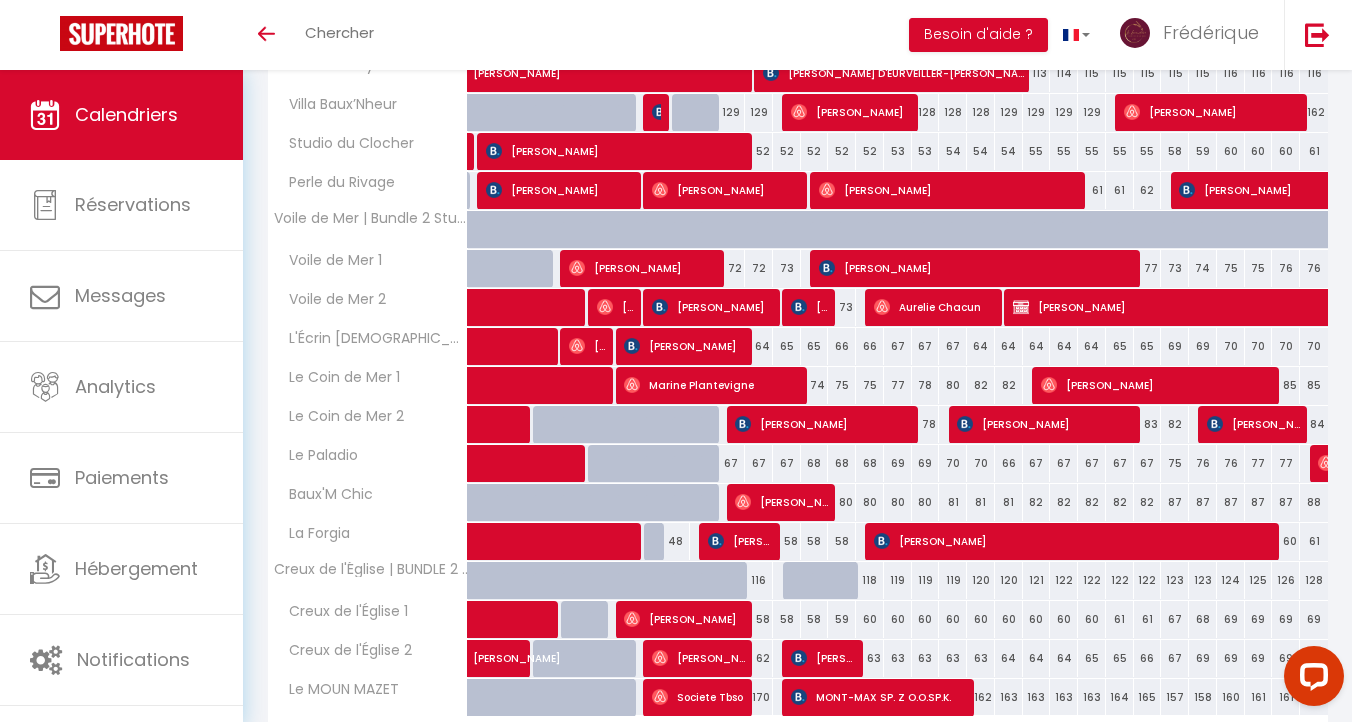 scroll, scrollTop: 606, scrollLeft: 0, axis: vertical 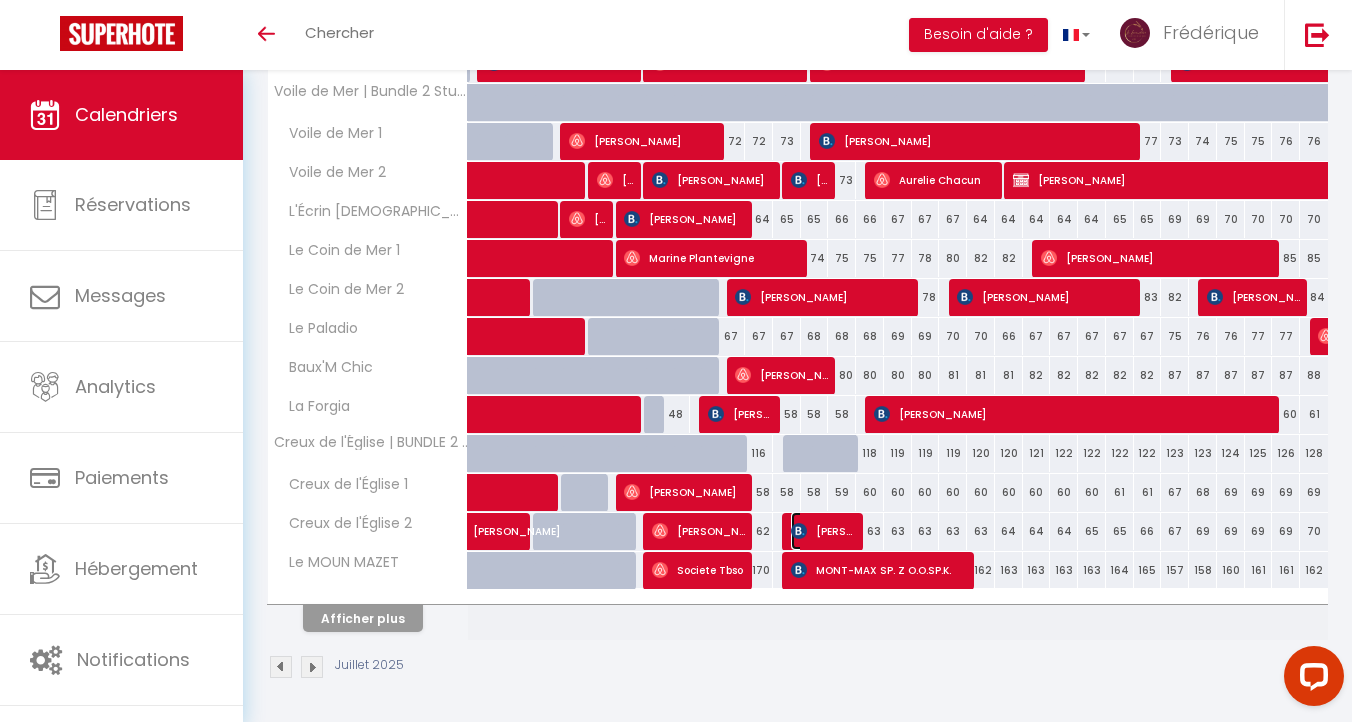 click on "[PERSON_NAME]" at bounding box center [823, 531] 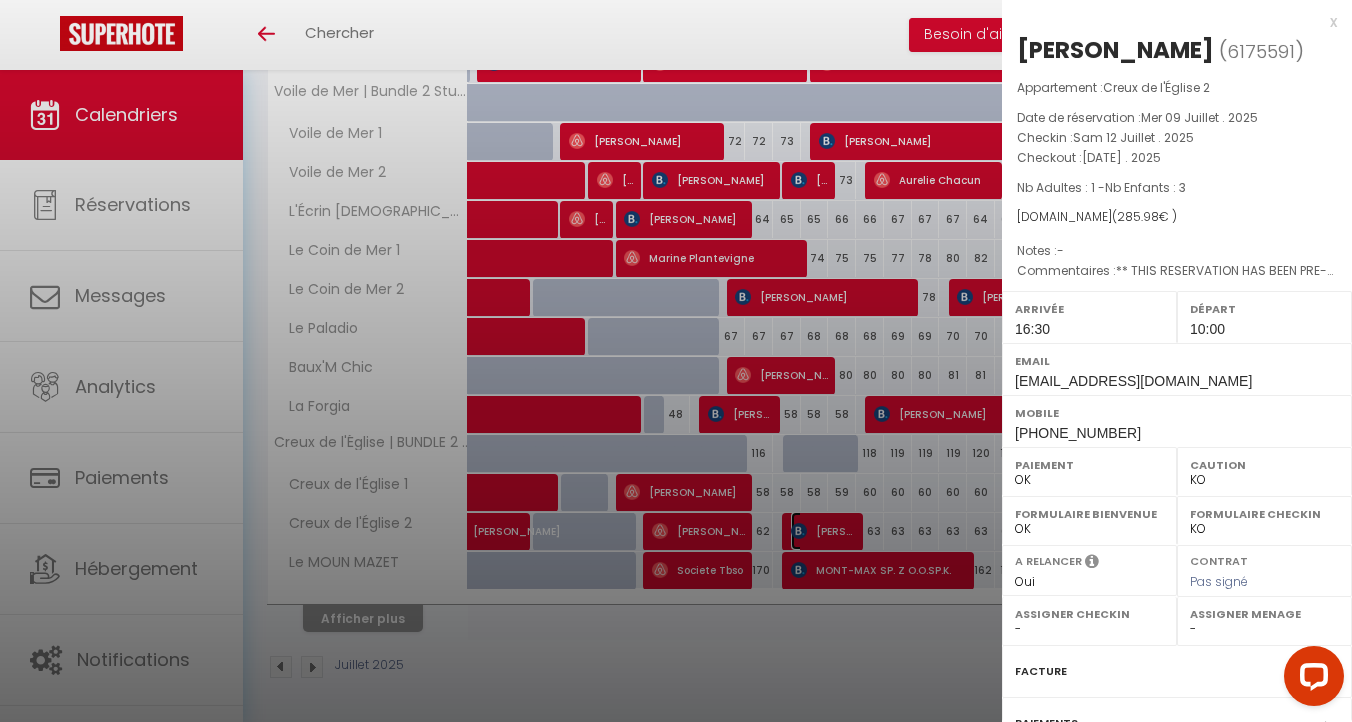 select on "34061" 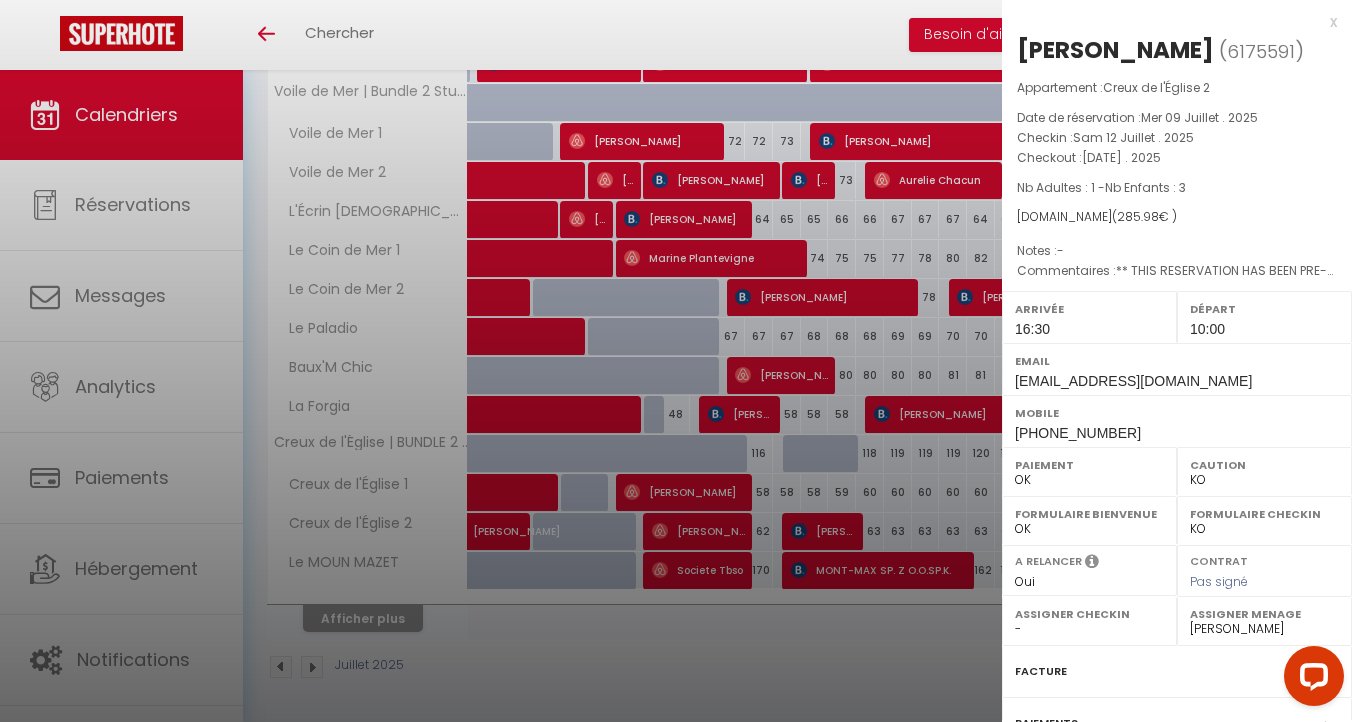 click on "x" at bounding box center [1169, 22] 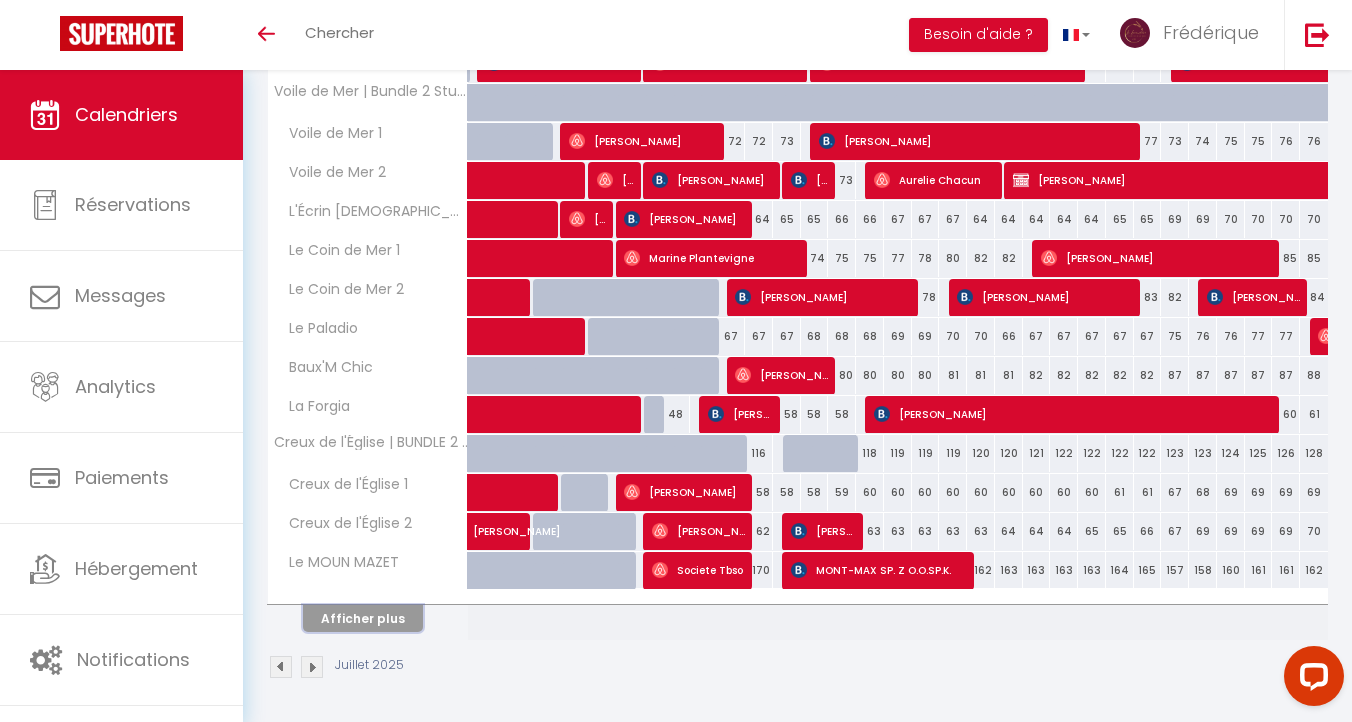 click on "Afficher plus" at bounding box center [363, 618] 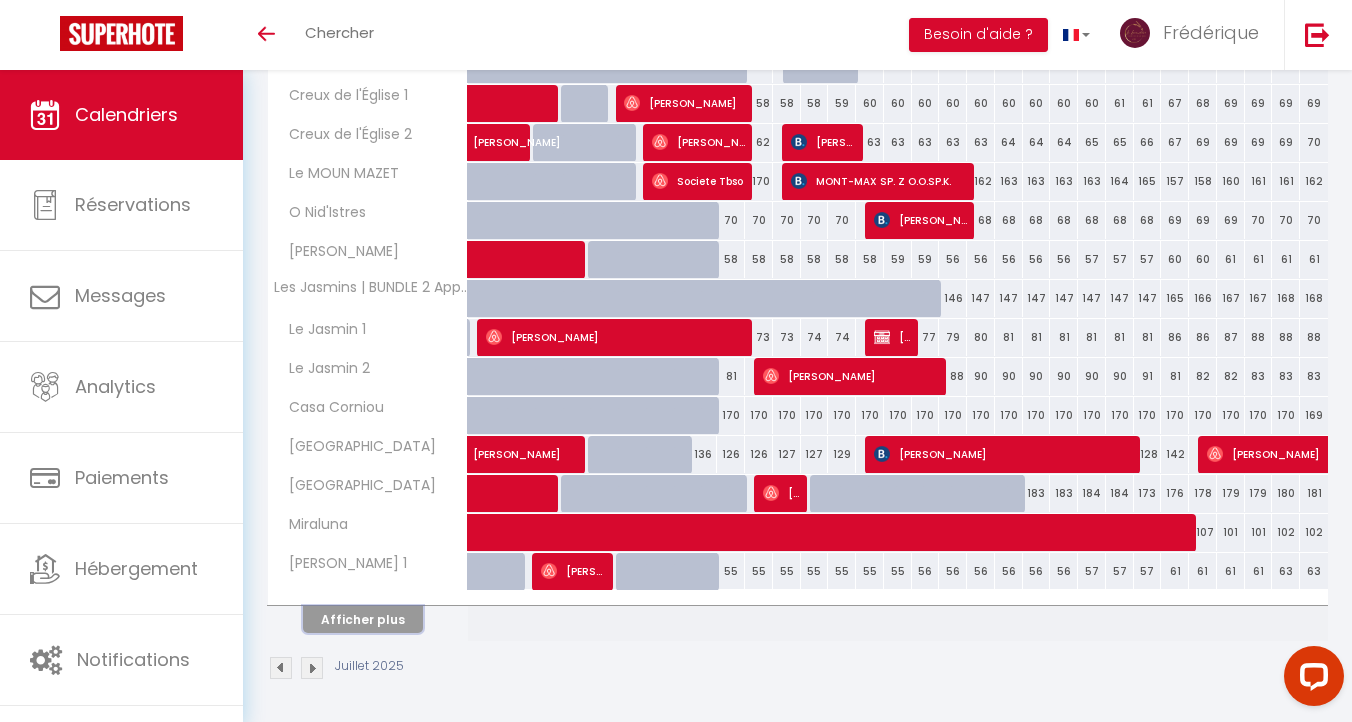 scroll, scrollTop: 996, scrollLeft: 0, axis: vertical 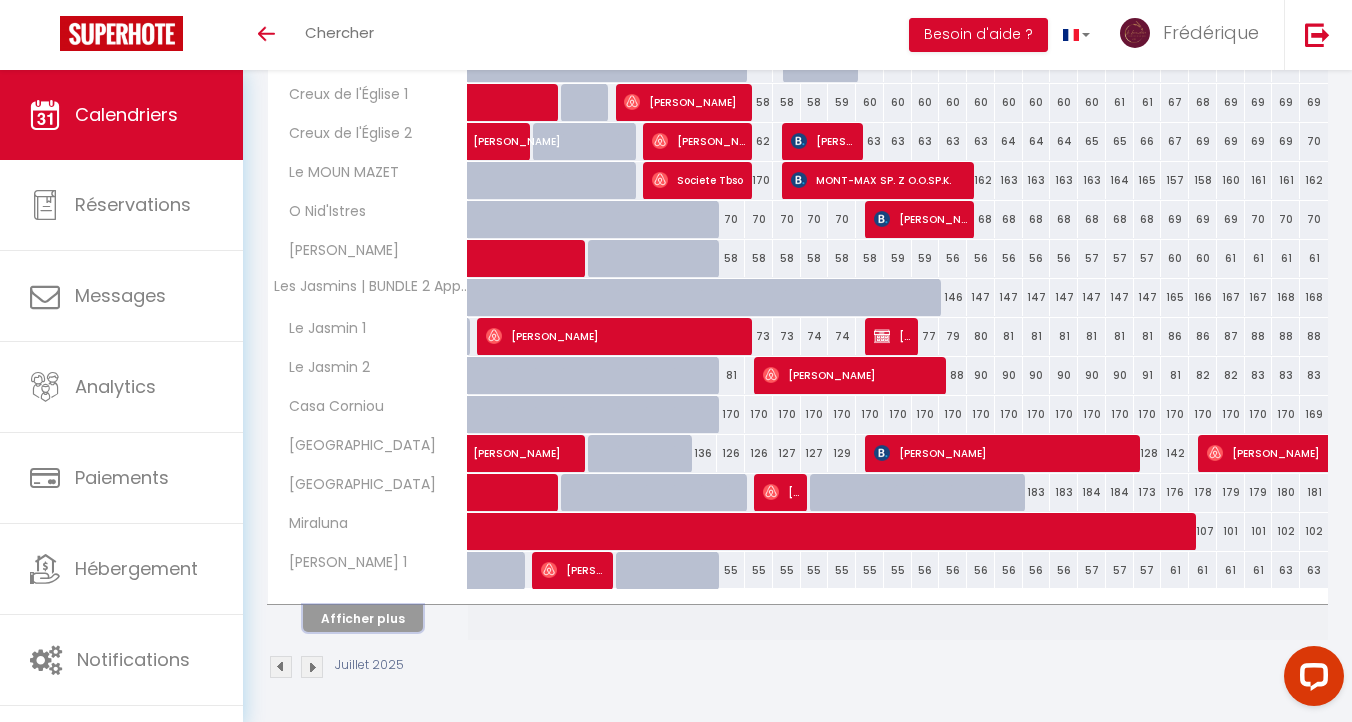click on "Afficher plus" at bounding box center (363, 618) 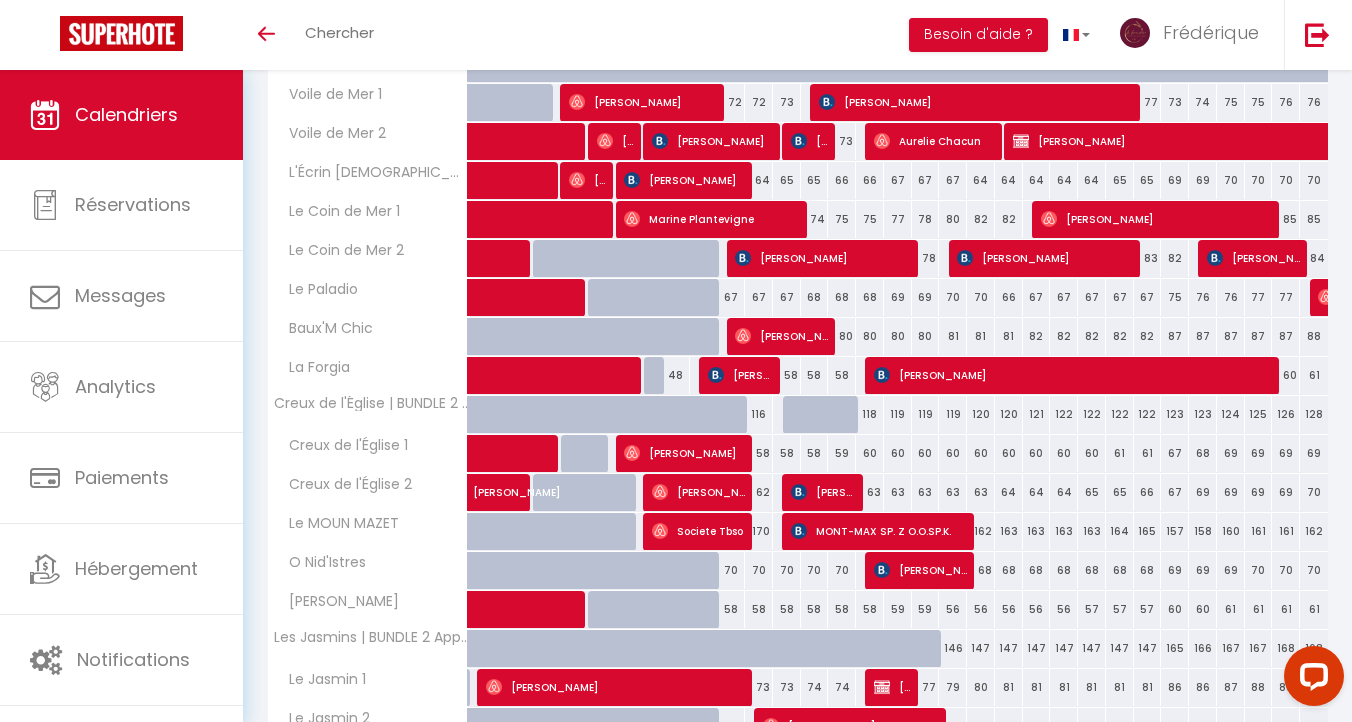 scroll, scrollTop: 625, scrollLeft: 0, axis: vertical 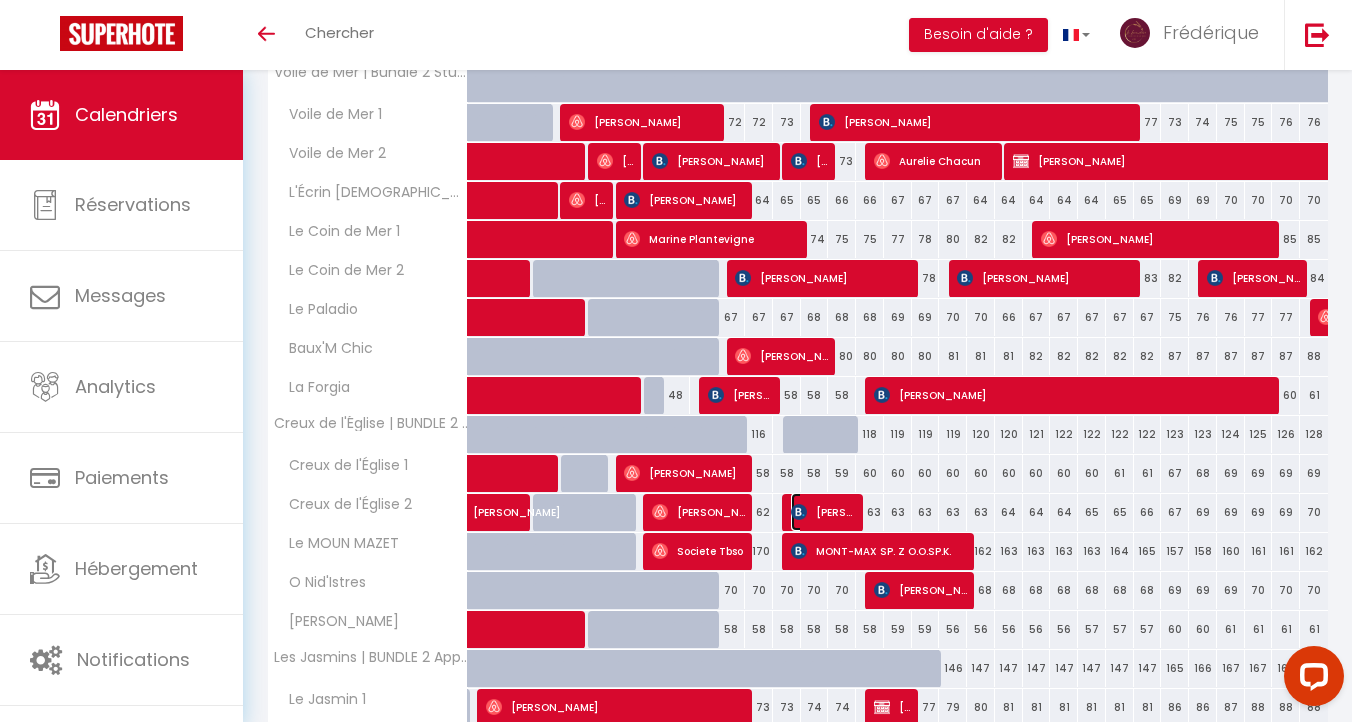 click on "[PERSON_NAME]" at bounding box center [823, 512] 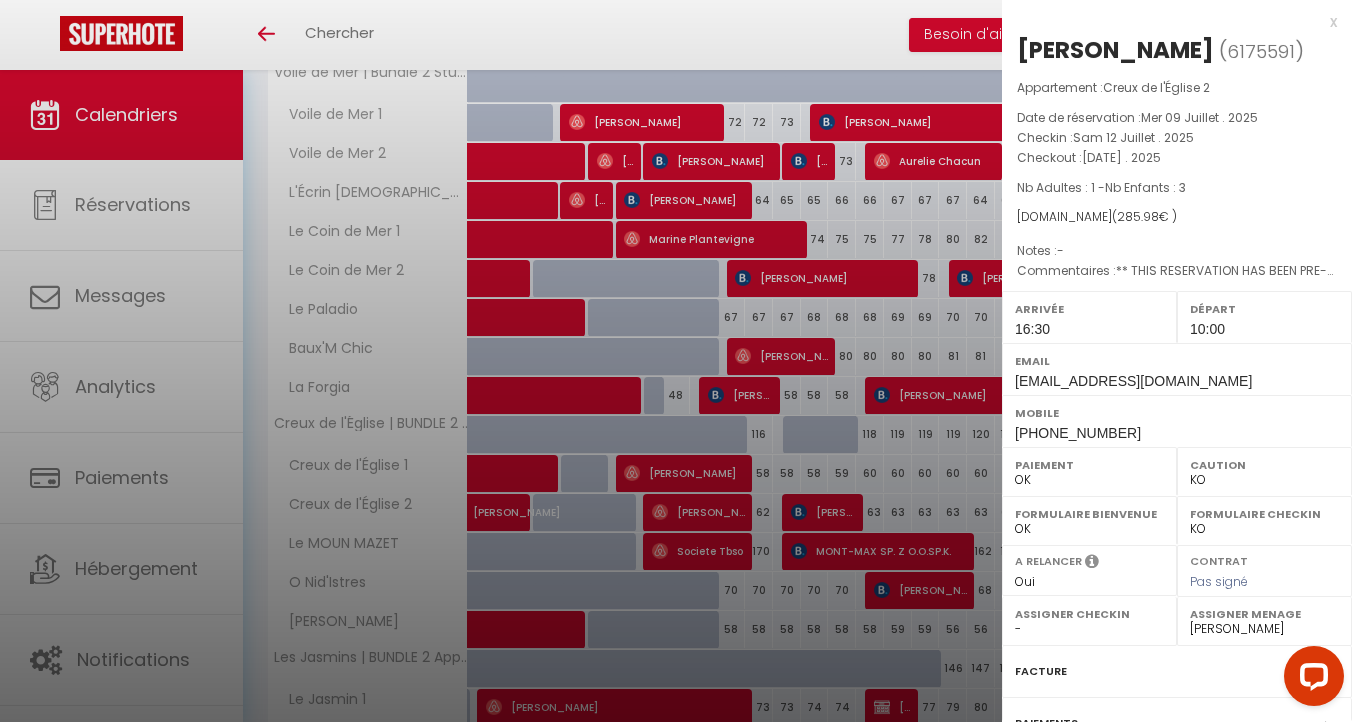 click on "OK   KO" at bounding box center [1264, 480] 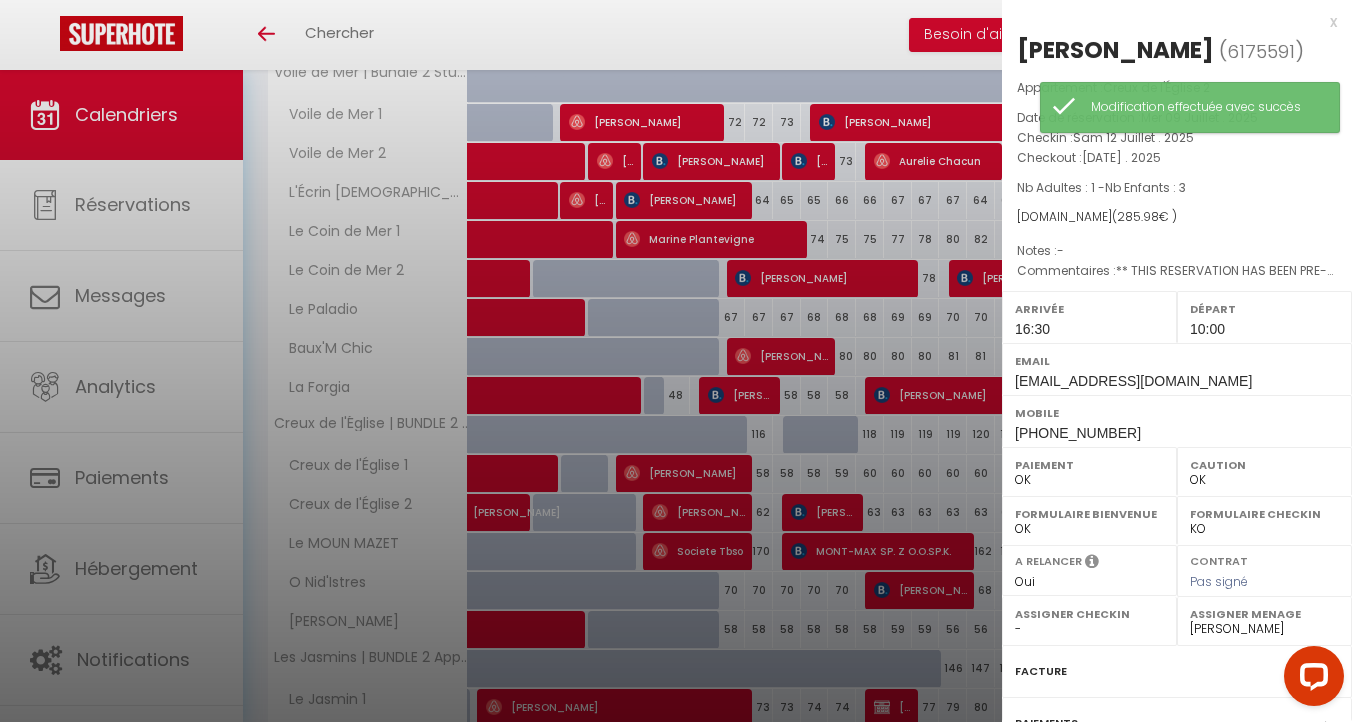 scroll, scrollTop: 210, scrollLeft: 0, axis: vertical 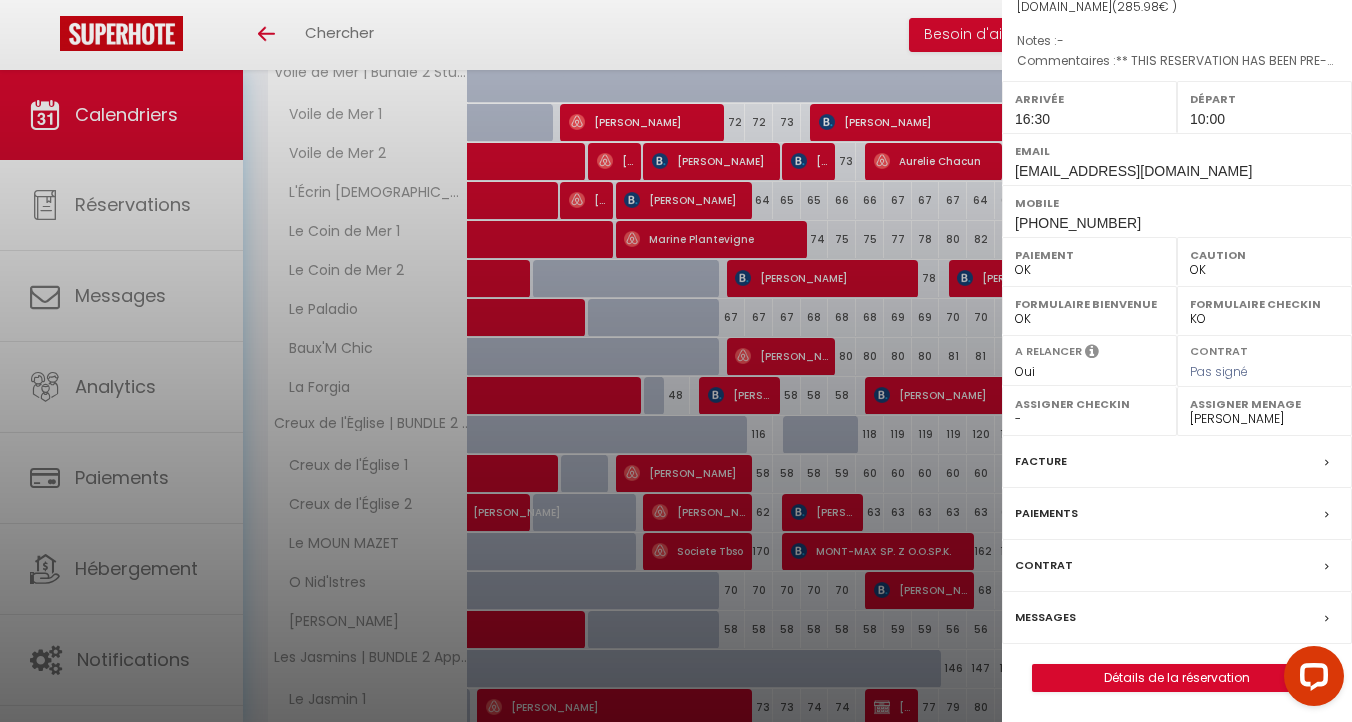 click on "Messages" at bounding box center [1045, 617] 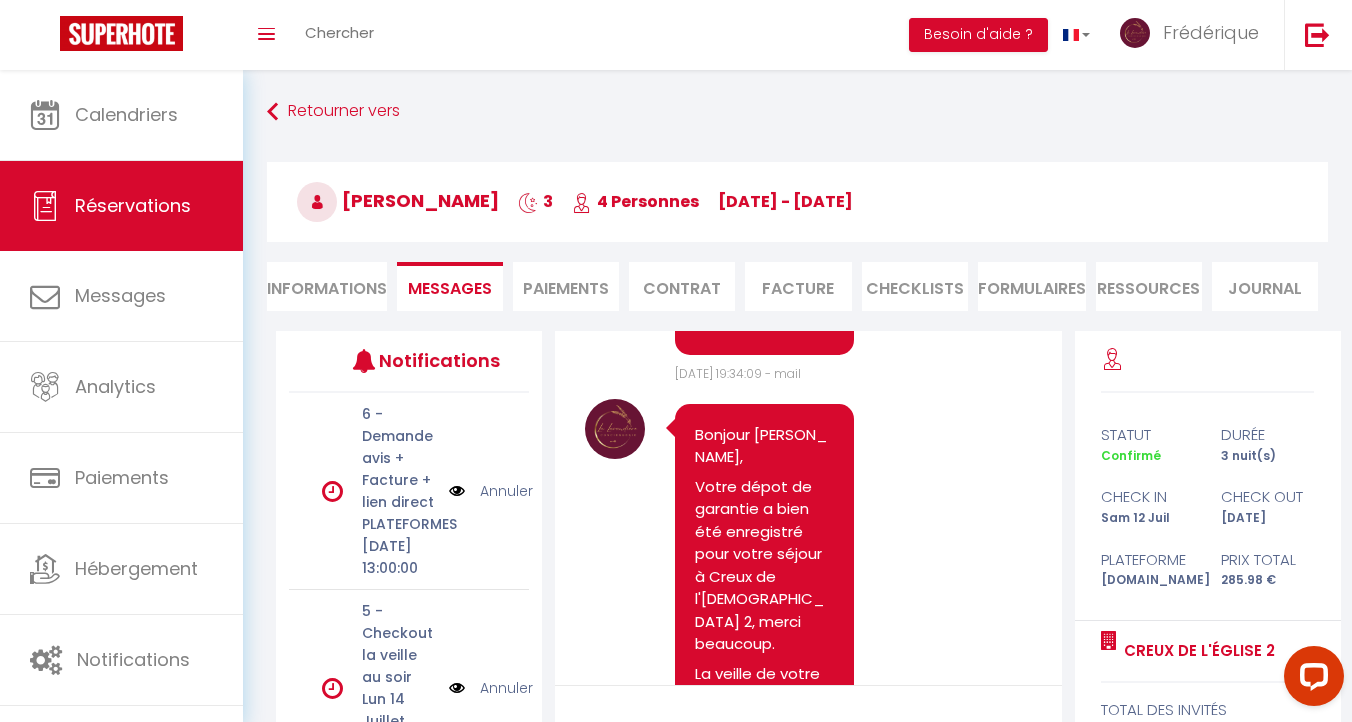 scroll, scrollTop: 5901, scrollLeft: 0, axis: vertical 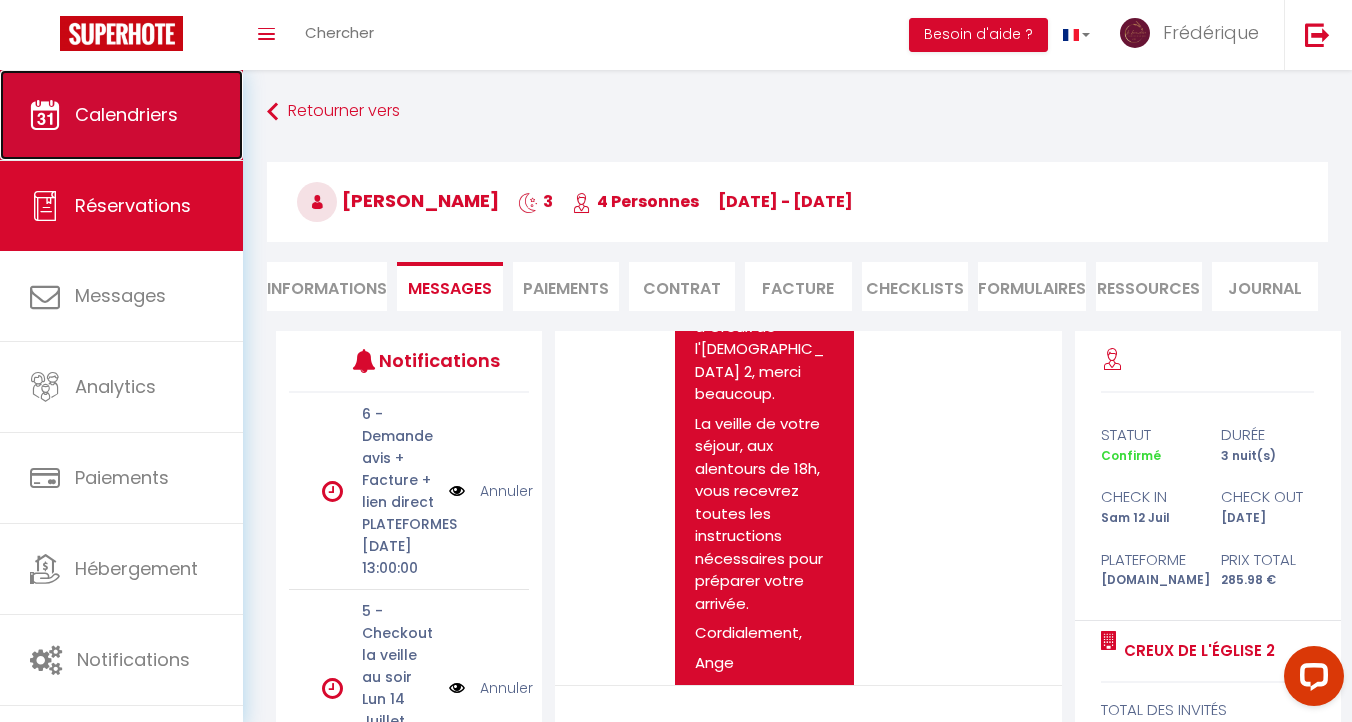 click on "Calendriers" at bounding box center [126, 114] 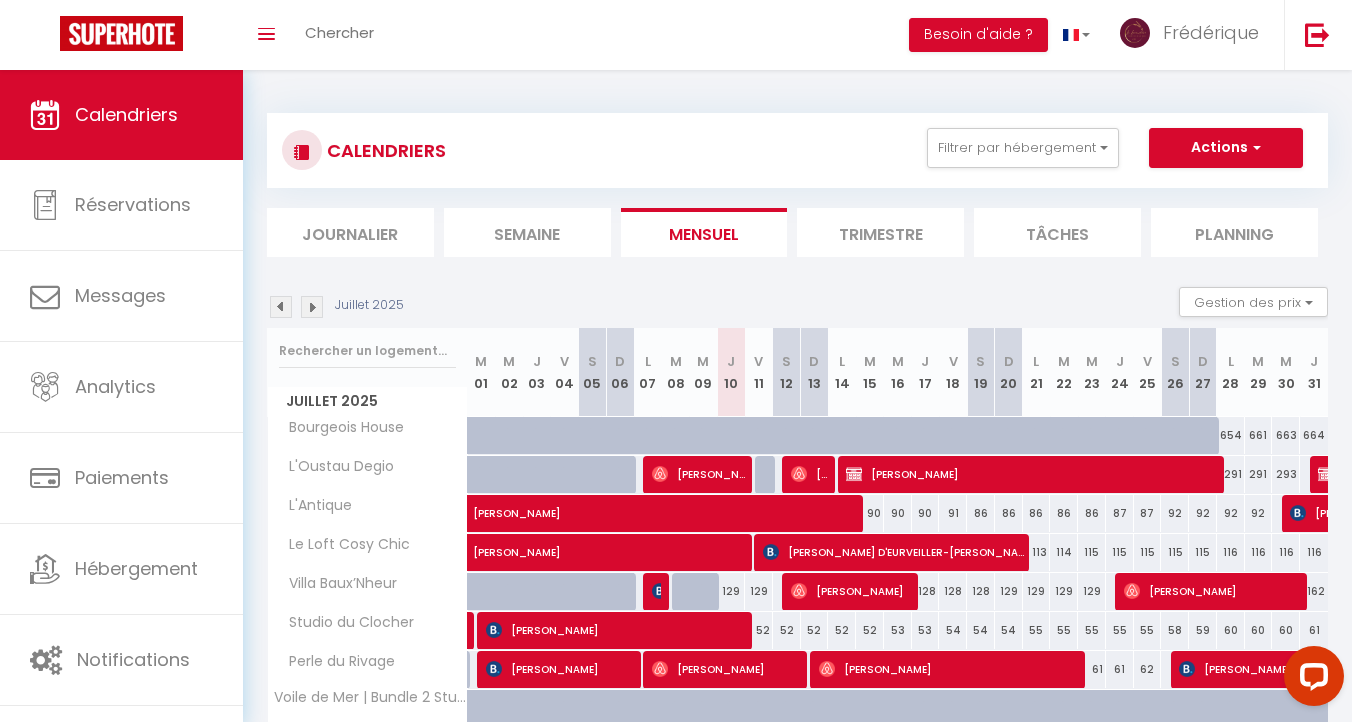 scroll, scrollTop: 216, scrollLeft: 0, axis: vertical 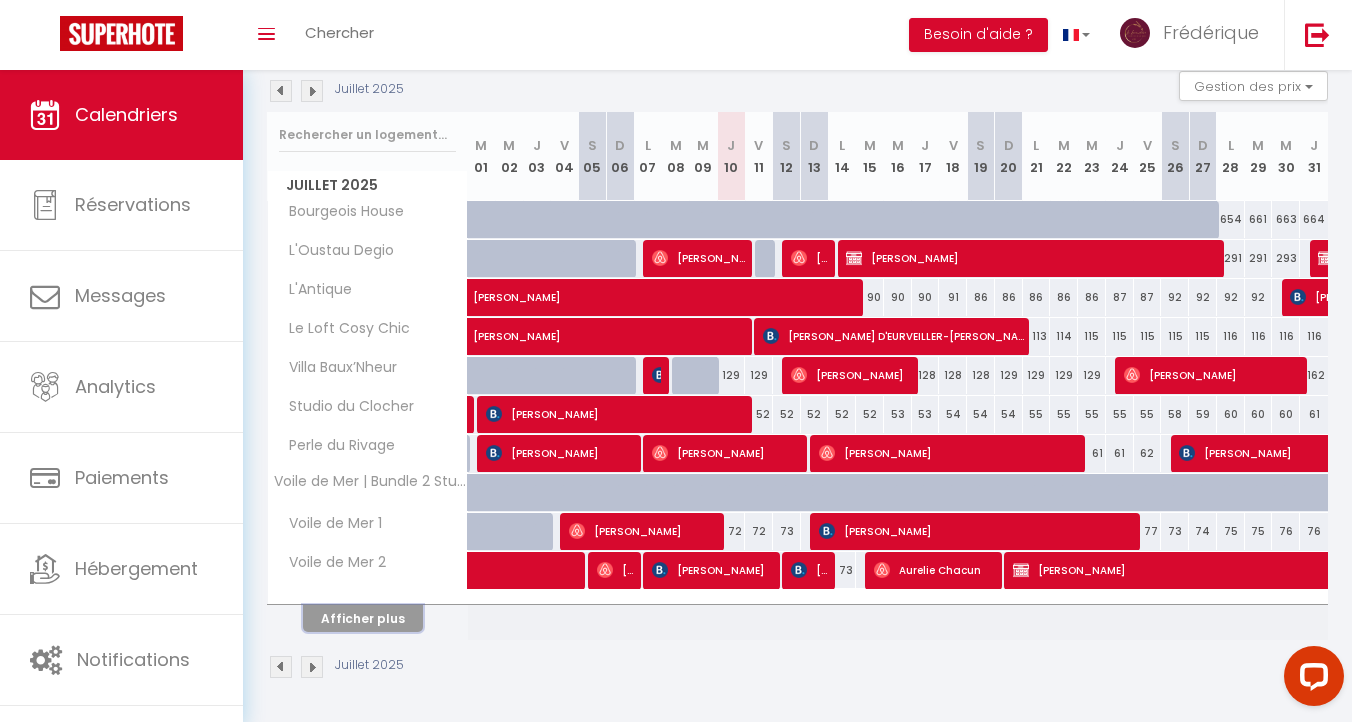 click on "Afficher plus" at bounding box center (363, 618) 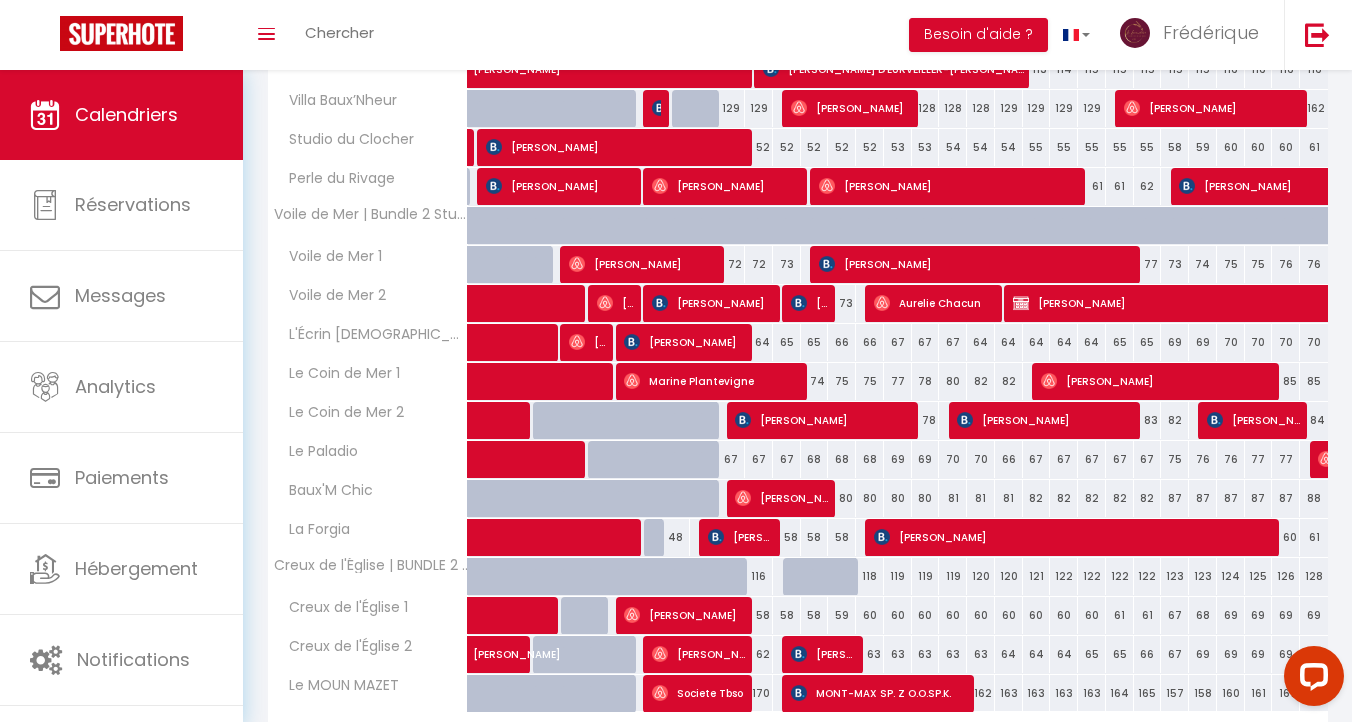 scroll, scrollTop: 606, scrollLeft: 0, axis: vertical 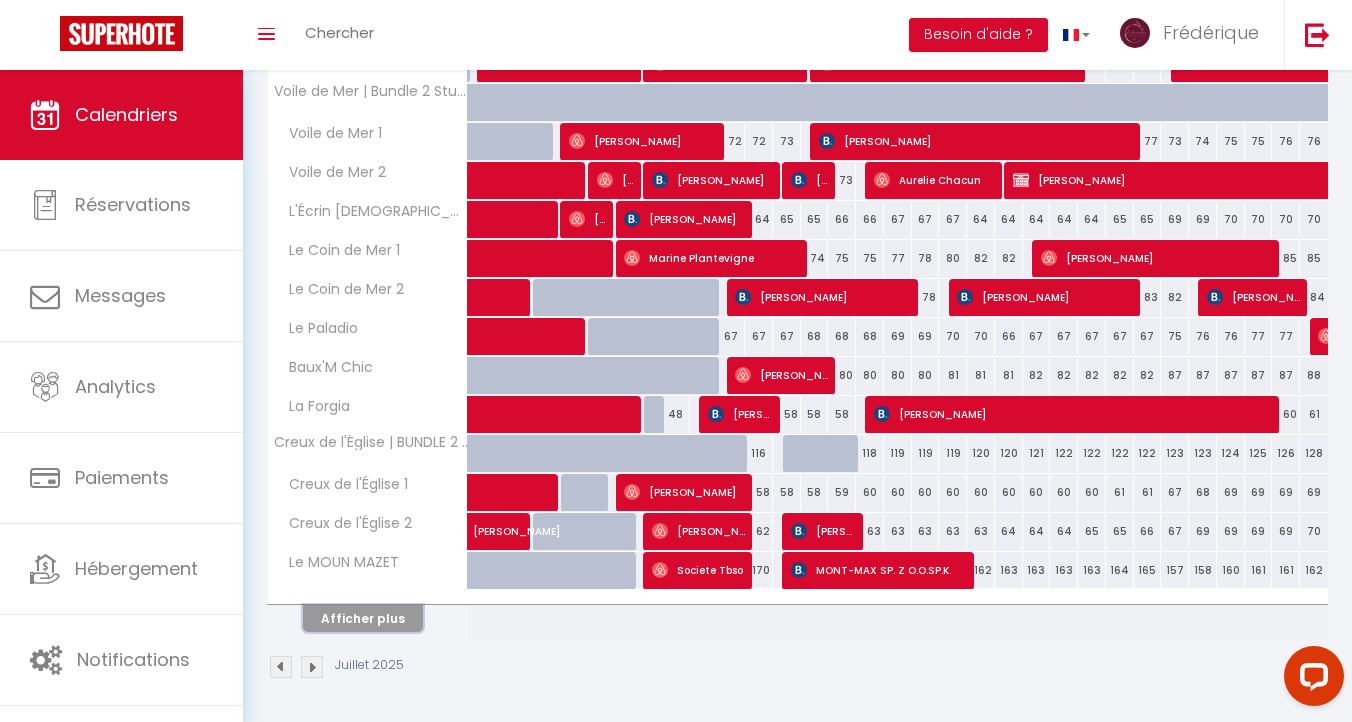 click on "Afficher plus" at bounding box center (363, 618) 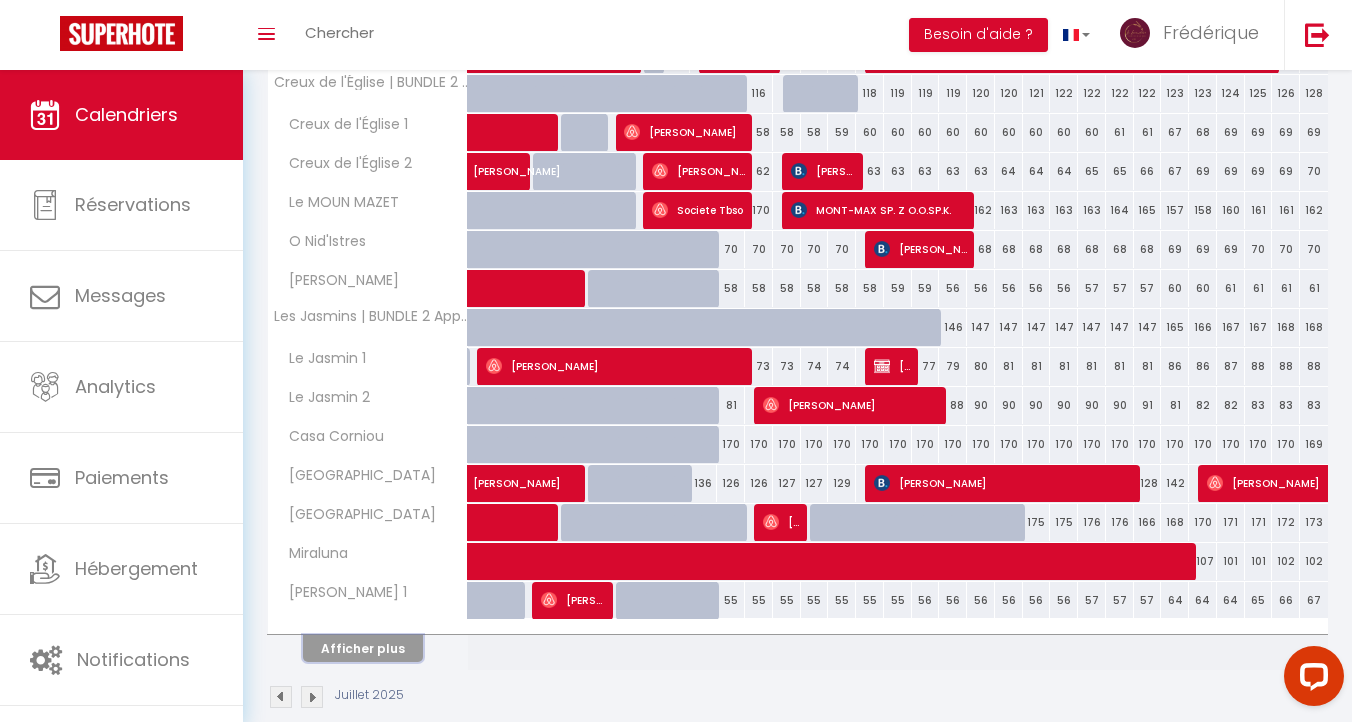 scroll, scrollTop: 996, scrollLeft: 0, axis: vertical 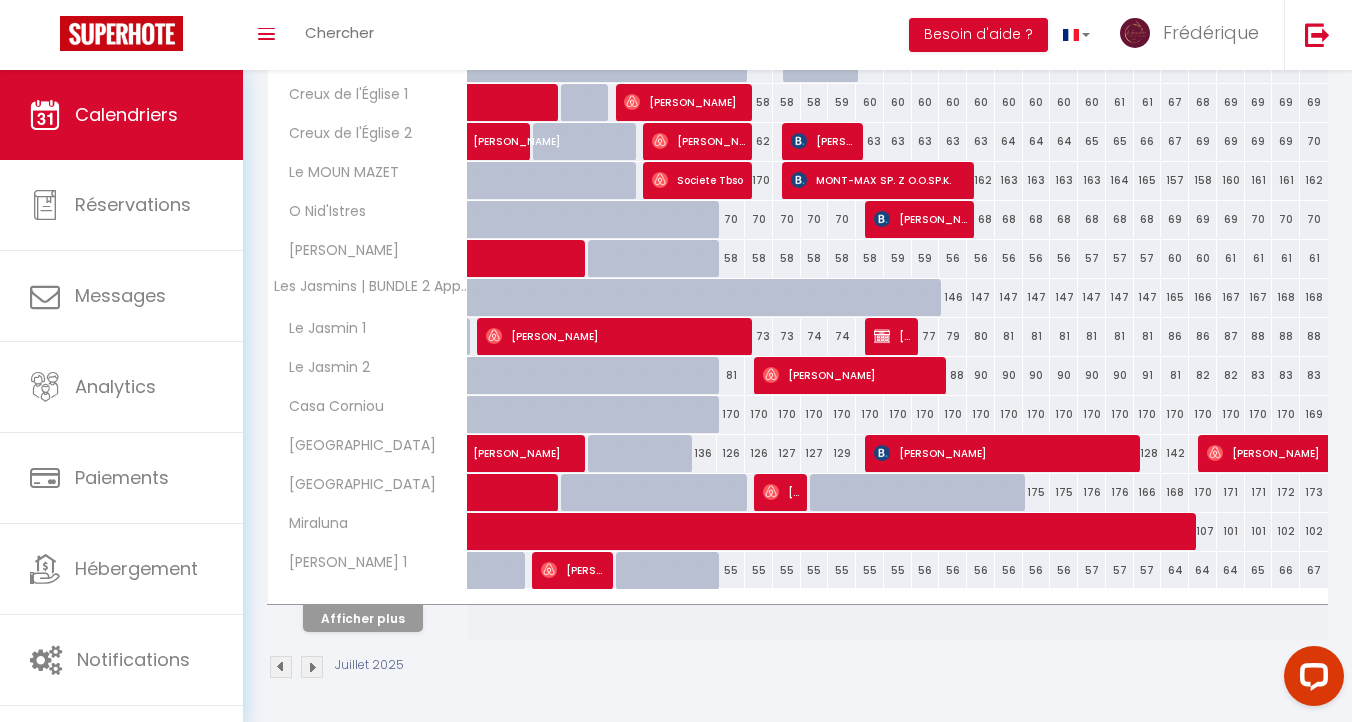 click at bounding box center [312, 667] 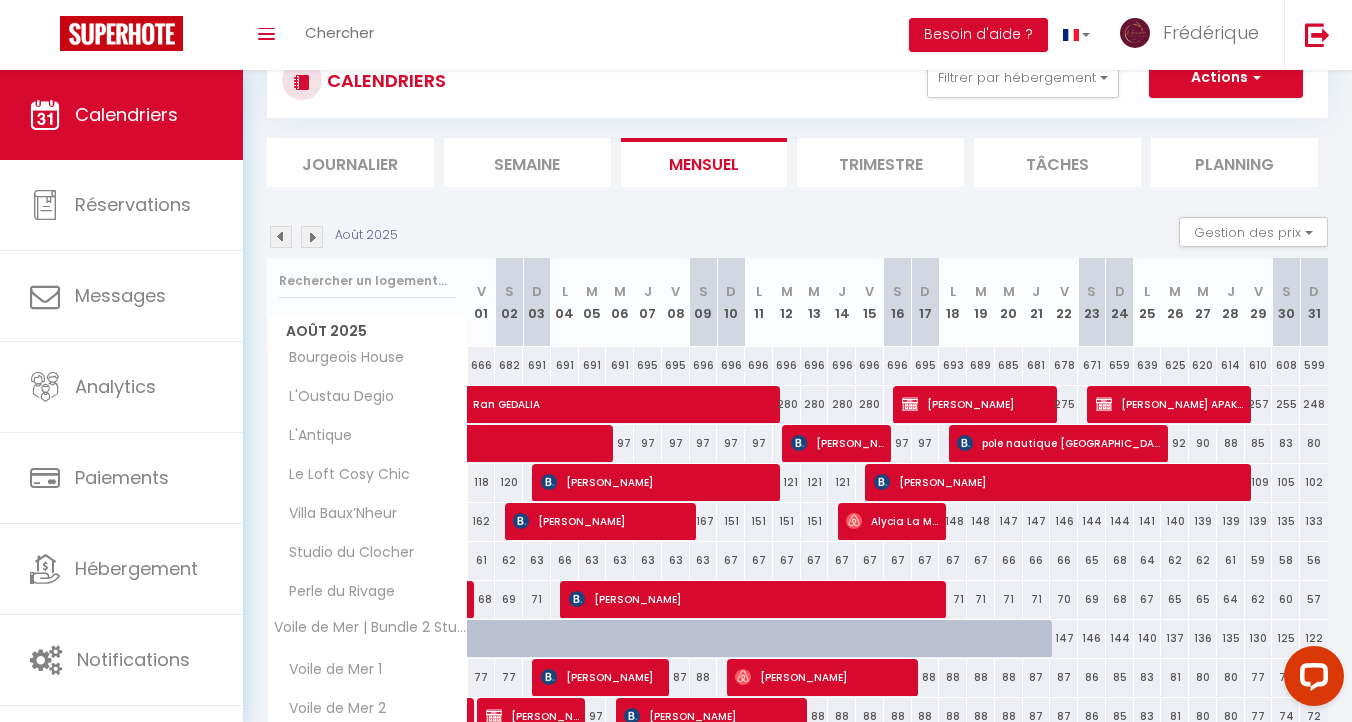 scroll, scrollTop: 216, scrollLeft: 0, axis: vertical 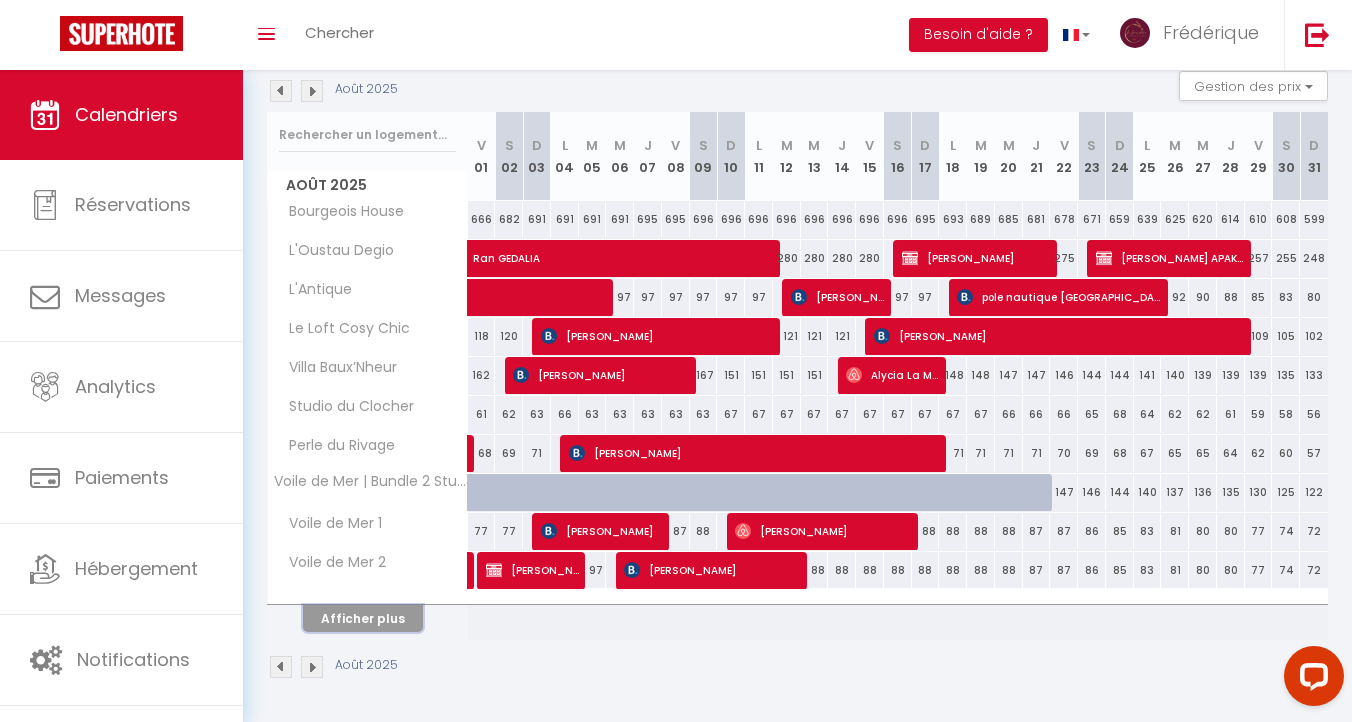 click on "Afficher plus" at bounding box center (363, 618) 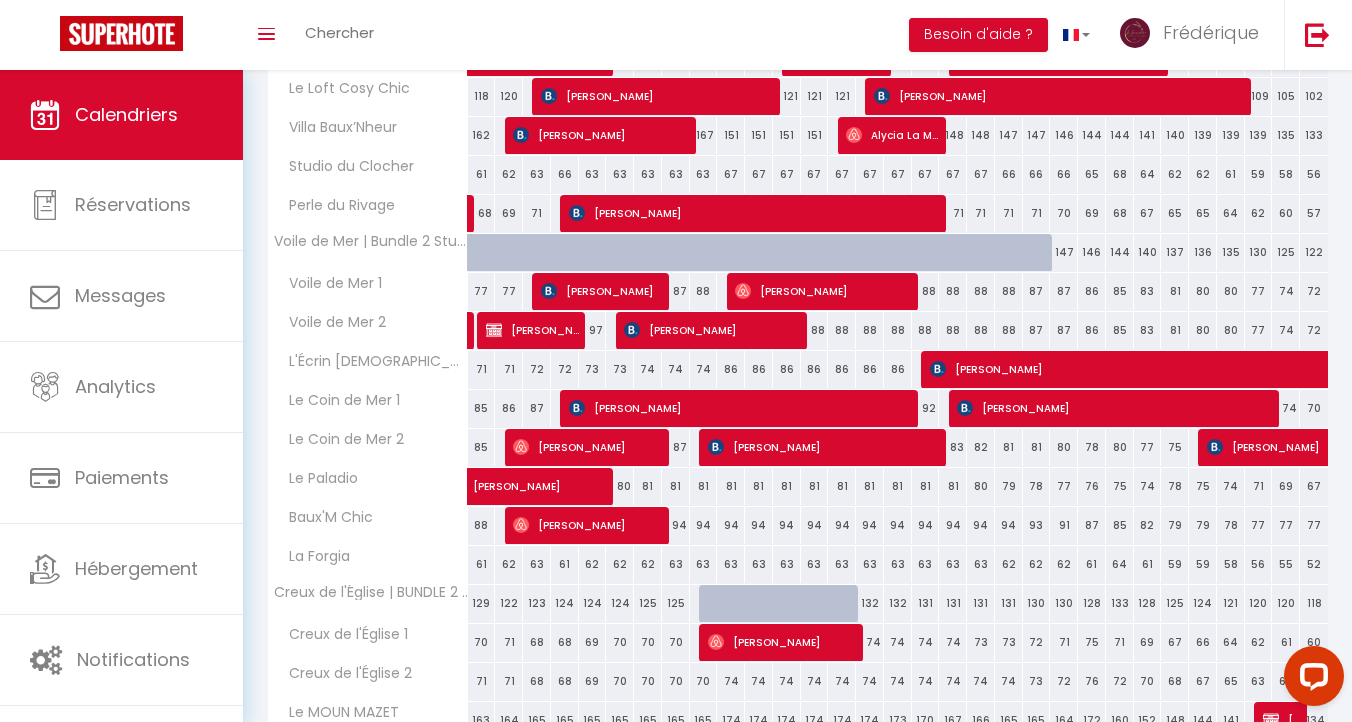 scroll, scrollTop: 606, scrollLeft: 0, axis: vertical 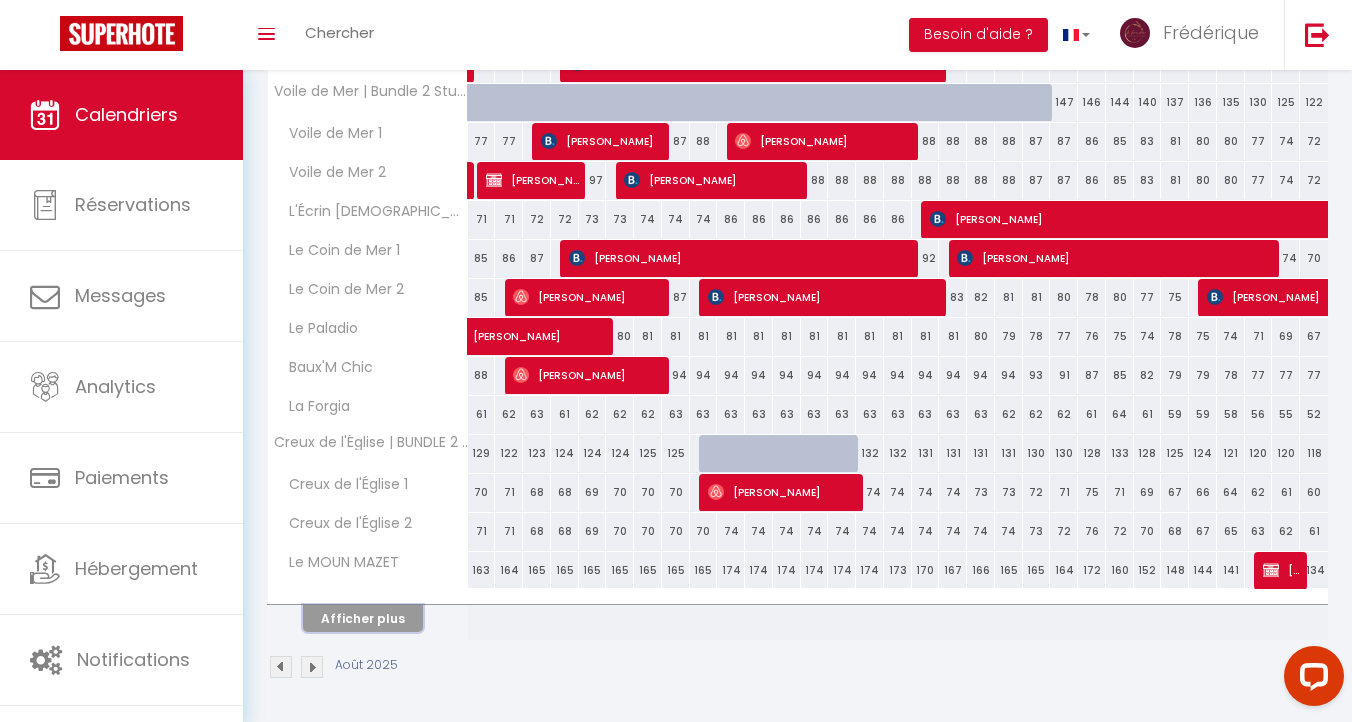 click on "Afficher plus" at bounding box center (363, 618) 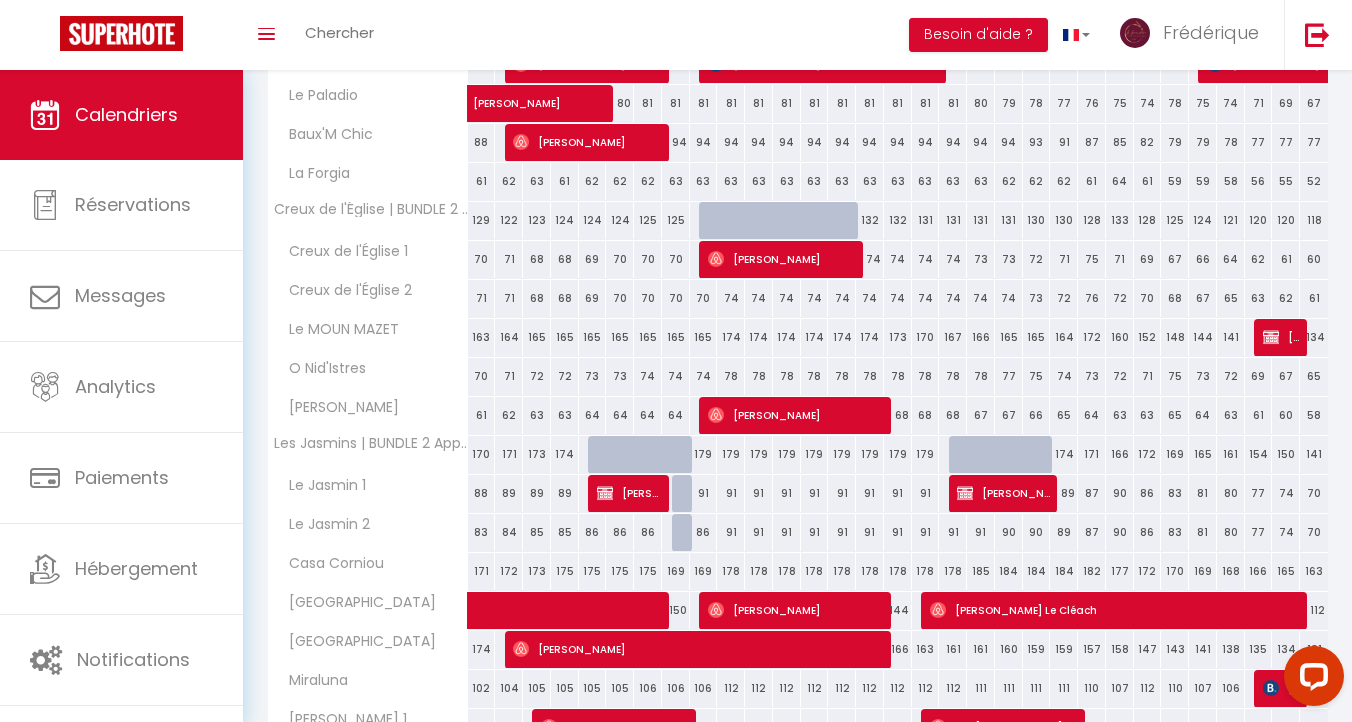 scroll, scrollTop: 996, scrollLeft: 0, axis: vertical 